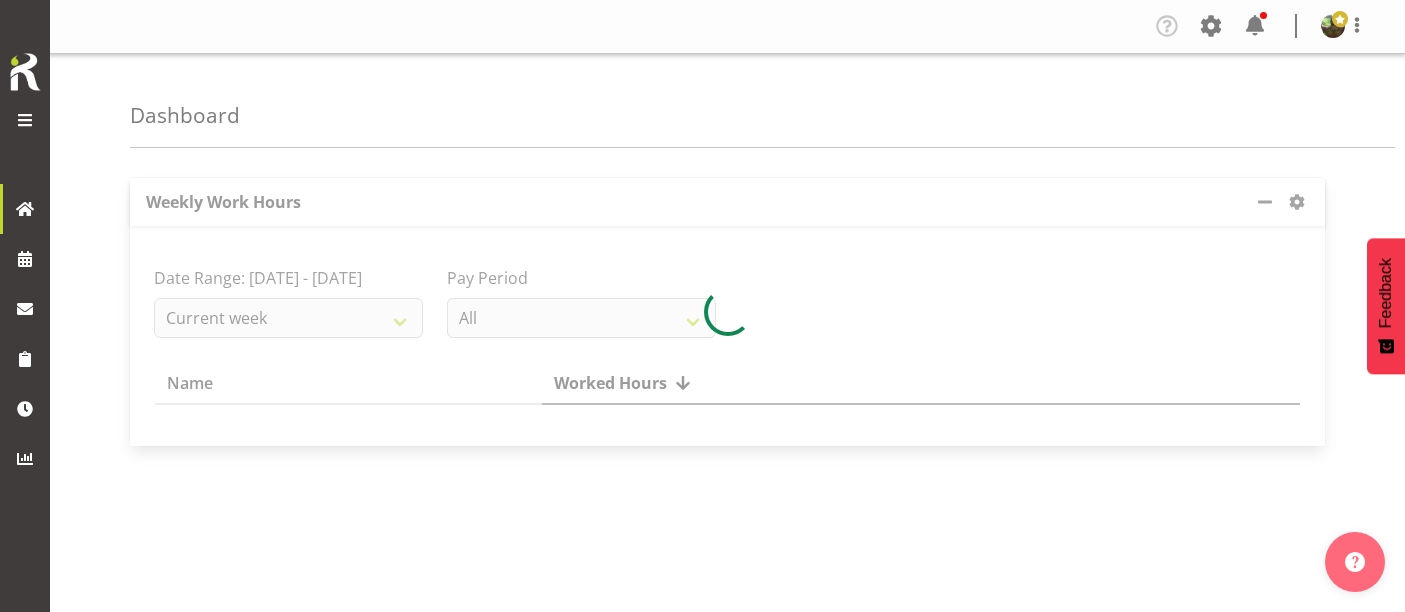 scroll, scrollTop: 0, scrollLeft: 0, axis: both 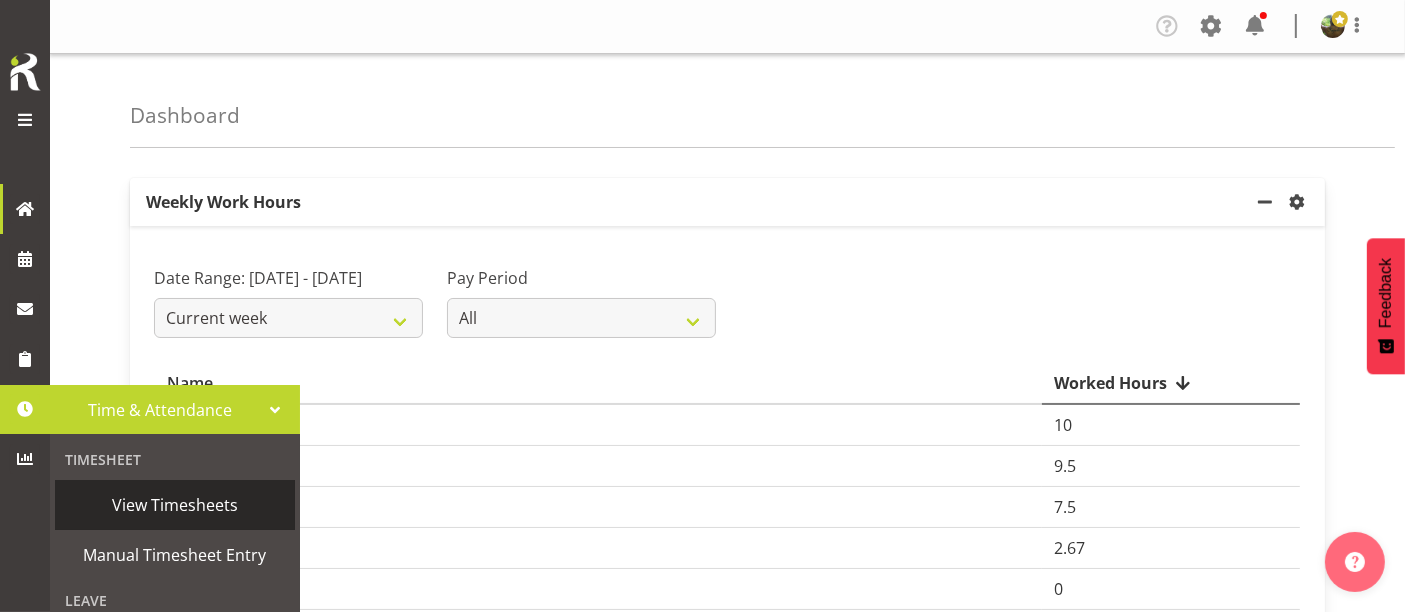 click on "View Timesheets" at bounding box center [175, 505] 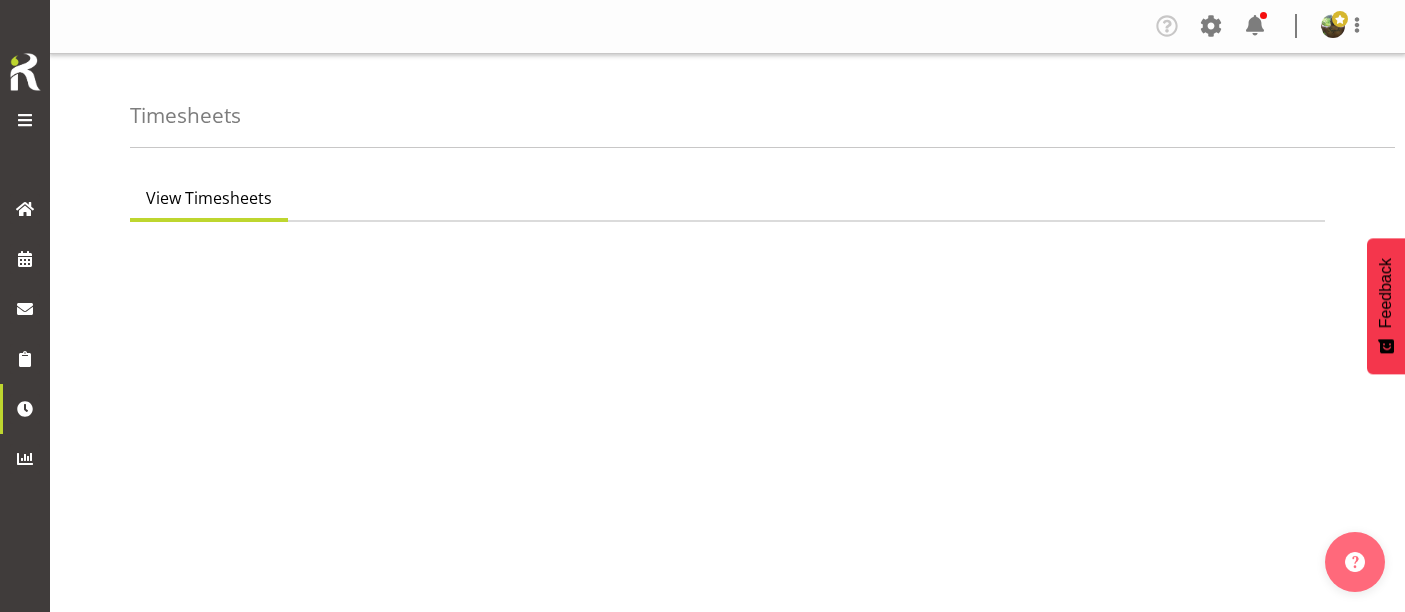 scroll, scrollTop: 0, scrollLeft: 0, axis: both 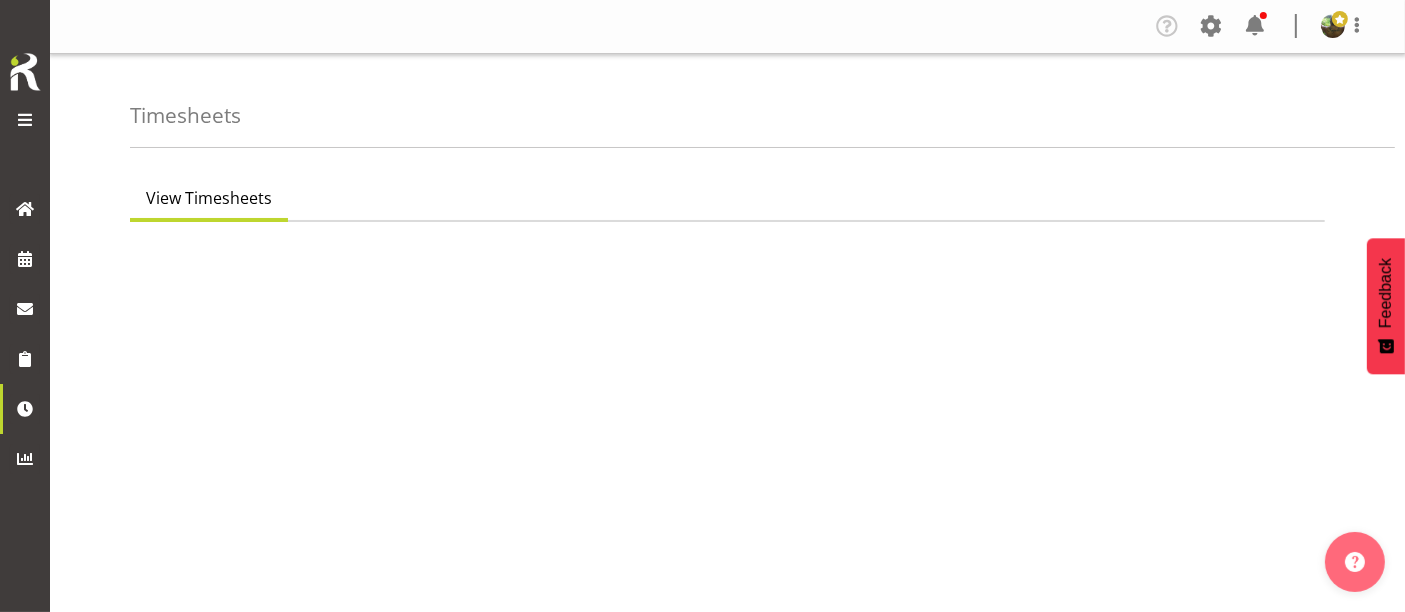 select on "7" 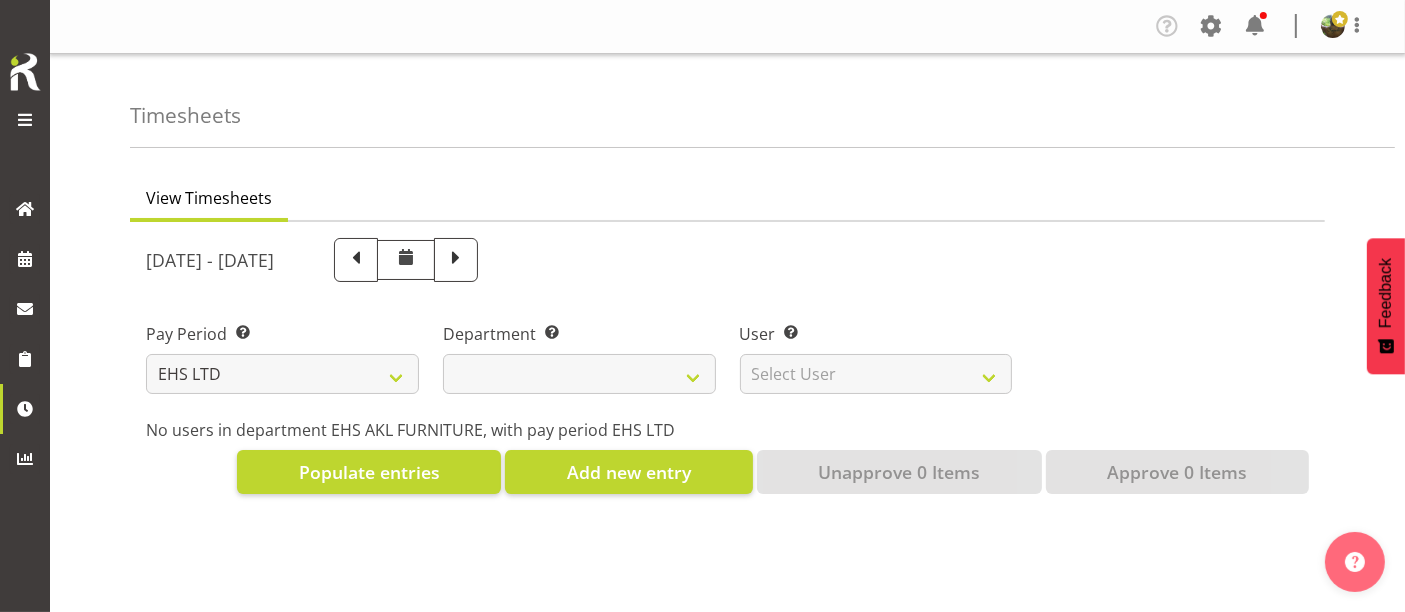 select 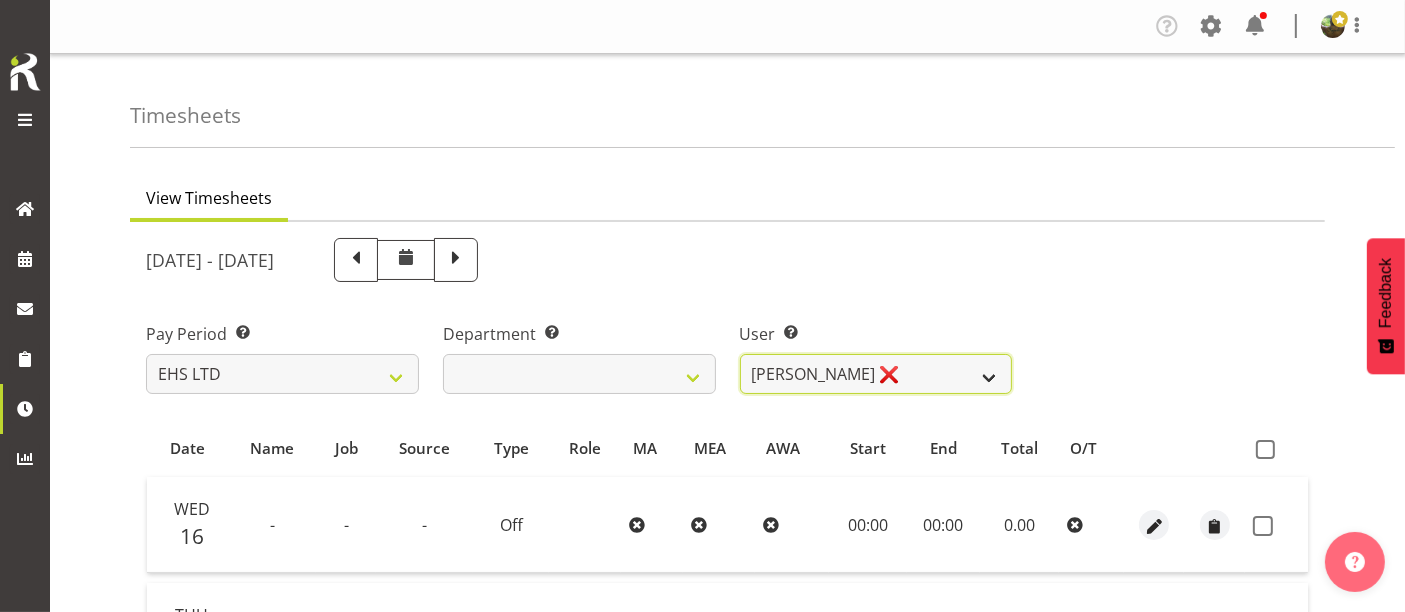 click on "Daniel Tini
❌
Filipo Iupeli
❌
Harley Wongpayuk
✔
Malae Toleafoa
✔
Manase Ward
❌
Michael Vaimauga
❌
Mua Autufuga
❌
Ngamata Upoko
❌
Panuwitch Pongsanusorn
❌
Pongpanot Pewklieng
❌
Rob Windle
❌
Sanong Phongam
❌
Sarayut Sahathanalatthakool
❌
Sivanila Sapati
❌" at bounding box center (876, 374) 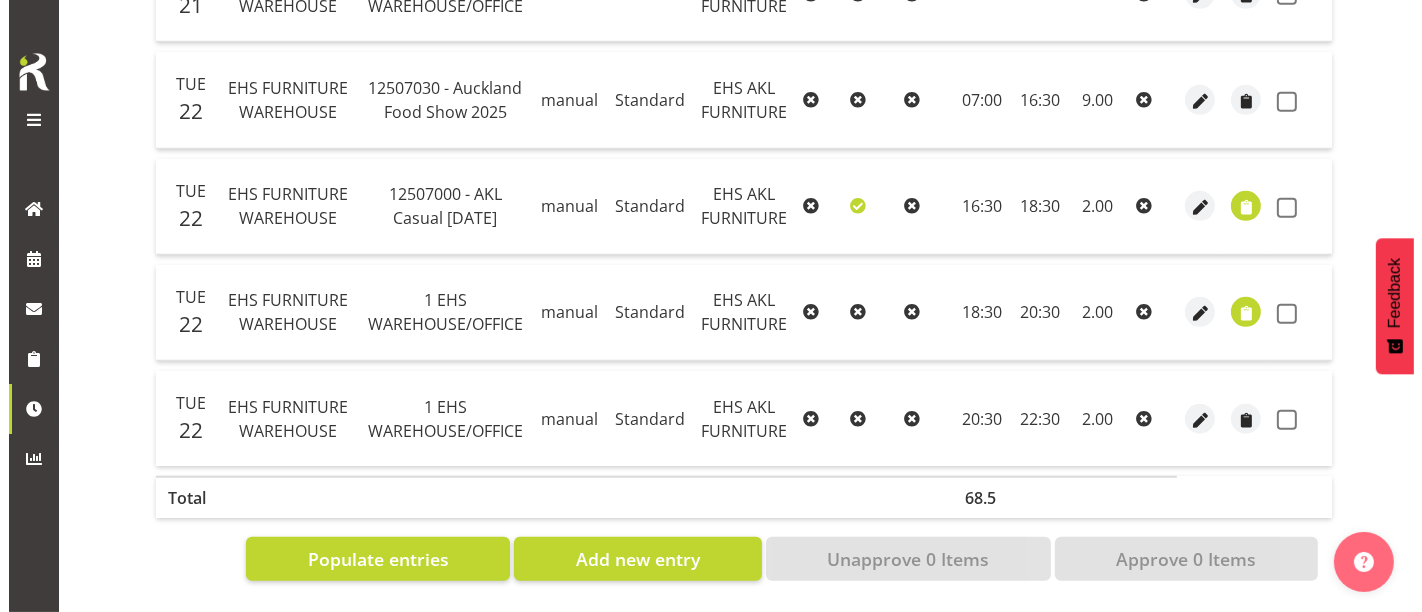 scroll, scrollTop: 1458, scrollLeft: 0, axis: vertical 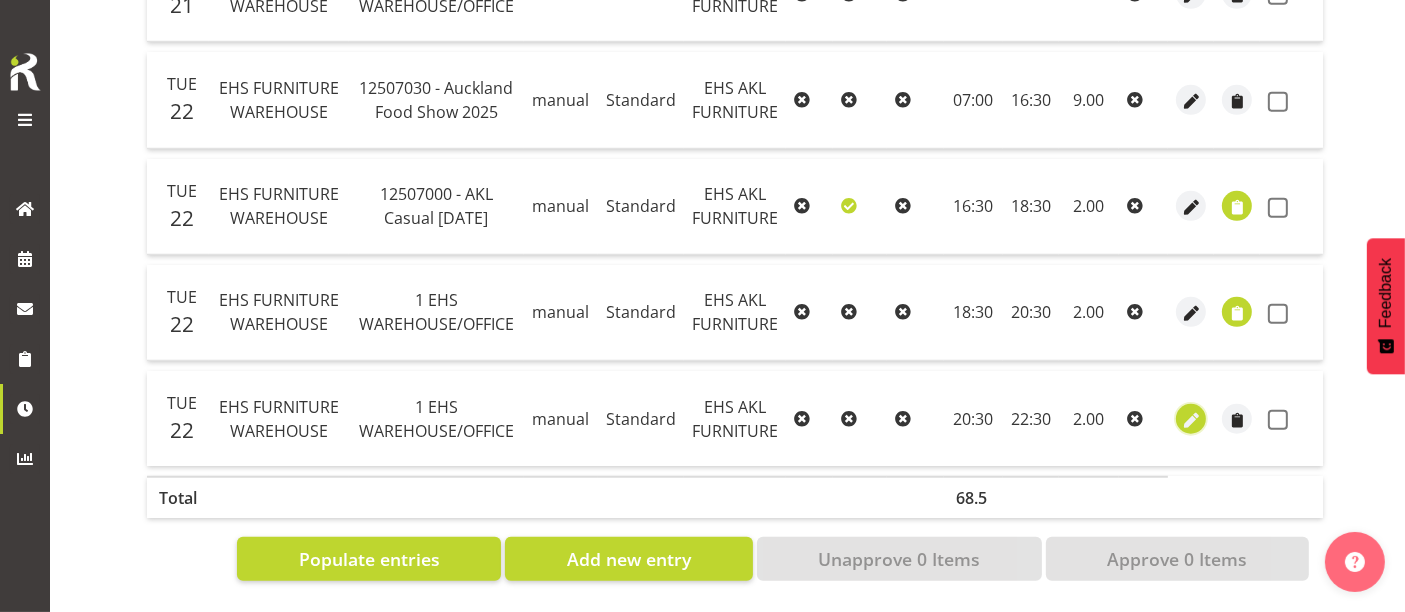 click at bounding box center (1191, 420) 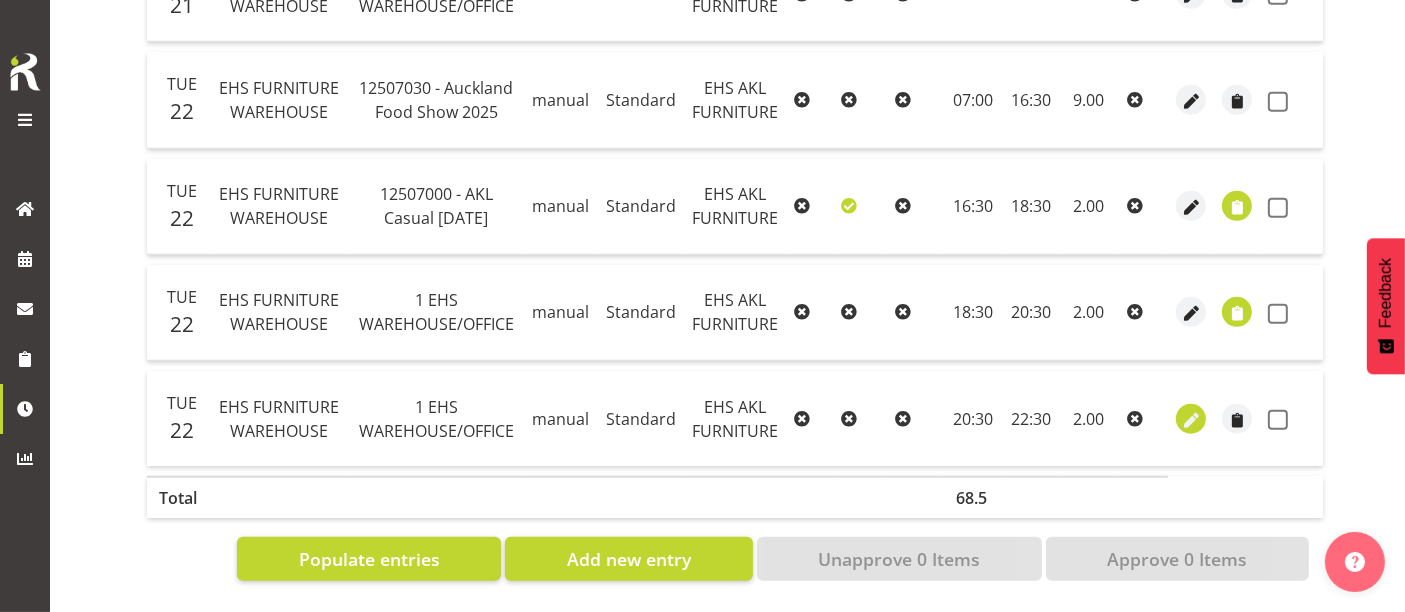 select on "Standard" 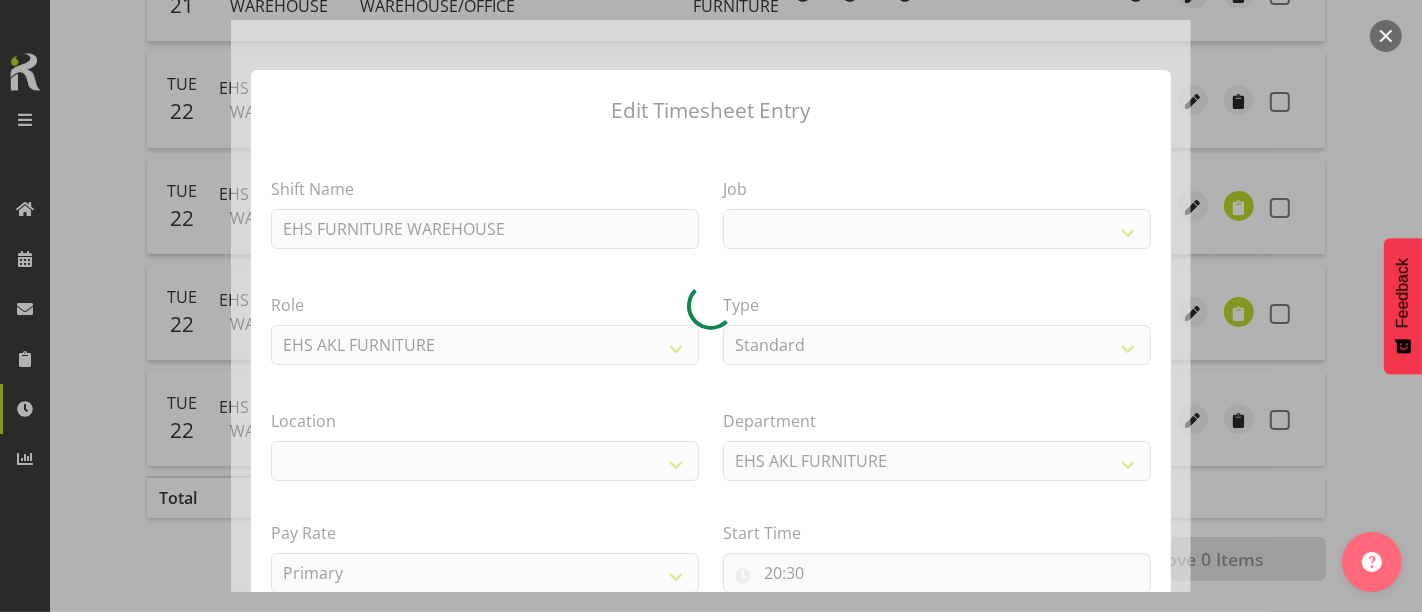 select 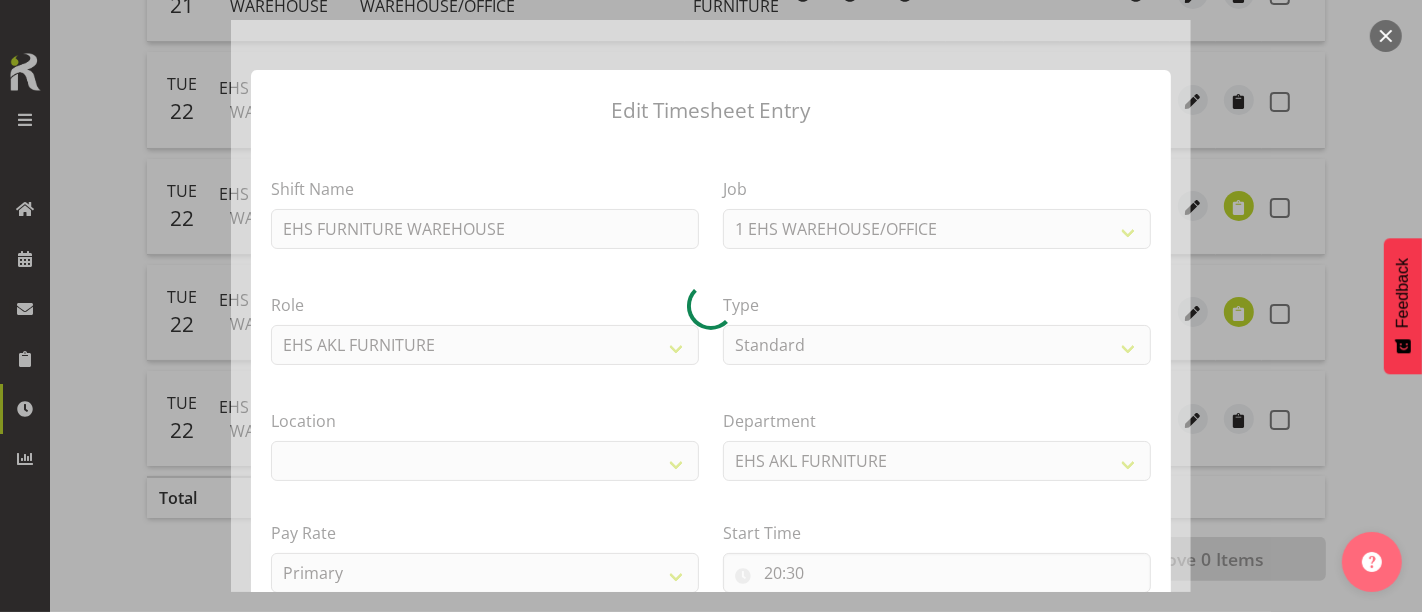 select on "35" 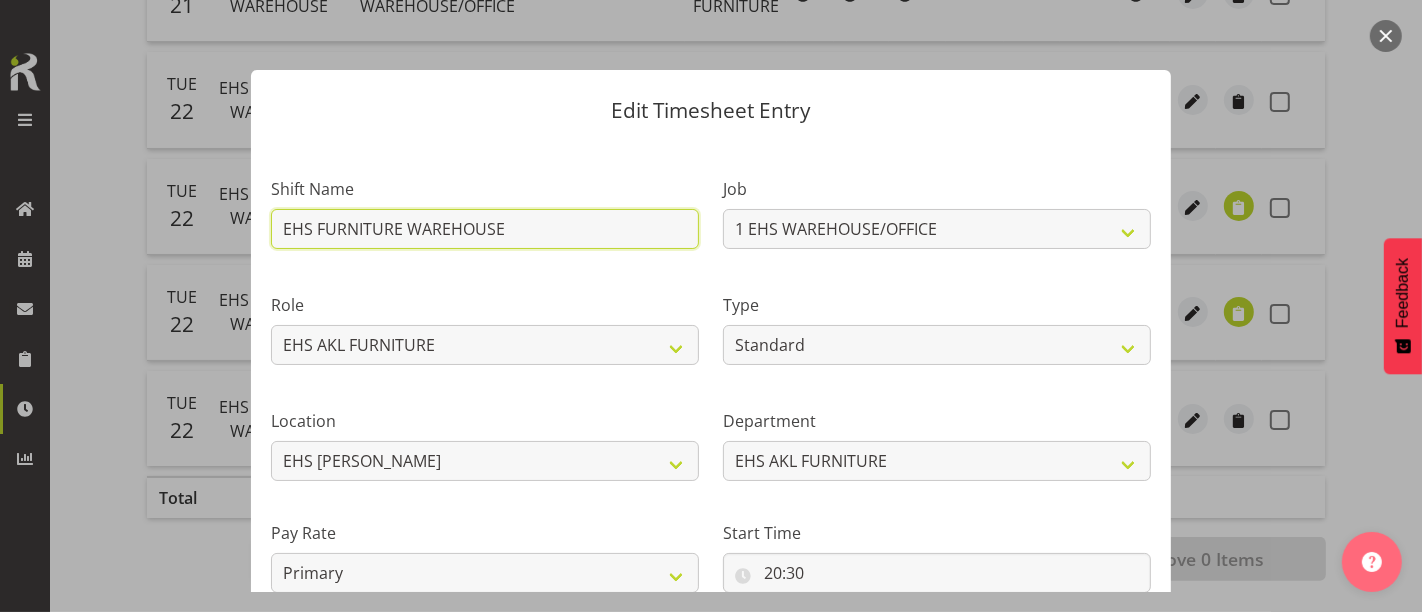drag, startPoint x: 515, startPoint y: 229, endPoint x: 90, endPoint y: 261, distance: 426.203 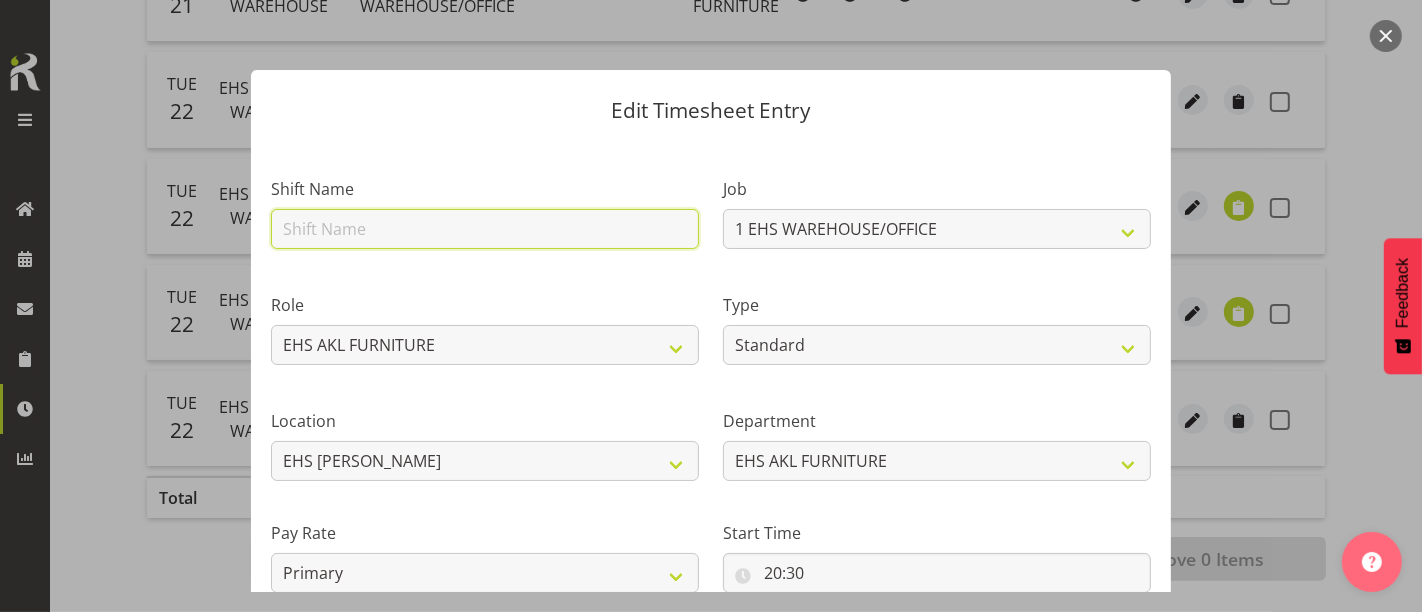 click at bounding box center (485, 229) 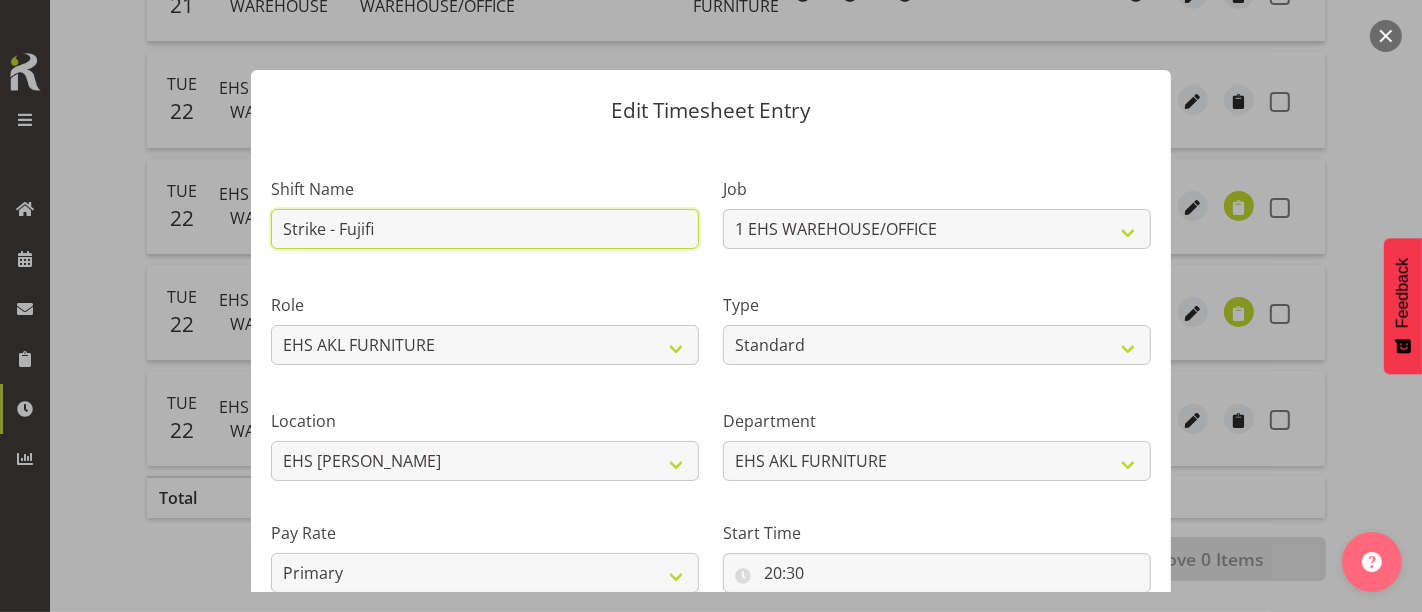 click on "Strike - Fujifi" at bounding box center [485, 229] 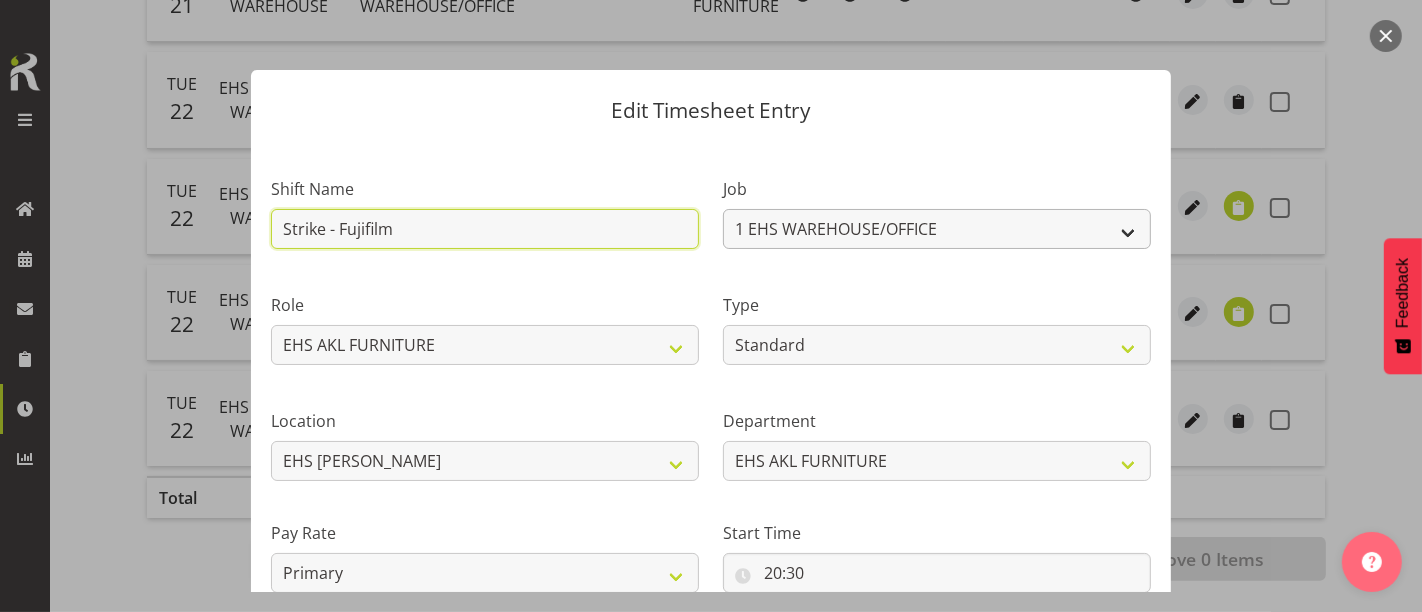 type on "Strike - Fujifilm" 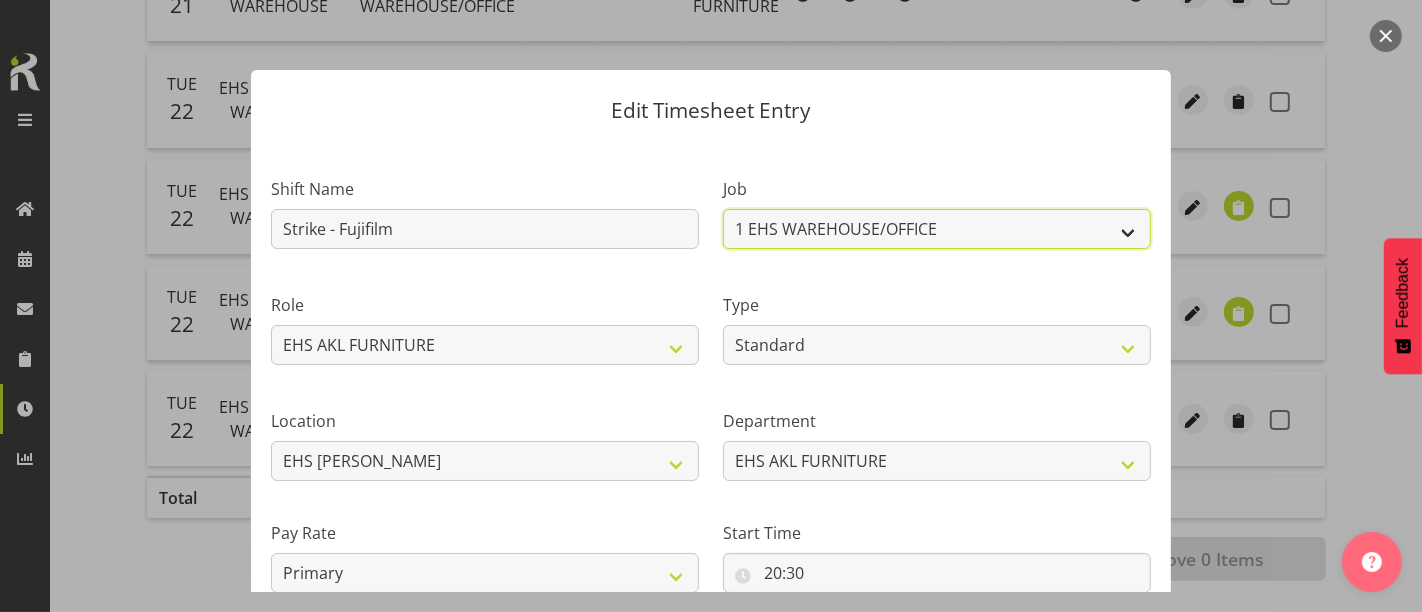click on "1 Carlton Events 1 Carlton Hamilton 1 Carlton Wellington 1 EHS WAREHOUSE/OFFICE 1 GRS 1 SLP Production 1 SLP Tradeshows 12504000 - AKL Casual Apr 2025 1250400R - April Casual C&R 2025 12504050 - CDES Engineering and Technology Expo 2025 12504070 - FINZ (National Financial Adviser Conf) 2025 1250407A - Fidelity @ FINZ Conf 2025 1250407B - La Trobe @ FINZ Conf 25 1250407C - Partners Life @ FINZ Conf 25 12504080 - AKL Go Green 2025 12504100 - NZSEE 2025 12504120 - Ester Show 2025 12504150 - Test-Dan-May 12505000 - AKL Casual May 2025 1250500R - May Casual C&R 2025 12505020 - Hutchwilco Boat Show 2025 1250502R - Hutchwilco Boat Show 2025 - C&R 12505030 - NZOHS Conference 2025 12505040 - Aotearoa Art Fair 2025 12505060 - Waipa Home Show 2025 12505070 - CAS 2025 1250507A - CAS 2025 - 200 Doors 1250507B - CAS 2025 - Cutera 1250507C - CAS 2025 - Dermocosmetica 12505080 - RANZCO Conference 2025 1250508A - Zeiss @ RANZCO 25 1250508B - Roche @ Ranzco 25 1250508C - Alcon @ RANZCO 25 12505090 - BuildLink Trade Show 2025" at bounding box center (937, 229) 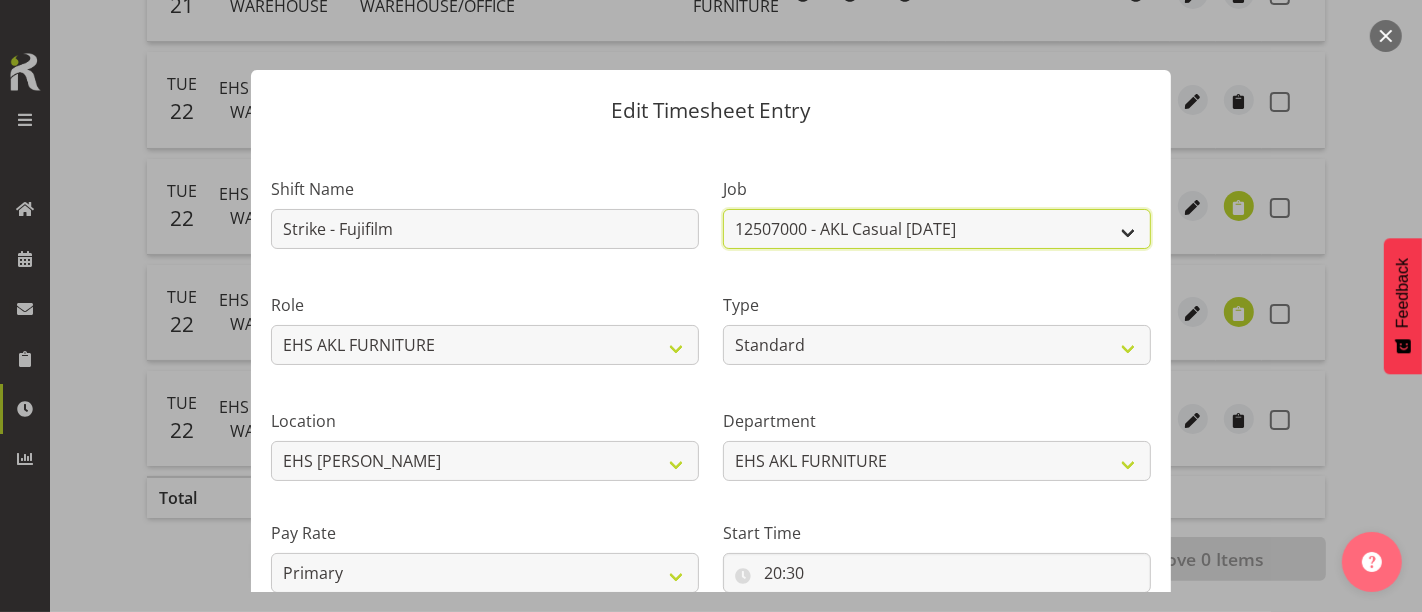 click on "1 Carlton Events 1 Carlton Hamilton 1 Carlton Wellington 1 EHS WAREHOUSE/OFFICE 1 GRS 1 SLP Production 1 SLP Tradeshows 12504000 - AKL Casual Apr 2025 1250400R - April Casual C&R 2025 12504050 - CDES Engineering and Technology Expo 2025 12504070 - FINZ (National Financial Adviser Conf) 2025 1250407A - Fidelity @ FINZ Conf 2025 1250407B - La Trobe @ FINZ Conf 25 1250407C - Partners Life @ FINZ Conf 25 12504080 - AKL Go Green 2025 12504100 - NZSEE 2025 12504120 - Ester Show 2025 12504150 - Test-Dan-May 12505000 - AKL Casual May 2025 1250500R - May Casual C&R 2025 12505020 - Hutchwilco Boat Show 2025 1250502R - Hutchwilco Boat Show 2025 - C&R 12505030 - NZOHS Conference 2025 12505040 - Aotearoa Art Fair 2025 12505060 - Waipa Home Show 2025 12505070 - CAS 2025 1250507A - CAS 2025 - 200 Doors 1250507B - CAS 2025 - Cutera 1250507C - CAS 2025 - Dermocosmetica 12505080 - RANZCO Conference 2025 1250508A - Zeiss @ RANZCO 25 1250508B - Roche @ Ranzco 25 1250508C - Alcon @ RANZCO 25 12505090 - BuildLink Trade Show 2025" at bounding box center [937, 229] 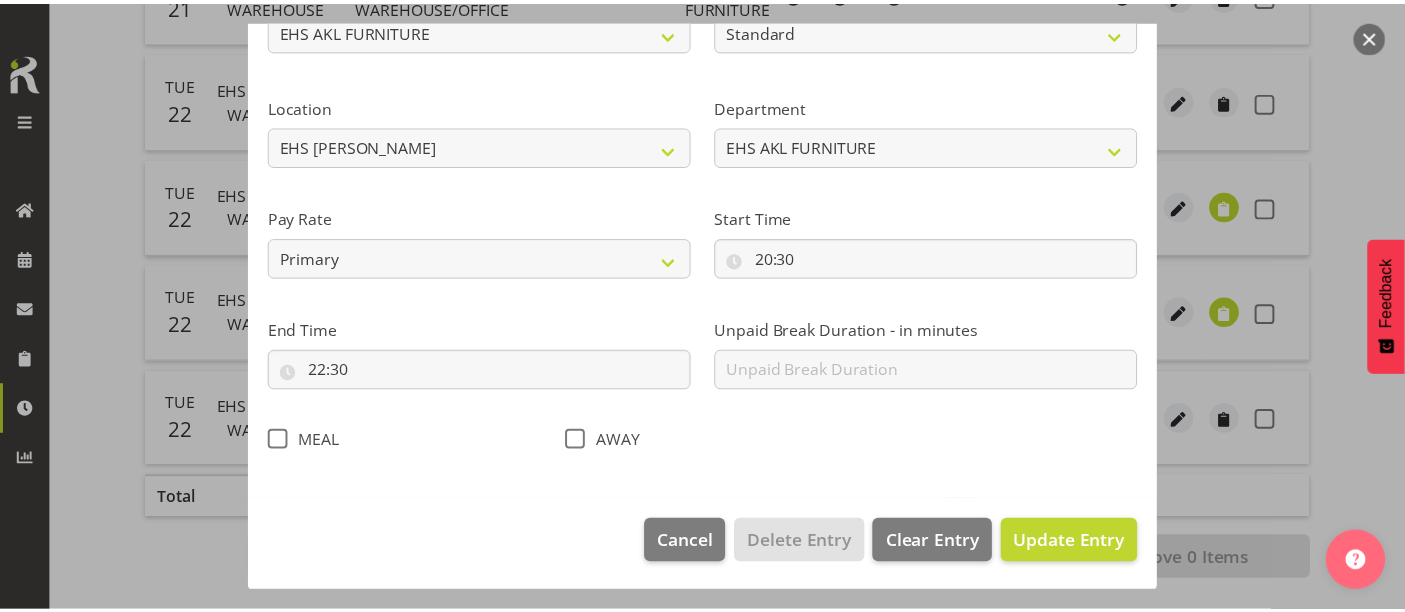 scroll, scrollTop: 316, scrollLeft: 0, axis: vertical 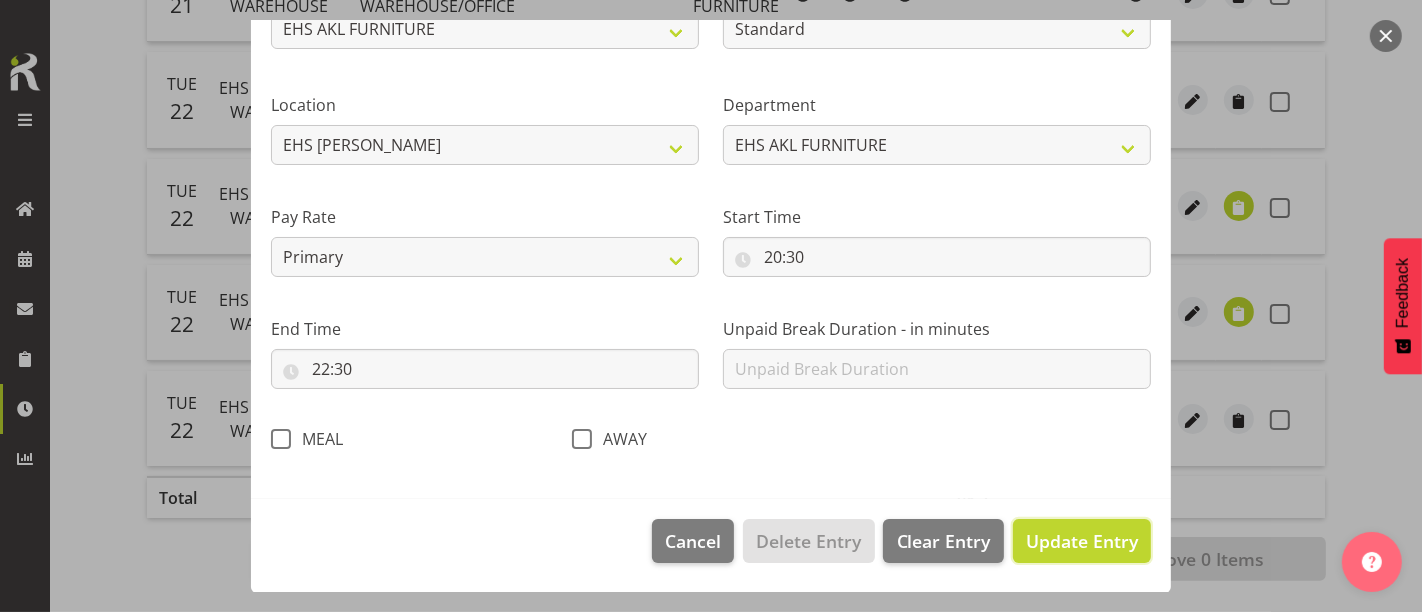 click on "Update Entry" at bounding box center (1082, 541) 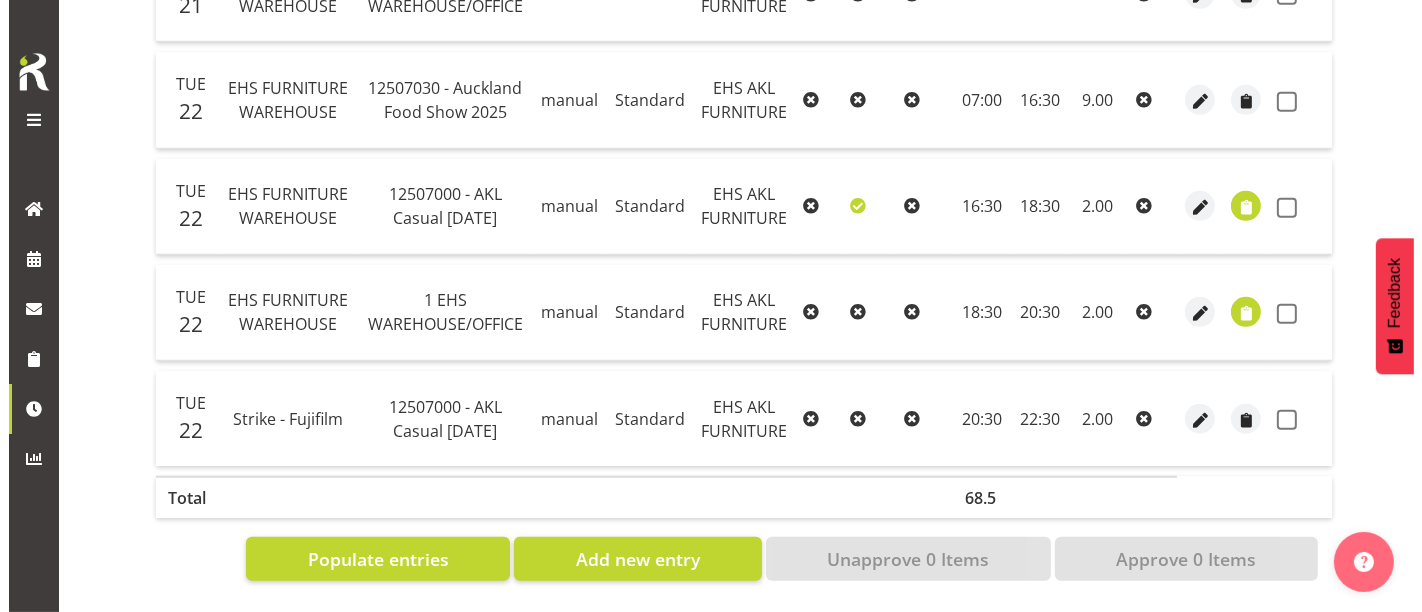 scroll, scrollTop: 1458, scrollLeft: 0, axis: vertical 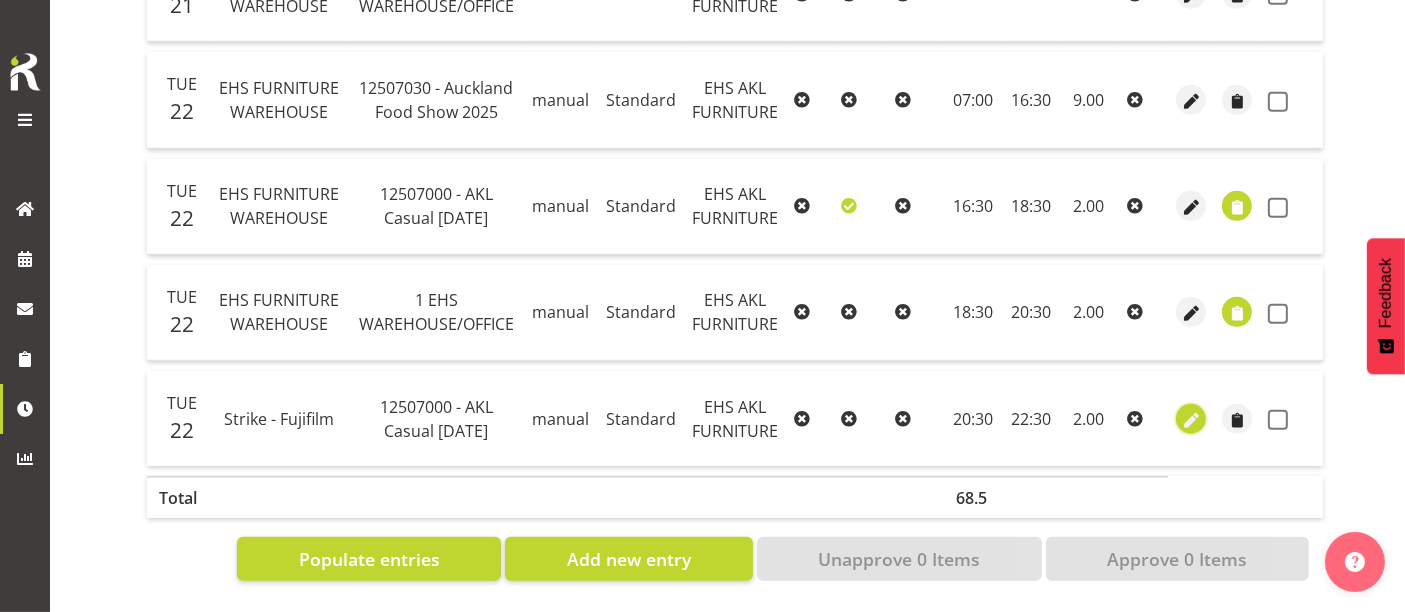 click at bounding box center [1191, 420] 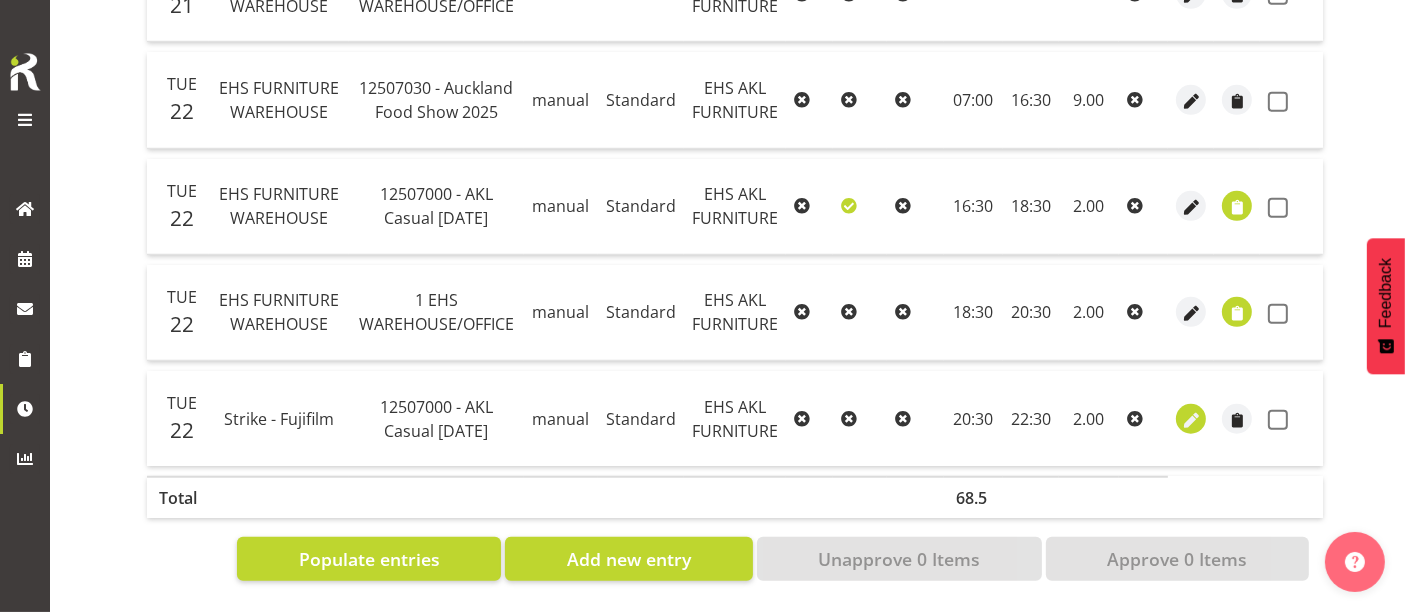 select on "Standard" 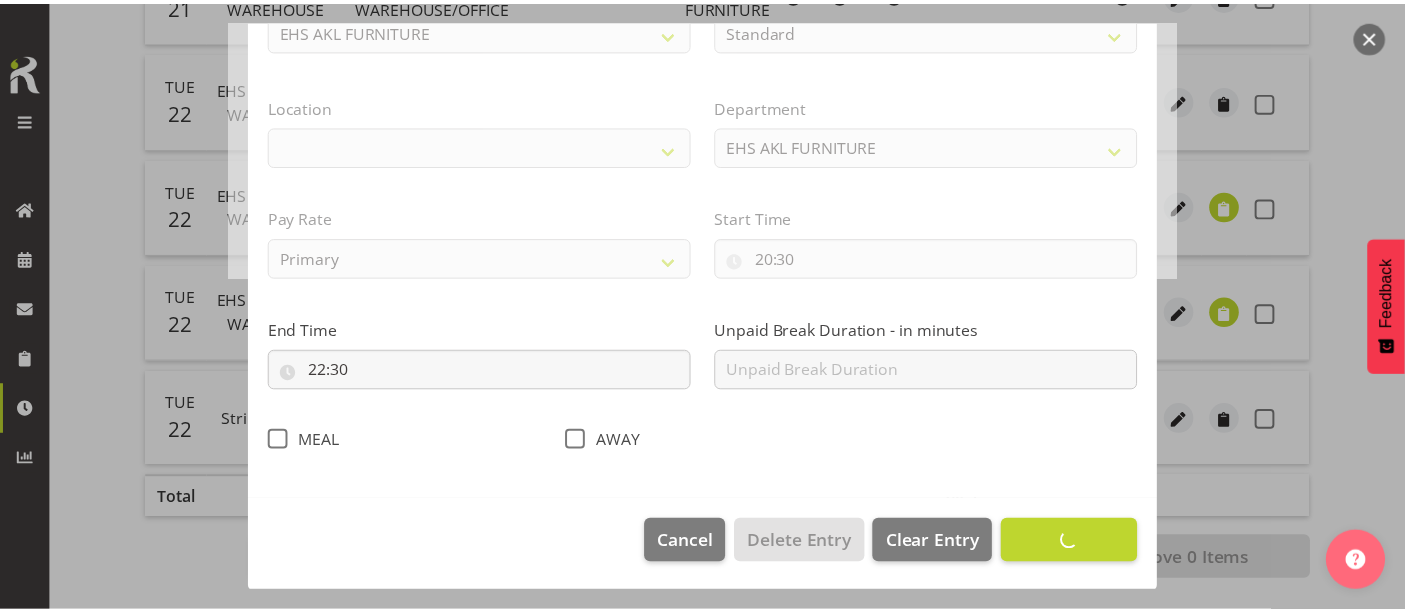 scroll, scrollTop: 316, scrollLeft: 0, axis: vertical 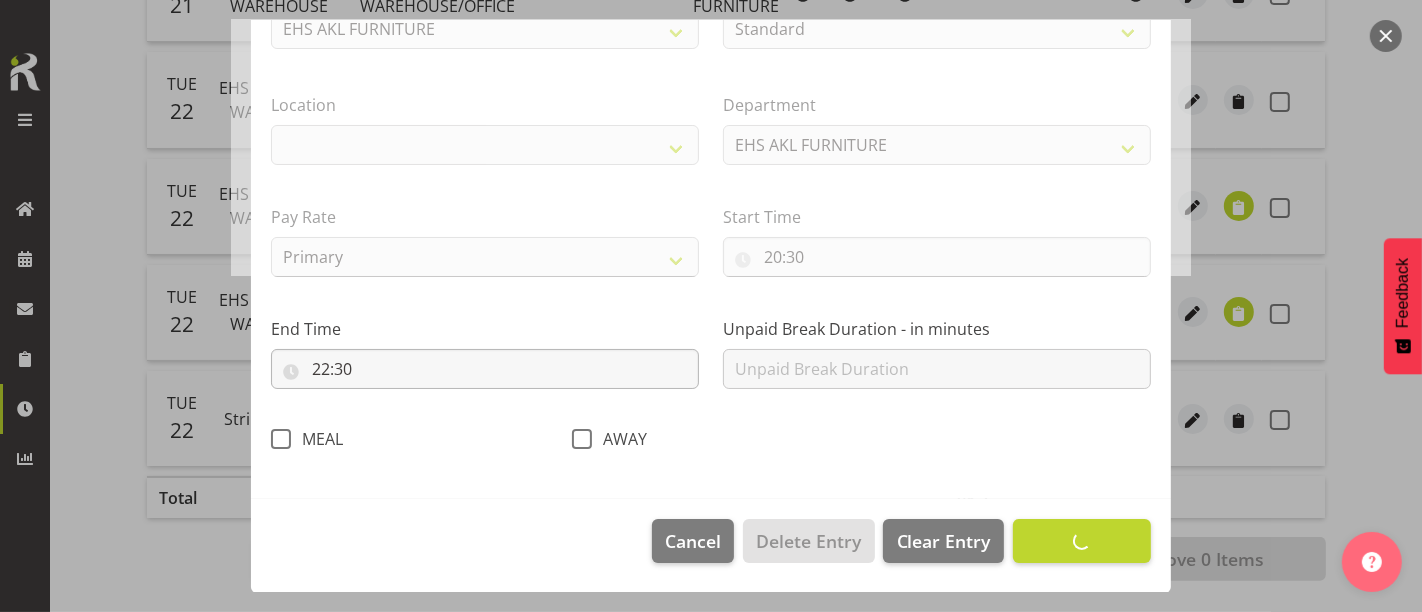 select 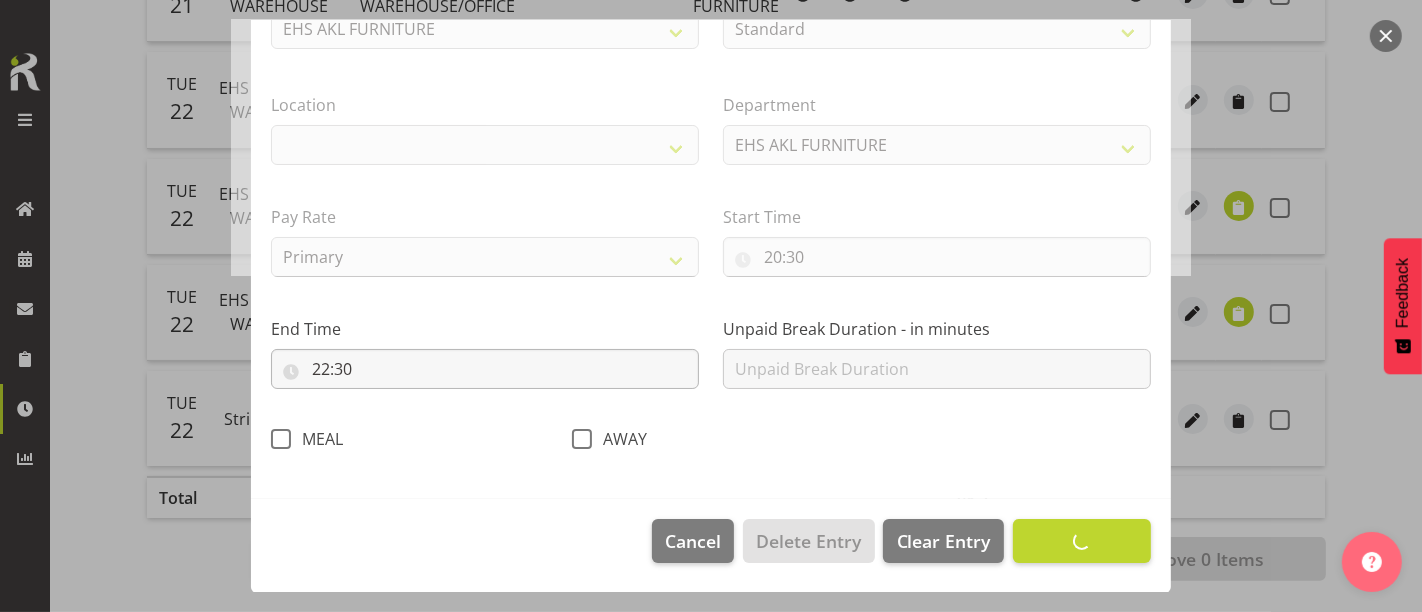 select on "8651" 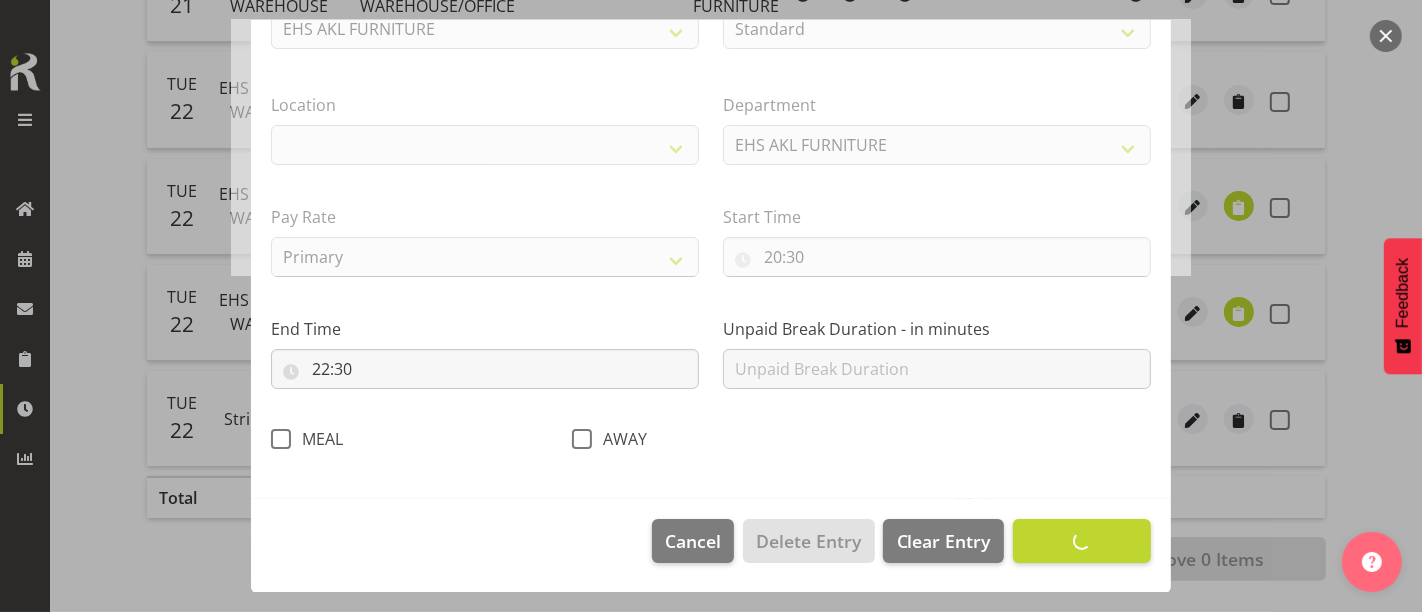 select on "35" 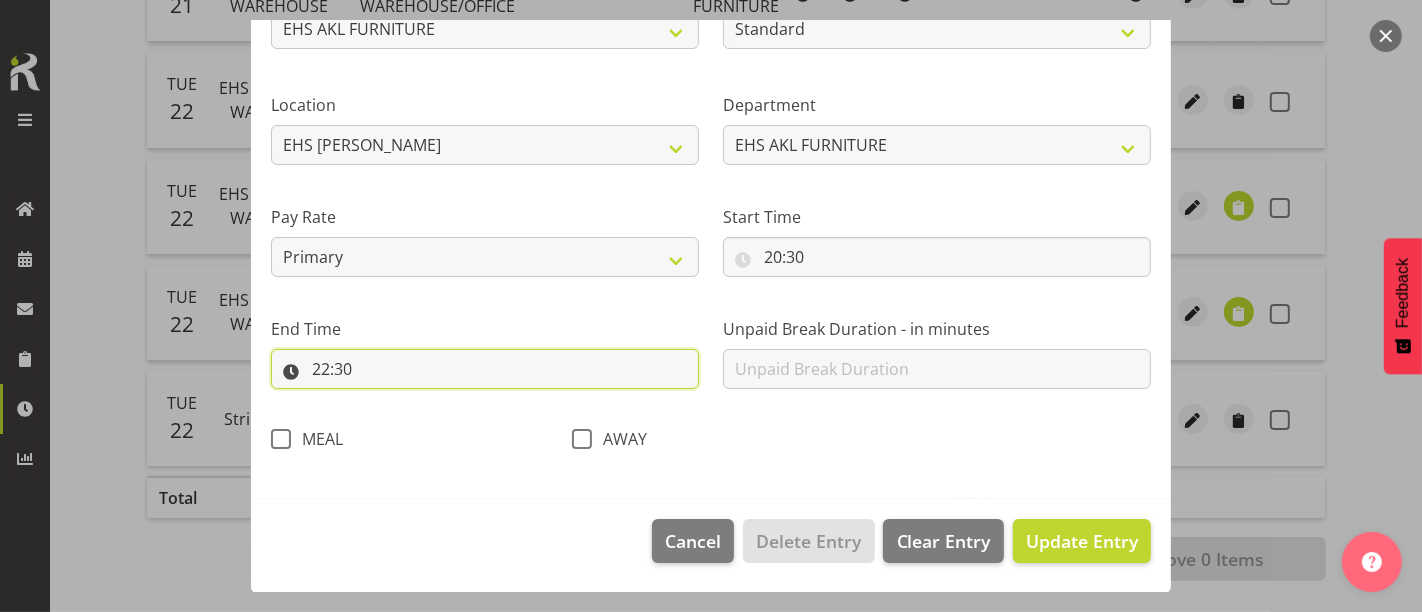 click on "22:30" at bounding box center (485, 369) 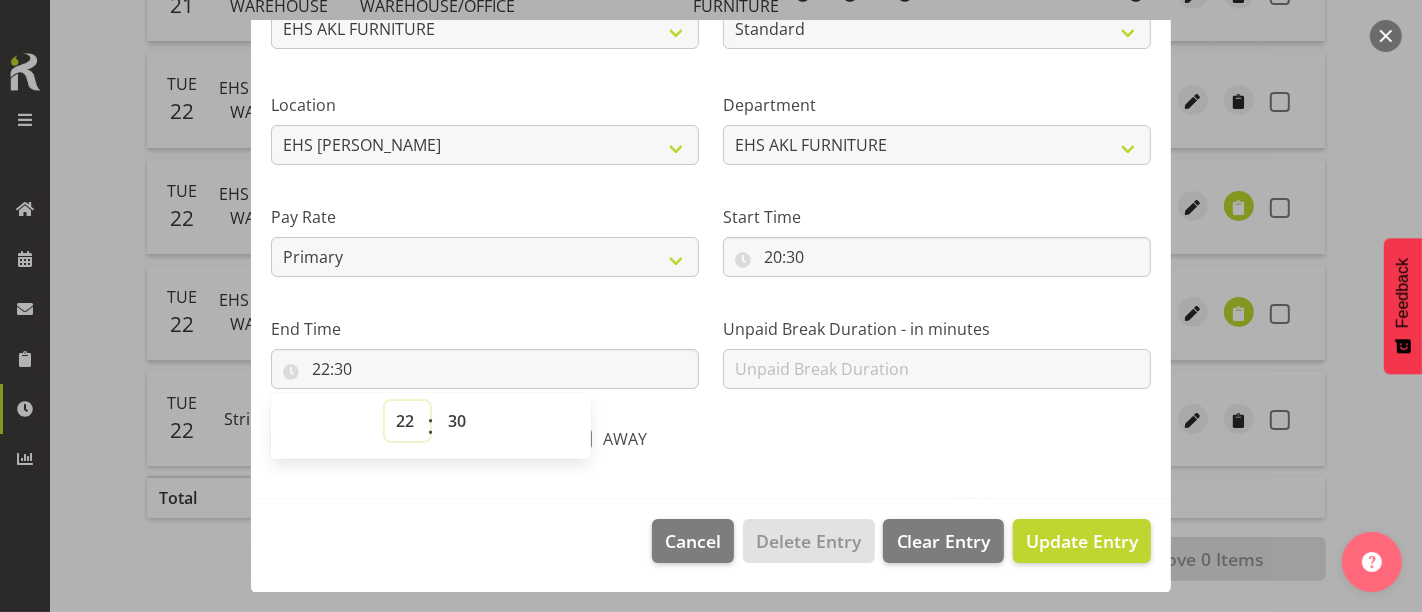 click on "00   01   02   03   04   05   06   07   08   09   10   11   12   13   14   15   16   17   18   19   20   21   22   23" at bounding box center [407, 421] 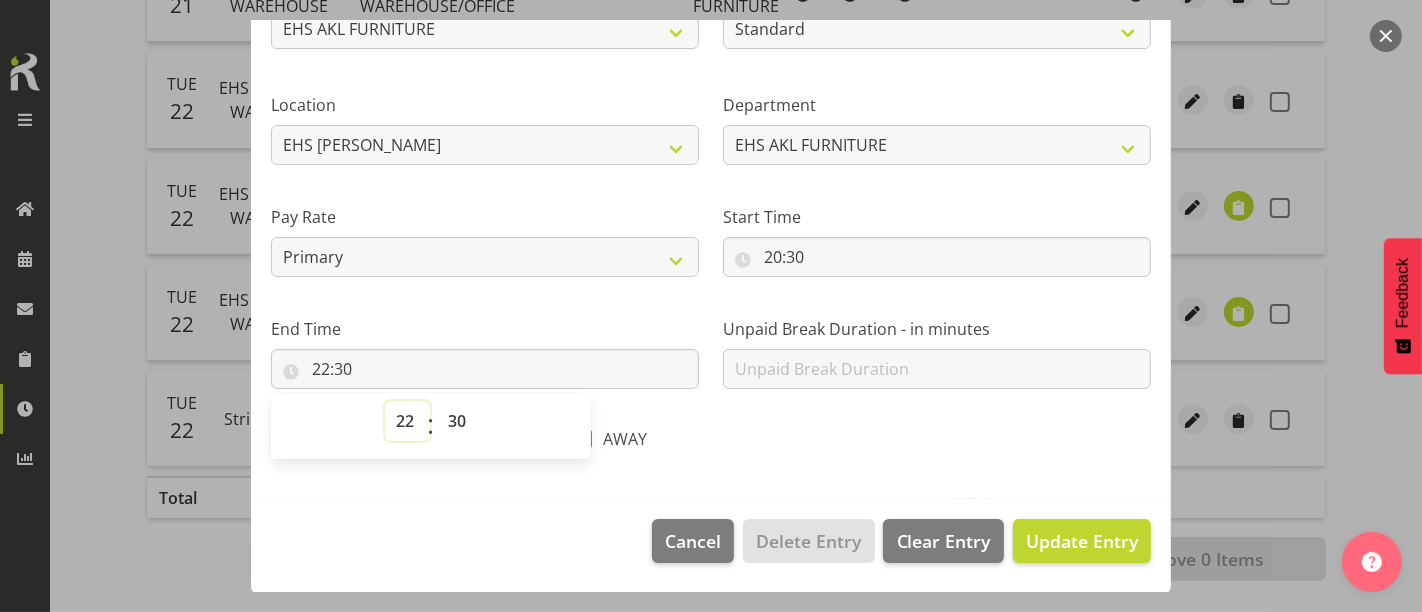 select on "23" 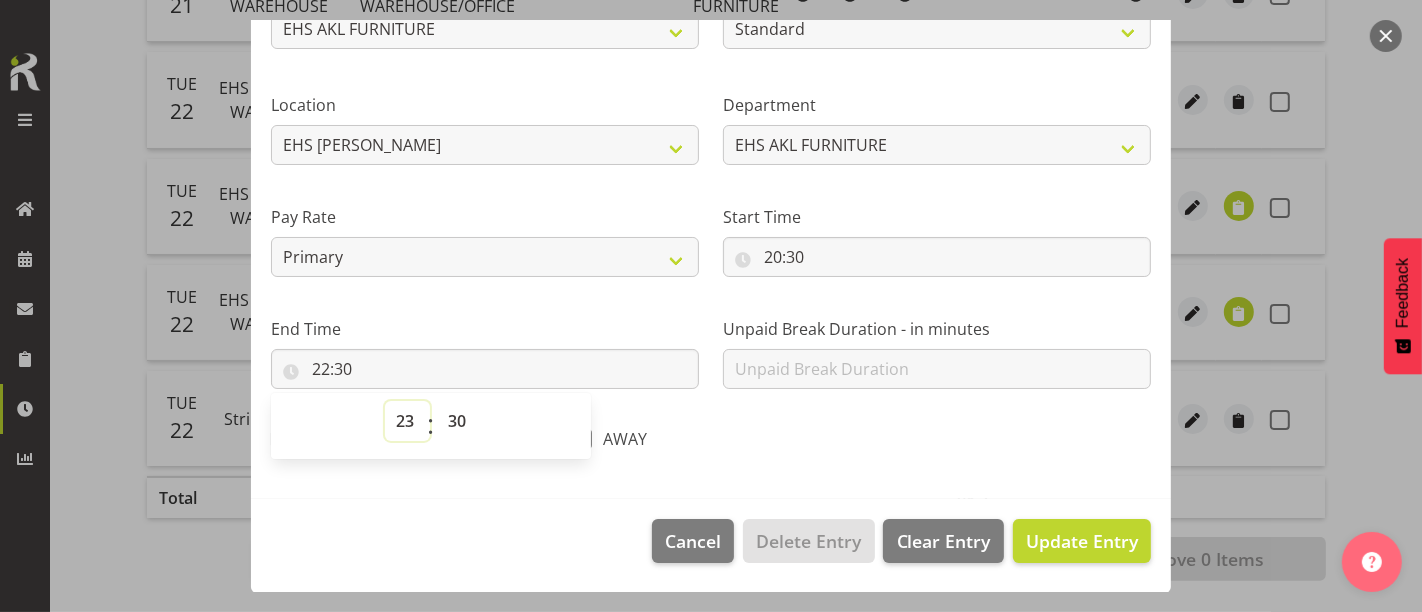 click on "00   01   02   03   04   05   06   07   08   09   10   11   12   13   14   15   16   17   18   19   20   21   22   23" at bounding box center (407, 421) 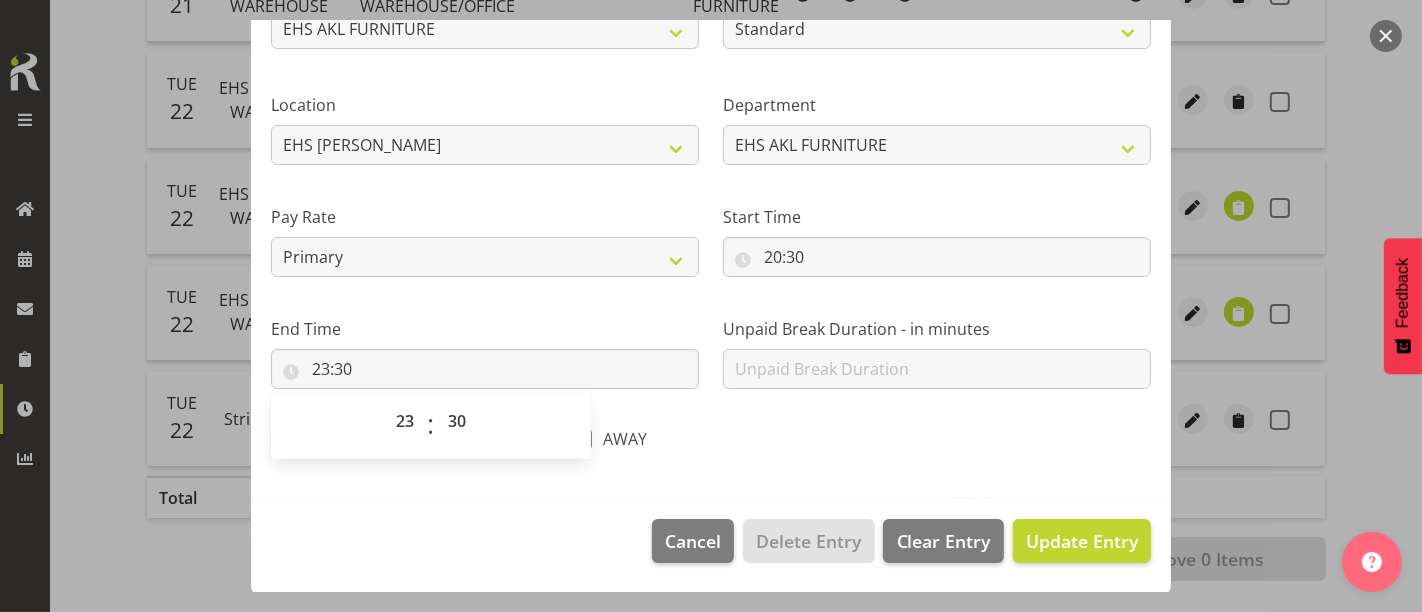 click on "Shift Name Strike - Fujifilm   Job 1 Carlton Events 1 Carlton Hamilton 1 Carlton Wellington 1 EHS WAREHOUSE/OFFICE 1 GRS 1 SLP Production 1 SLP Tradeshows 12504000 - AKL Casual Apr 2025 1250400R - April Casual C&R 2025 12504050 - CDES Engineering and Technology Expo 2025 12504070 - FINZ (National Financial Adviser Conf) 2025 1250407A - Fidelity @ FINZ Conf 2025 1250407B - La Trobe @ FINZ Conf 25 1250407C - Partners Life @ FINZ Conf 25 12504080 - AKL Go Green 2025 12504100 - NZSEE 2025 12504120 - Ester Show 2025 12504150 - Test-Dan-May 12505000 - AKL Casual May 2025 1250500R - May Casual C&R 2025 12505020 - Hutchwilco Boat Show 2025 1250502R - Hutchwilco Boat Show 2025 - C&R 12505030 - NZOHS Conference 2025 12505040 - Aotearoa Art Fair 2025 12505060 - Waipa Home Show 2025 12505070 - CAS 2025 1250507A - CAS 2025 - 200 Doors 1250507B - CAS 2025 - Cutera 1250507C - CAS 2025 - Dermocosmetica 12505080 - RANZCO Conference 2025 1250508A - Zeiss @ RANZCO 25 1250508B - Roche @ Ranzco 25 1250508C - Alcon @ RANZCO 25" at bounding box center (711, 150) 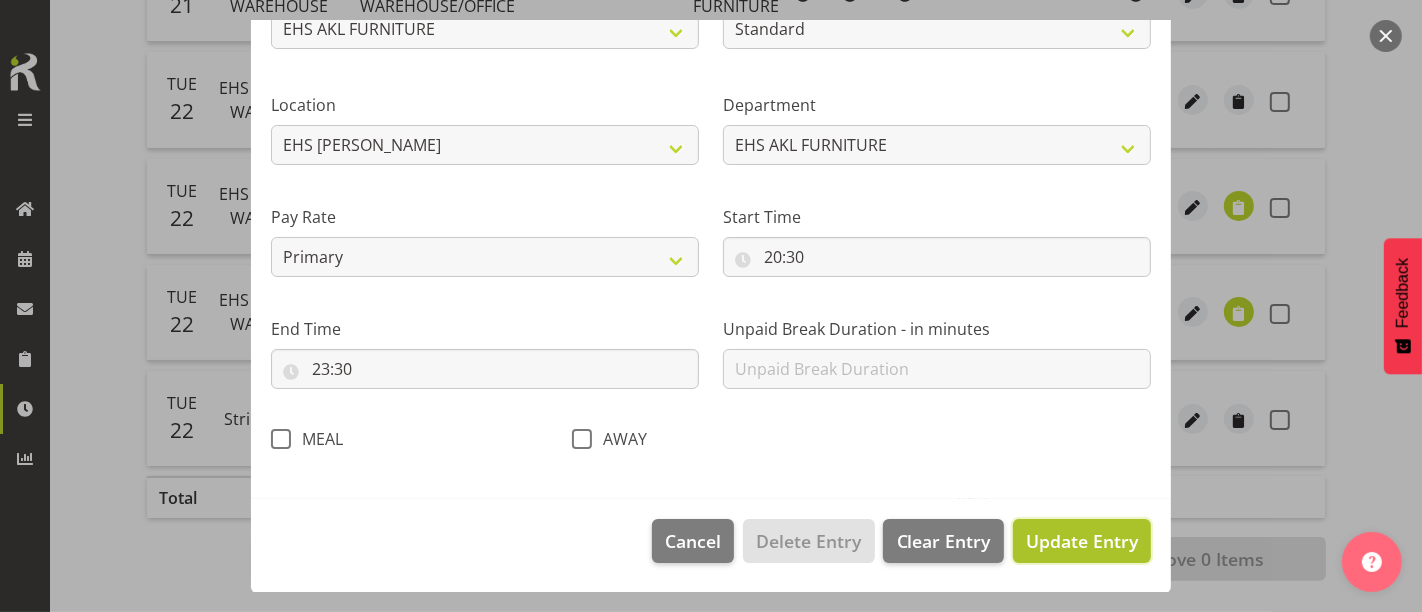 click on "Update Entry" at bounding box center [1082, 541] 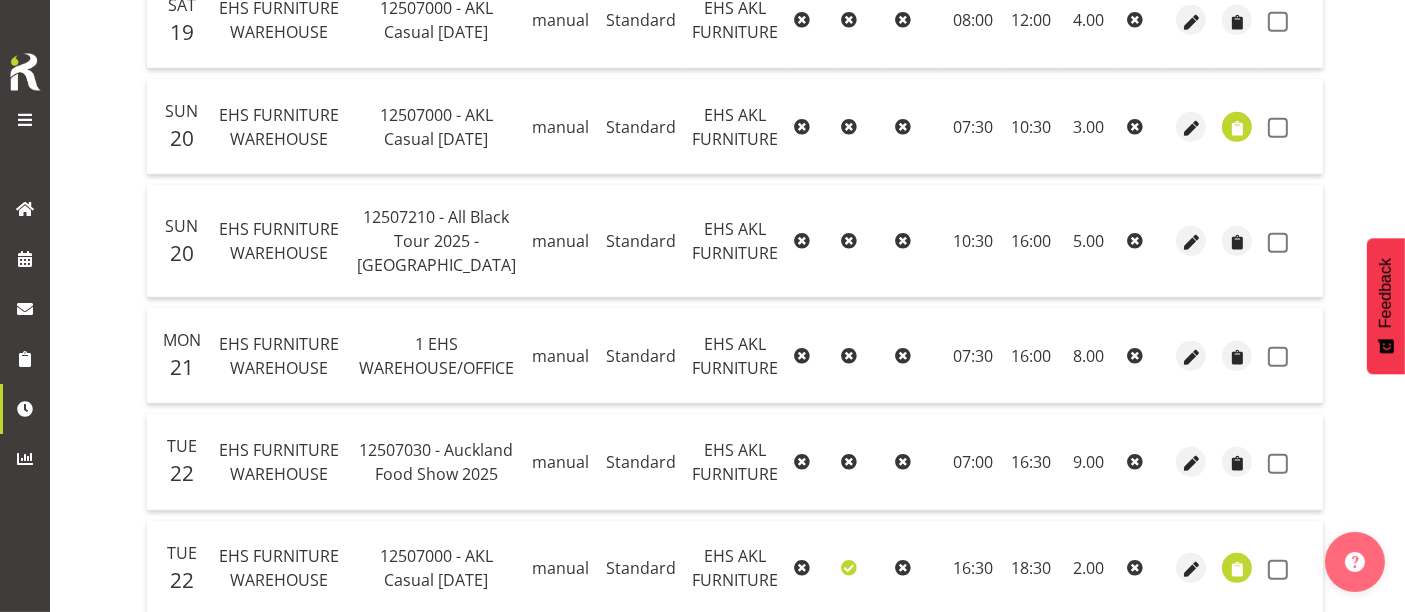 scroll, scrollTop: 997, scrollLeft: 0, axis: vertical 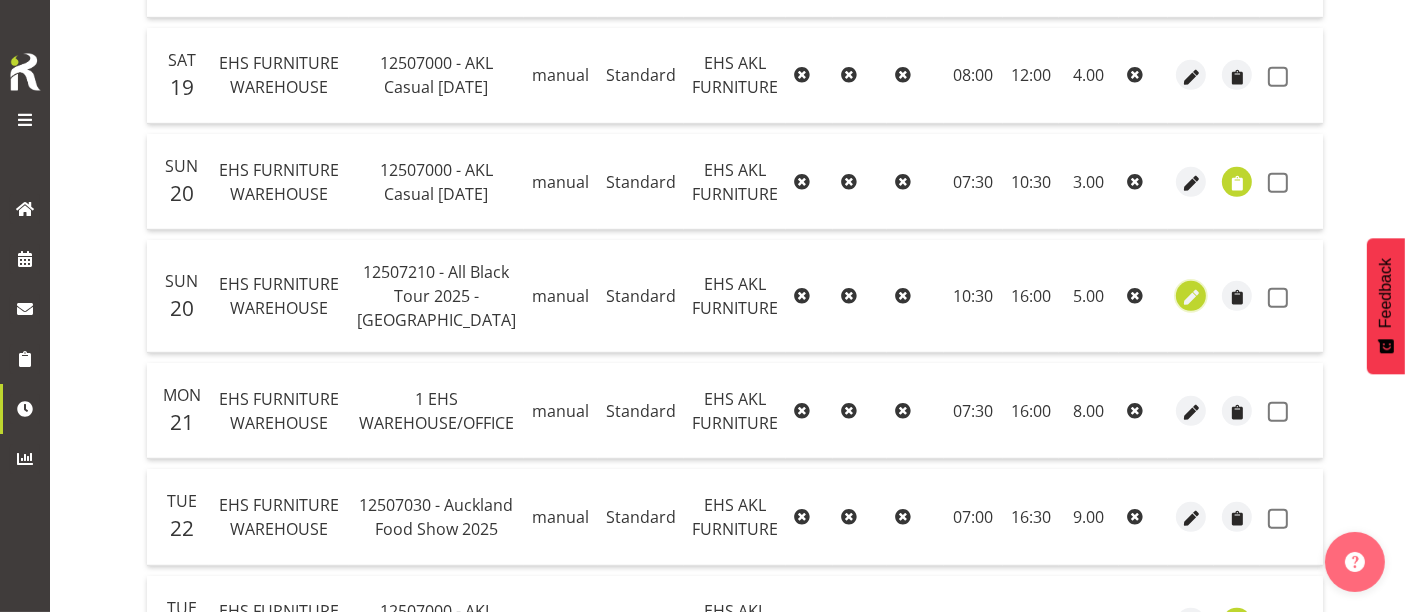 click at bounding box center [1191, 298] 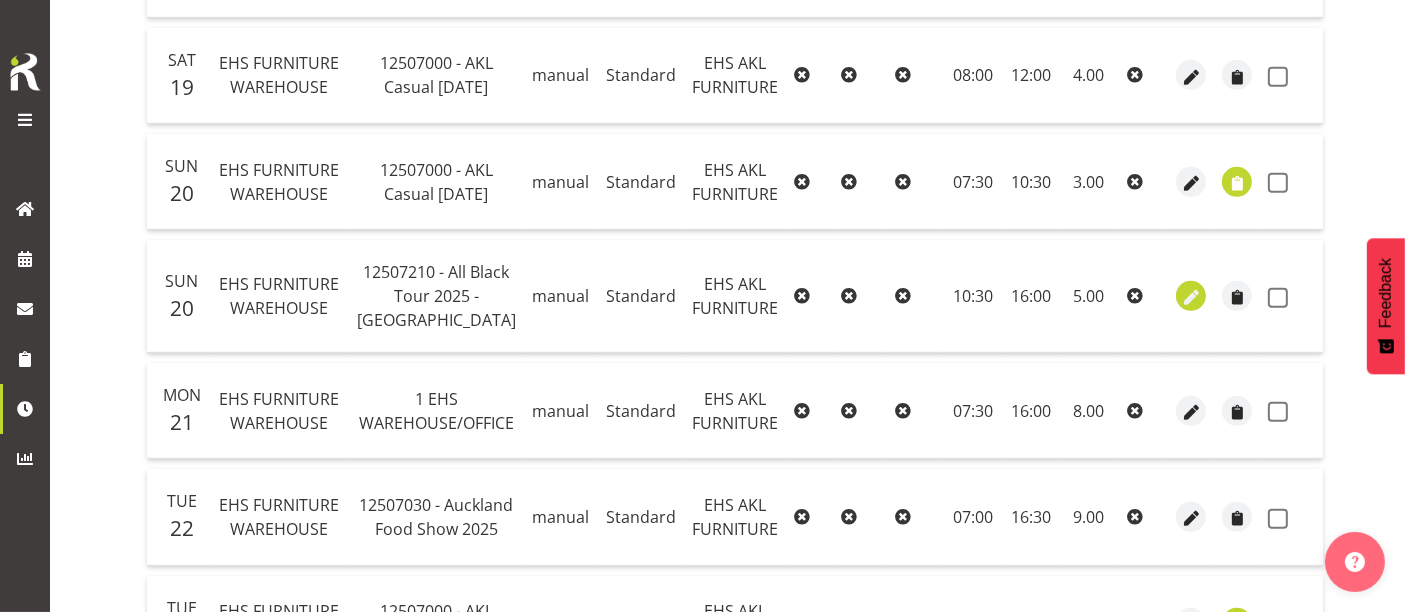 select on "Standard" 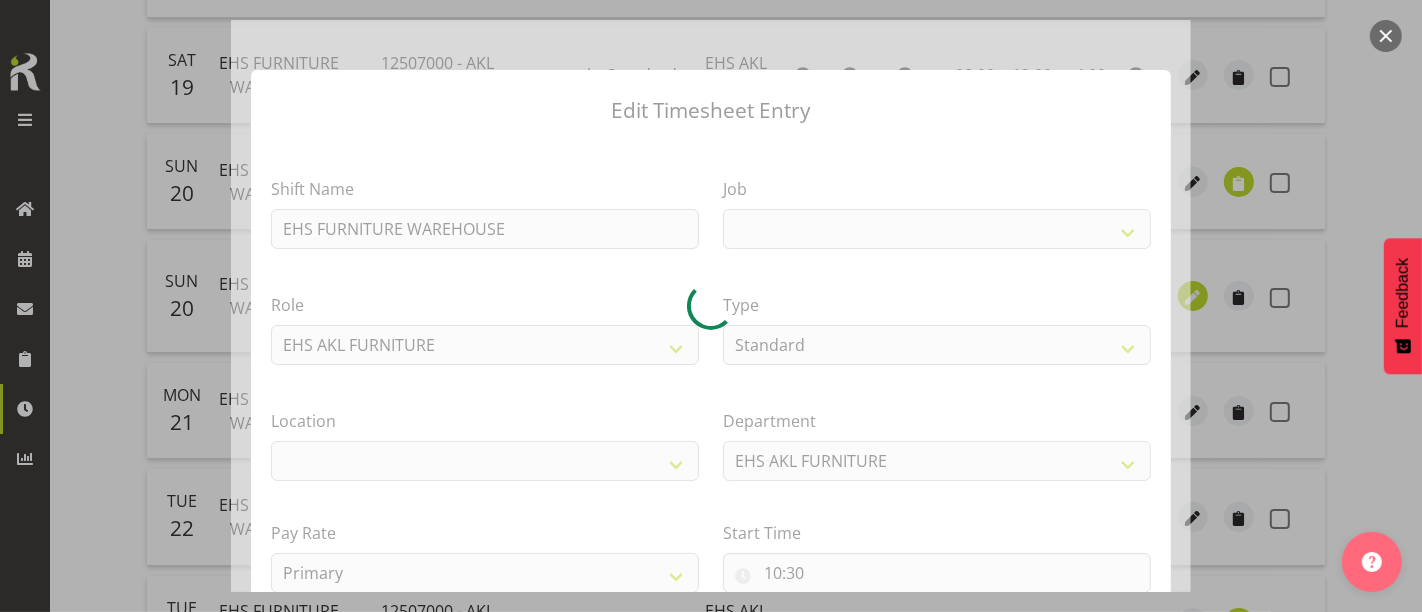 select 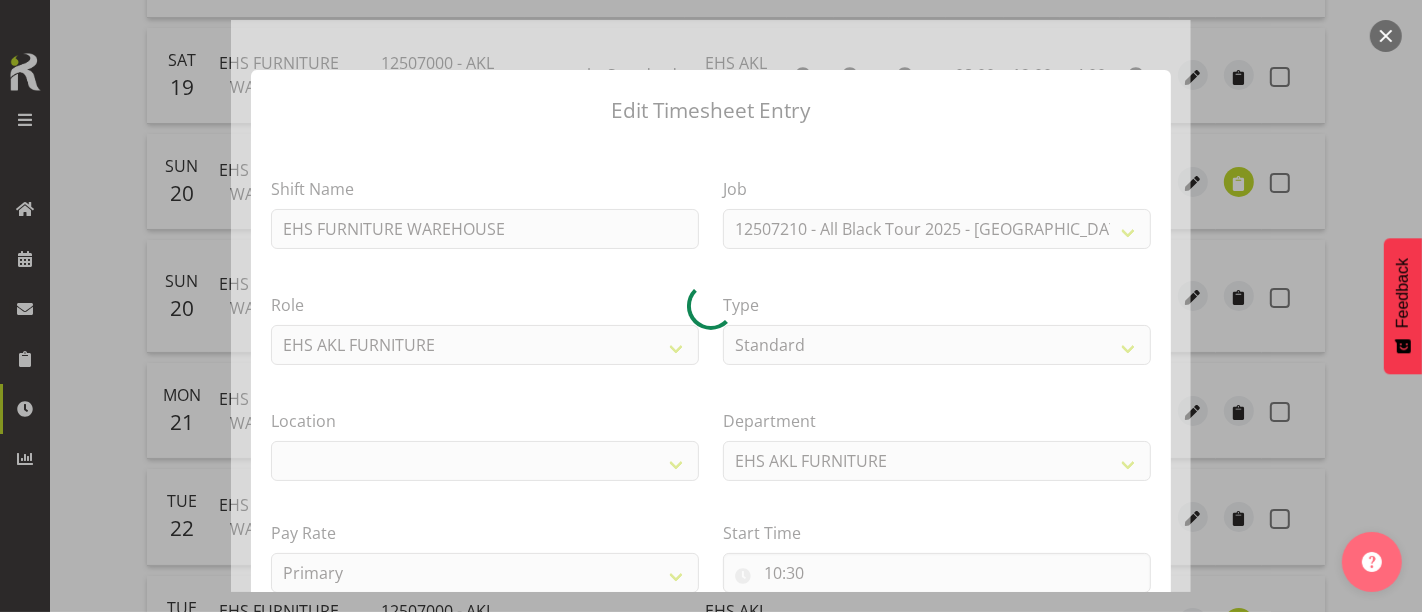 click at bounding box center (1386, 36) 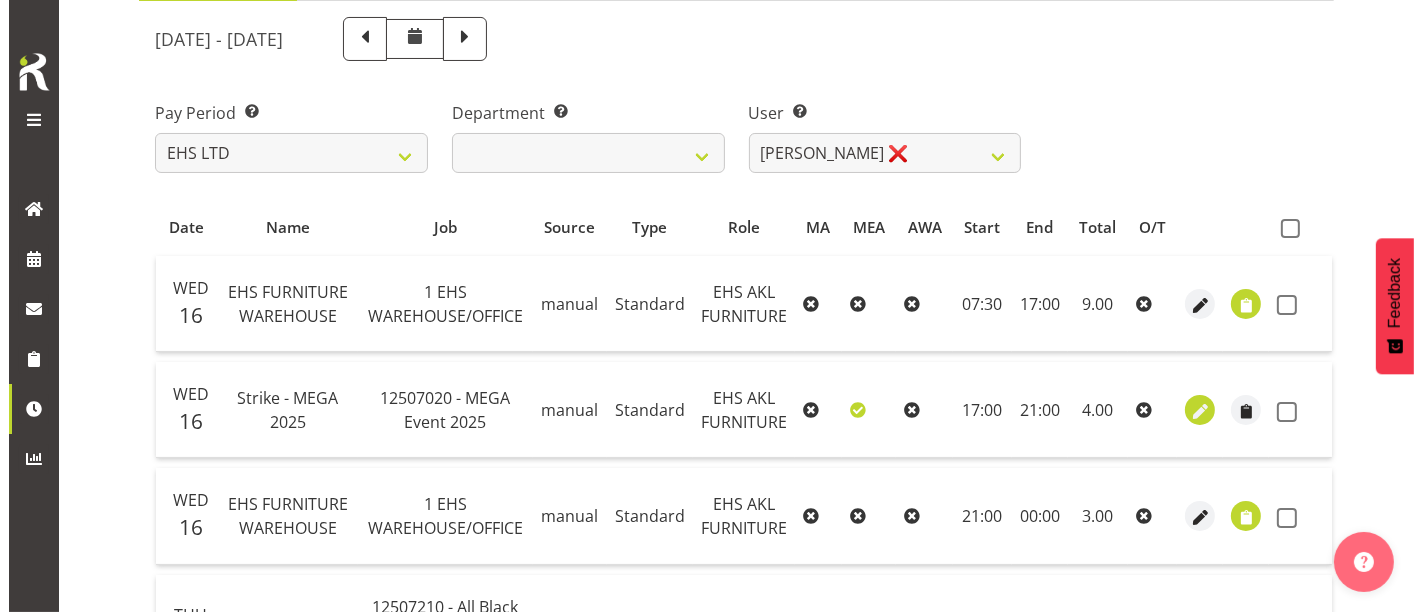 scroll, scrollTop: 222, scrollLeft: 0, axis: vertical 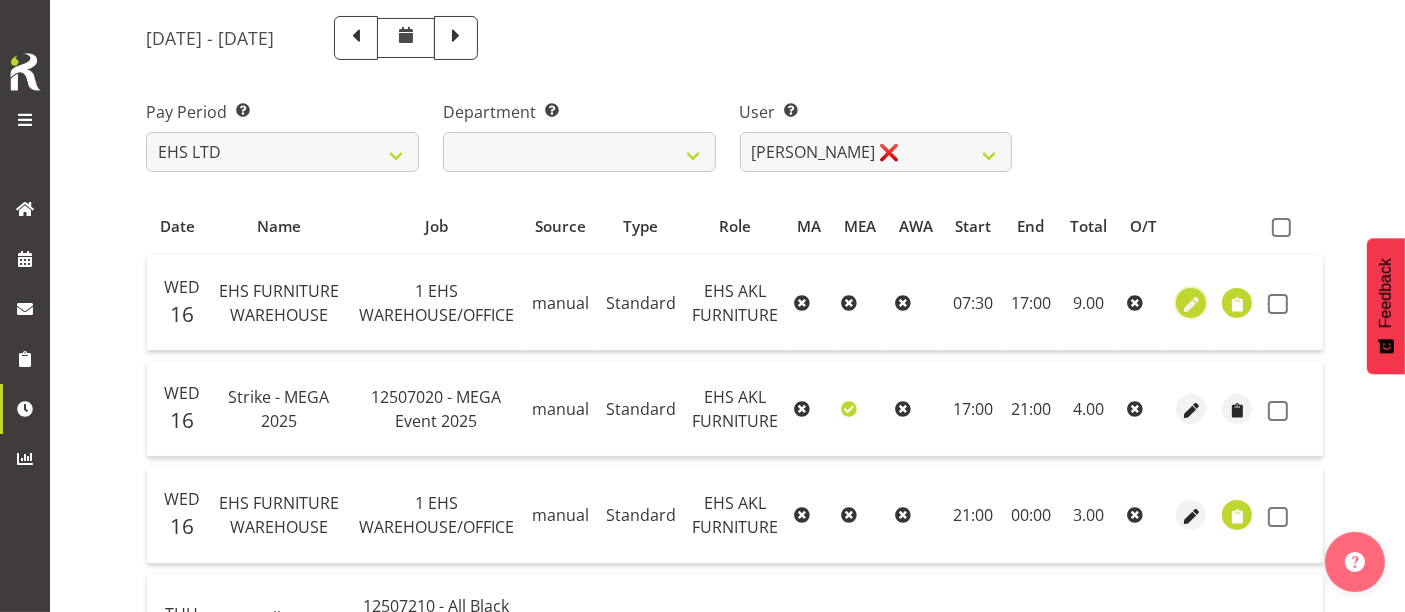 click at bounding box center (1191, 304) 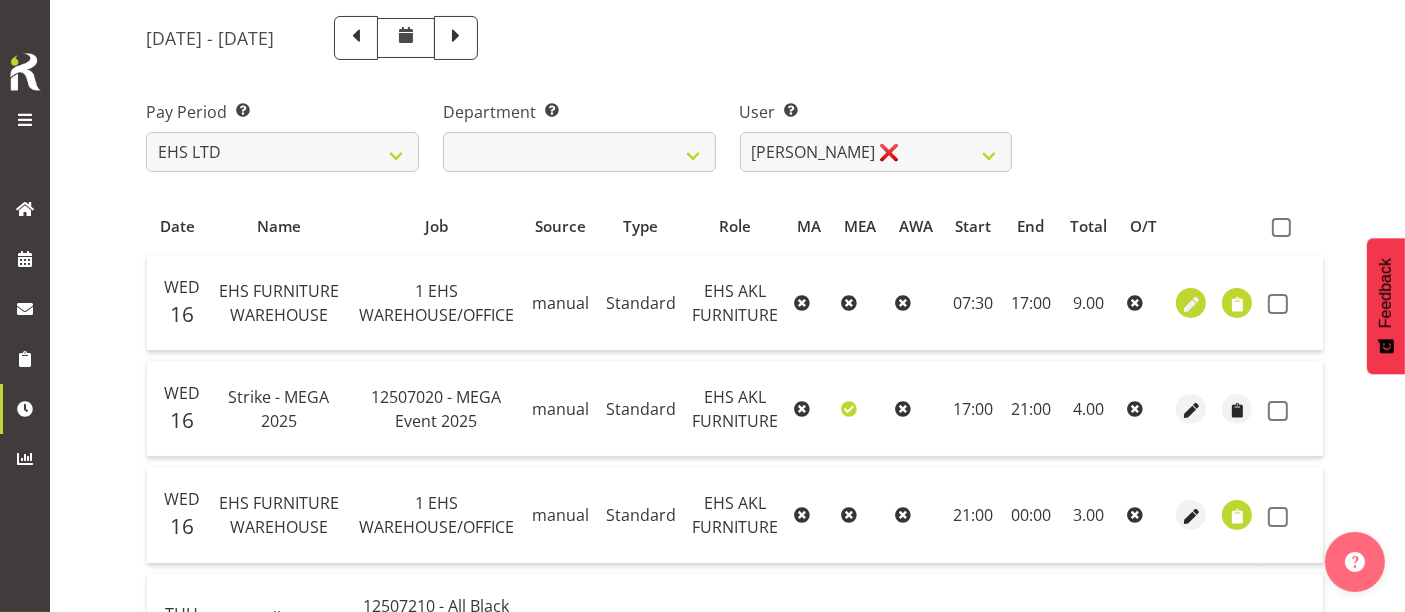 select on "Standard" 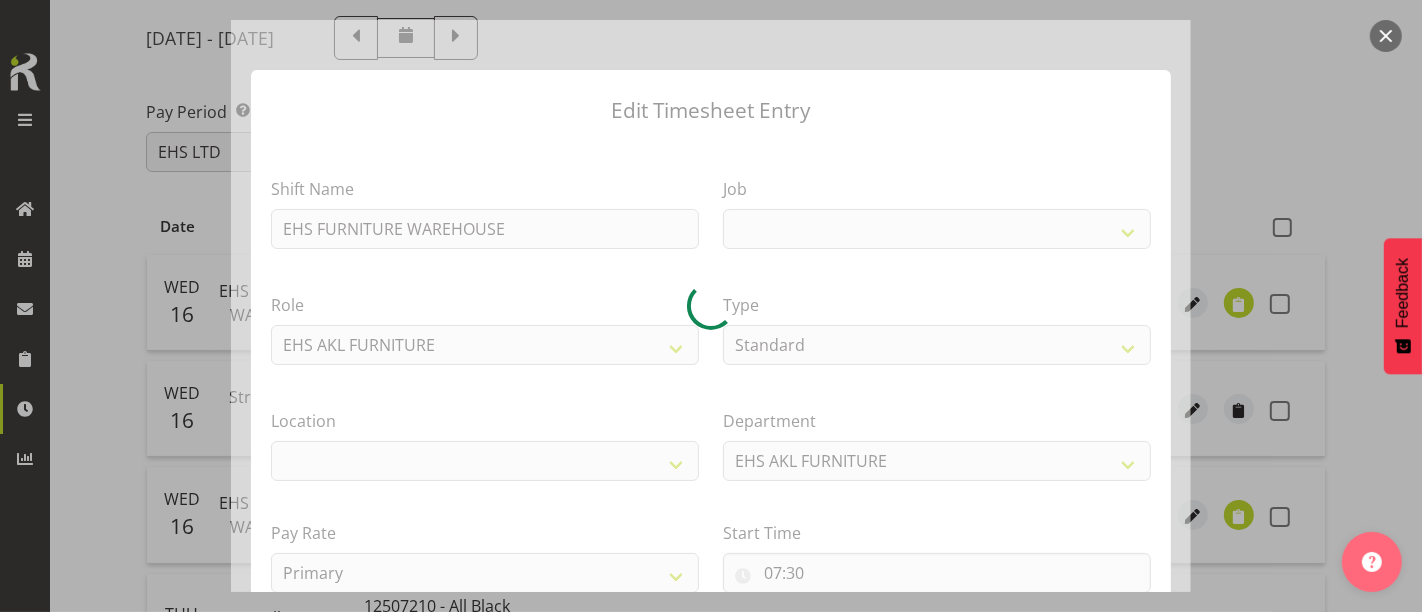 select 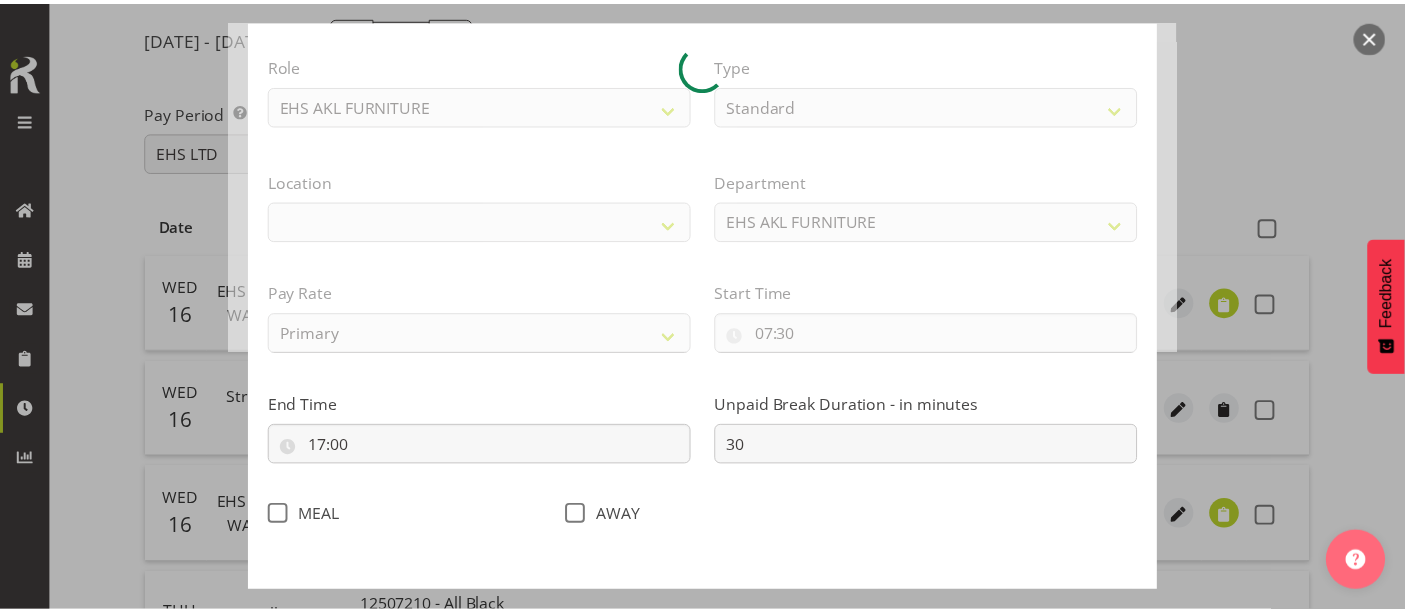 scroll, scrollTop: 316, scrollLeft: 0, axis: vertical 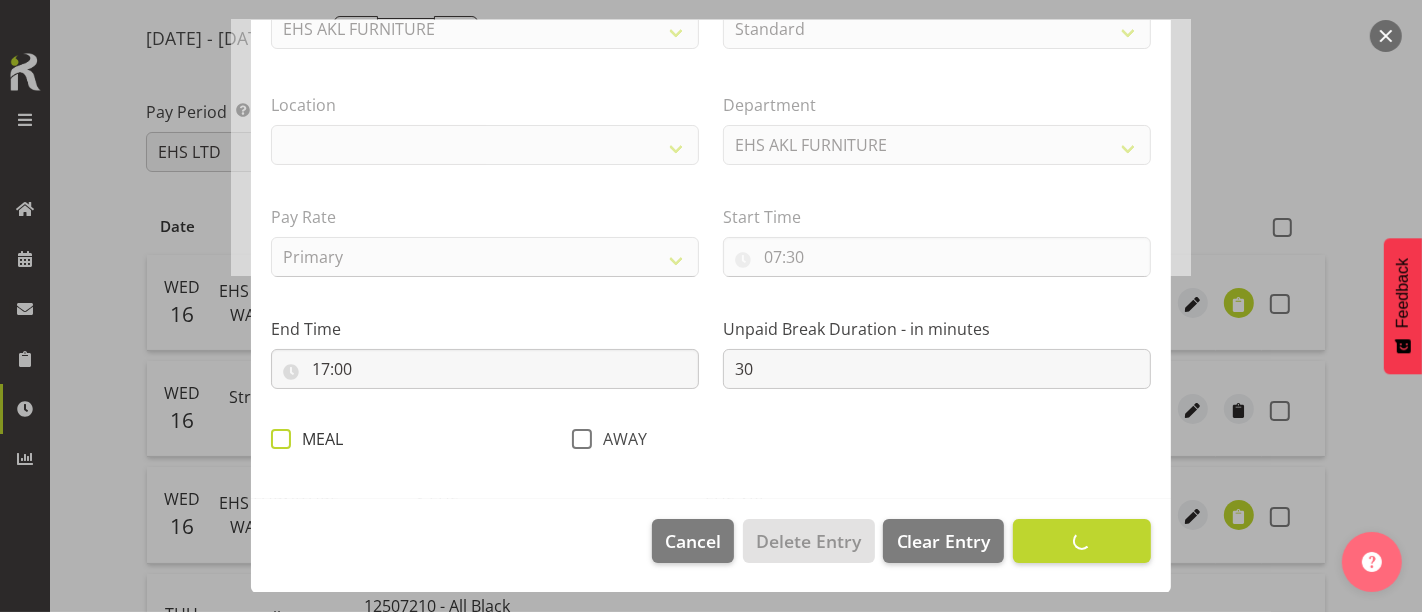 select on "35" 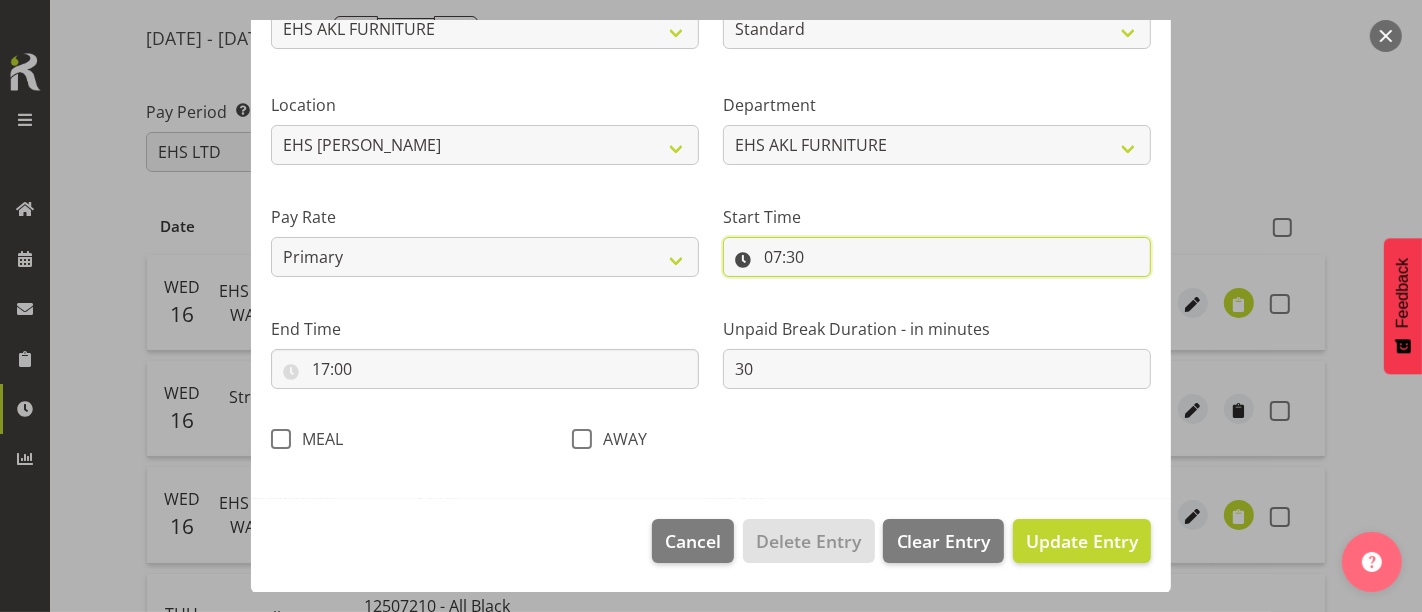 click on "07:30" at bounding box center (937, 257) 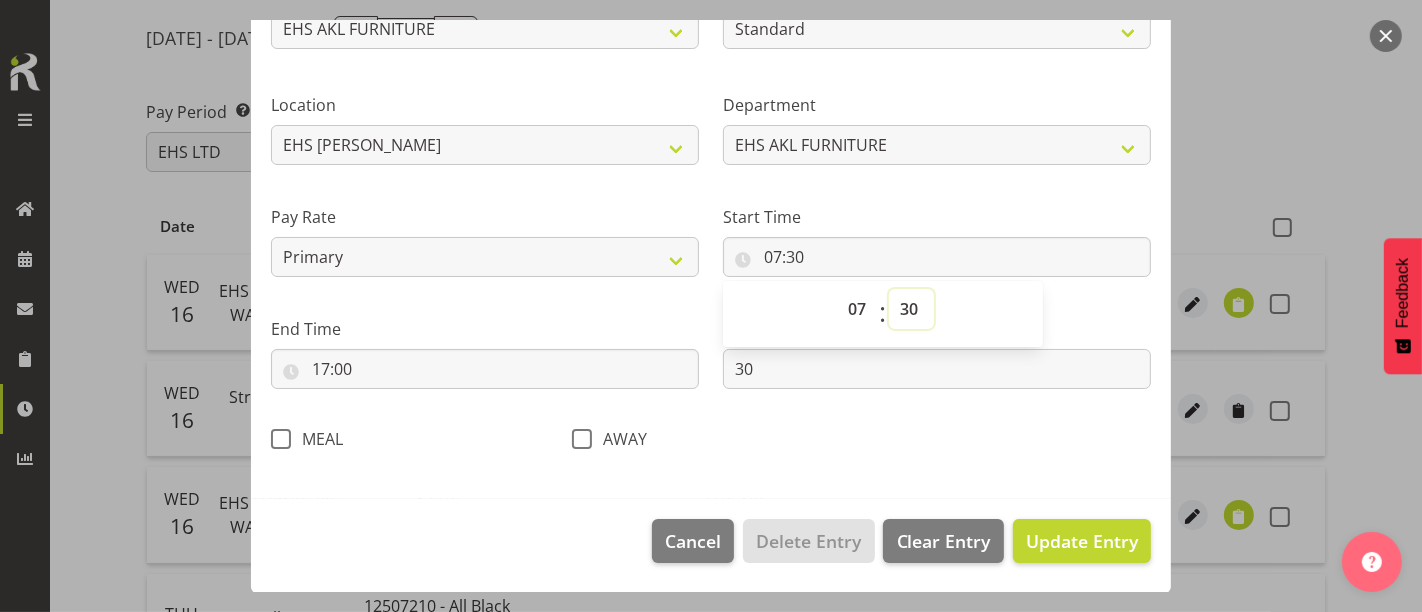 click on "00   01   02   03   04   05   06   07   08   09   10   11   12   13   14   15   16   17   18   19   20   21   22   23   24   25   26   27   28   29   30   31   32   33   34   35   36   37   38   39   40   41   42   43   44   45   46   47   48   49   50   51   52   53   54   55   56   57   58   59" at bounding box center [911, 309] 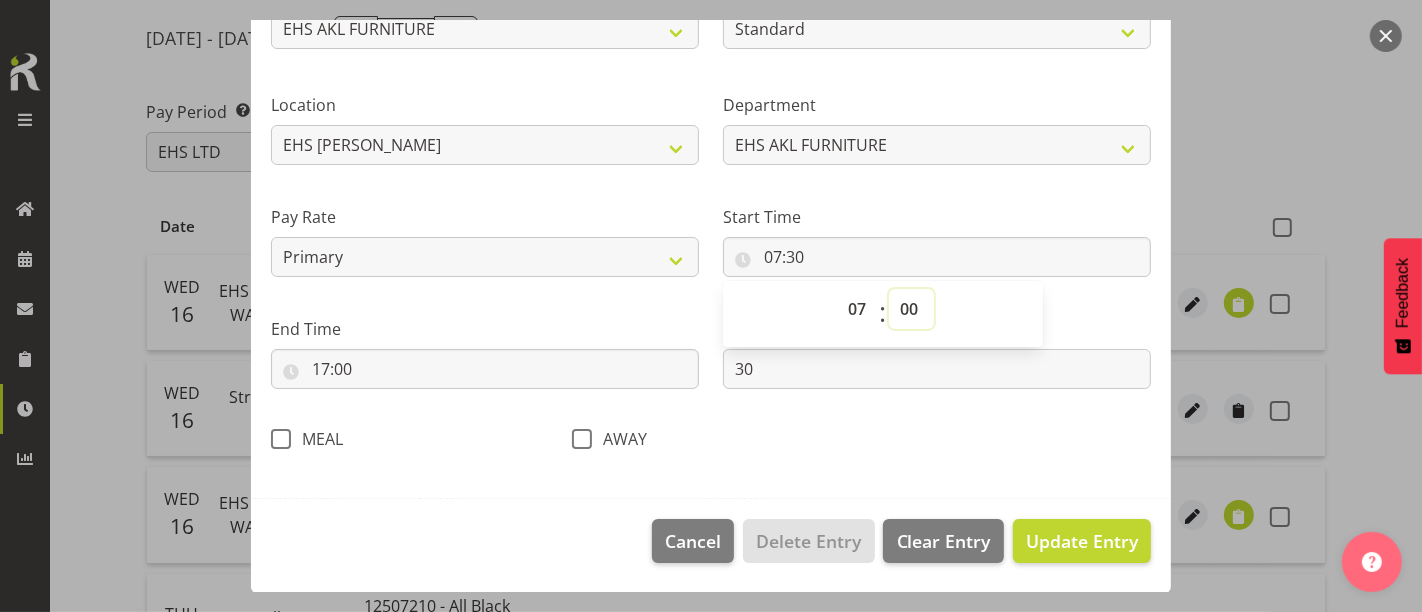 click on "00   01   02   03   04   05   06   07   08   09   10   11   12   13   14   15   16   17   18   19   20   21   22   23   24   25   26   27   28   29   30   31   32   33   34   35   36   37   38   39   40   41   42   43   44   45   46   47   48   49   50   51   52   53   54   55   56   57   58   59" at bounding box center [911, 309] 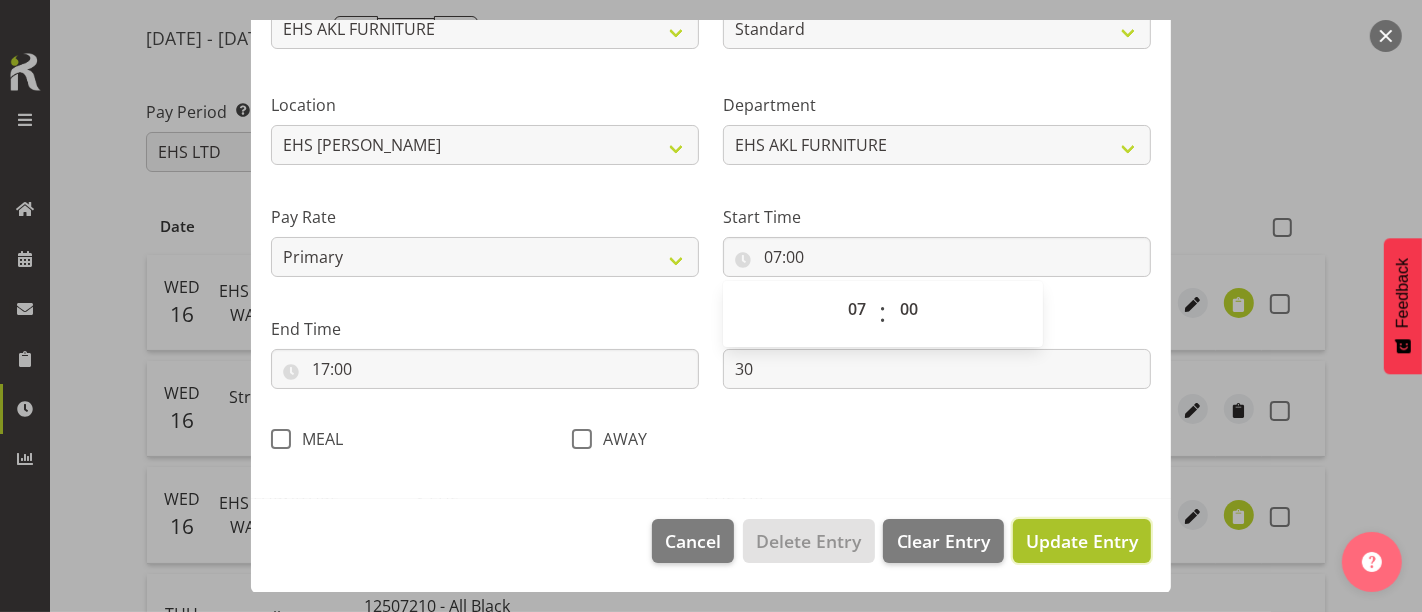 click on "Update Entry" at bounding box center [1082, 541] 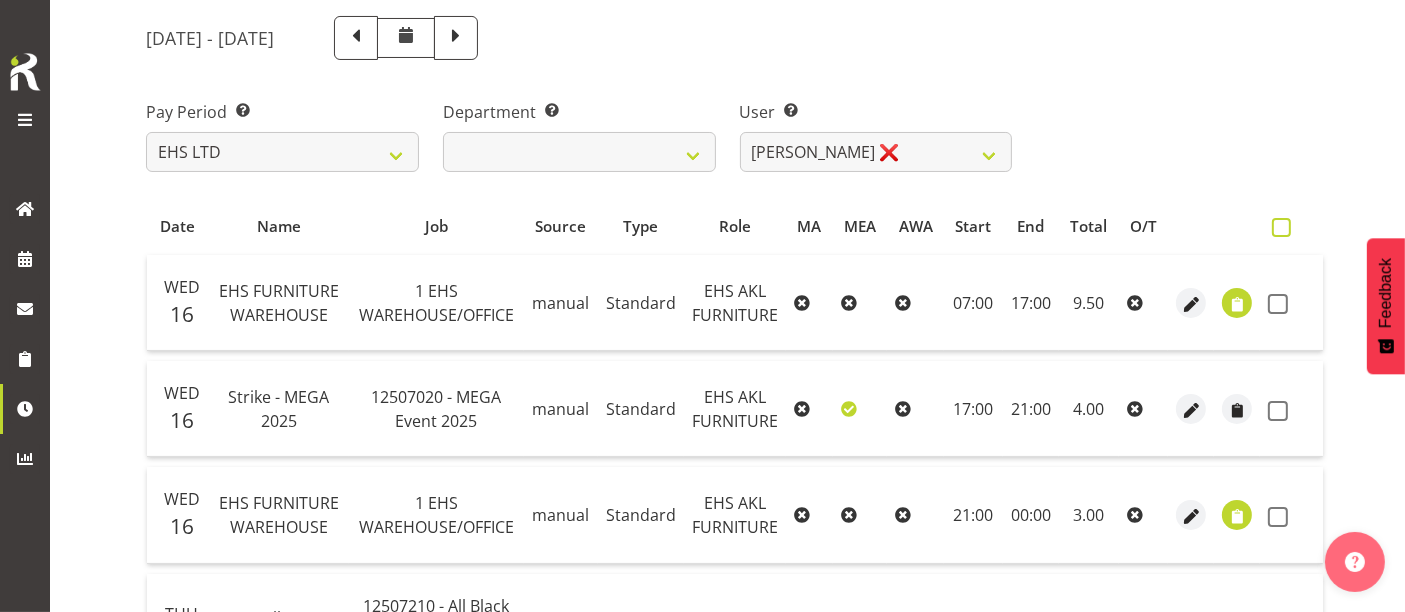 click at bounding box center [1281, 227] 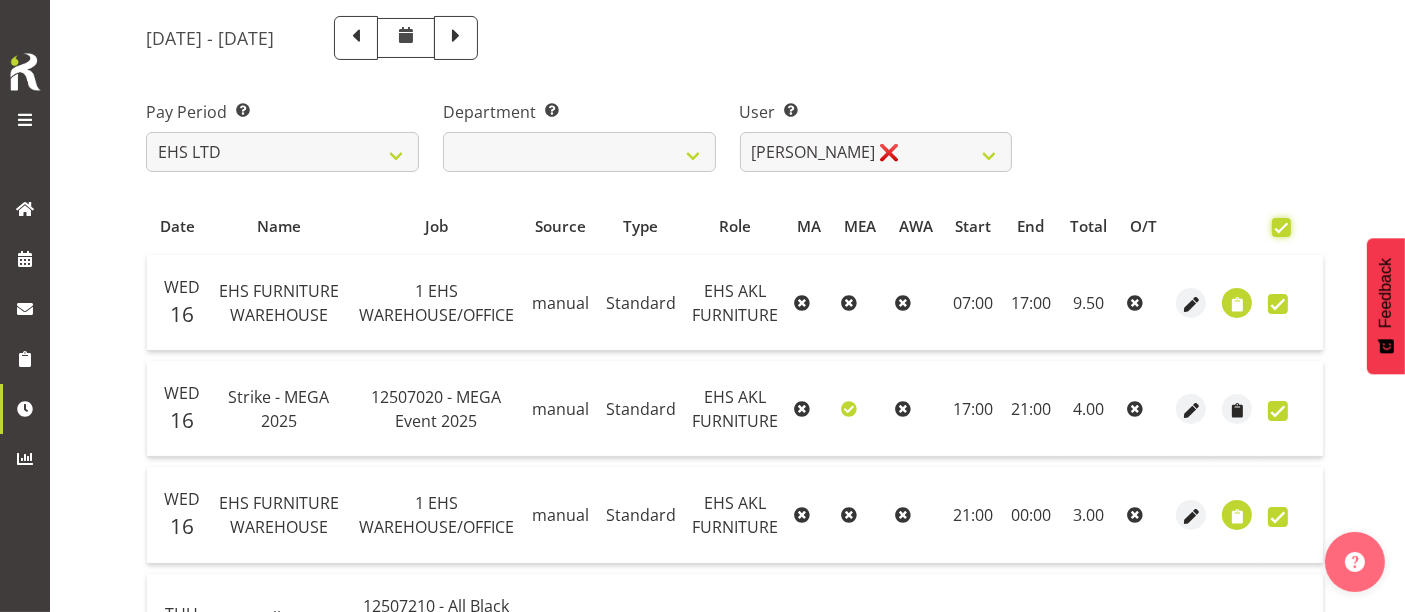 checkbox on "true" 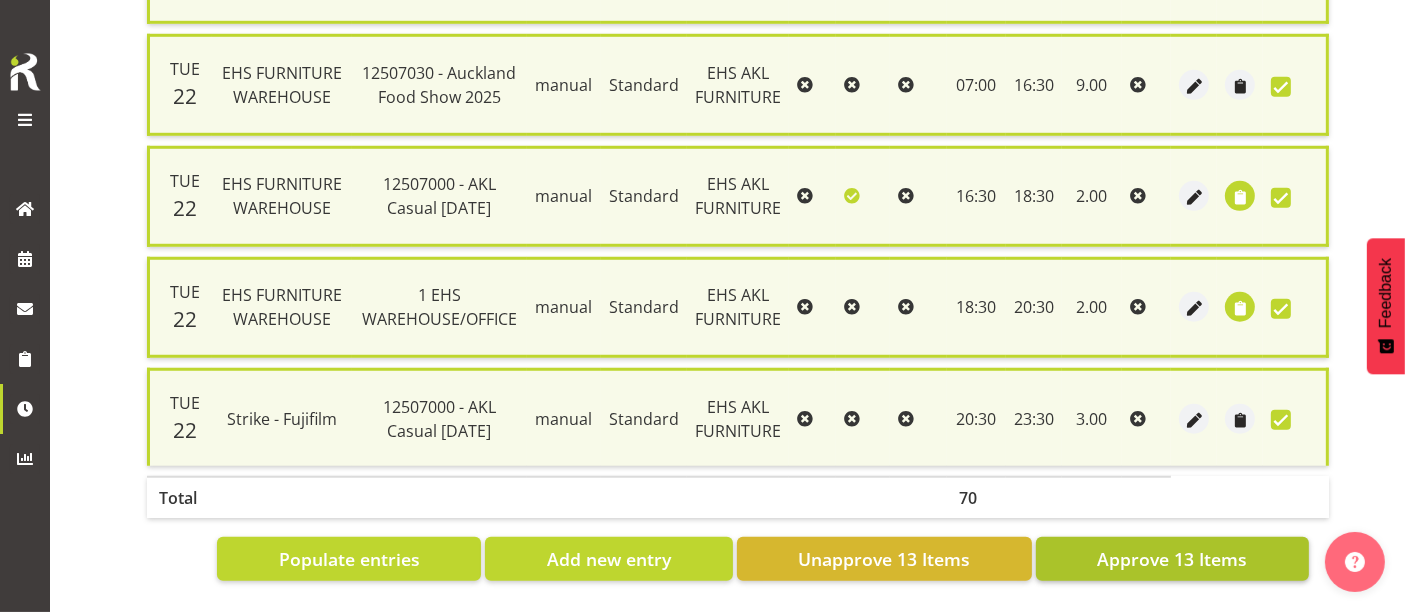 scroll, scrollTop: 1618, scrollLeft: 0, axis: vertical 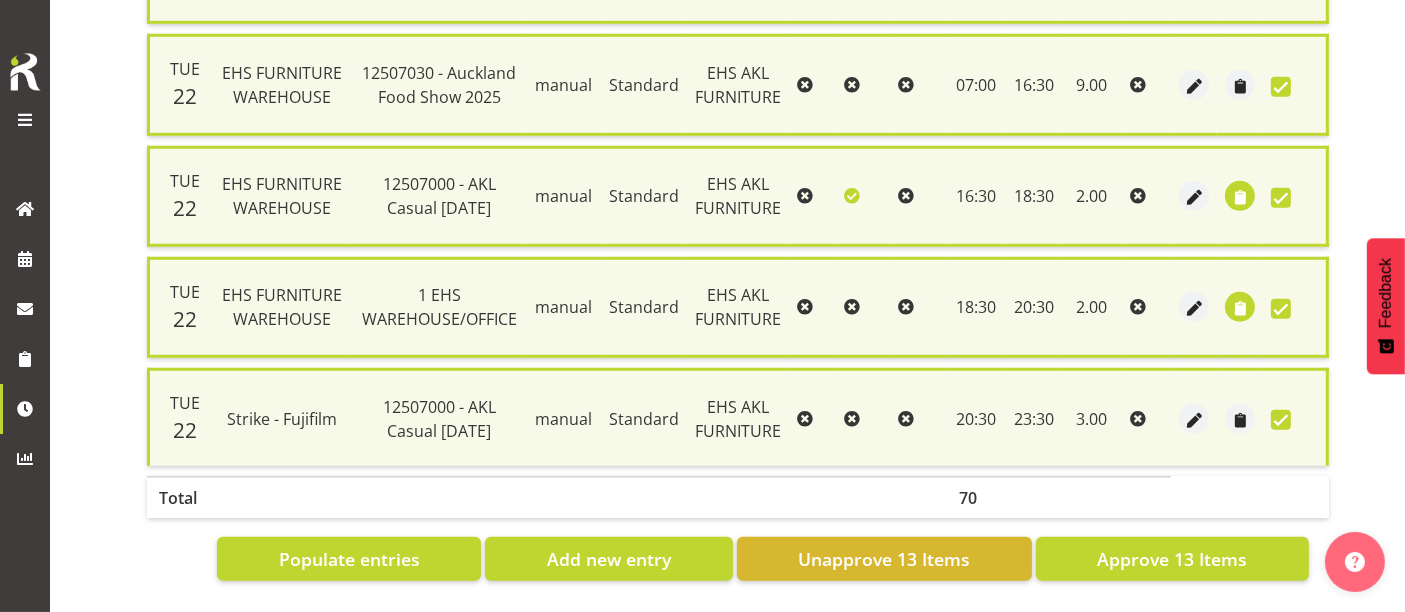 click on "Date   Name   Job   Source   Type   Role   MA   MEA   AWA   Start   End   Total   O/T        Wed   16
EHS FURNITURE WAREHOUSE
1 EHS WAREHOUSE/OFFICE
manual
Standard
EHS AKL FURNITURE
07:00
17:00
9.50
Wed   16
Strike - MEGA 2025
12507020 - MEGA Event 2025
manual
Standard
EHS AKL FURNITURE
17:00
21:00
4.00
Wed   16
EHS FURNITURE WAREHOUSE
1 EHS WAREHOUSE/OFFICE
manual Thu   17 Fri" at bounding box center [727, -239] 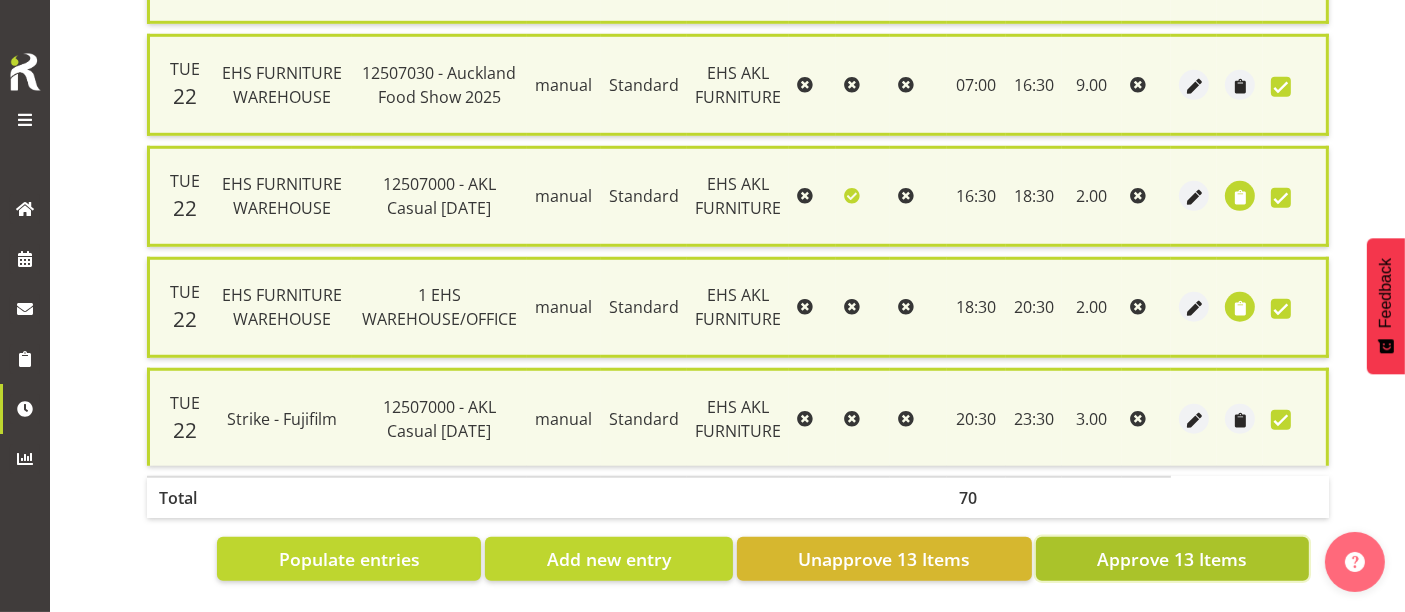 click on "Approve 13 Items" at bounding box center (1172, 559) 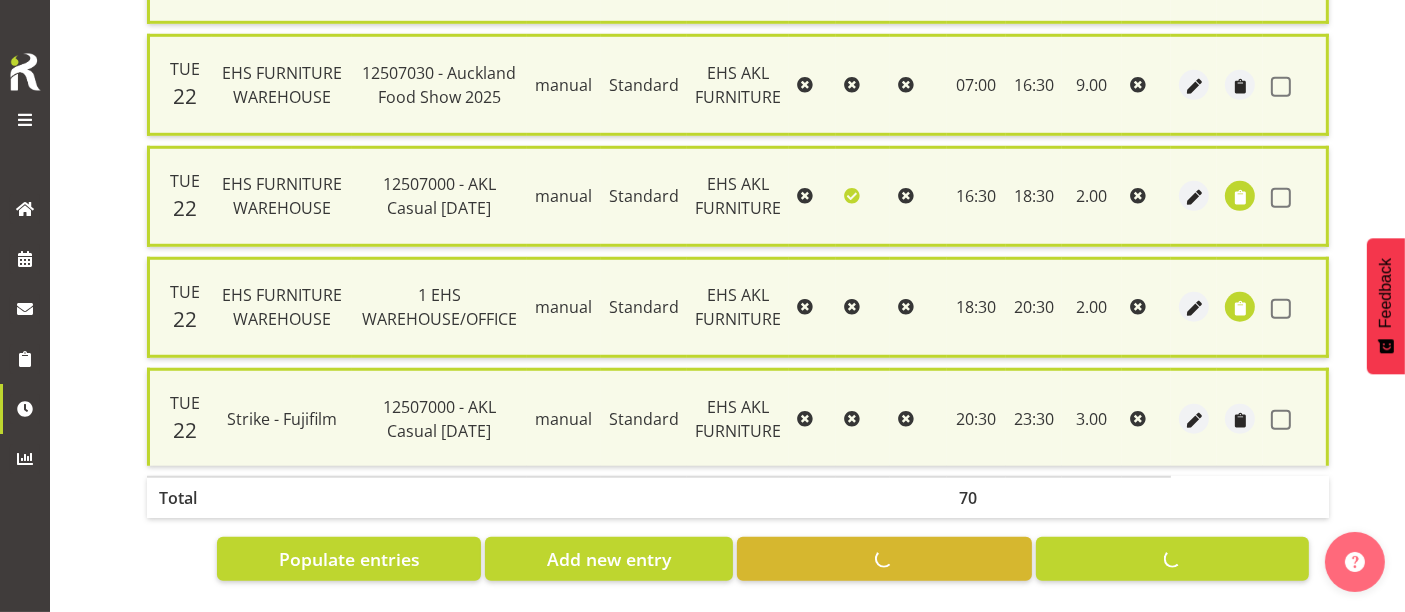 checkbox on "false" 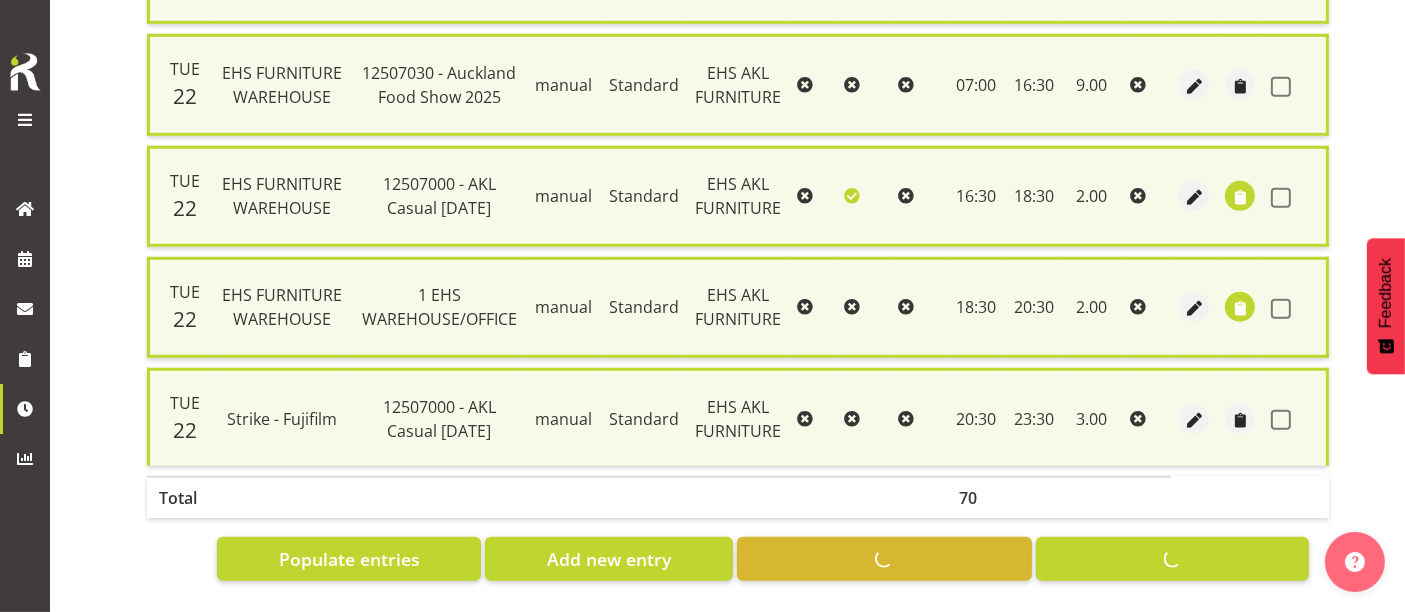 checkbox on "false" 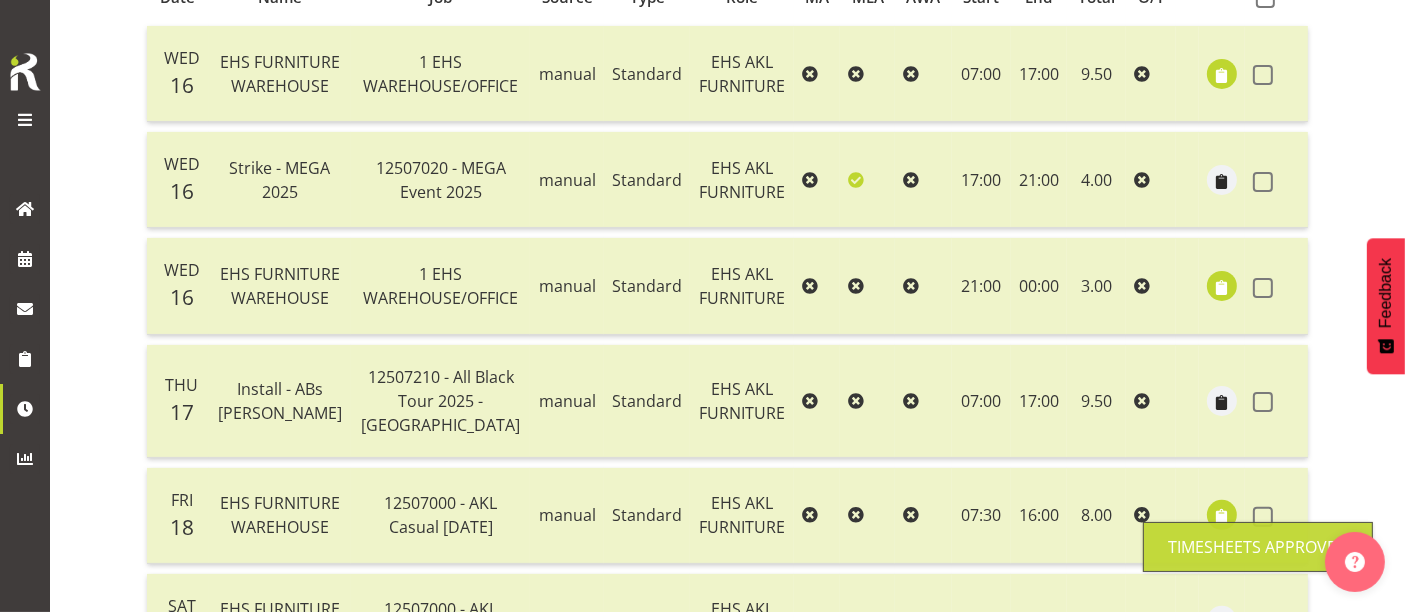 scroll, scrollTop: 108, scrollLeft: 0, axis: vertical 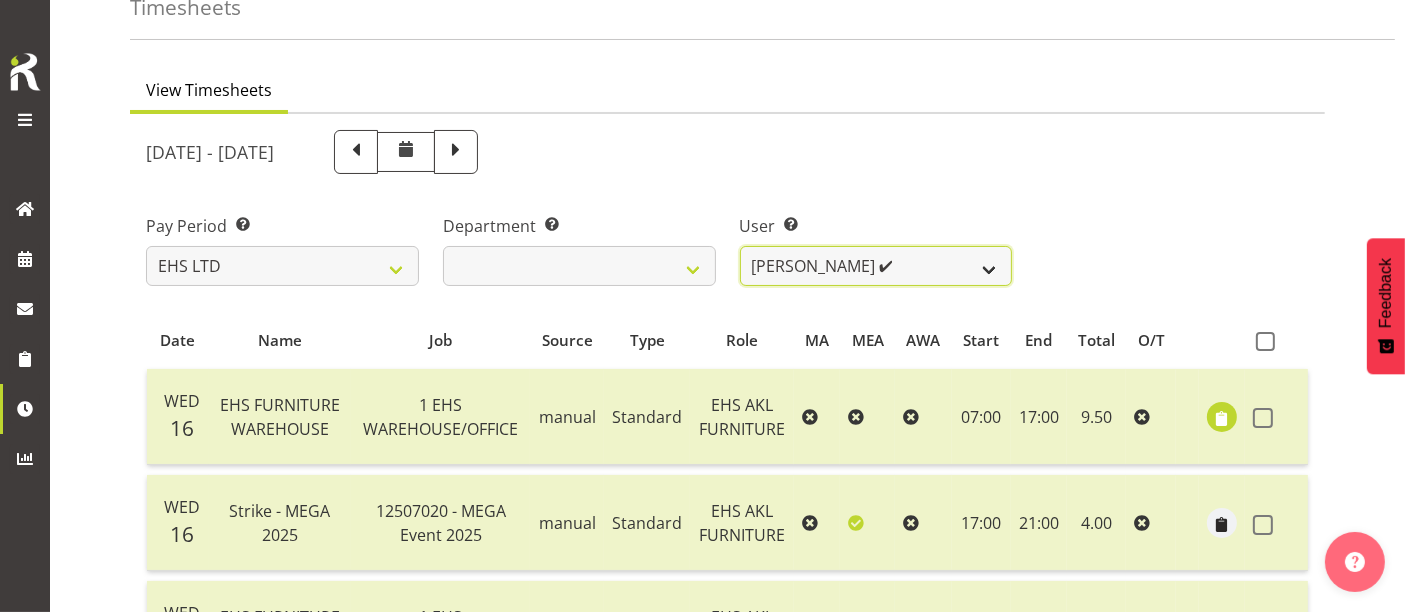 click on "Daniel Tini
❌
Filipo Iupeli
❌
Harley Wongpayuk
✔
Malae Toleafoa
✔
Manase Ward
❌
Michael Vaimauga
✔
Mua Autufuga
❌
Ngamata Upoko
❌
Panuwitch Pongsanusorn
❌
Pongpanot Pewklieng
❌
Rob Windle
❌
Sanong Phongam
❌
Sarayut Sahathanalatthakool
❌
Sivanila Sapati
❌" at bounding box center (876, 266) 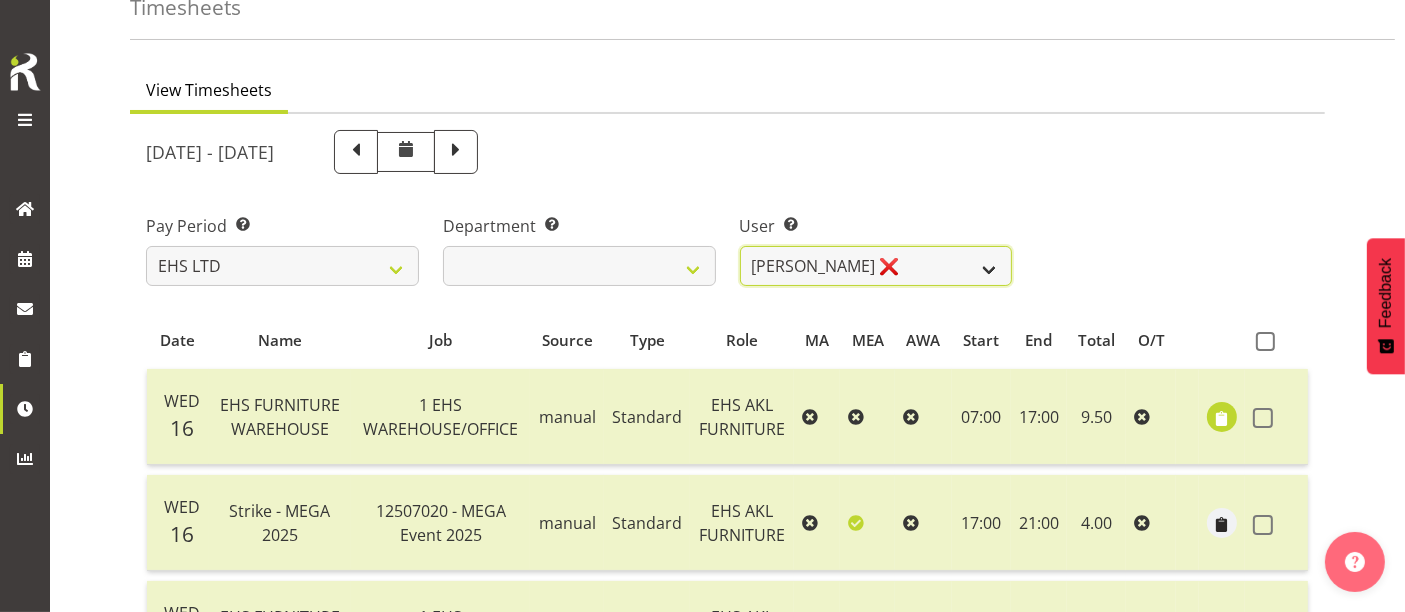 click on "Daniel Tini
❌
Filipo Iupeli
❌
Harley Wongpayuk
✔
Malae Toleafoa
✔
Manase Ward
❌
Michael Vaimauga
✔
Mua Autufuga
❌
Ngamata Upoko
❌
Panuwitch Pongsanusorn
❌
Pongpanot Pewklieng
❌
Rob Windle
❌
Sanong Phongam
❌
Sarayut Sahathanalatthakool
❌
Sivanila Sapati
❌" at bounding box center [876, 266] 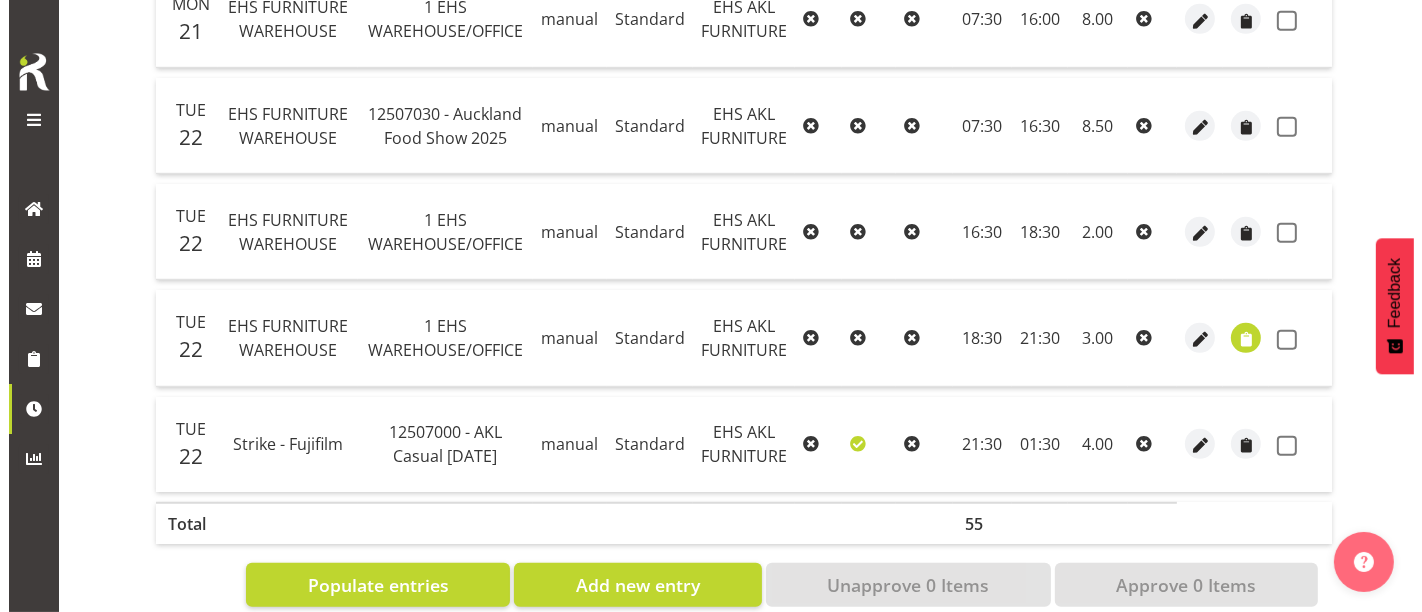 scroll, scrollTop: 1291, scrollLeft: 0, axis: vertical 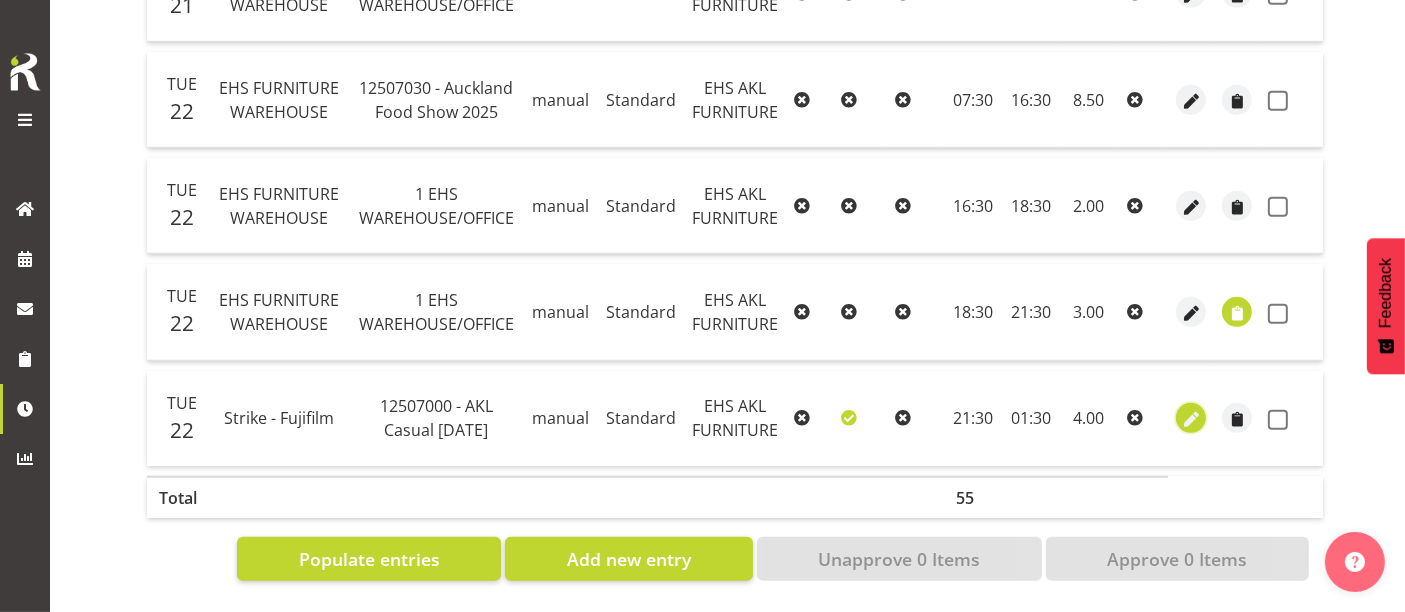 click at bounding box center (1191, 420) 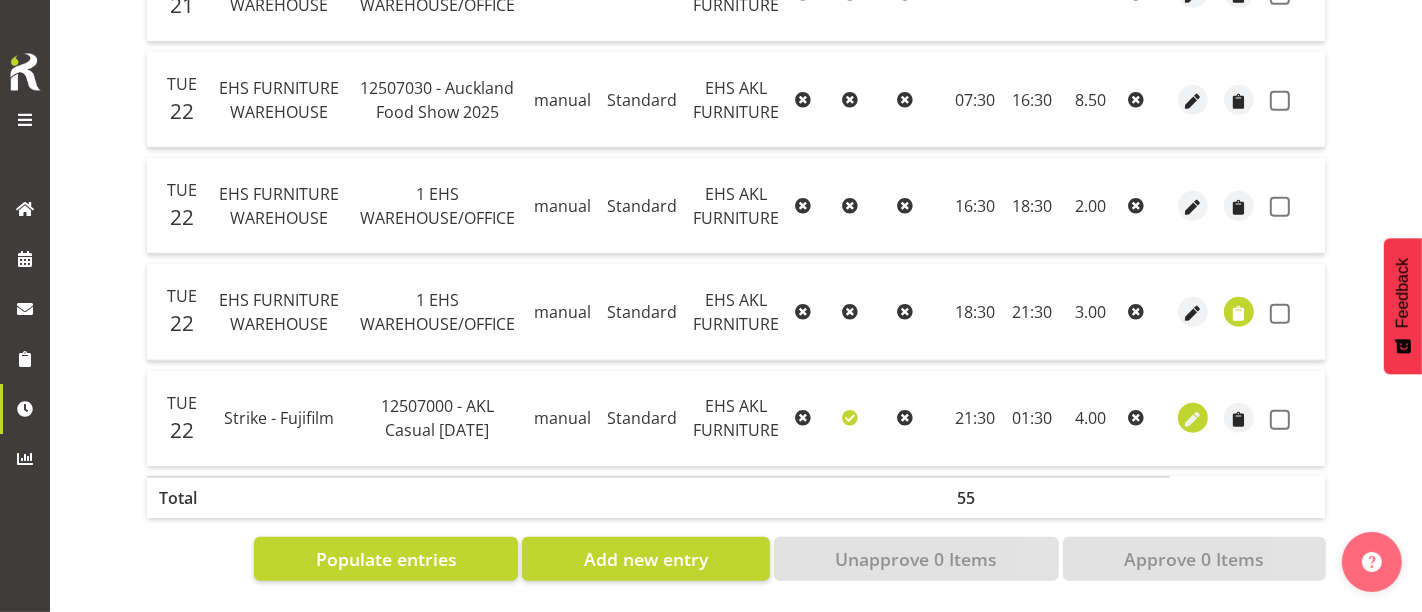 select on "Standard" 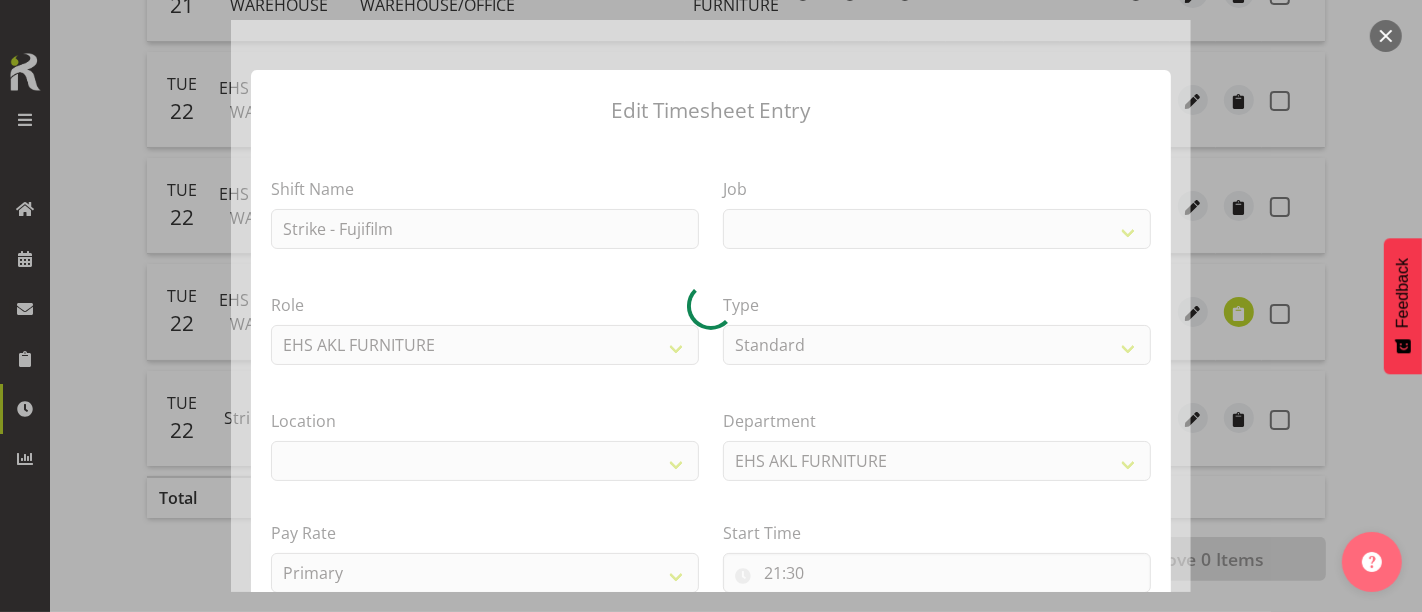select 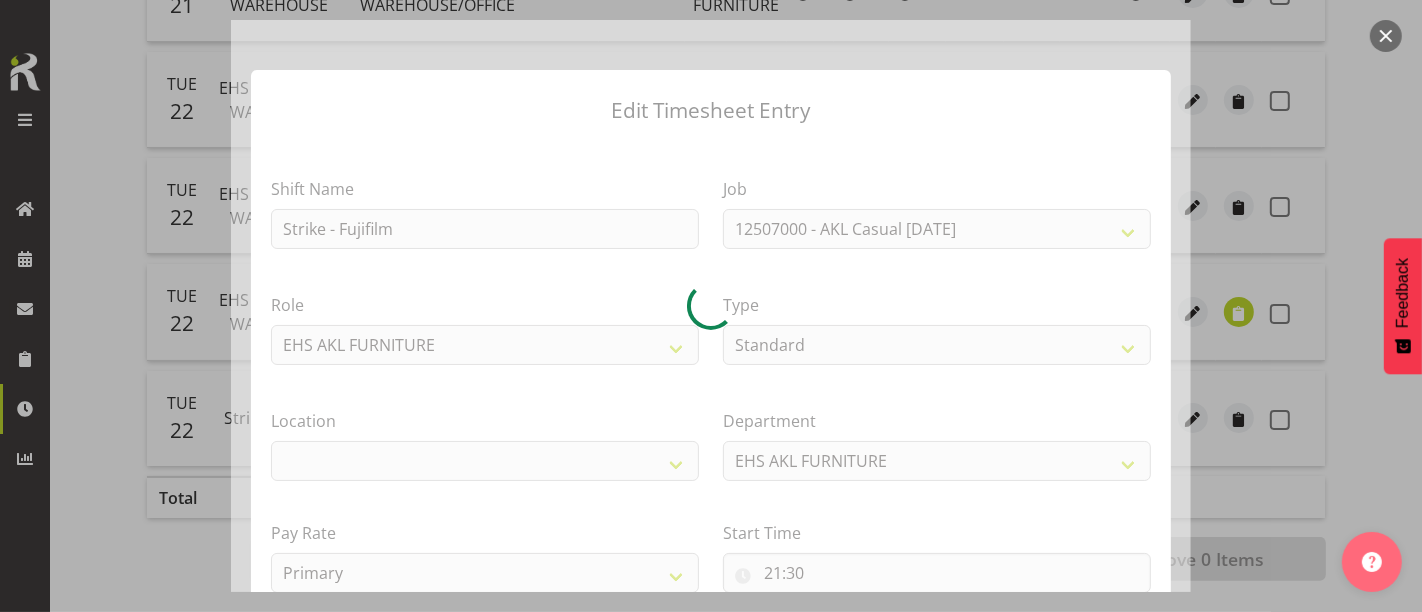 select on "35" 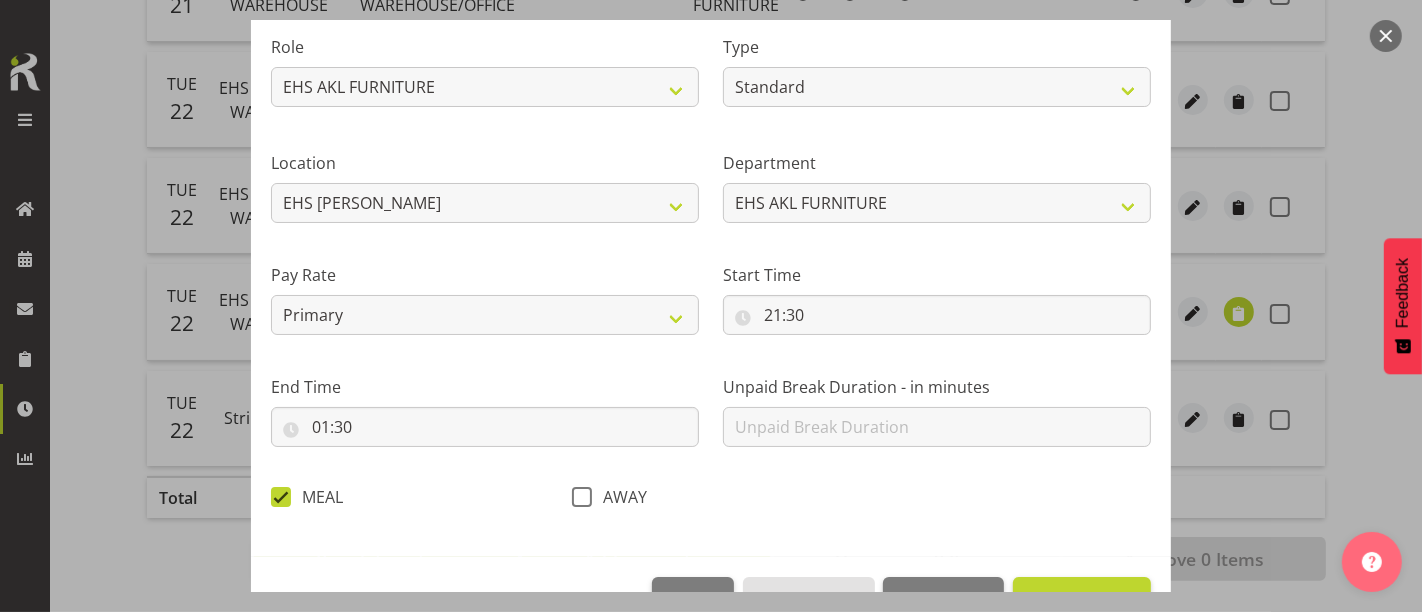 scroll, scrollTop: 316, scrollLeft: 0, axis: vertical 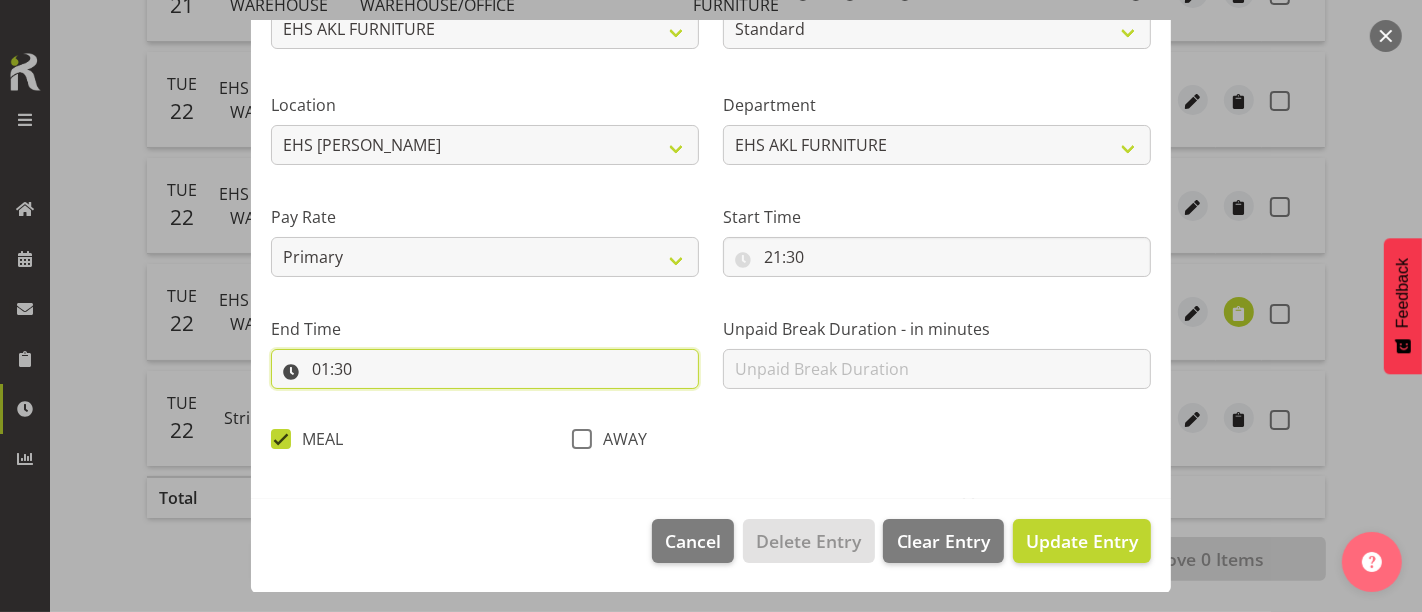 click on "01:30" at bounding box center (485, 369) 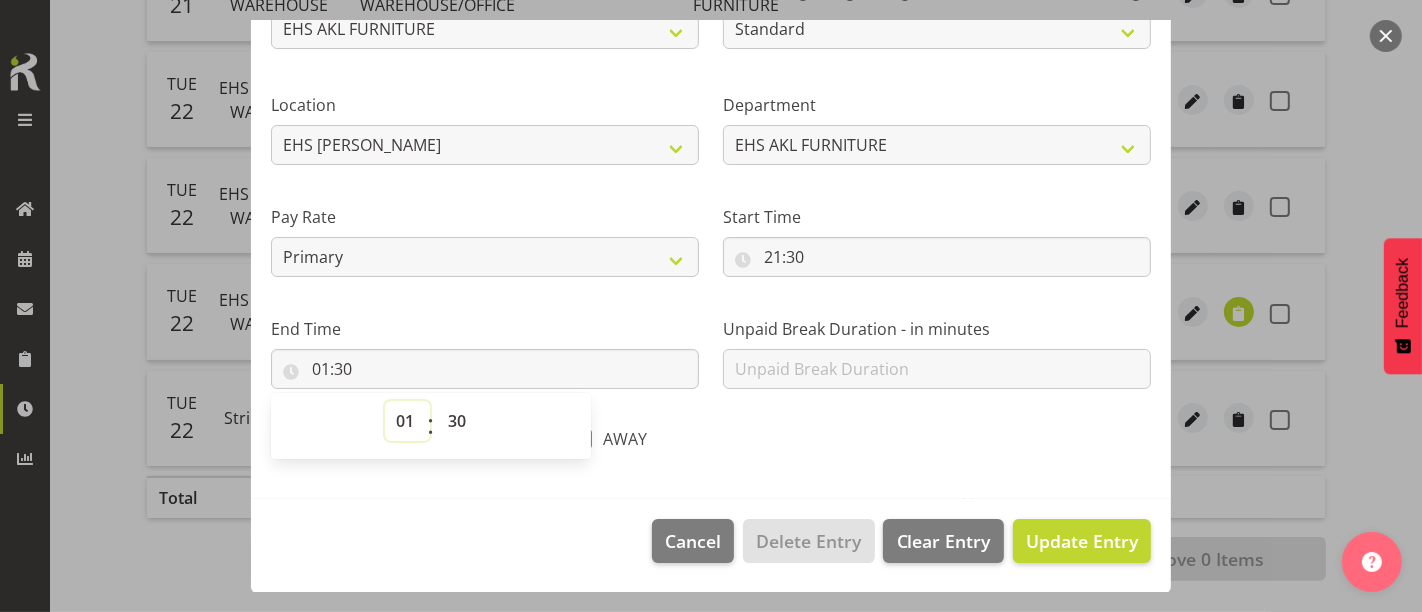 click on "00   01   02   03   04   05   06   07   08   09   10   11   12   13   14   15   16   17   18   19   20   21   22   23" at bounding box center (407, 421) 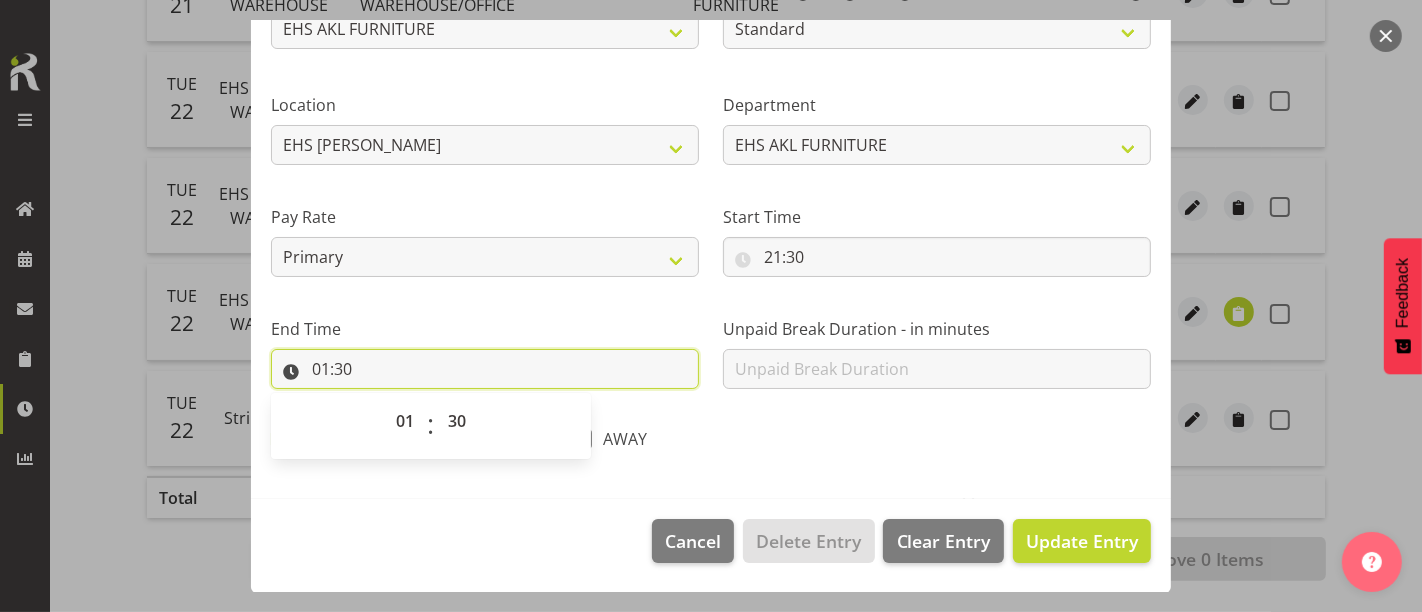 click on "01:30" at bounding box center (485, 369) 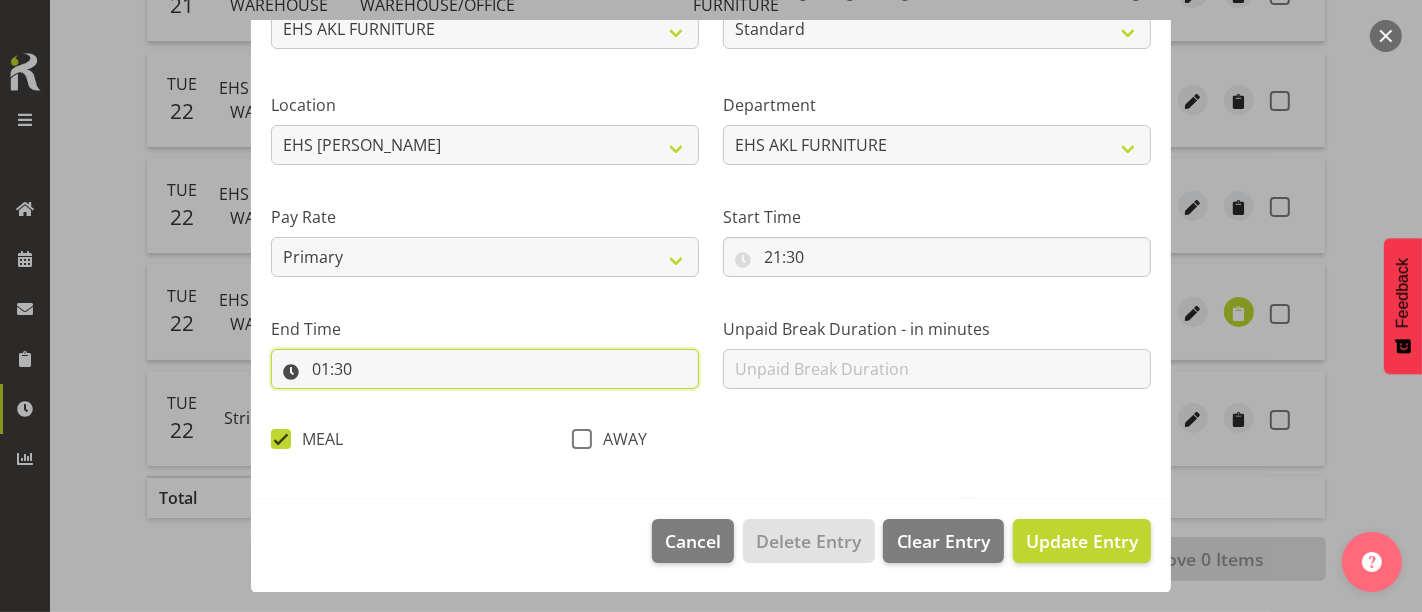 click on "01:30" at bounding box center (485, 369) 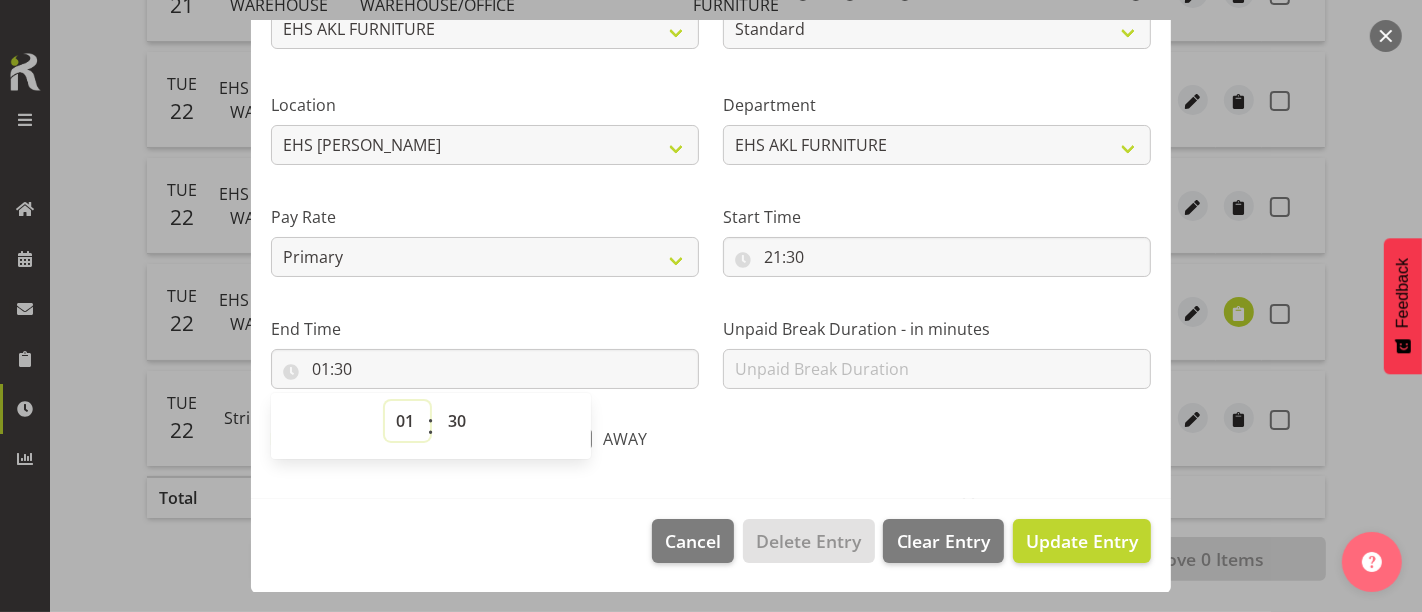click on "00   01   02   03   04   05   06   07   08   09   10   11   12   13   14   15   16   17   18   19   20   21   22   23" at bounding box center [407, 421] 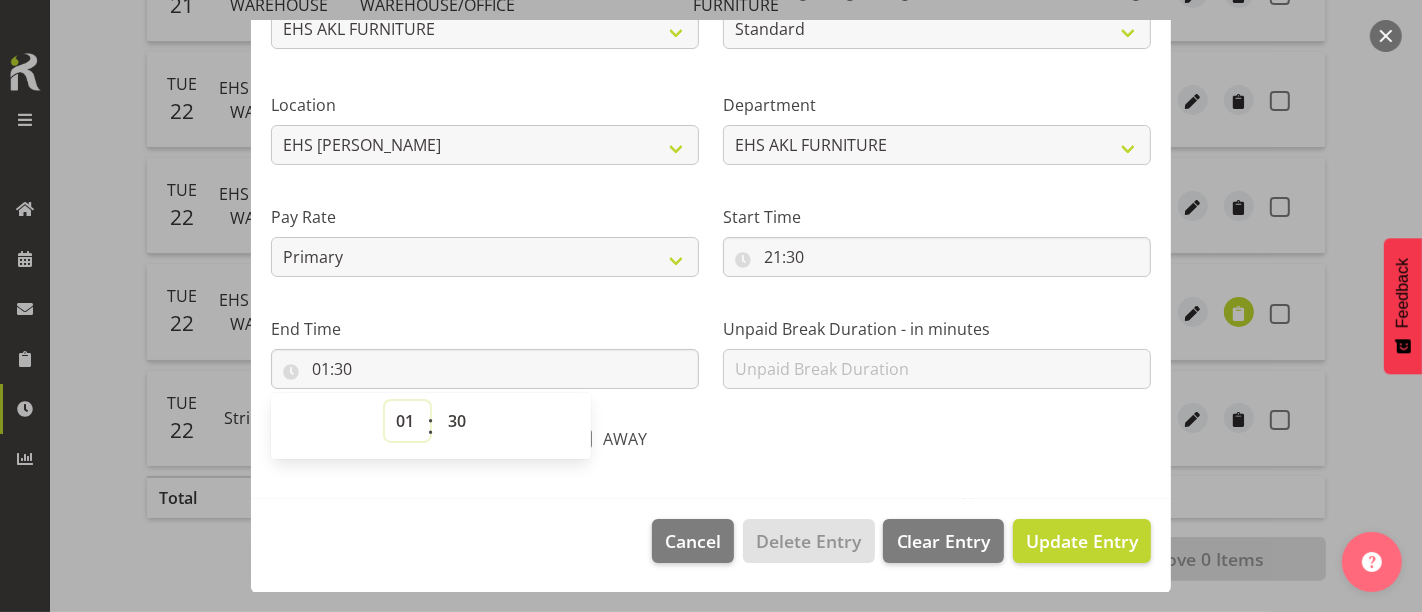 select on "0" 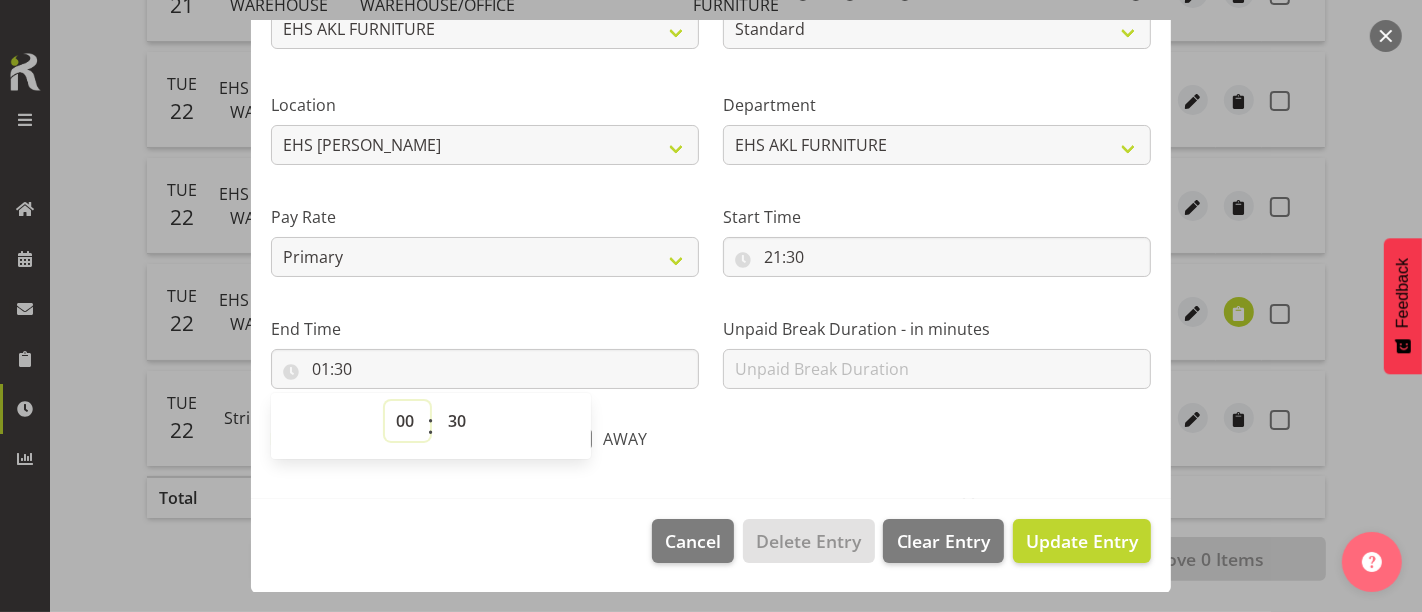 click on "00   01   02   03   04   05   06   07   08   09   10   11   12   13   14   15   16   17   18   19   20   21   22   23" at bounding box center [407, 421] 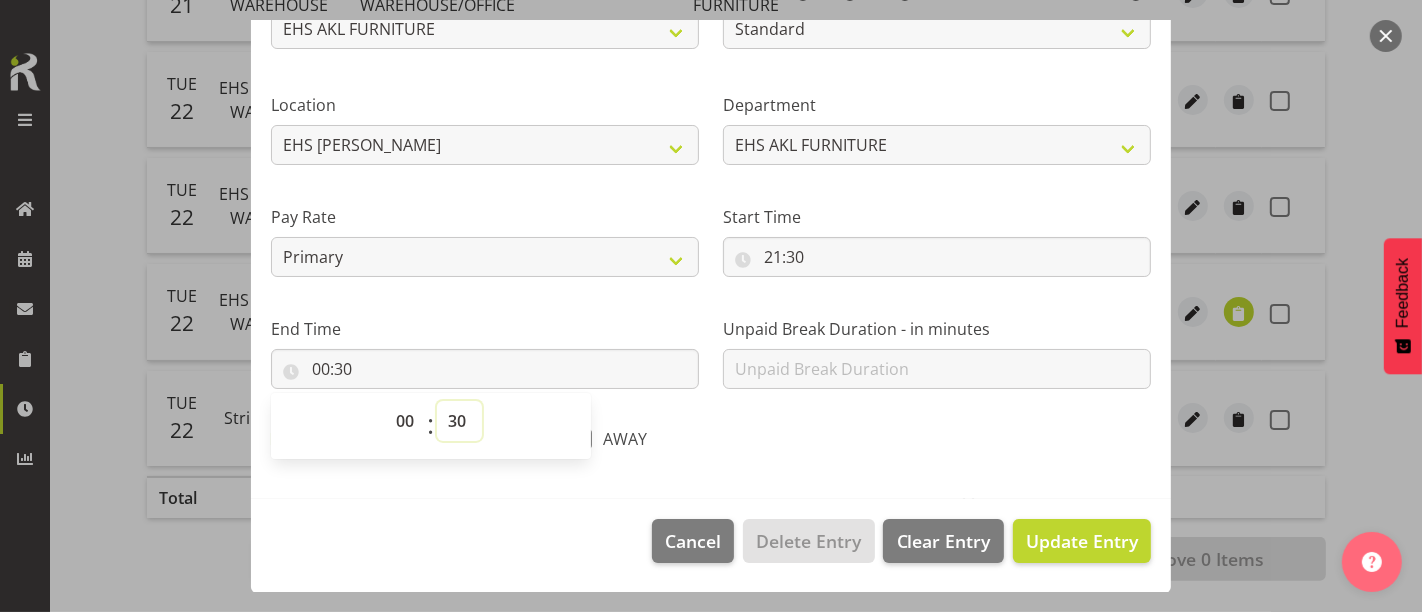 drag, startPoint x: 465, startPoint y: 418, endPoint x: 457, endPoint y: 400, distance: 19.697716 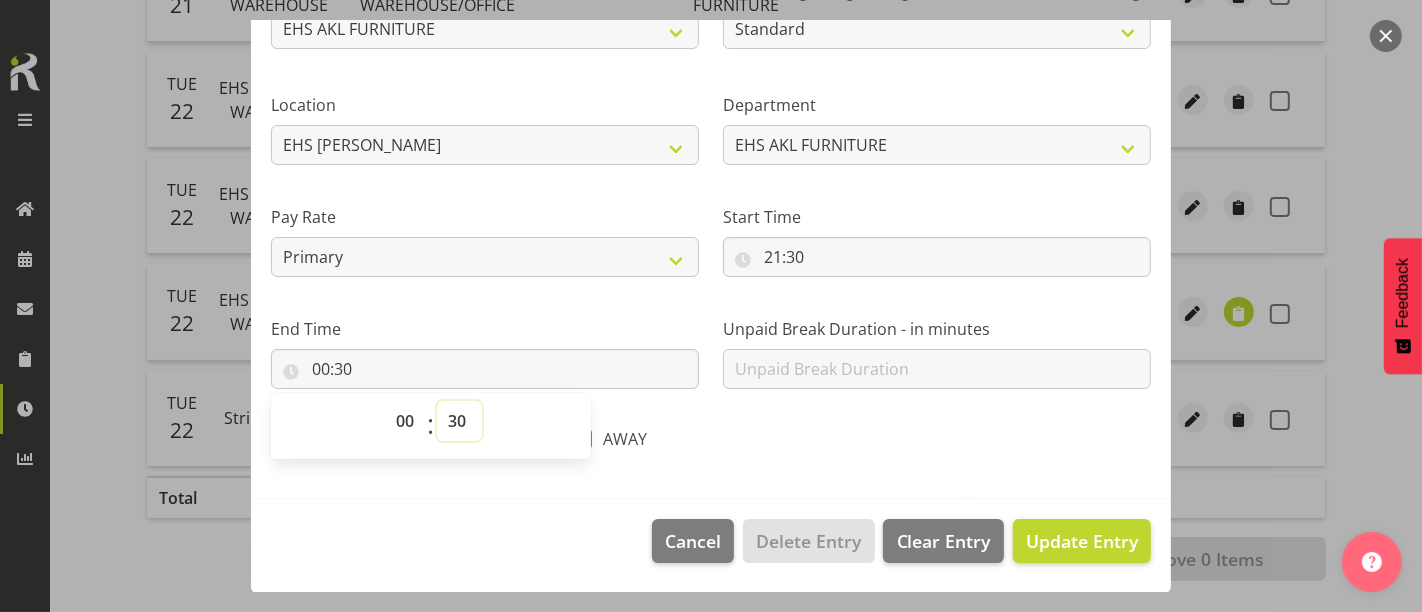 select on "0" 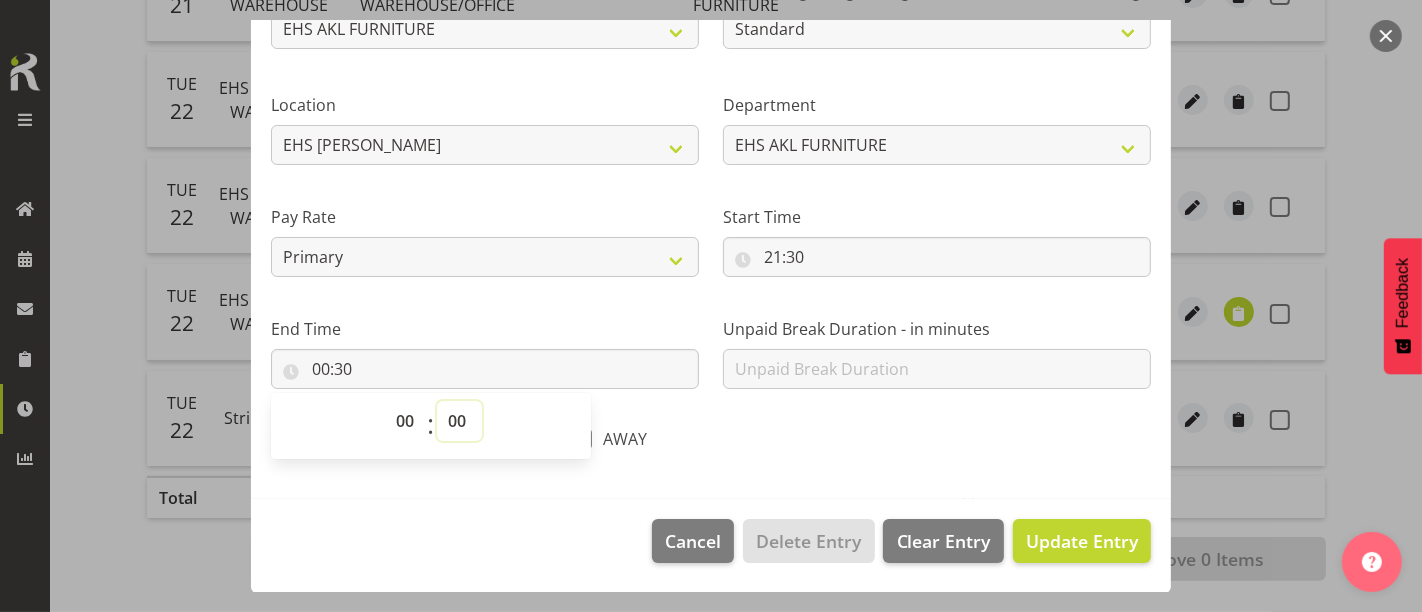 click on "00   01   02   03   04   05   06   07   08   09   10   11   12   13   14   15   16   17   18   19   20   21   22   23   24   25   26   27   28   29   30   31   32   33   34   35   36   37   38   39   40   41   42   43   44   45   46   47   48   49   50   51   52   53   54   55   56   57   58   59" at bounding box center (459, 421) 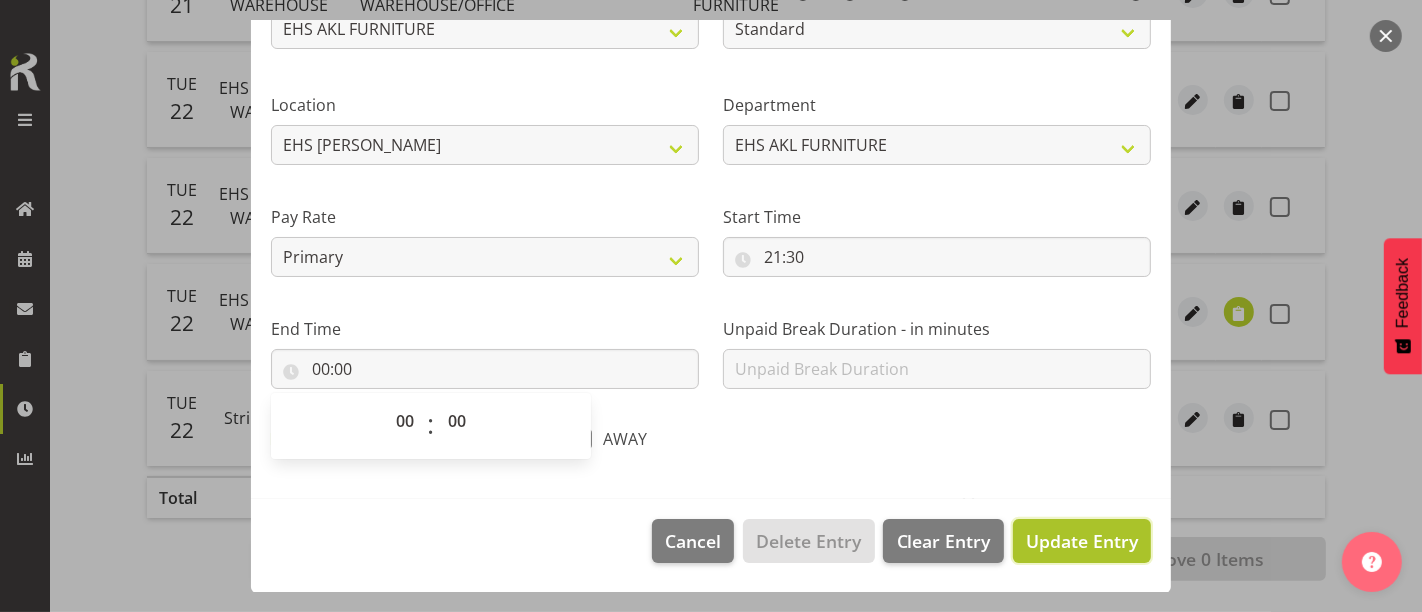 click on "Update Entry" at bounding box center [1082, 541] 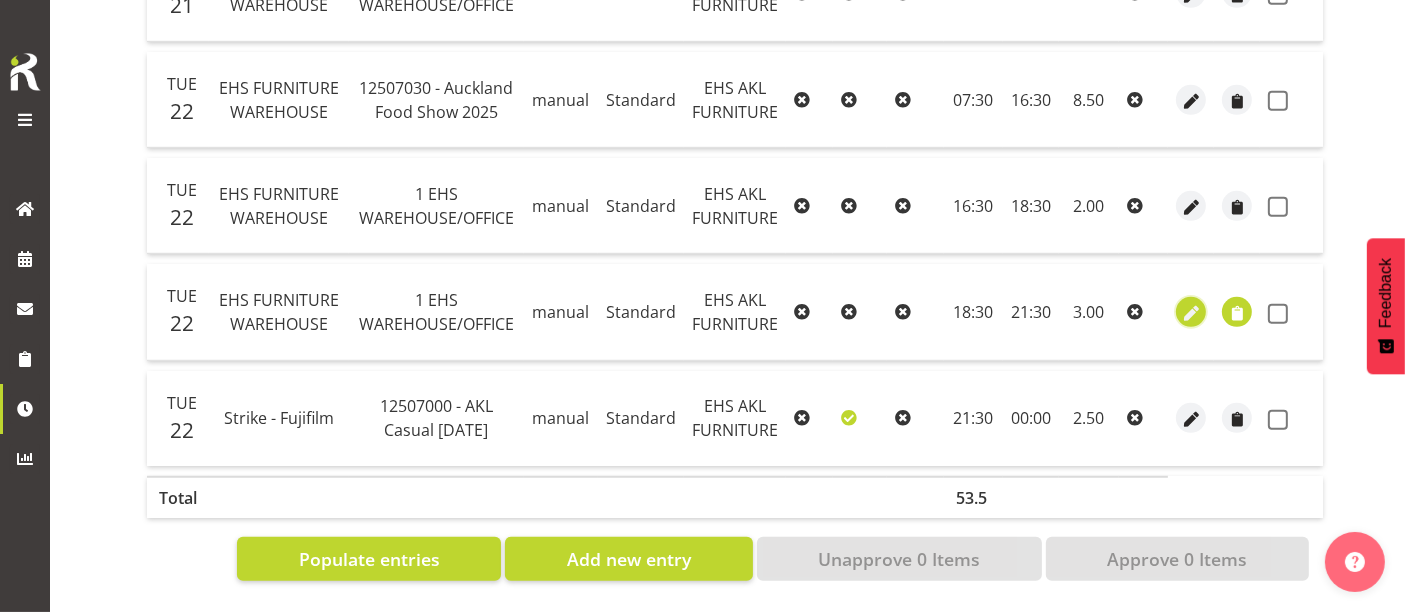 click at bounding box center (1191, 313) 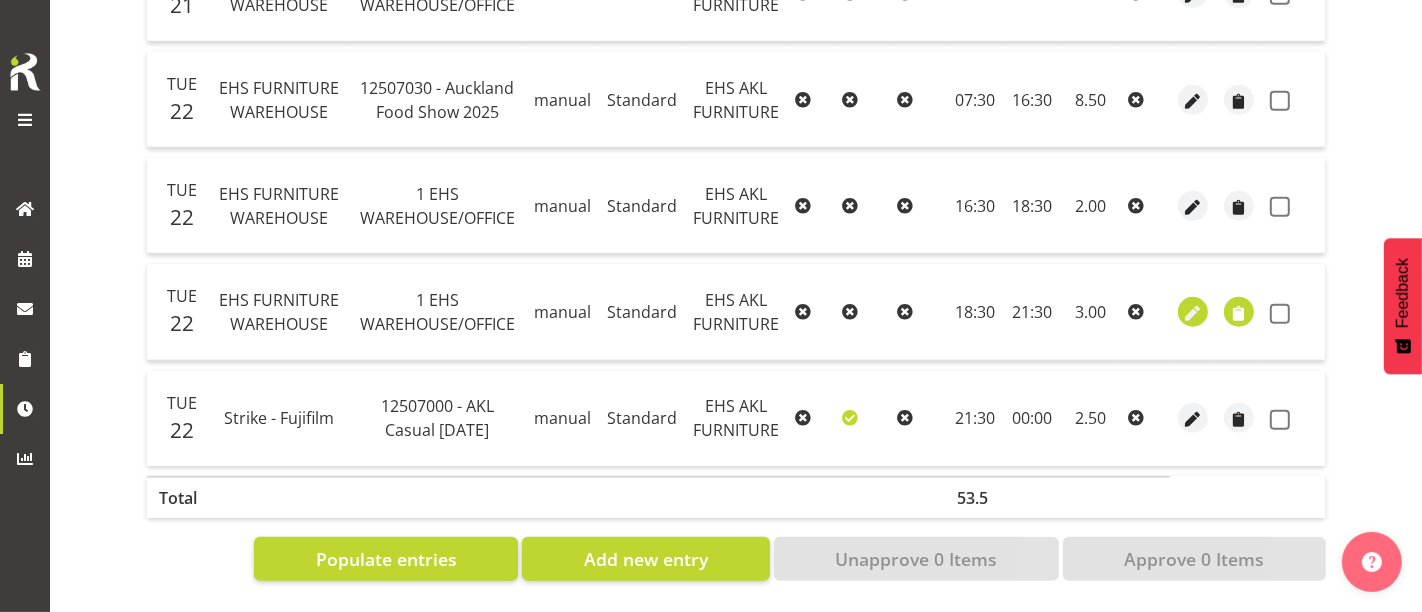 select on "Standard" 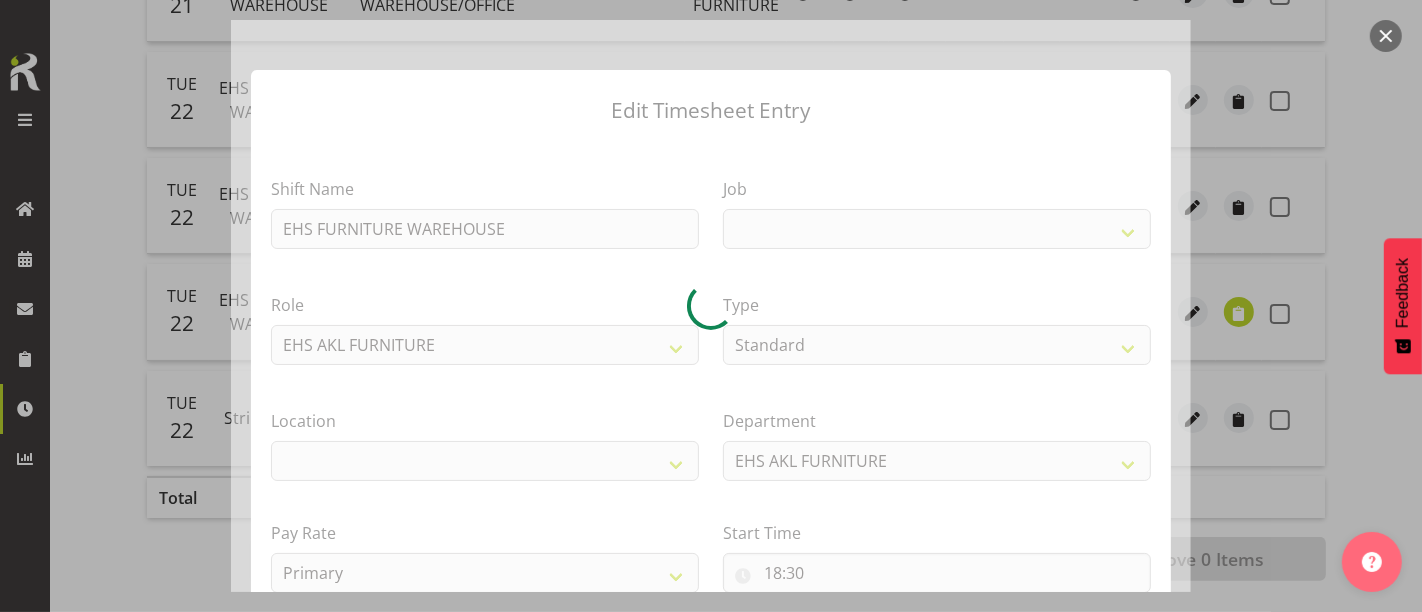 select 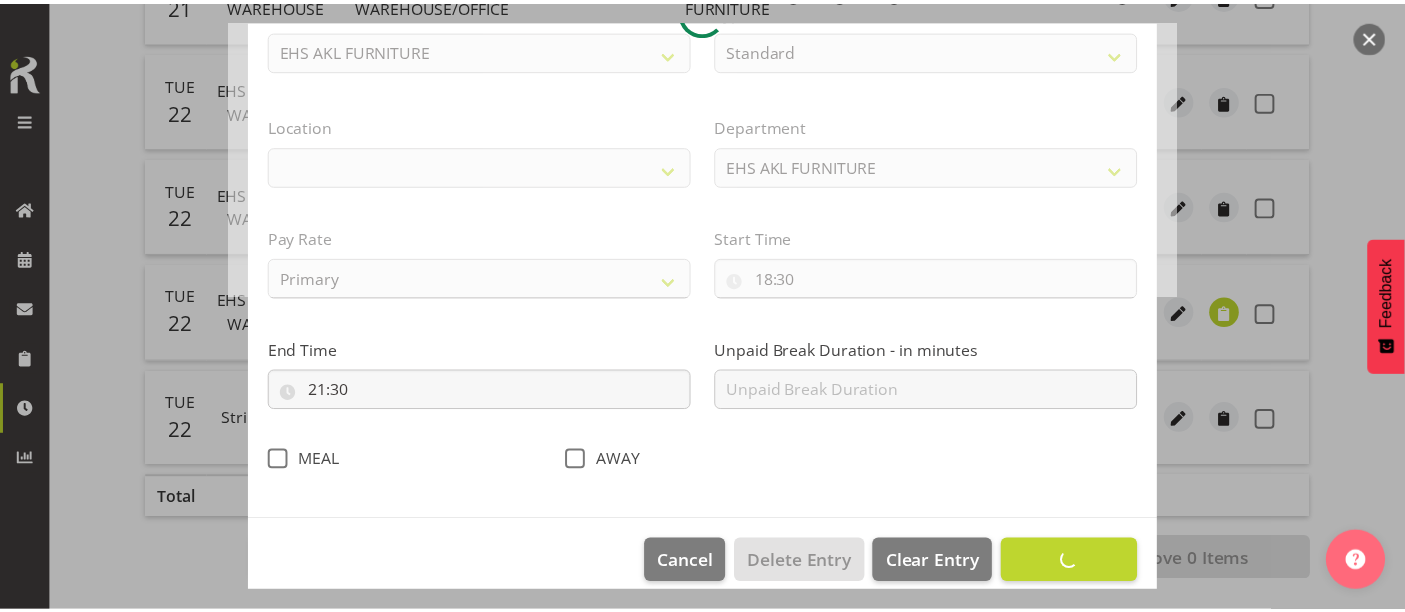 scroll, scrollTop: 316, scrollLeft: 0, axis: vertical 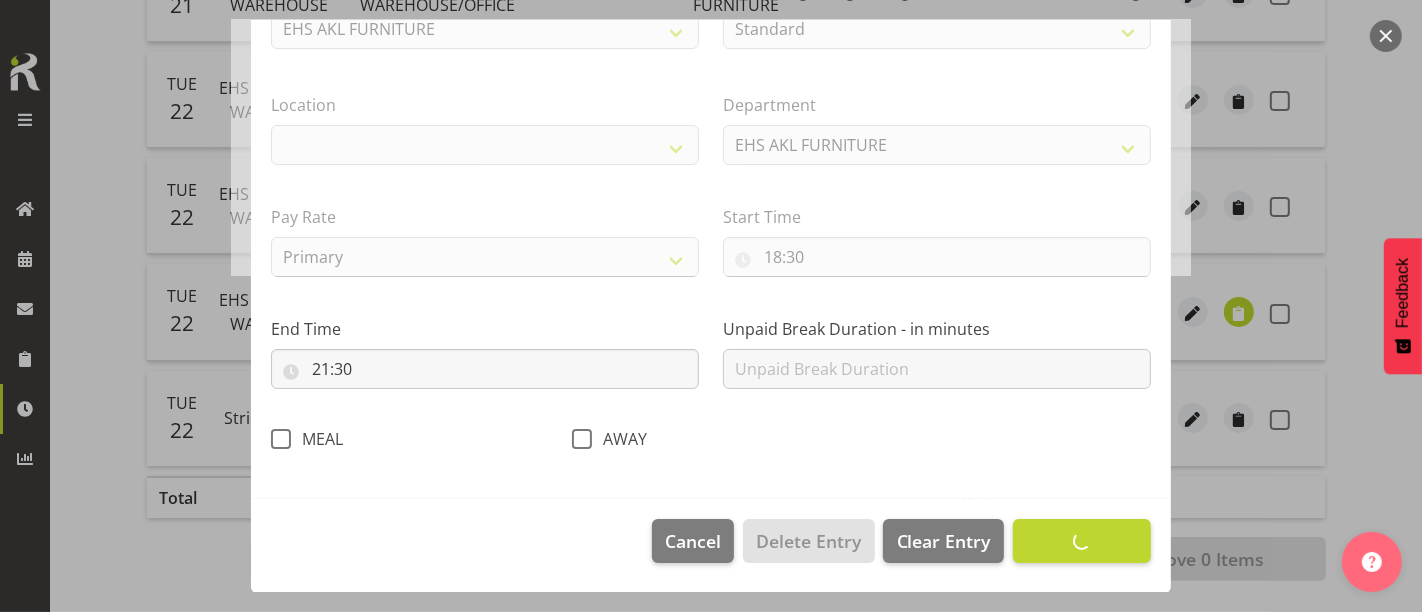 select on "35" 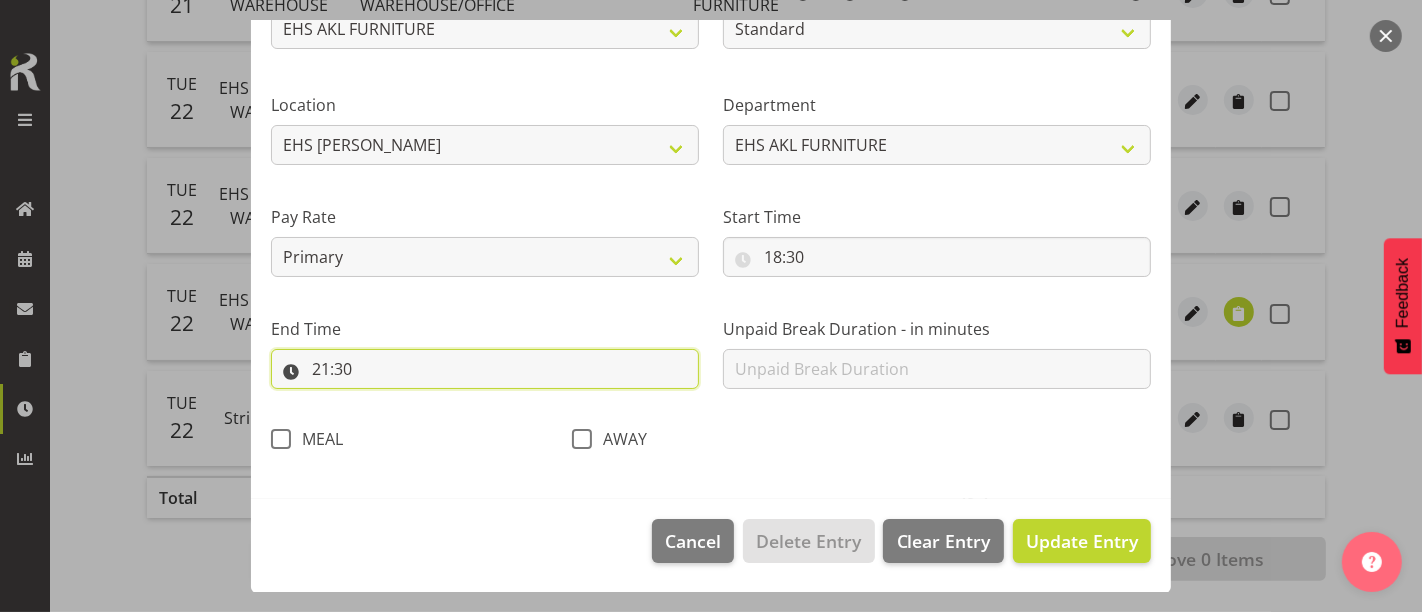 click on "21:30" at bounding box center (485, 369) 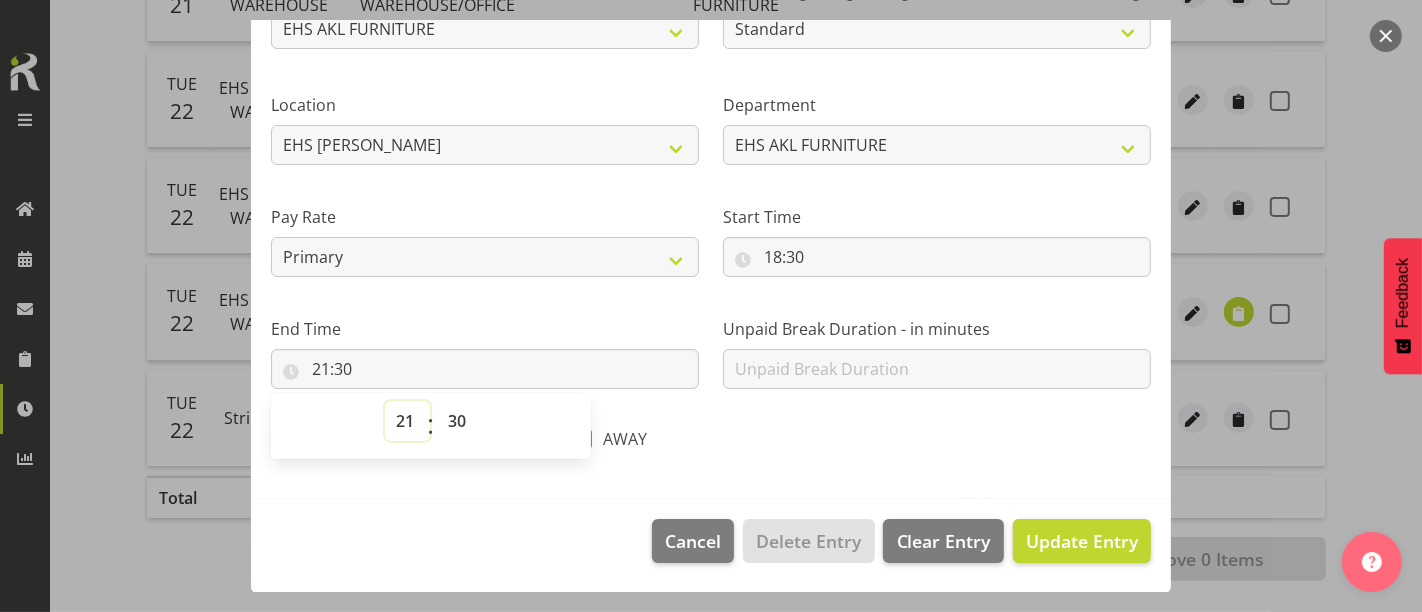 click on "00   01   02   03   04   05   06   07   08   09   10   11   12   13   14   15   16   17   18   19   20   21   22   23" at bounding box center (407, 421) 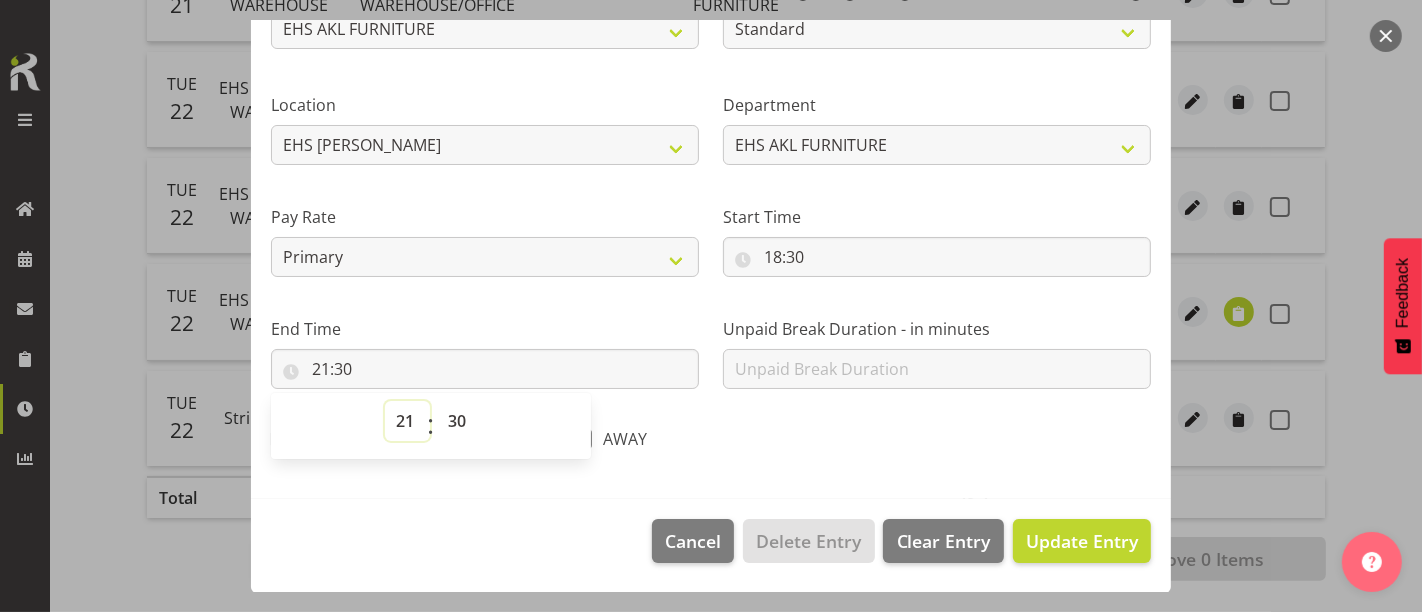 select on "20" 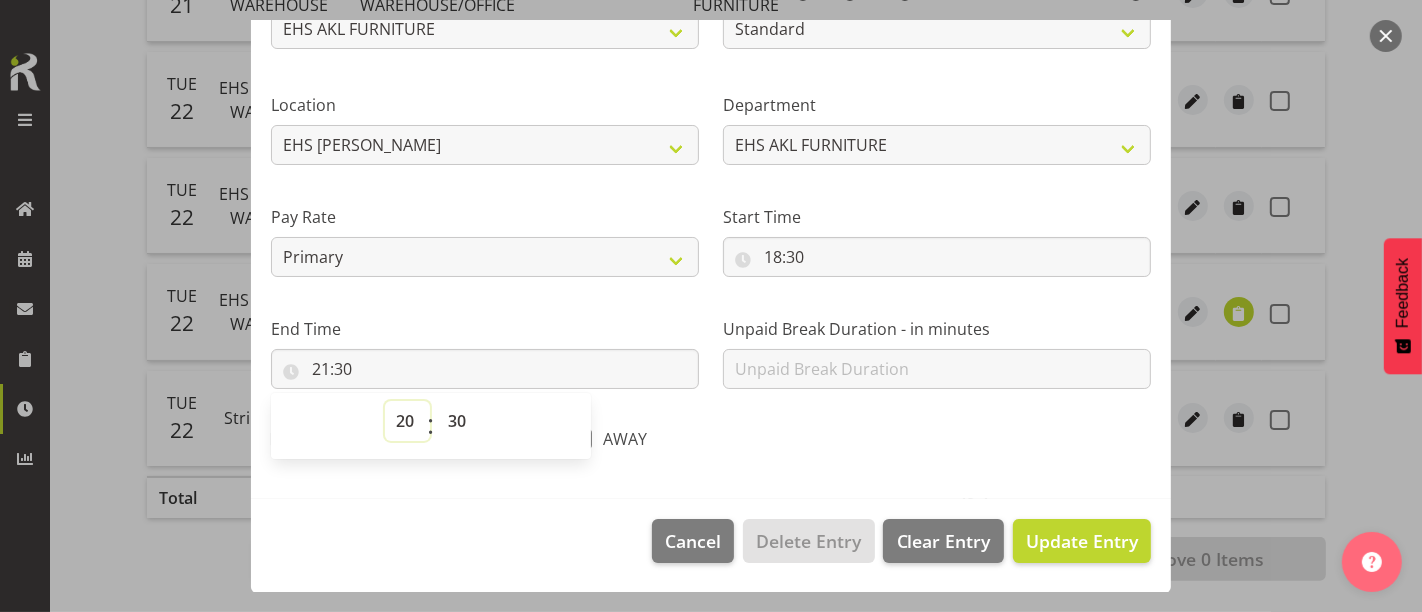 click on "00   01   02   03   04   05   06   07   08   09   10   11   12   13   14   15   16   17   18   19   20   21   22   23" at bounding box center (407, 421) 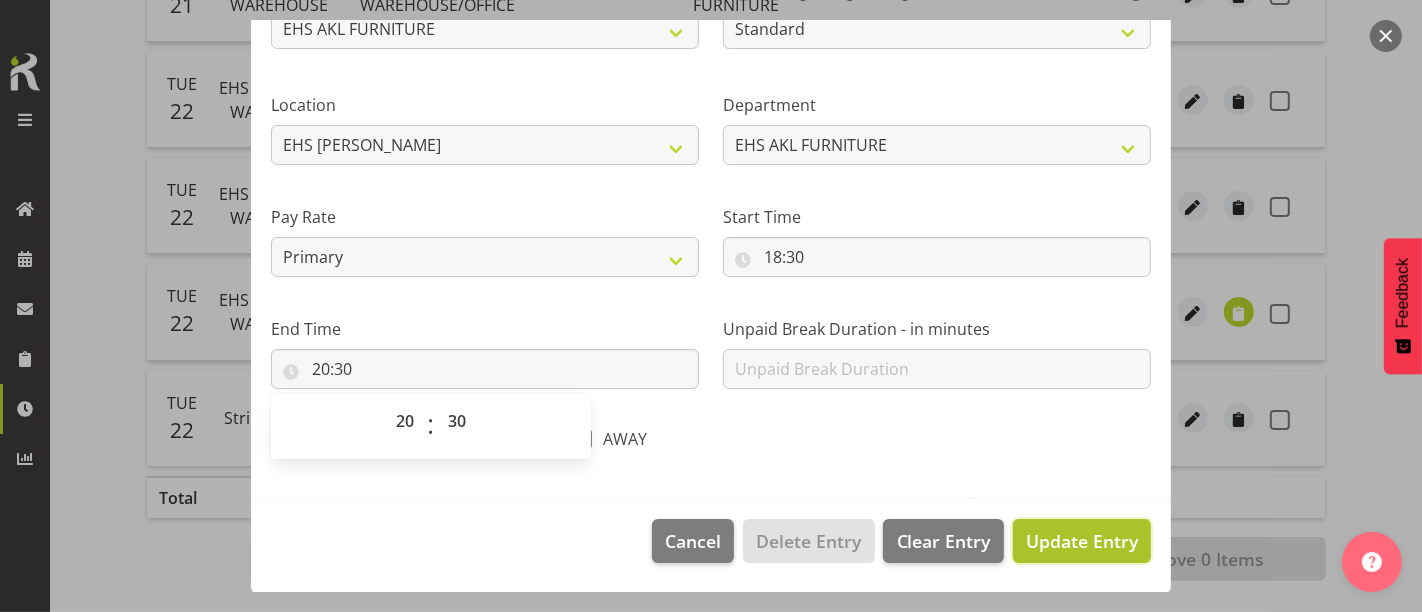 click on "Update Entry" at bounding box center (1082, 541) 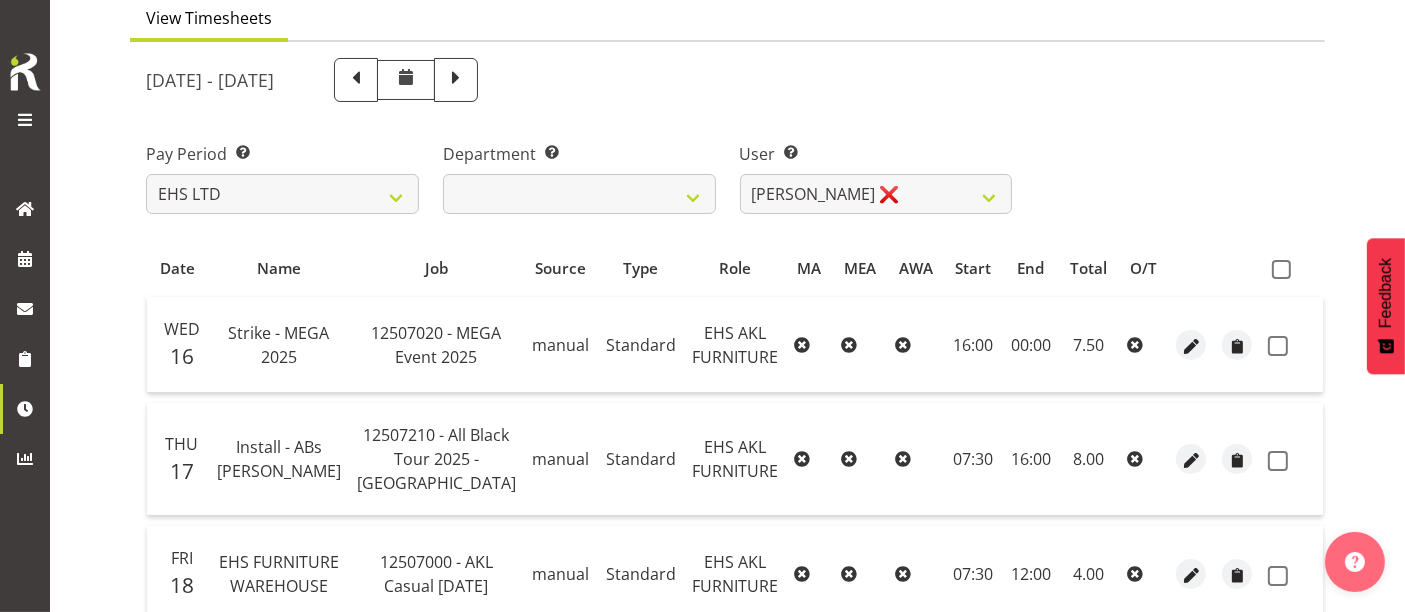 scroll, scrollTop: 0, scrollLeft: 0, axis: both 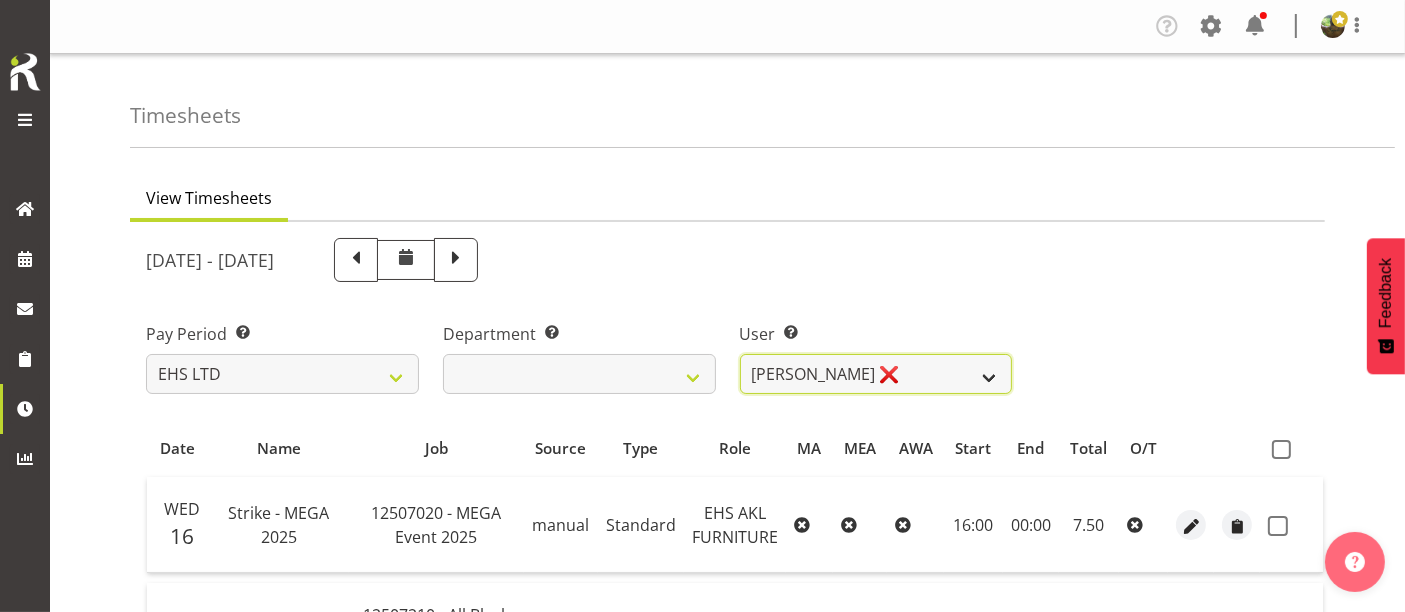 click on "Daniel Tini
❌
Filipo Iupeli
❌
Harley Wongpayuk
✔
Malae Toleafoa
✔
Manase Ward
❌
Michael Vaimauga
✔
Mua Autufuga
❌
Ngamata Upoko
❌
Panuwitch Pongsanusorn
❌
Pongpanot Pewklieng
❌
Rob Windle
❌
Sanong Phongam
❌
Sarayut Sahathanalatthakool
❌
Sivanila Sapati
❌" at bounding box center [876, 374] 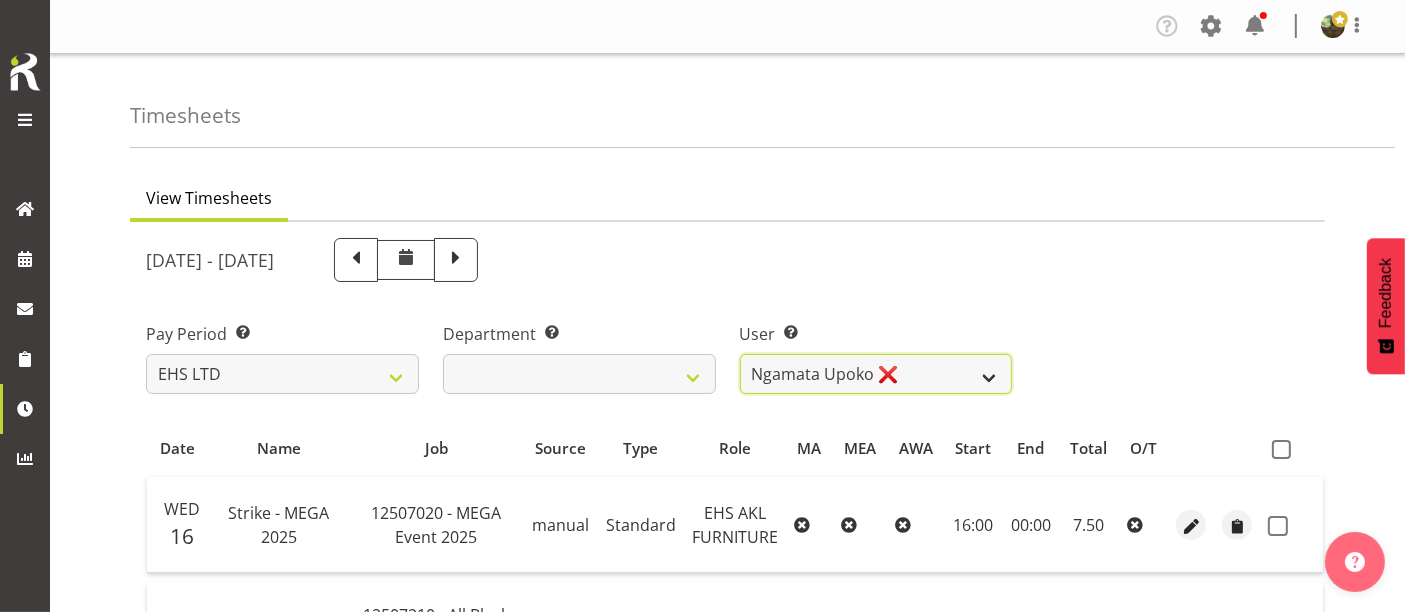 click on "Daniel Tini
❌
Filipo Iupeli
❌
Harley Wongpayuk
✔
Malae Toleafoa
✔
Manase Ward
❌
Michael Vaimauga
✔
Mua Autufuga
❌
Ngamata Upoko
❌
Panuwitch Pongsanusorn
❌
Pongpanot Pewklieng
❌
Rob Windle
❌
Sanong Phongam
❌
Sarayut Sahathanalatthakool
❌
Sivanila Sapati
❌" at bounding box center (876, 374) 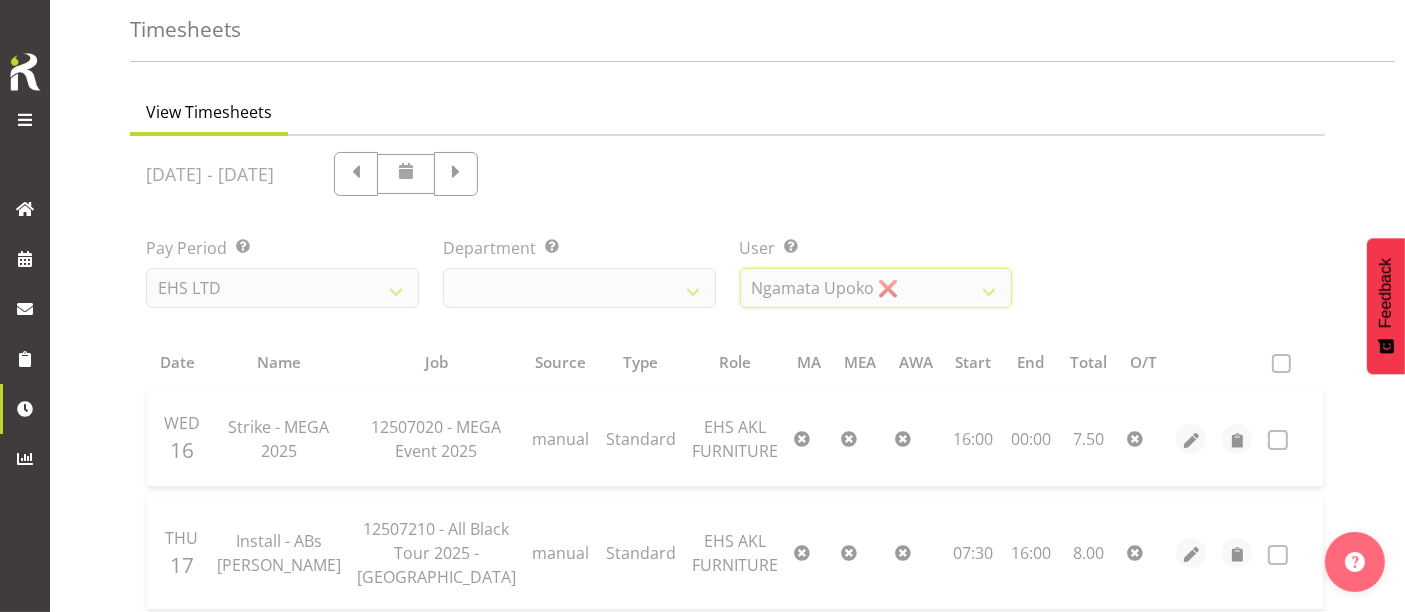 scroll, scrollTop: 222, scrollLeft: 0, axis: vertical 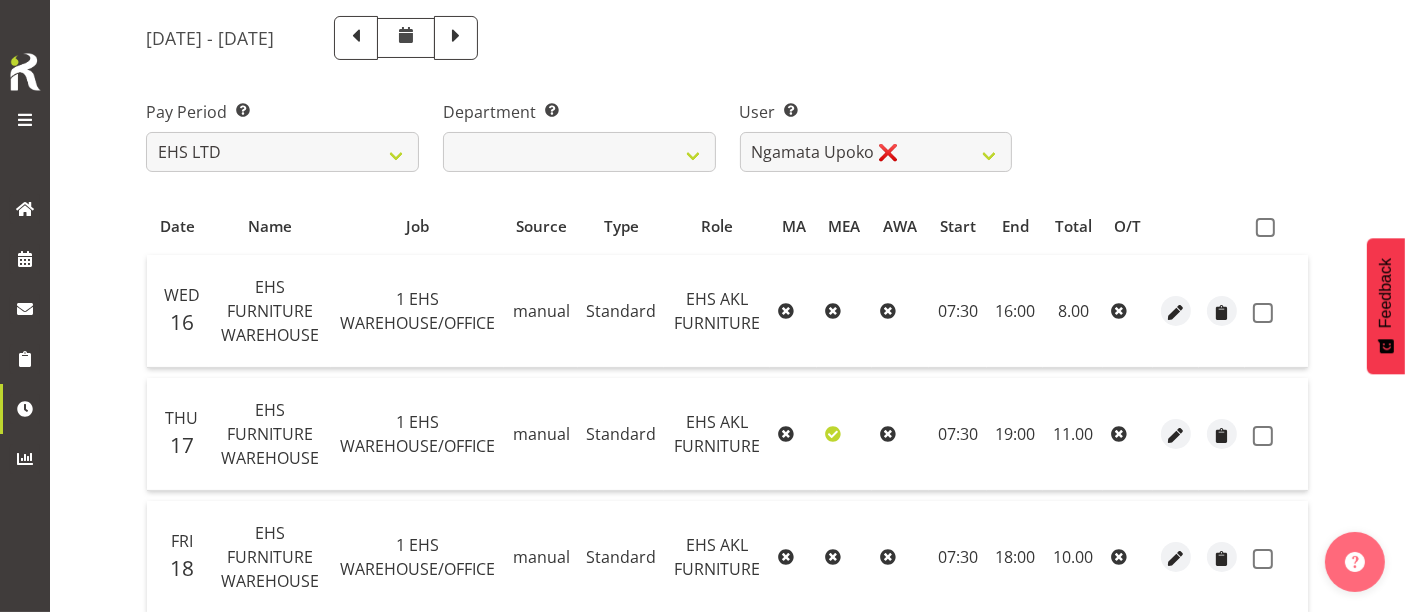 click at bounding box center [1265, 227] 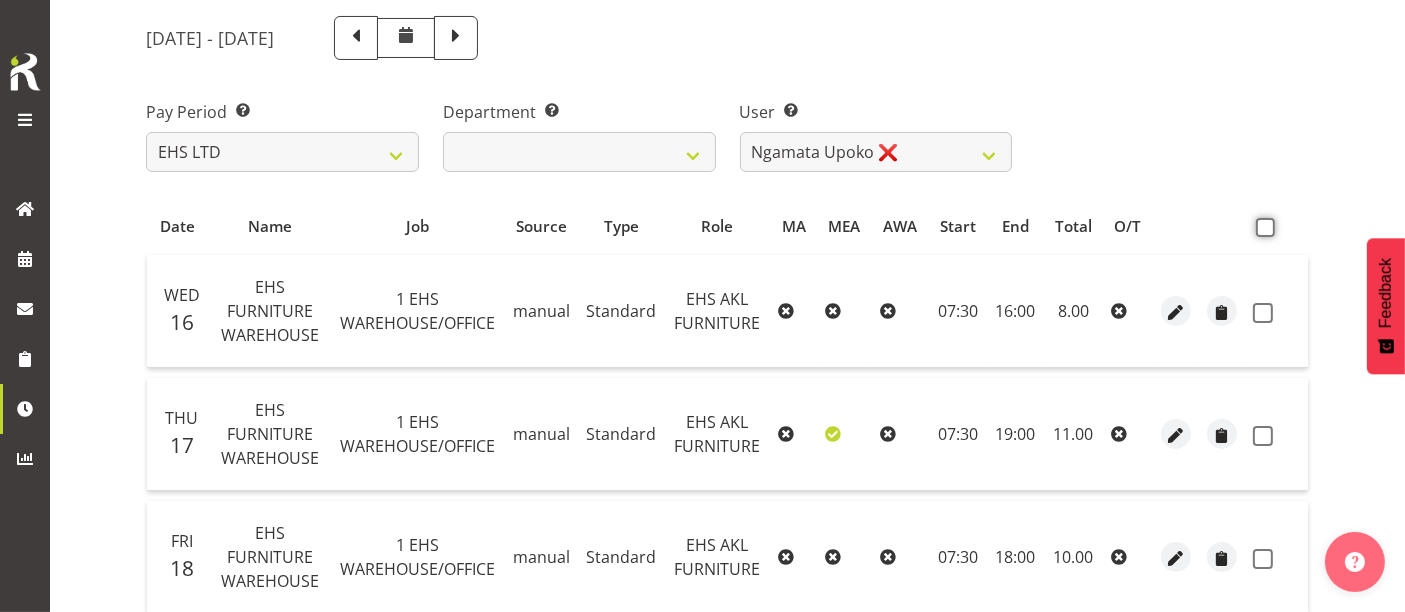 checkbox on "true" 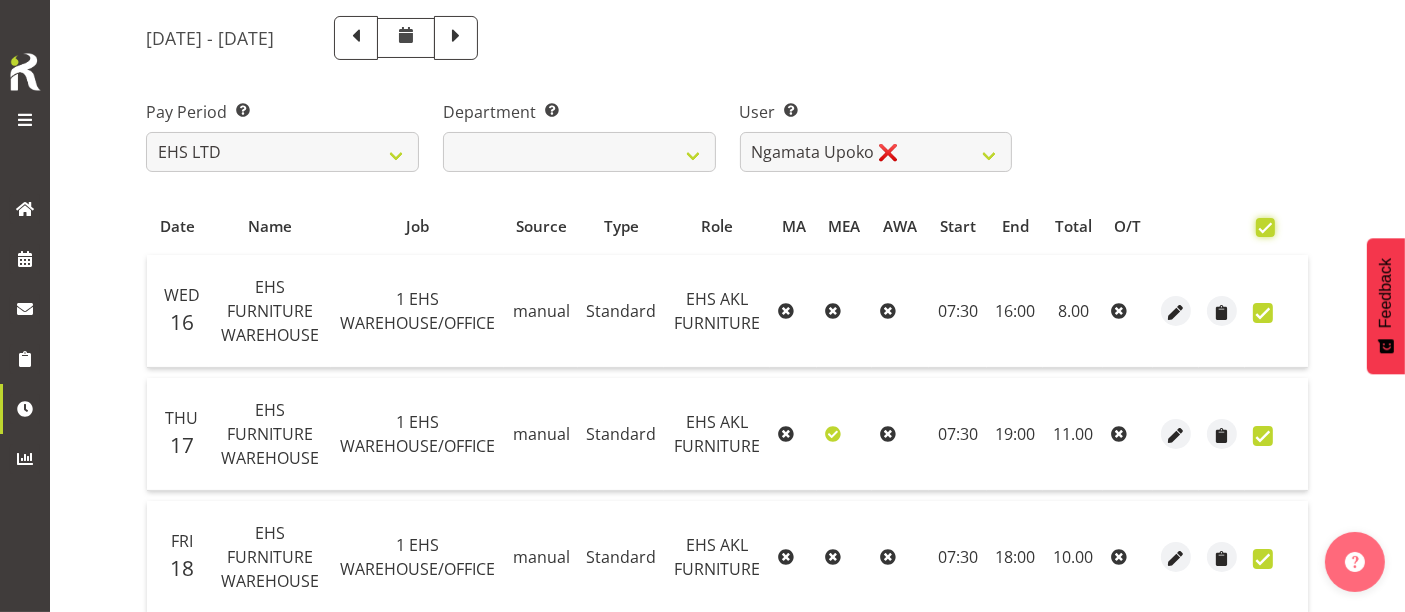 checkbox on "true" 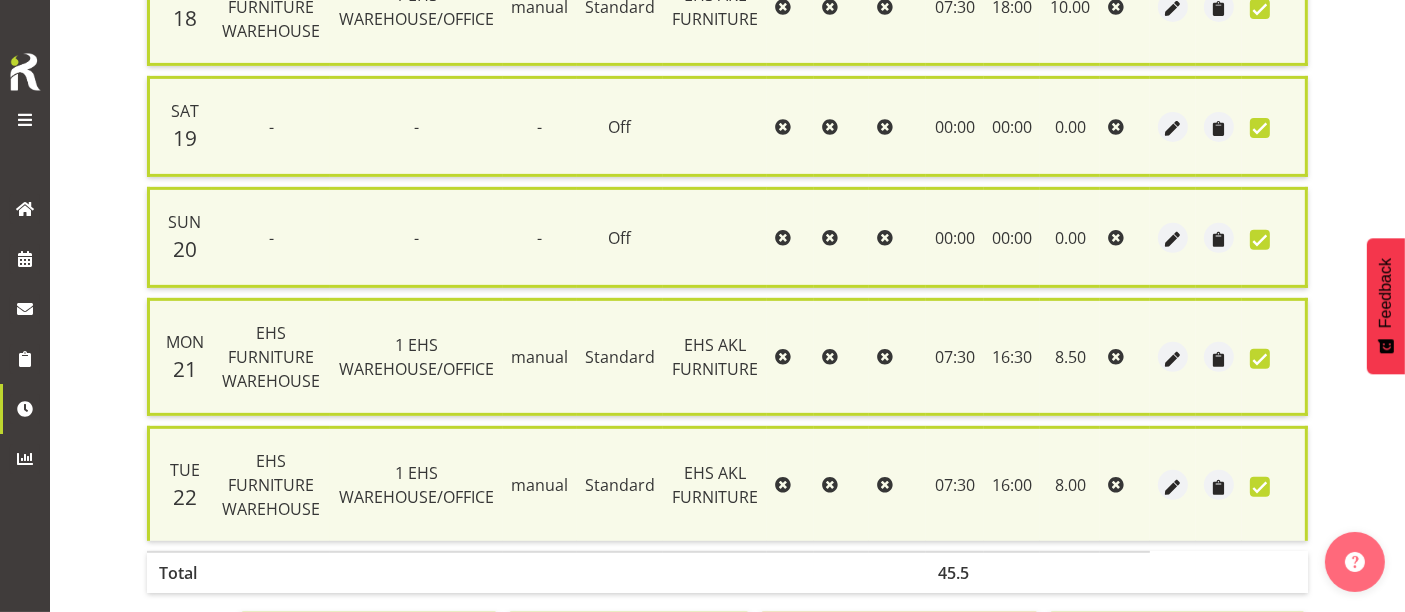 scroll, scrollTop: 870, scrollLeft: 0, axis: vertical 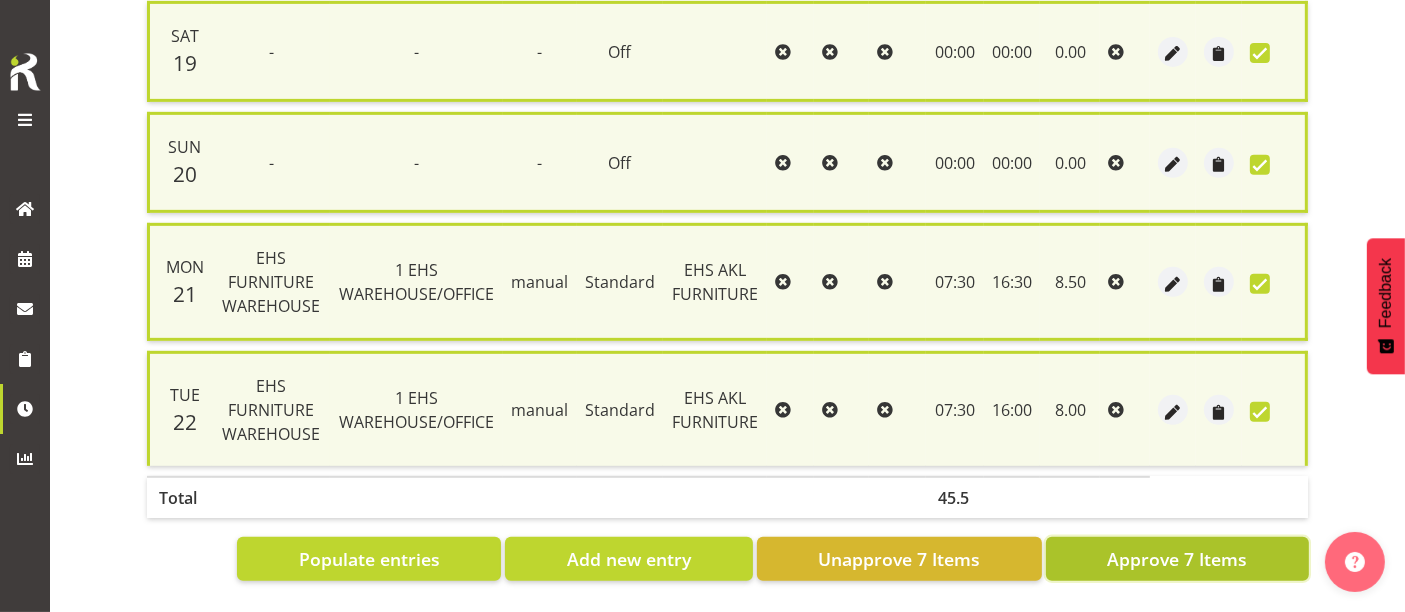 click on "Approve 7 Items" at bounding box center [1177, 559] 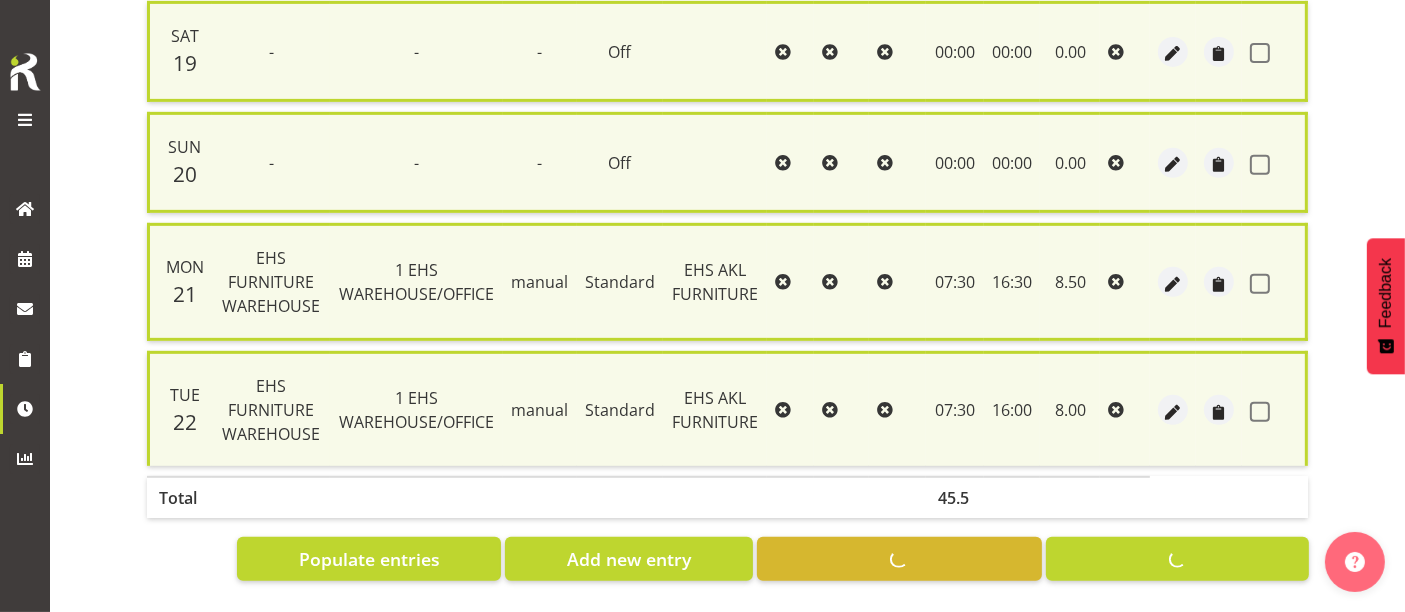 checkbox on "false" 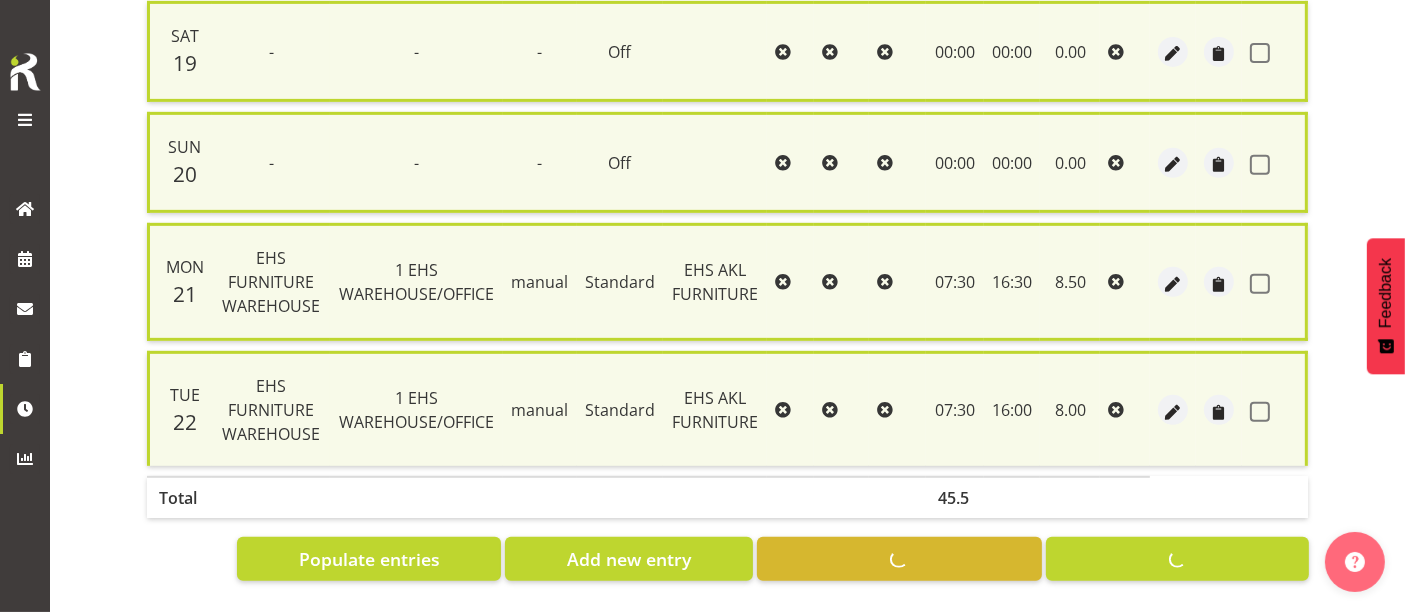 checkbox on "false" 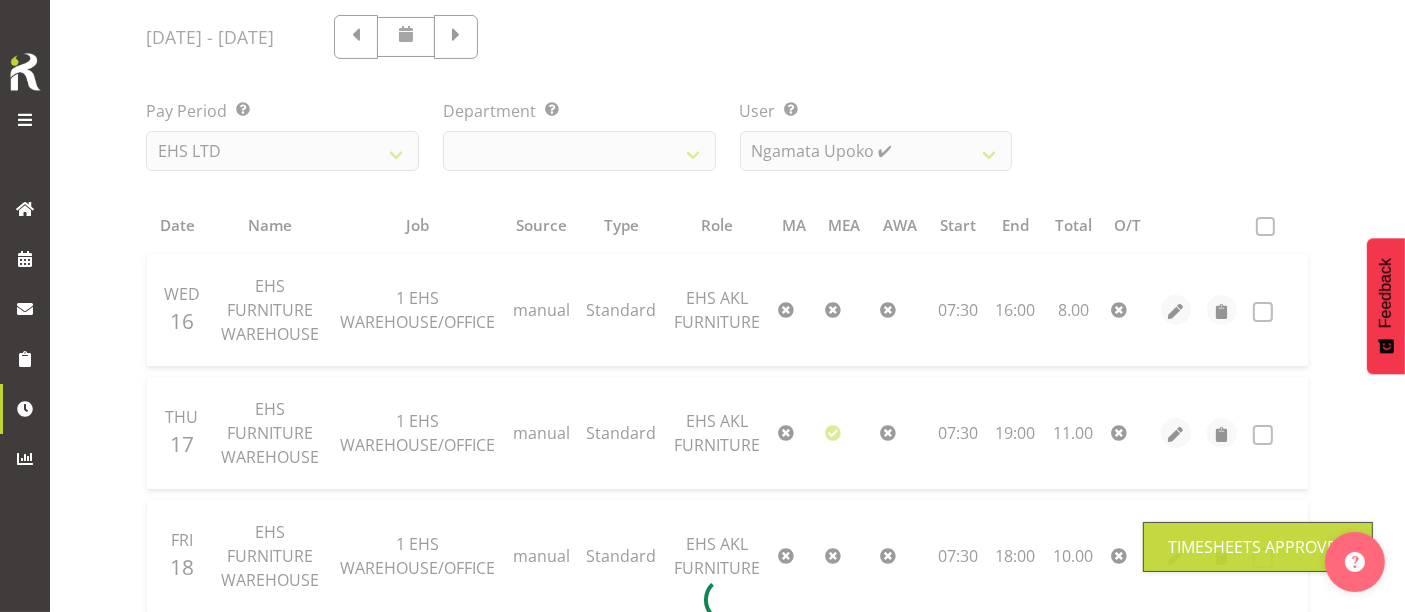 scroll, scrollTop: 169, scrollLeft: 0, axis: vertical 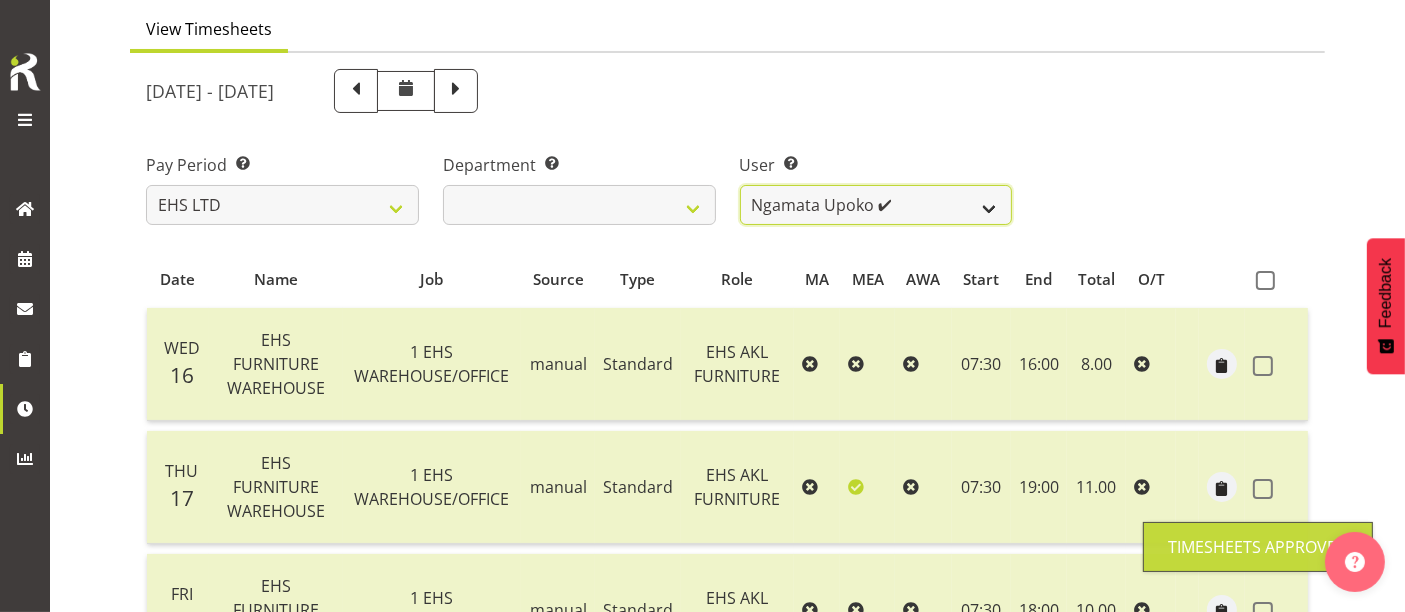 click on "Daniel Tini
❌
Filipo Iupeli
❌
Harley Wongpayuk
✔
Malae Toleafoa
✔
Manase Ward
❌
Michael Vaimauga
✔
Mua Autufuga
❌
Ngamata Upoko
✔
Panuwitch Pongsanusorn
❌
Pongpanot Pewklieng
❌
Rob Windle
❌
Sanong Phongam
❌
Sarayut Sahathanalatthakool
❌
Sivanila Sapati
❌" at bounding box center (876, 205) 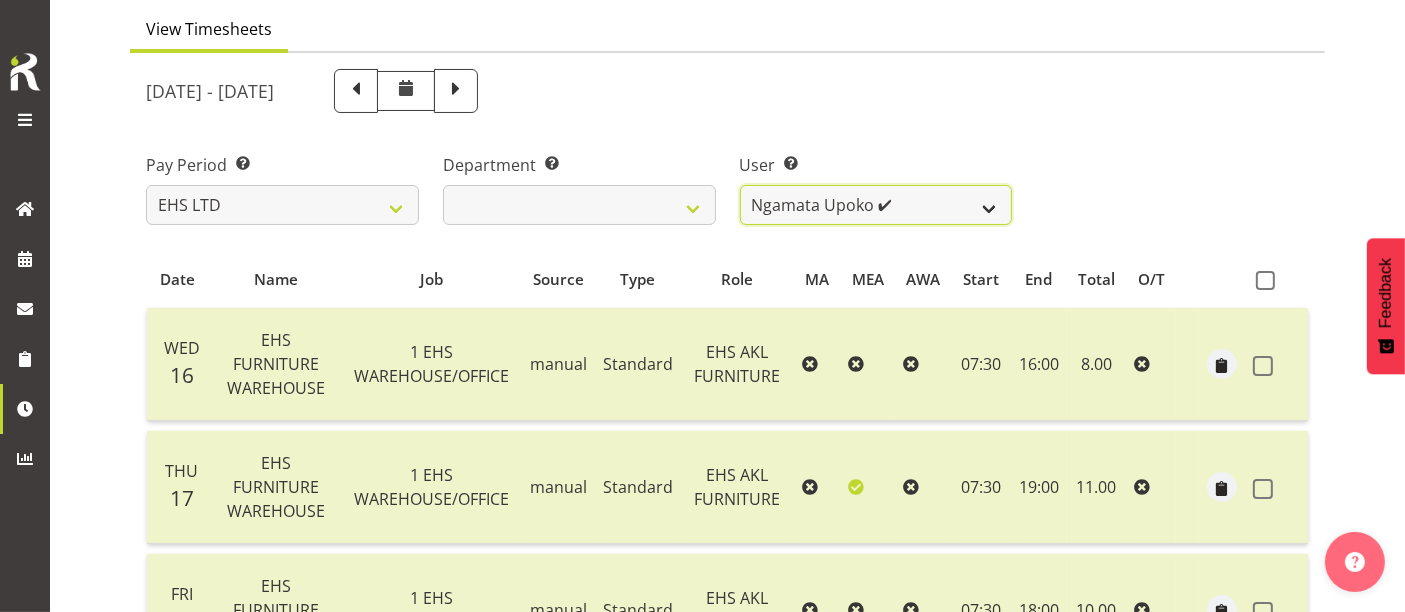 select on "8681" 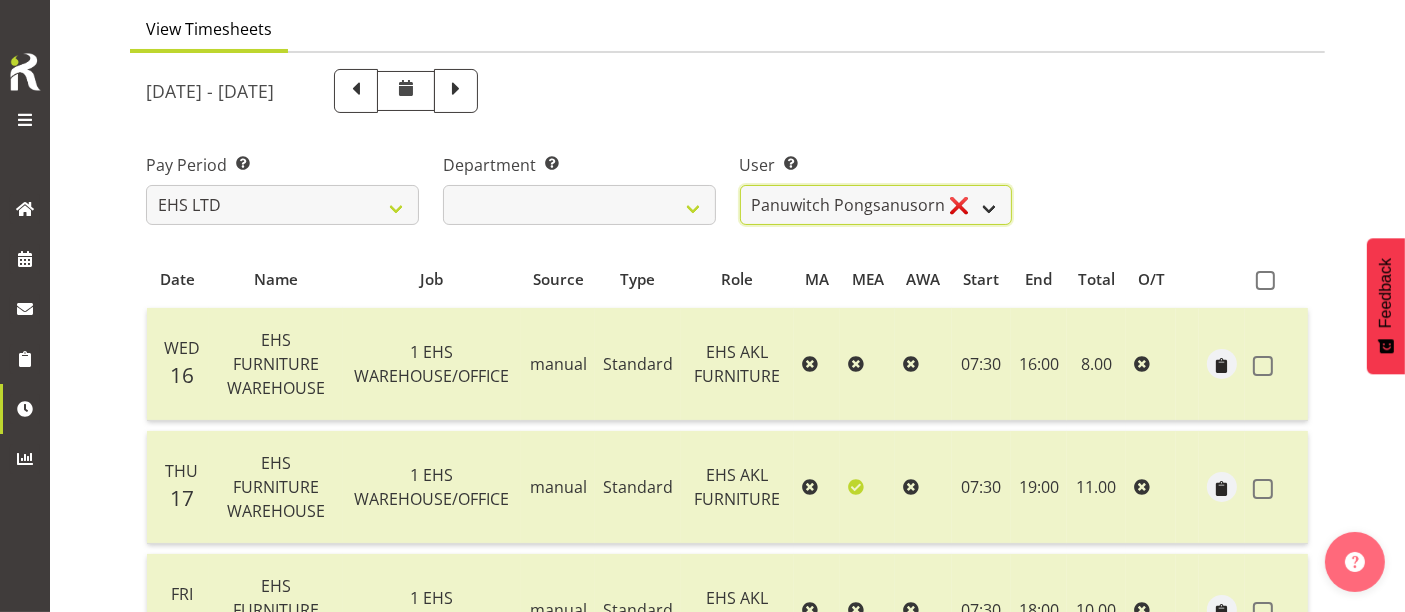 click on "Daniel Tini
❌
Filipo Iupeli
❌
Harley Wongpayuk
✔
Malae Toleafoa
✔
Manase Ward
❌
Michael Vaimauga
✔
Mua Autufuga
❌
Ngamata Upoko
✔
Panuwitch Pongsanusorn
❌
Pongpanot Pewklieng
❌
Rob Windle
❌
Sanong Phongam
❌
Sarayut Sahathanalatthakool
❌
Sivanila Sapati
❌" at bounding box center [876, 205] 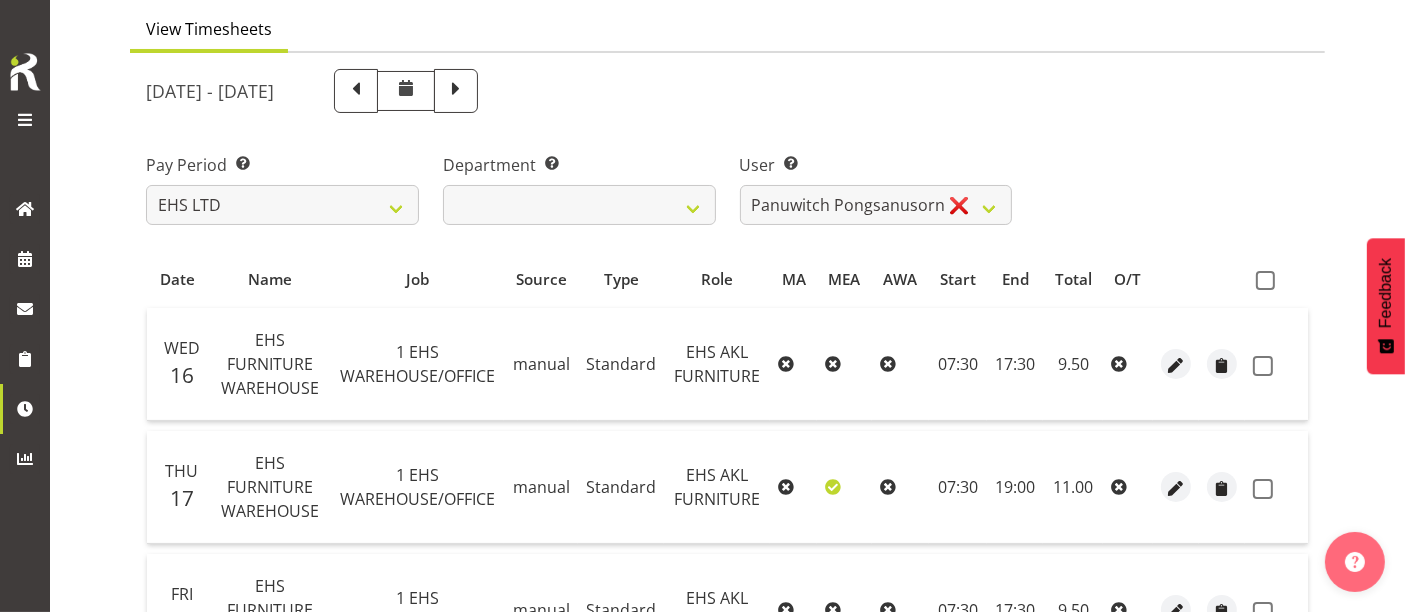 click at bounding box center [1265, 280] 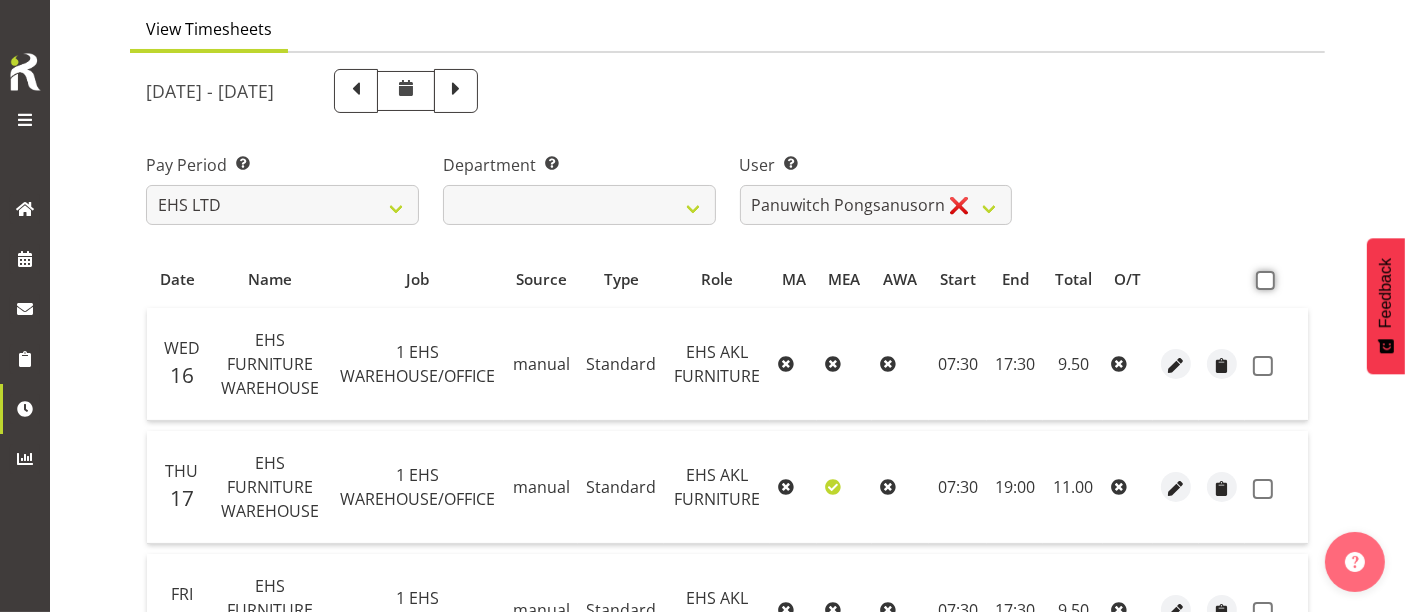 click at bounding box center [1262, 280] 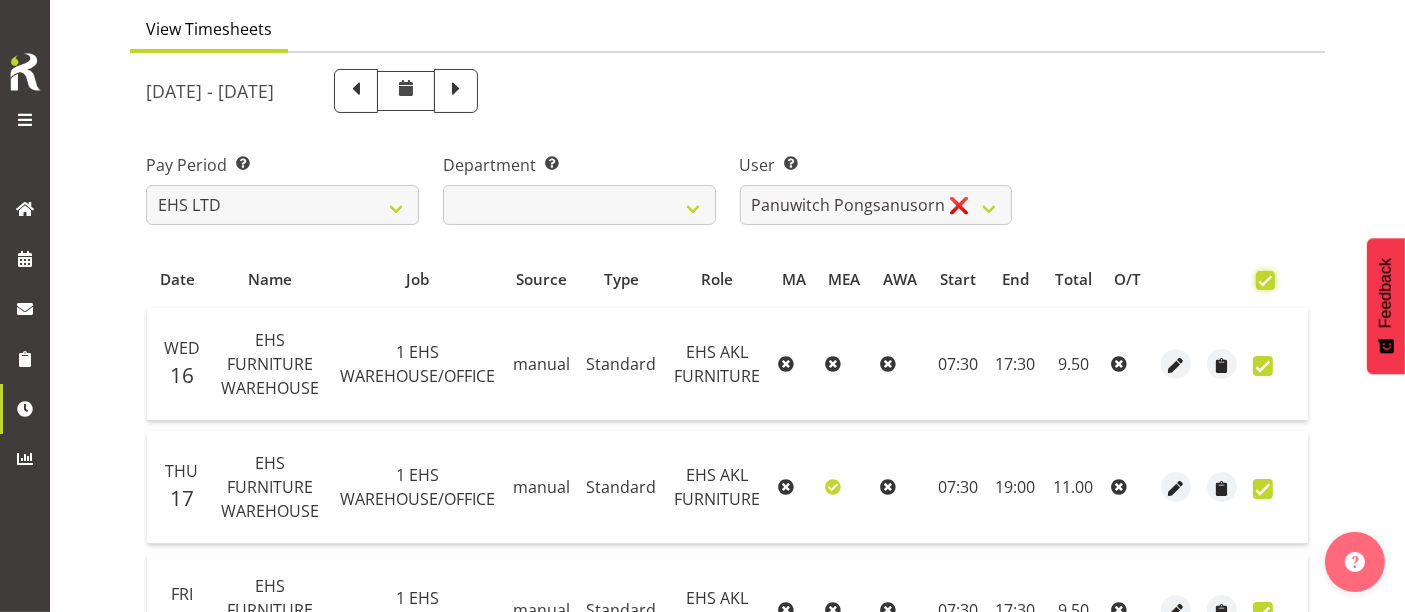 checkbox on "true" 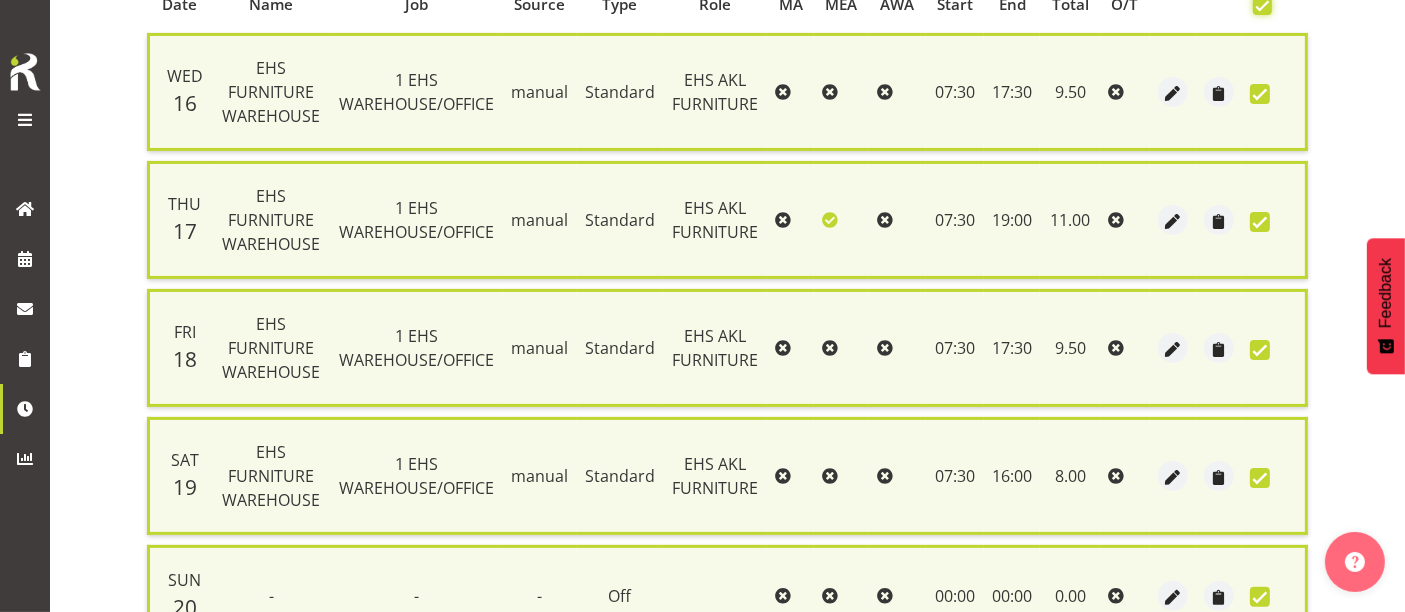 scroll, scrollTop: 870, scrollLeft: 0, axis: vertical 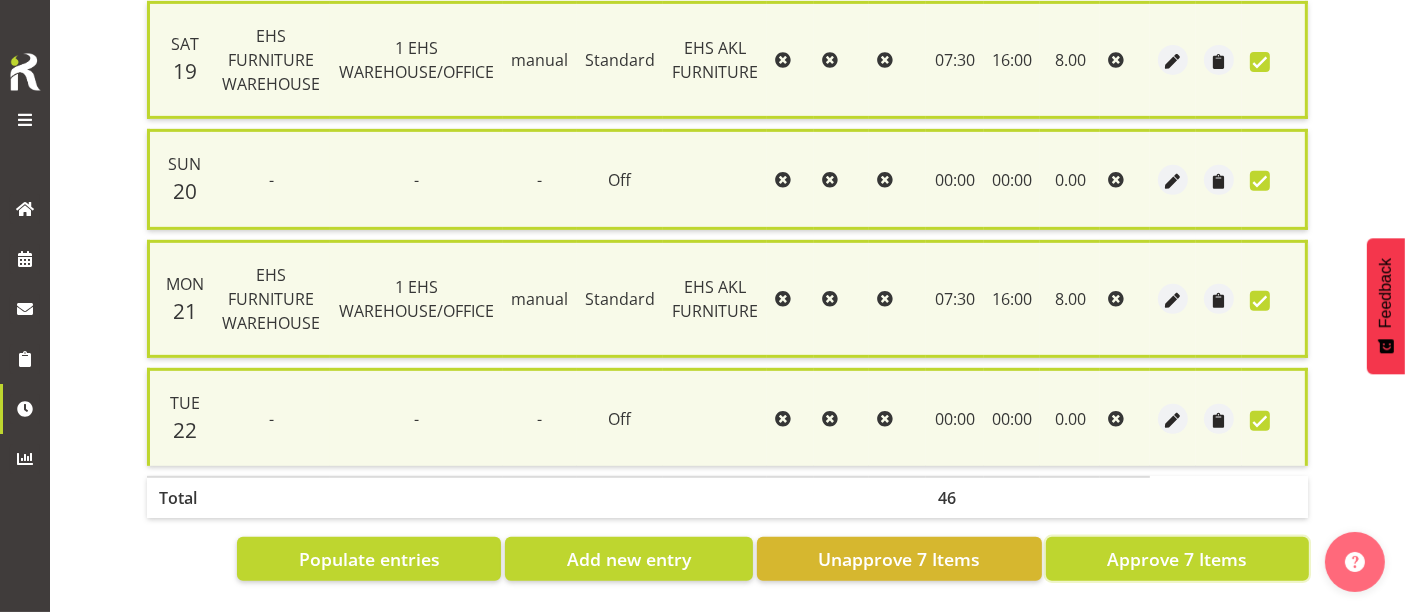 click on "Approve 7 Items" at bounding box center (1177, 559) 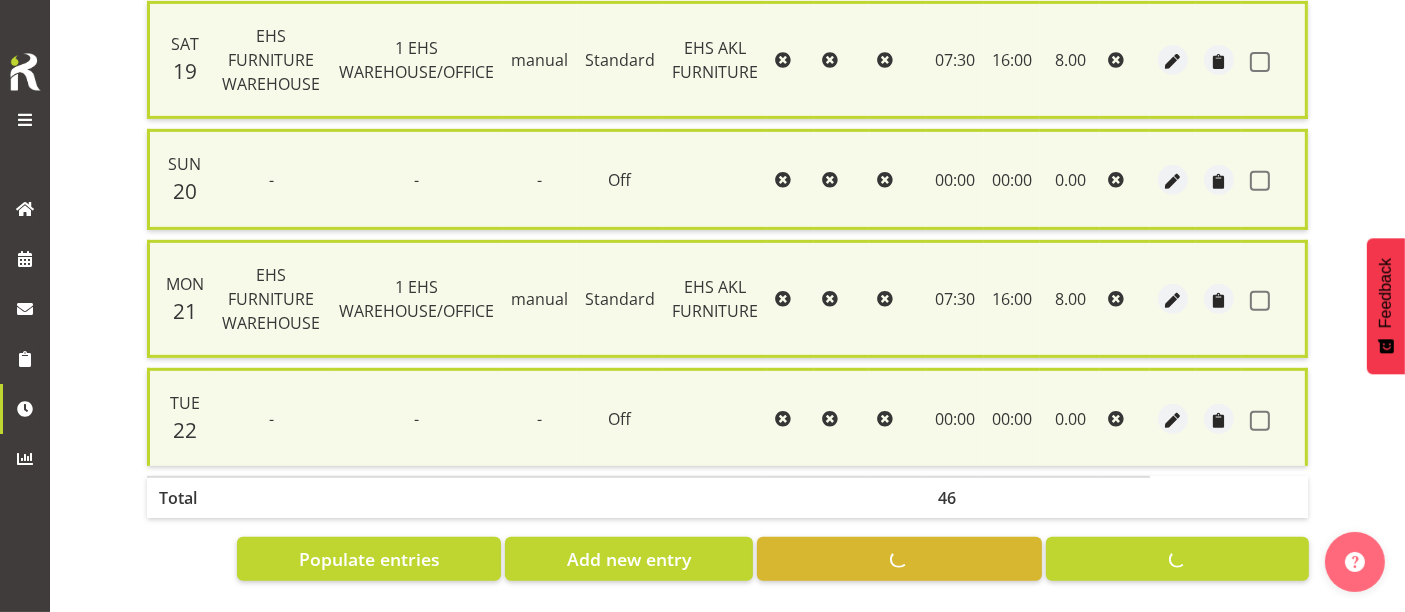 checkbox on "false" 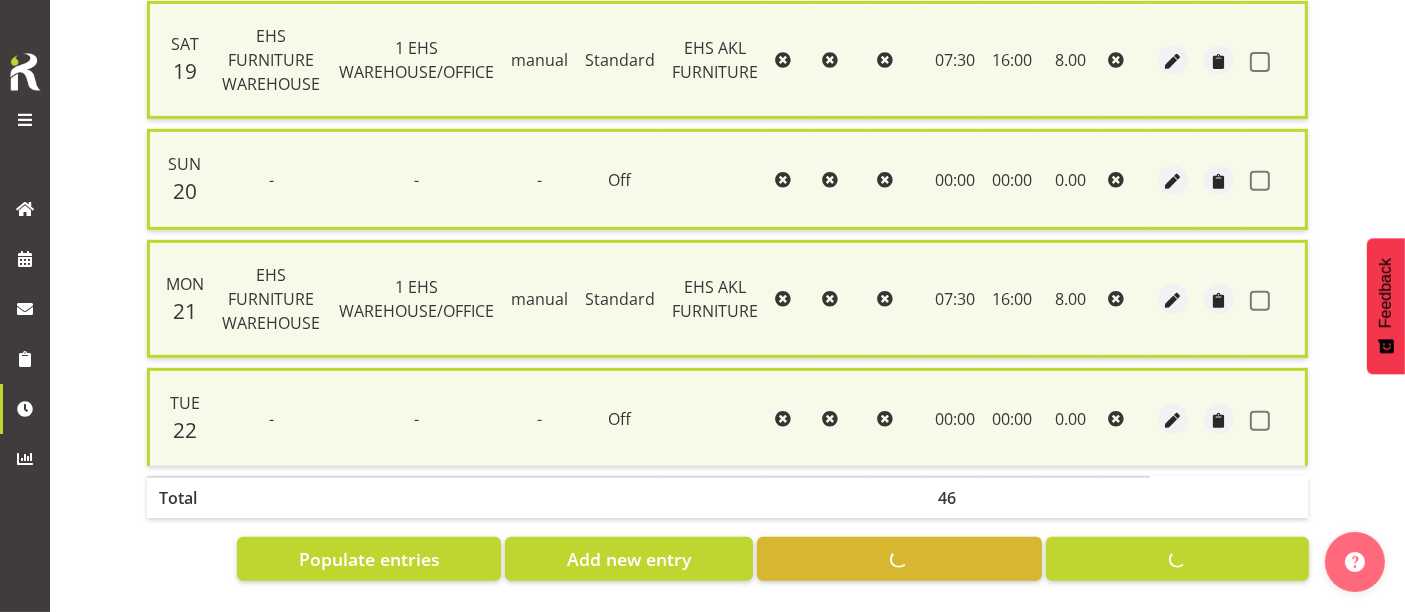checkbox on "false" 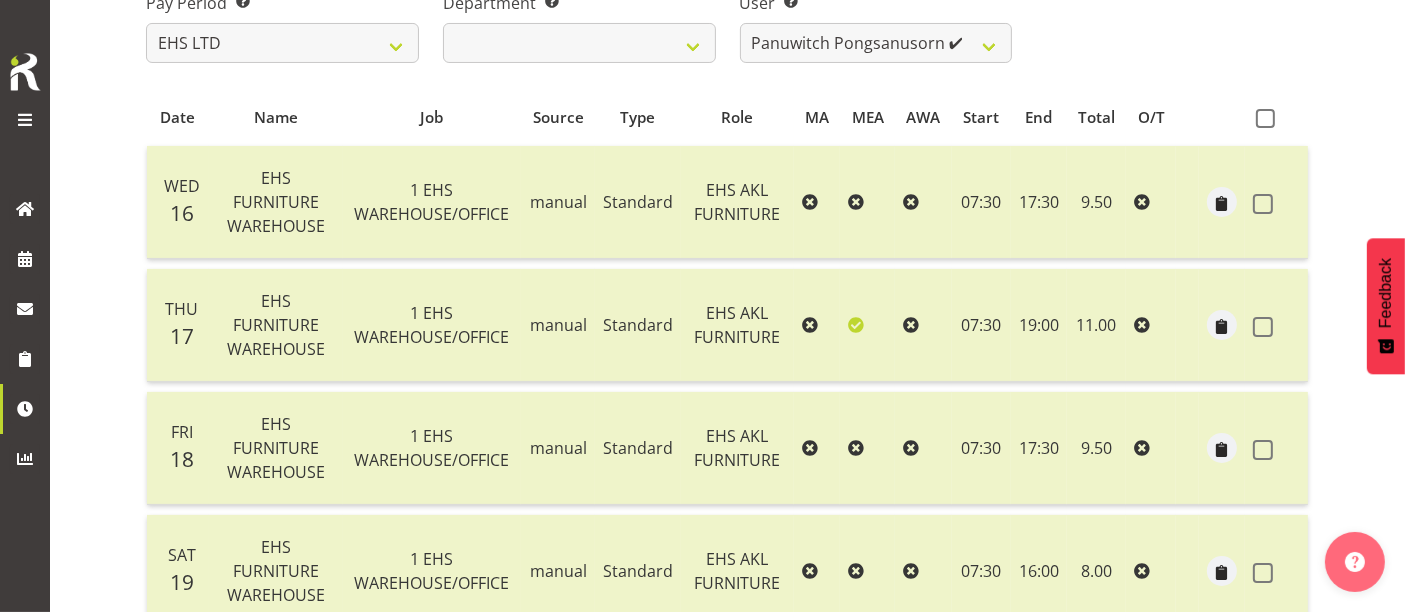 scroll, scrollTop: 58, scrollLeft: 0, axis: vertical 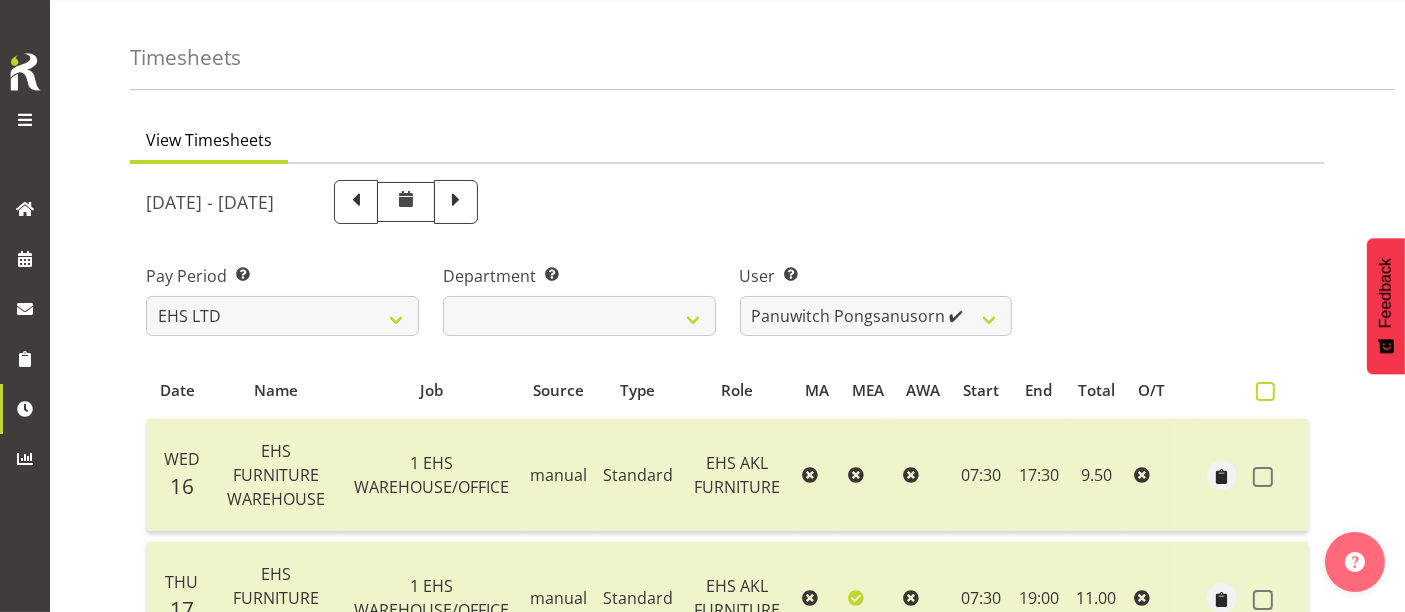 click at bounding box center (1265, 391) 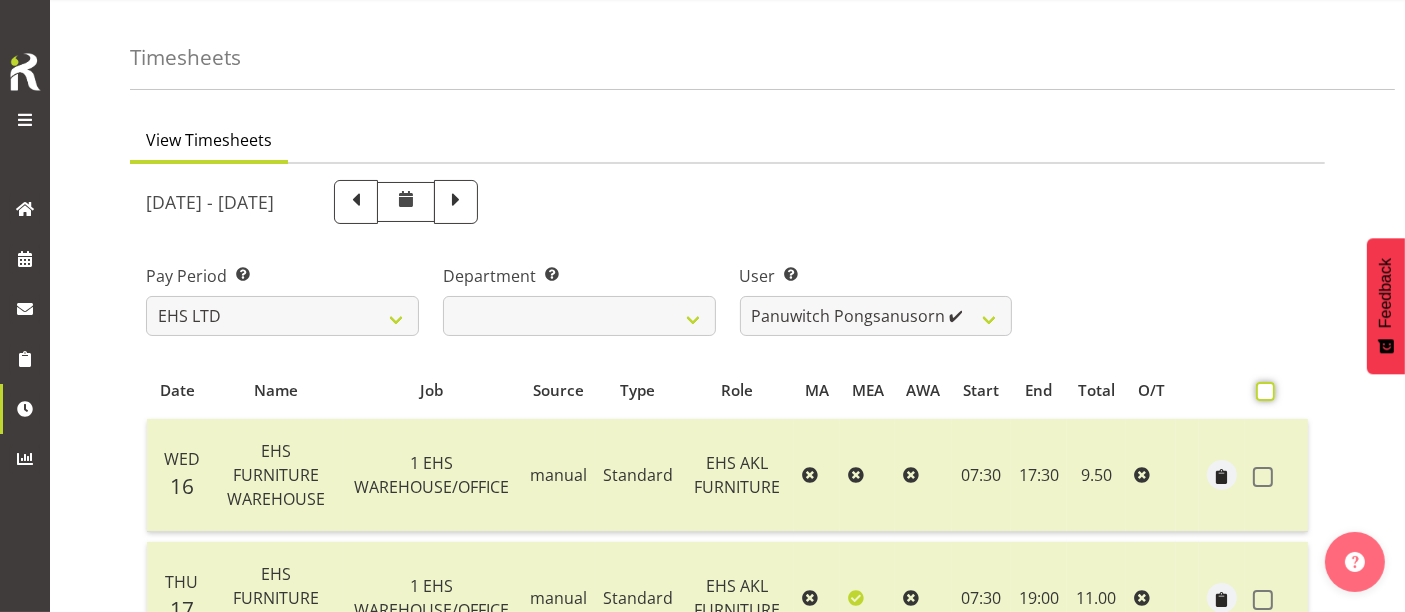 click at bounding box center [1262, 391] 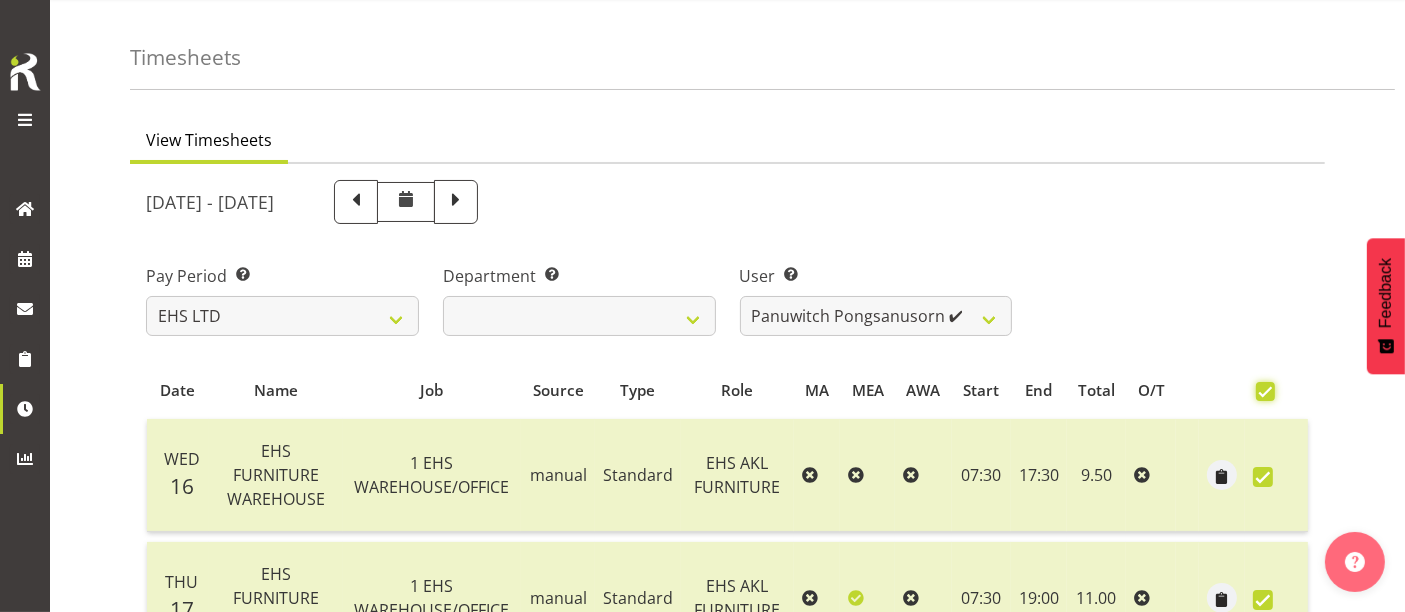 checkbox on "true" 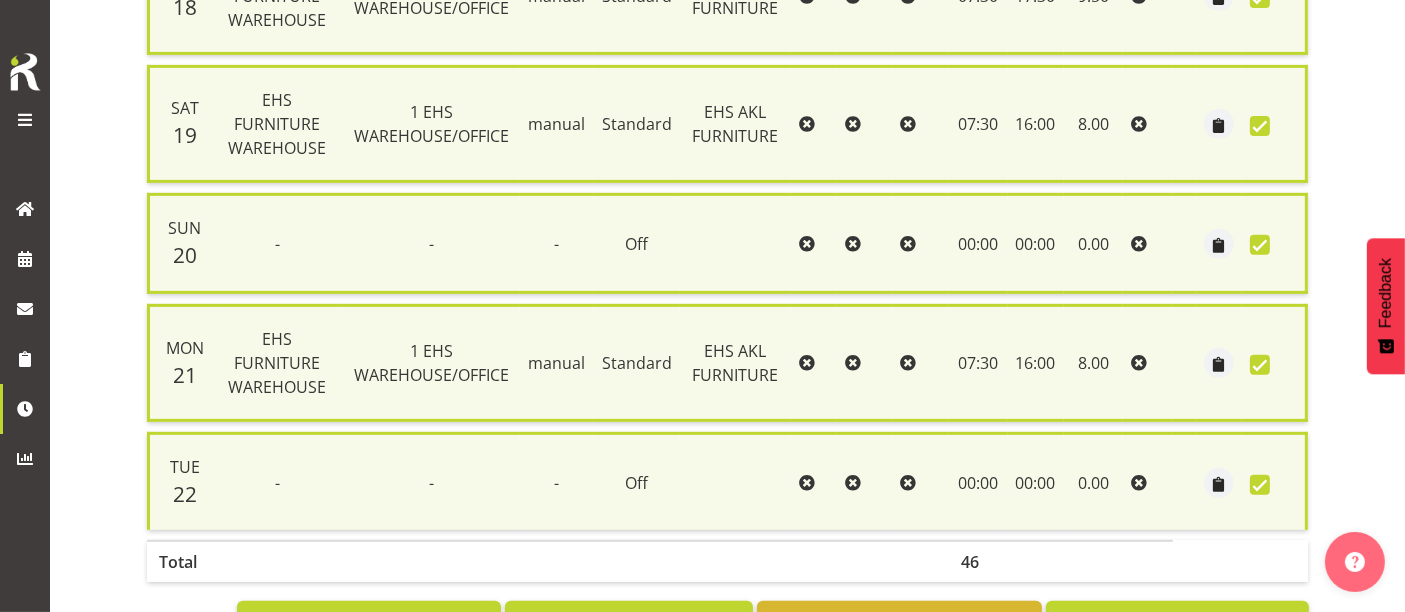 scroll, scrollTop: 870, scrollLeft: 0, axis: vertical 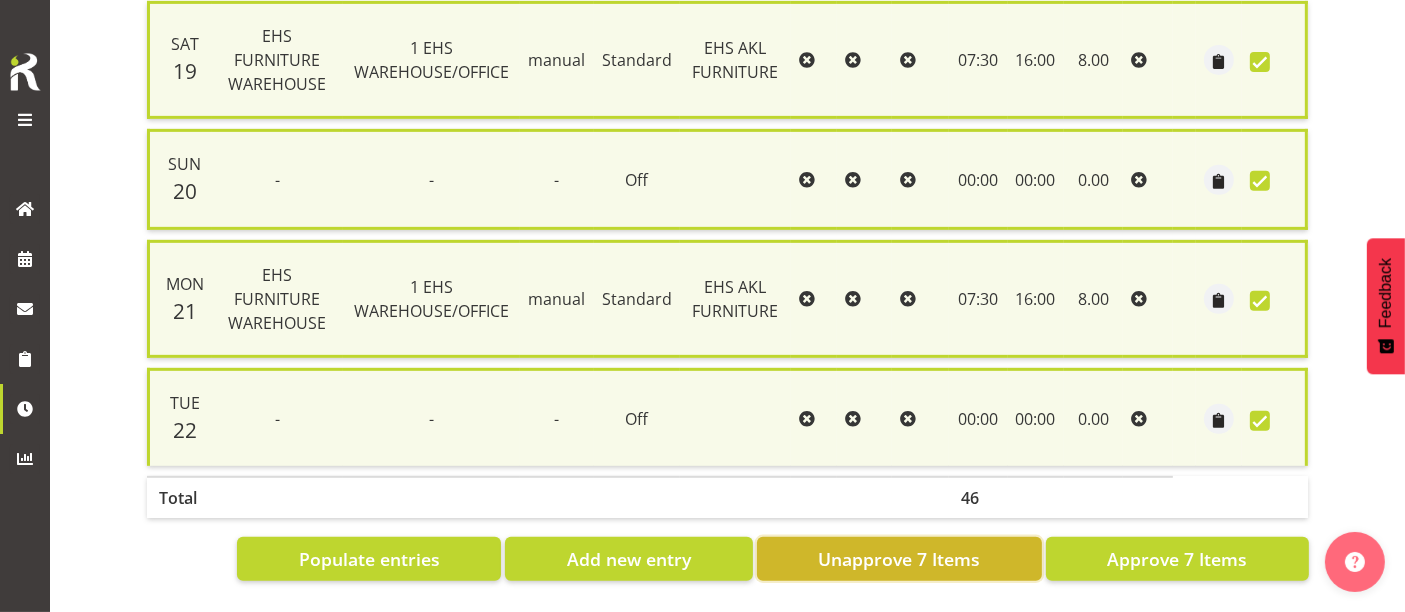 click on "Unapprove 7 Items" at bounding box center (899, 559) 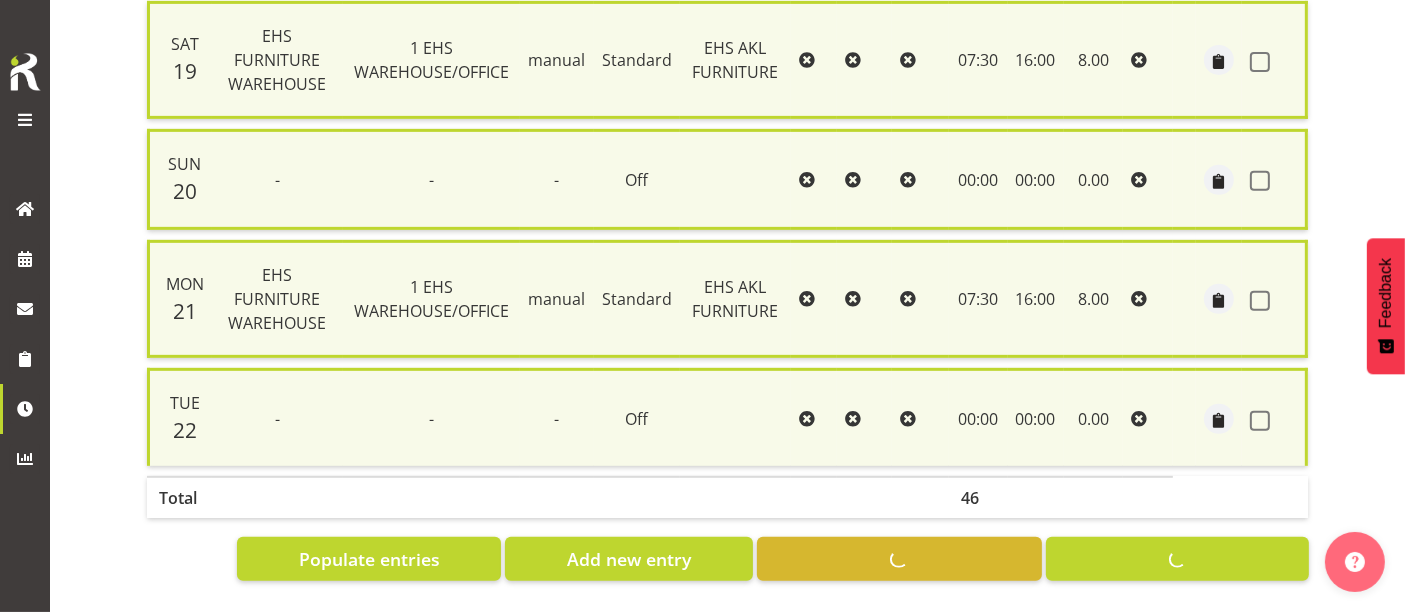 checkbox on "false" 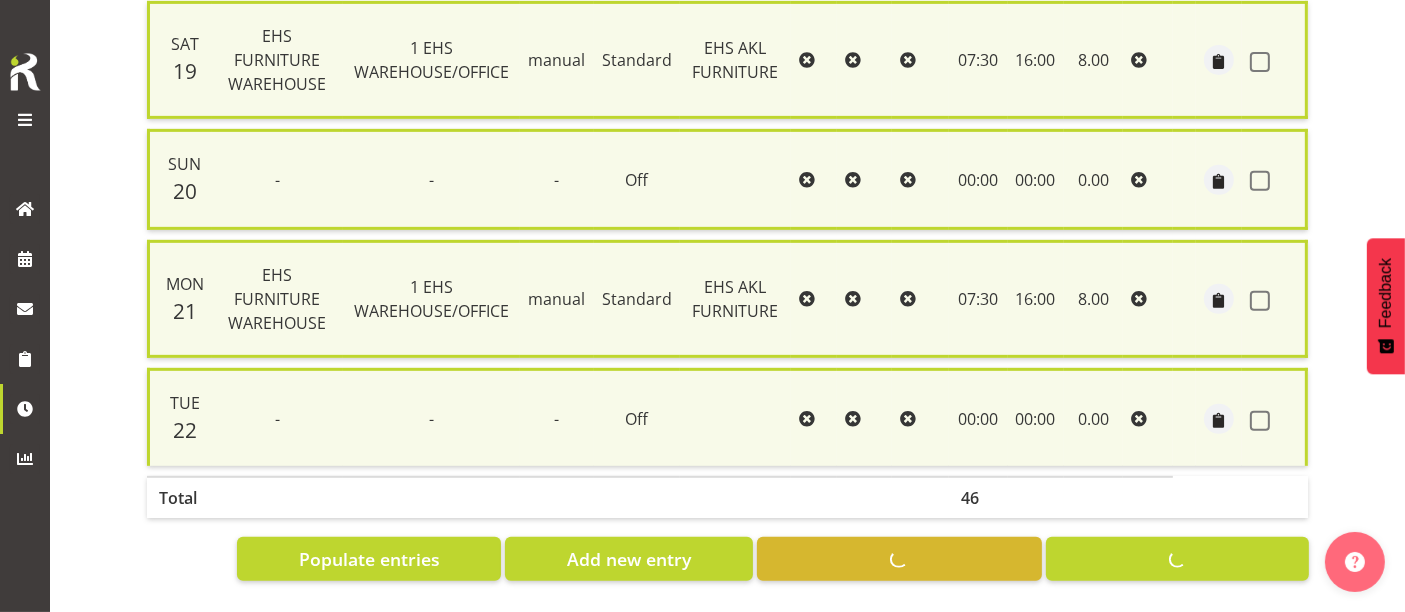 checkbox on "false" 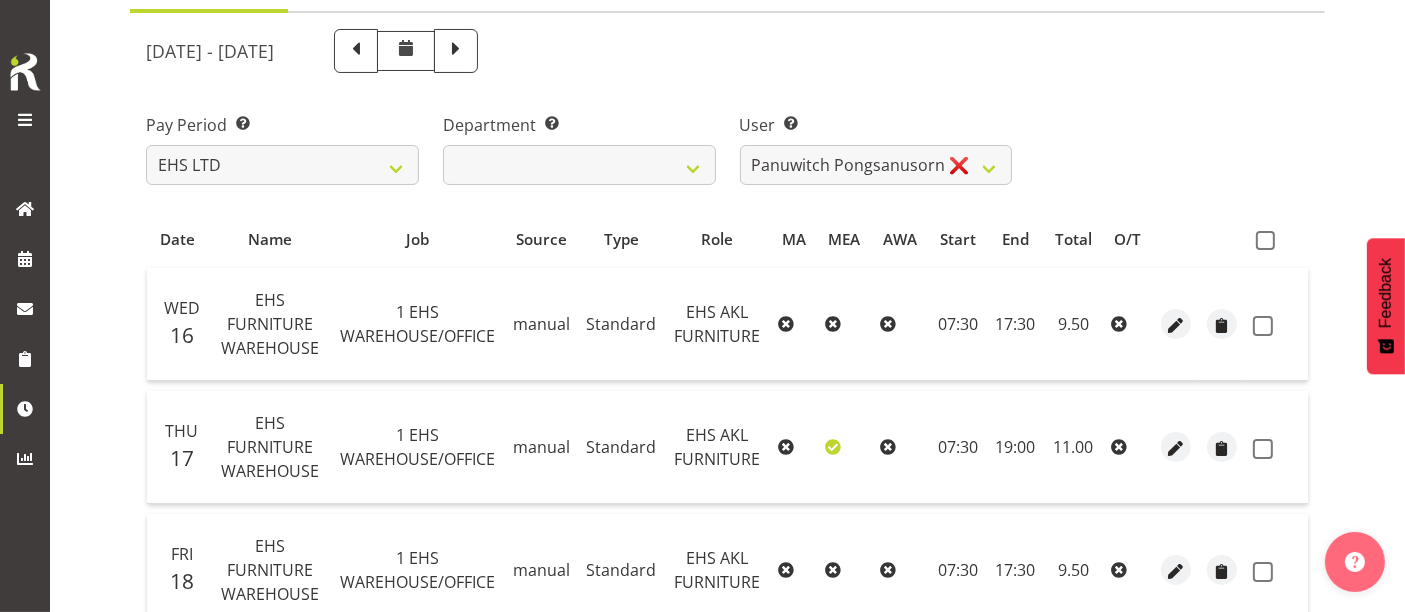 scroll, scrollTop: 222, scrollLeft: 0, axis: vertical 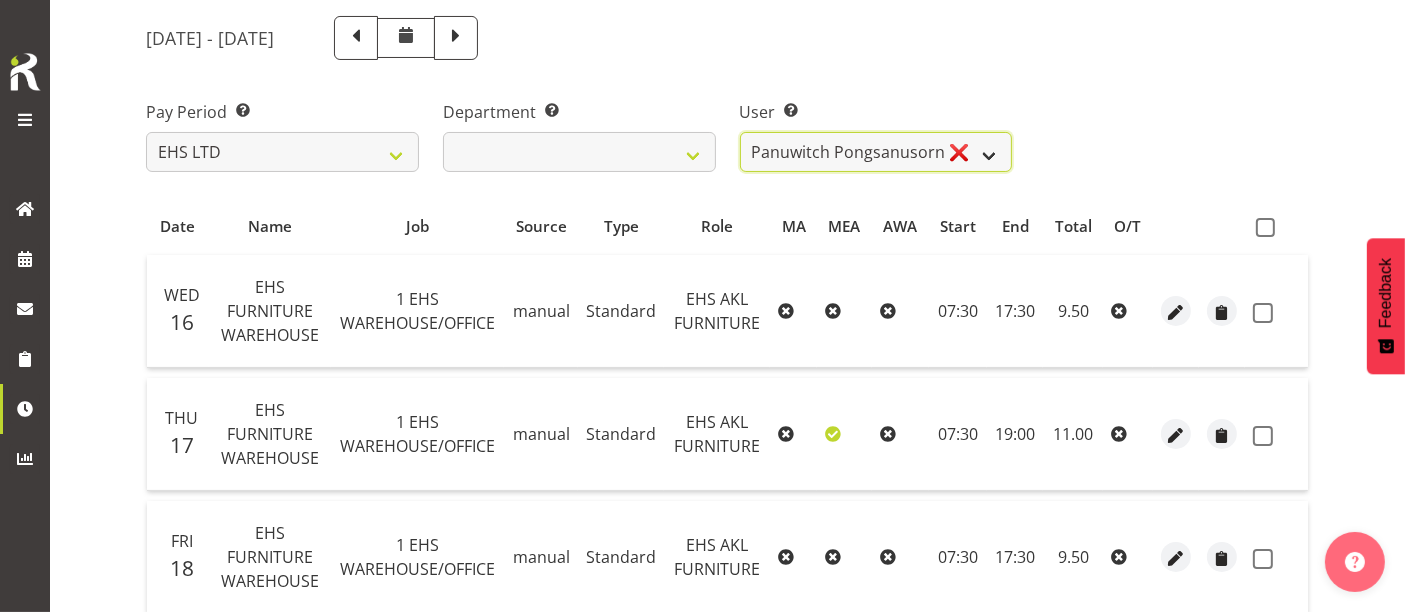 click on "Daniel Tini
❌
Filipo Iupeli
❌
Harley Wongpayuk
✔
Malae Toleafoa
✔
Manase Ward
❌
Michael Vaimauga
✔
Mua Autufuga
❌
Ngamata Upoko
✔
Panuwitch Pongsanusorn
❌
Pongpanot Pewklieng
❌
Rob Windle
❌
Sanong Phongam
❌
Sarayut Sahathanalatthakool
❌
Sivanila Sapati
❌" at bounding box center [876, 152] 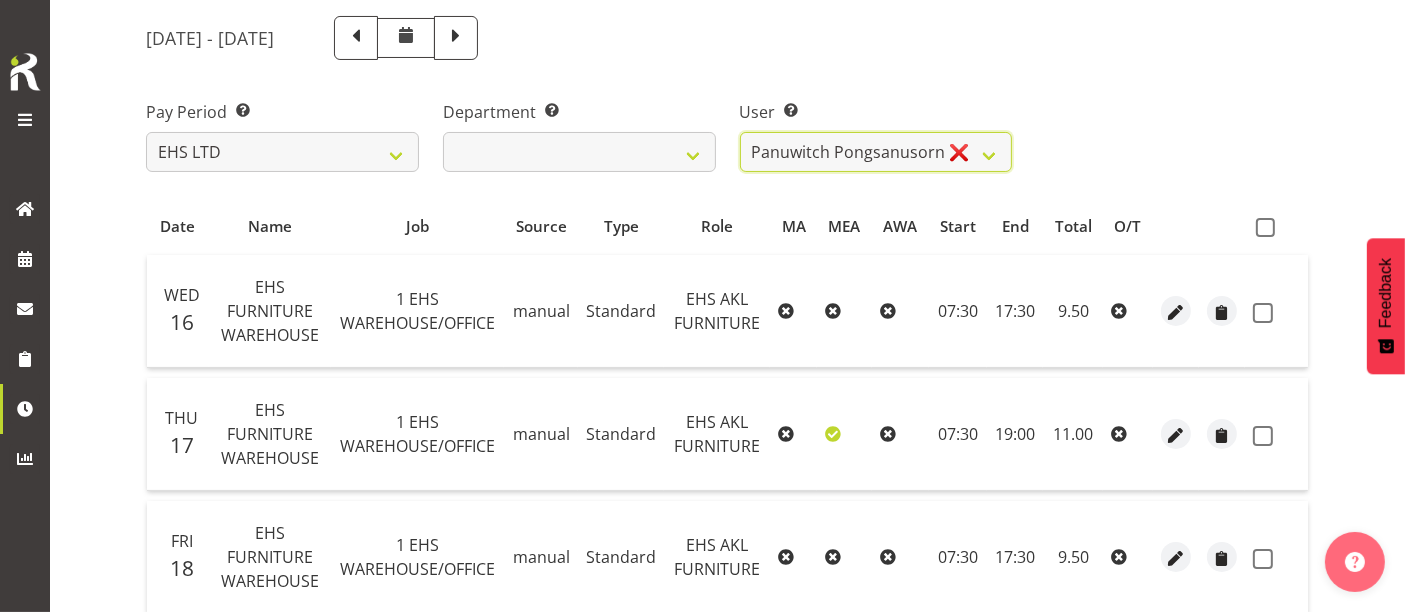 select on "11396" 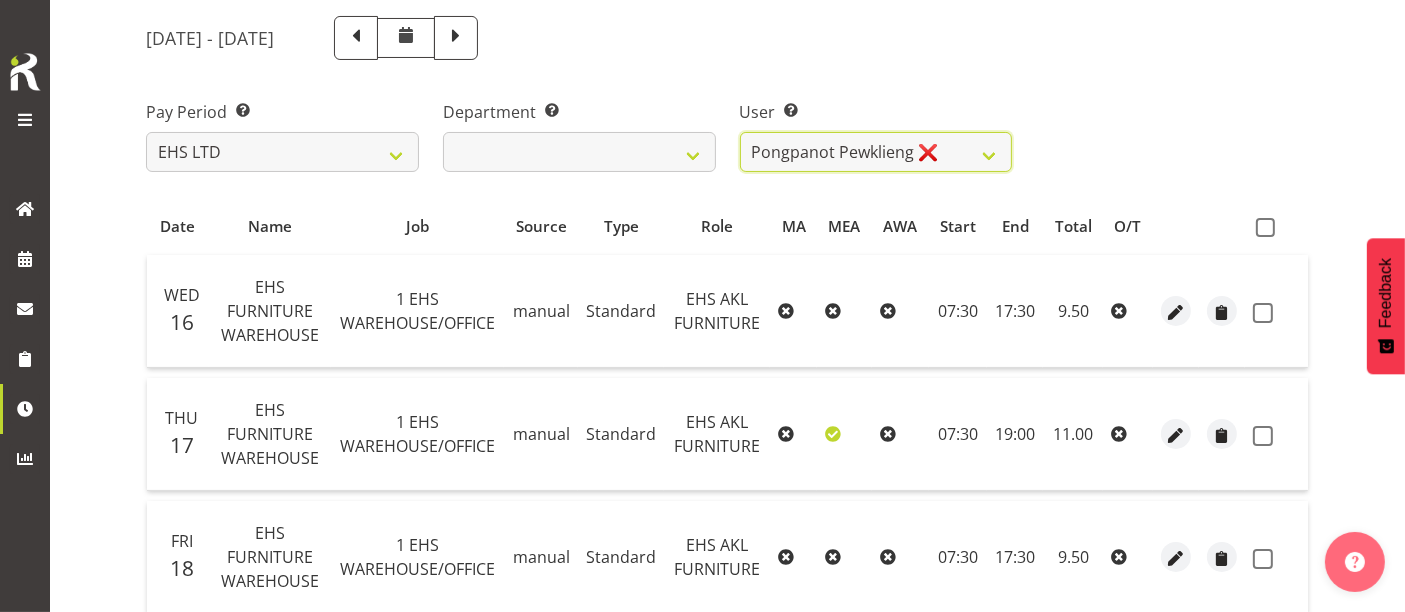 click on "Daniel Tini
❌
Filipo Iupeli
❌
Harley Wongpayuk
✔
Malae Toleafoa
✔
Manase Ward
❌
Michael Vaimauga
✔
Mua Autufuga
❌
Ngamata Upoko
✔
Panuwitch Pongsanusorn
❌
Pongpanot Pewklieng
❌
Rob Windle
❌
Sanong Phongam
❌
Sarayut Sahathanalatthakool
❌
Sivanila Sapati
❌" at bounding box center (876, 152) 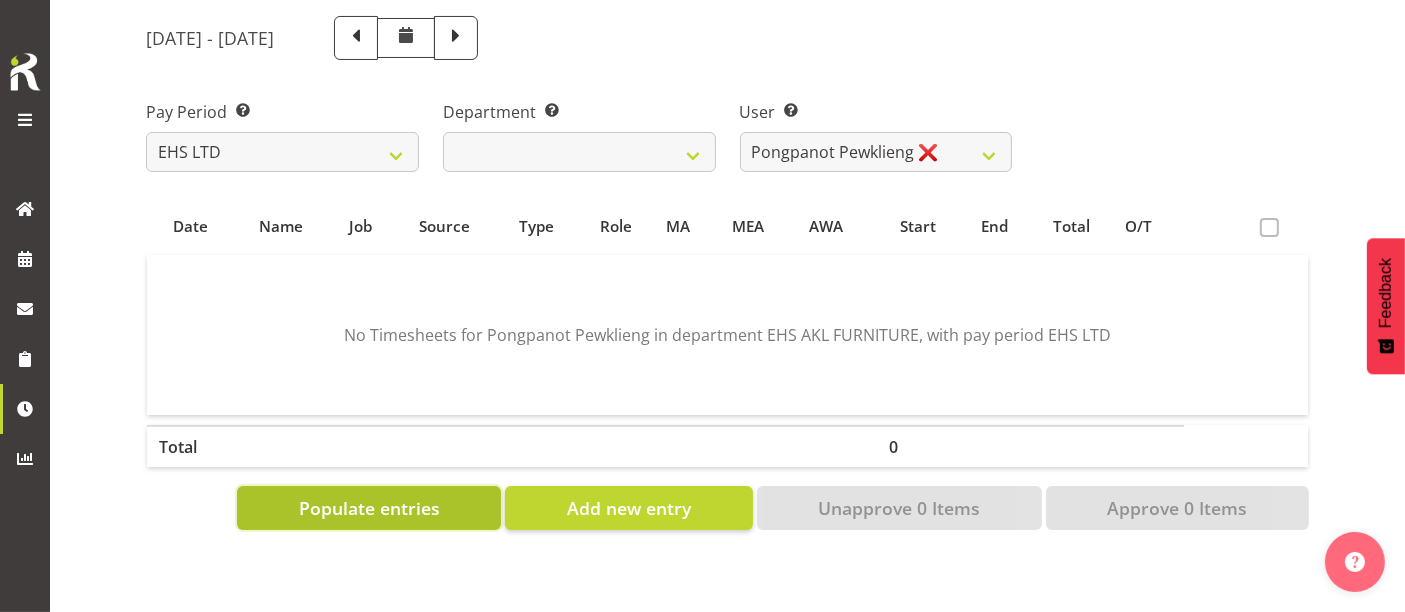 click on "Populate entries" at bounding box center [369, 508] 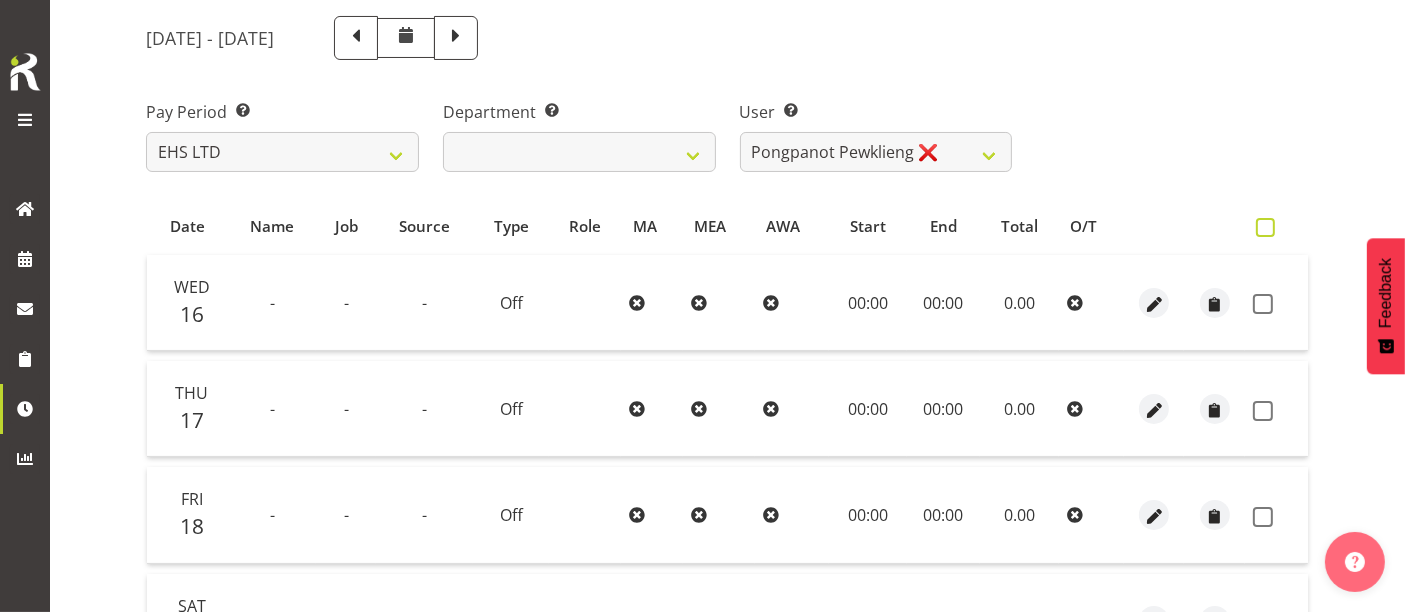 click at bounding box center (1265, 227) 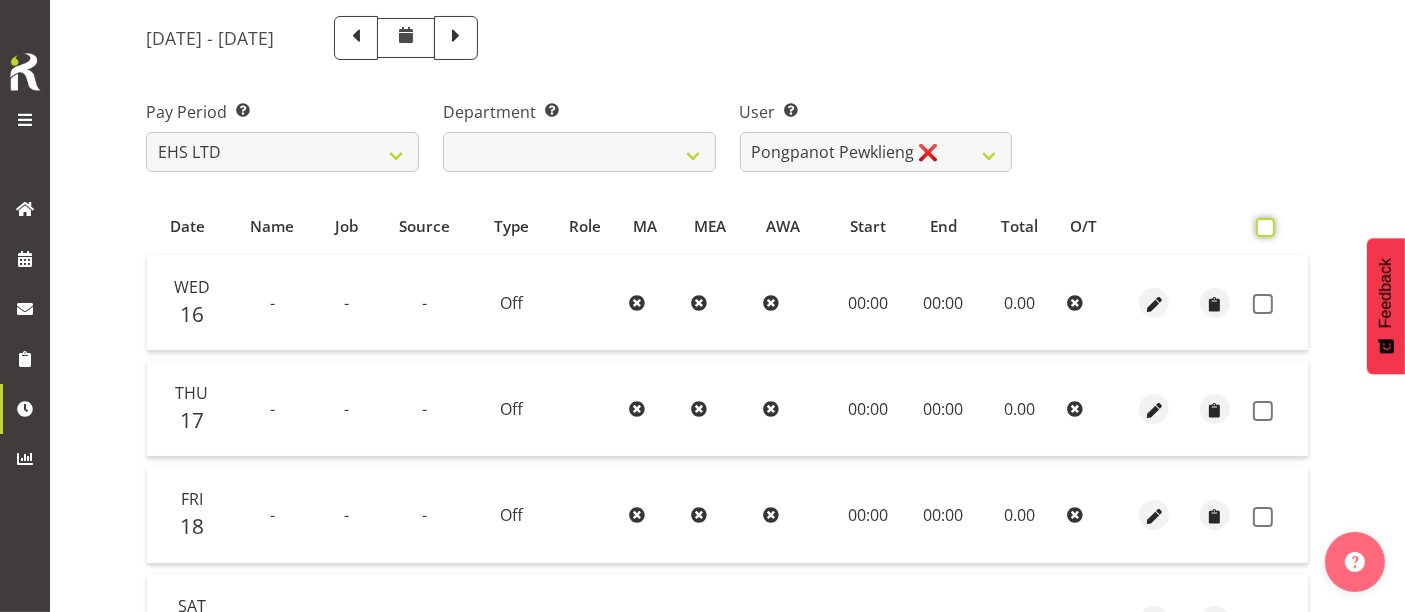 click at bounding box center [1262, 227] 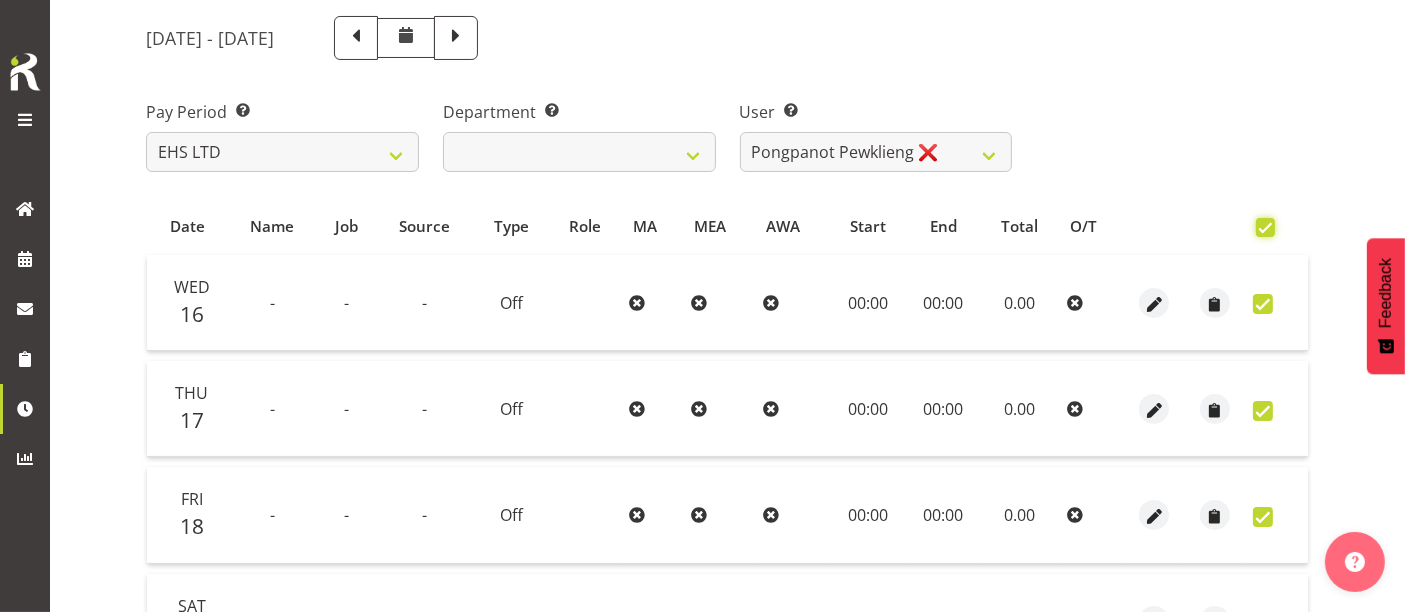 checkbox on "true" 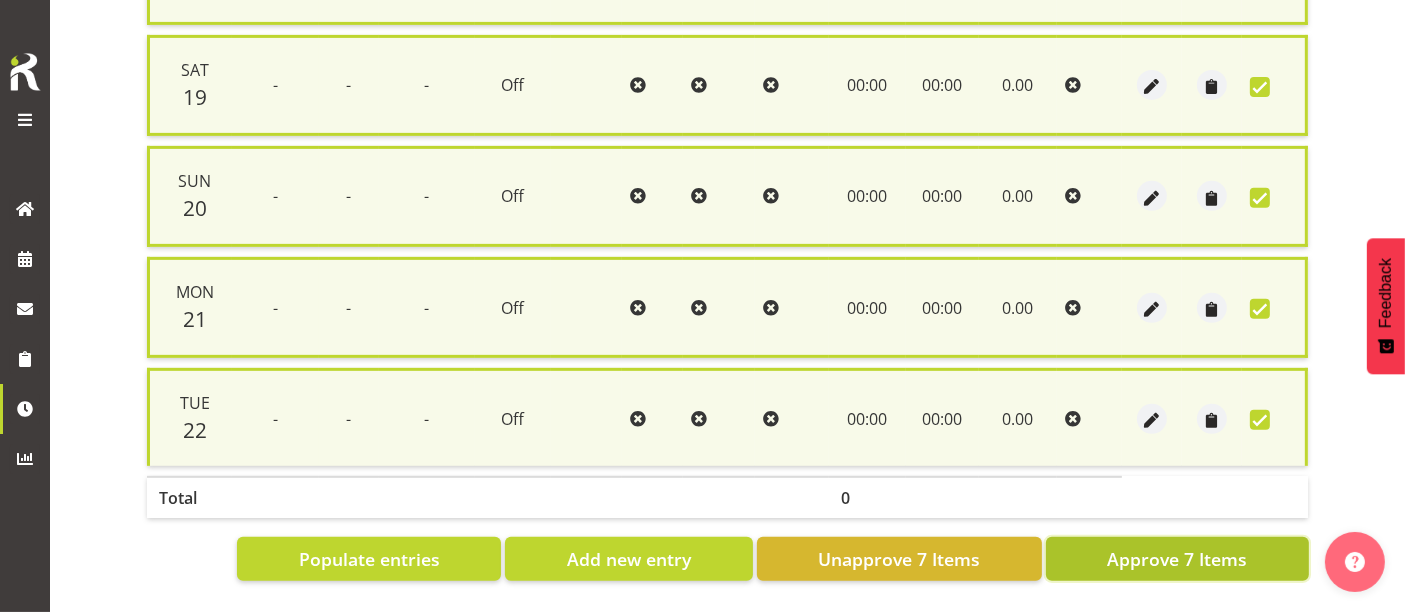 click on "Approve 7 Items" at bounding box center (1177, 559) 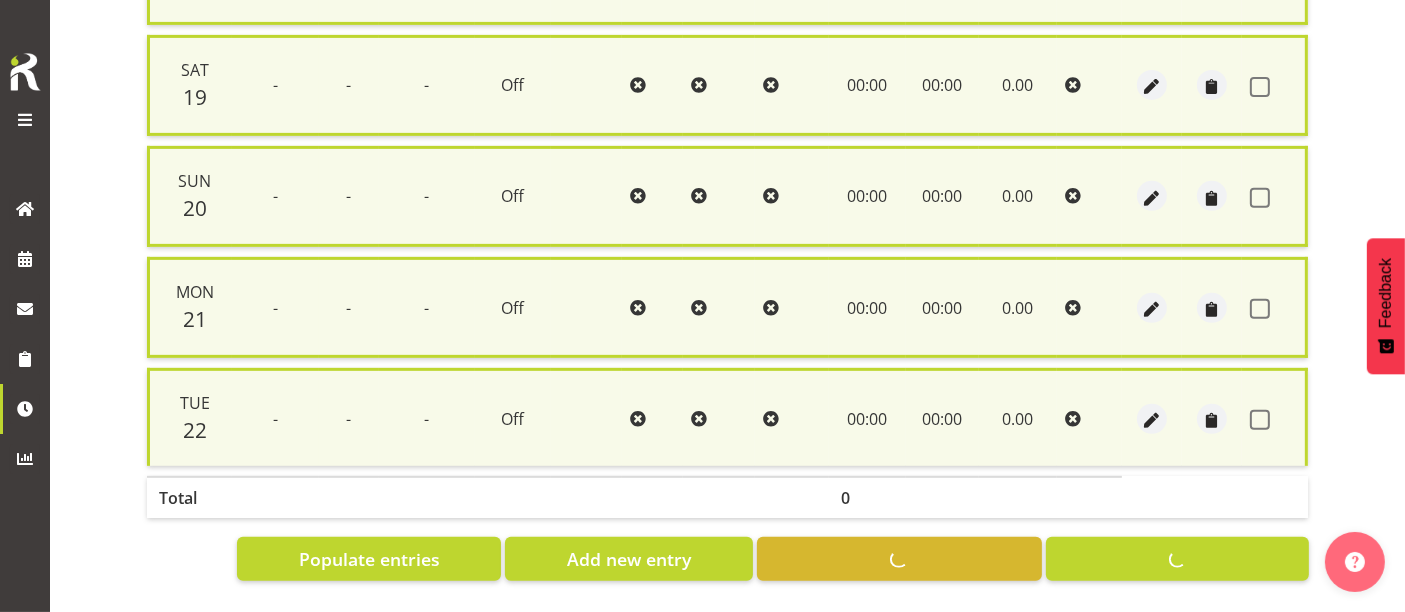 checkbox on "false" 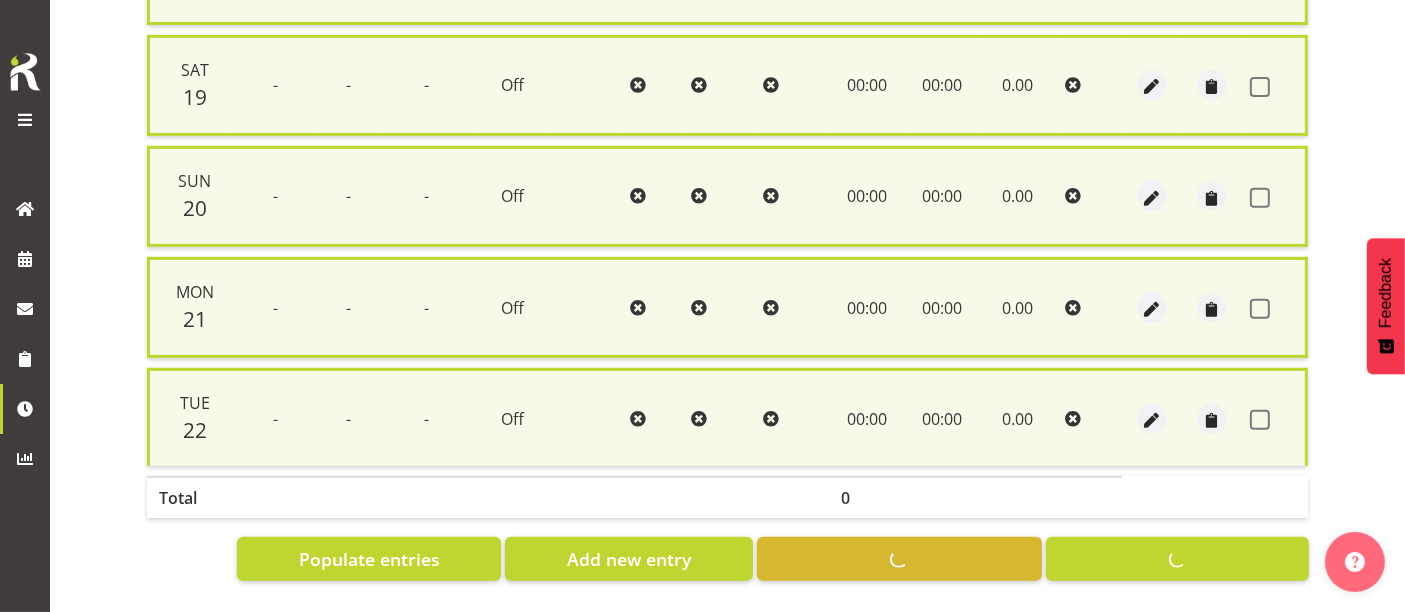checkbox on "false" 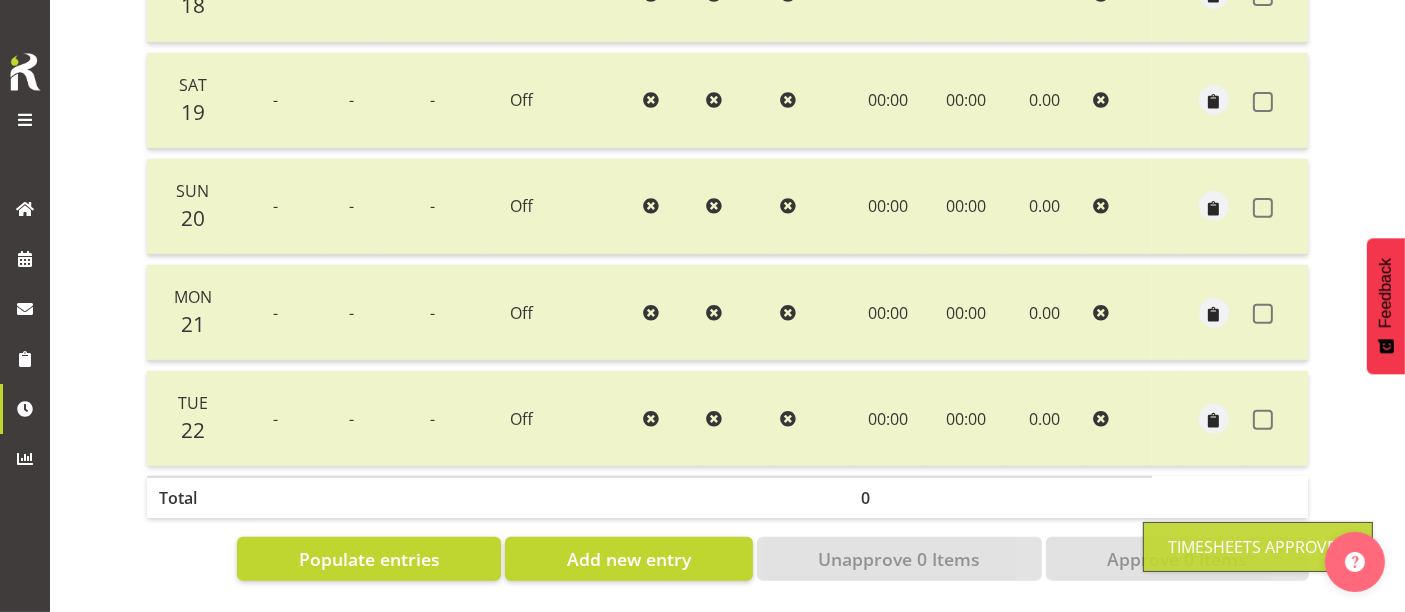 scroll, scrollTop: 196, scrollLeft: 0, axis: vertical 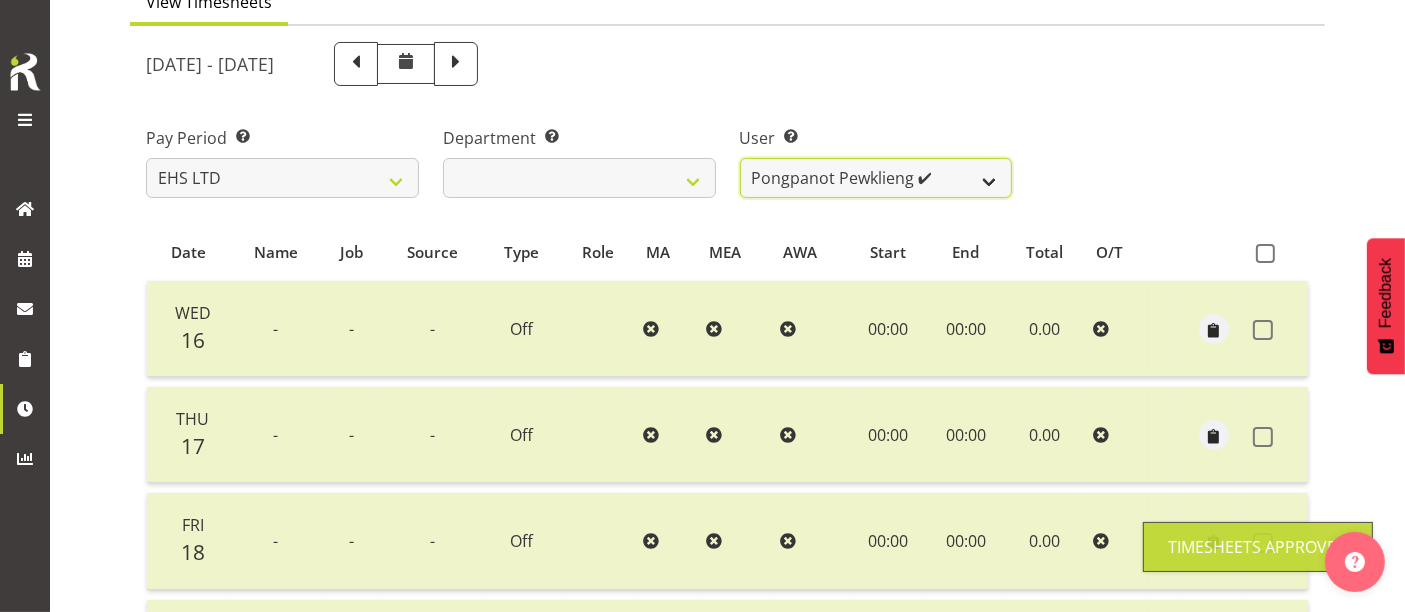 click on "Daniel Tini
❌
Filipo Iupeli
❌
Harley Wongpayuk
✔
Malae Toleafoa
✔
Manase Ward
❌
Michael Vaimauga
✔
Mua Autufuga
❌
Ngamata Upoko
✔
Panuwitch Pongsanusorn
❌
Pongpanot Pewklieng
✔
Rob Windle
❌
Sanong Phongam
❌
Sarayut Sahathanalatthakool
❌
Sivanila Sapati
❌" at bounding box center [876, 178] 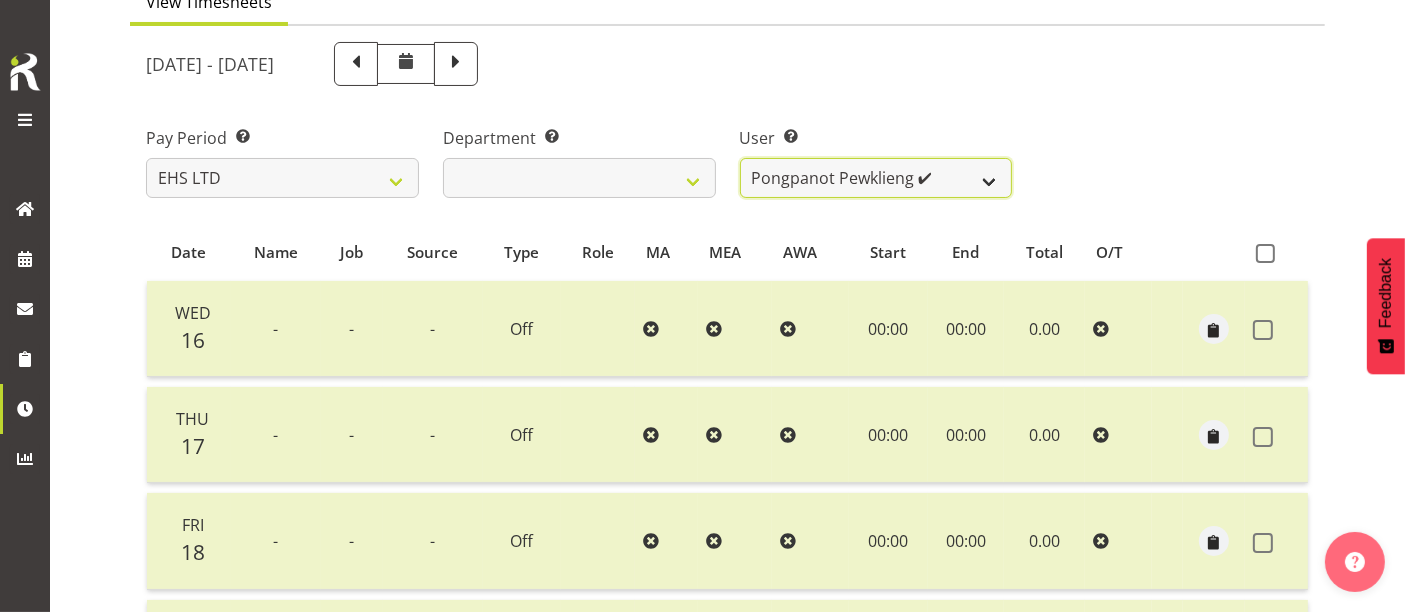 select on "1115" 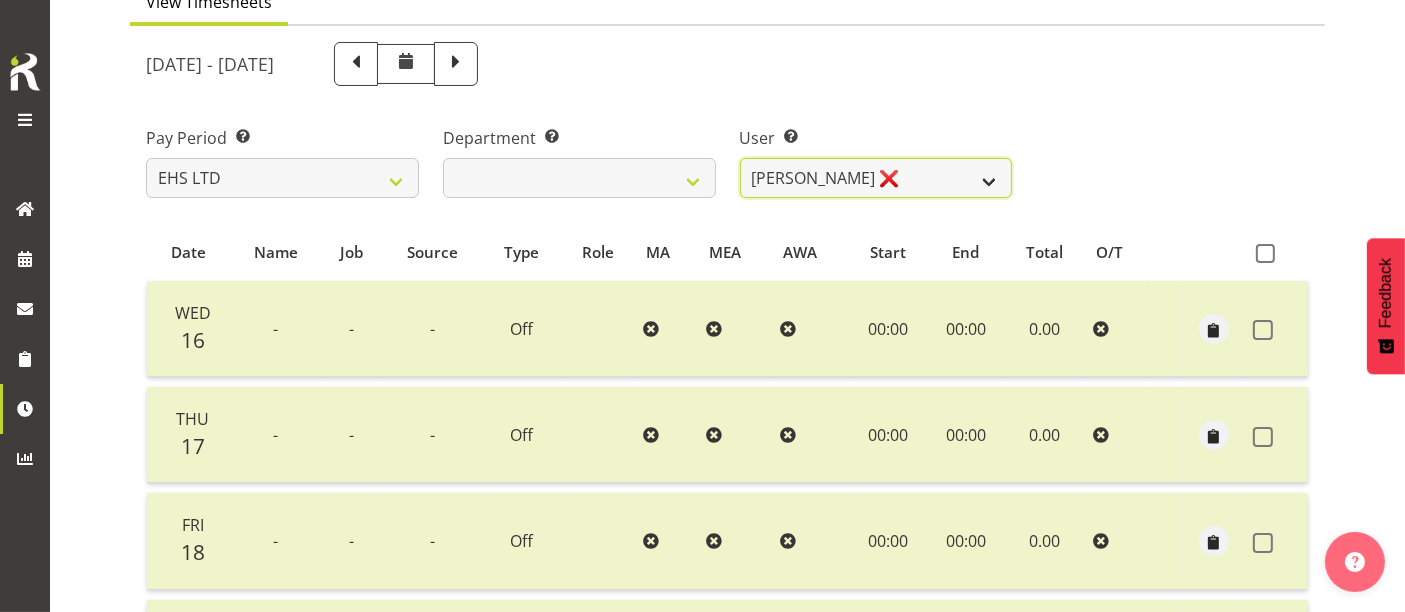 click on "Daniel Tini
❌
Filipo Iupeli
❌
Harley Wongpayuk
✔
Malae Toleafoa
✔
Manase Ward
❌
Michael Vaimauga
✔
Mua Autufuga
❌
Ngamata Upoko
✔
Panuwitch Pongsanusorn
❌
Pongpanot Pewklieng
✔
Rob Windle
❌
Sanong Phongam
❌
Sarayut Sahathanalatthakool
❌
Sivanila Sapati
❌" at bounding box center (876, 178) 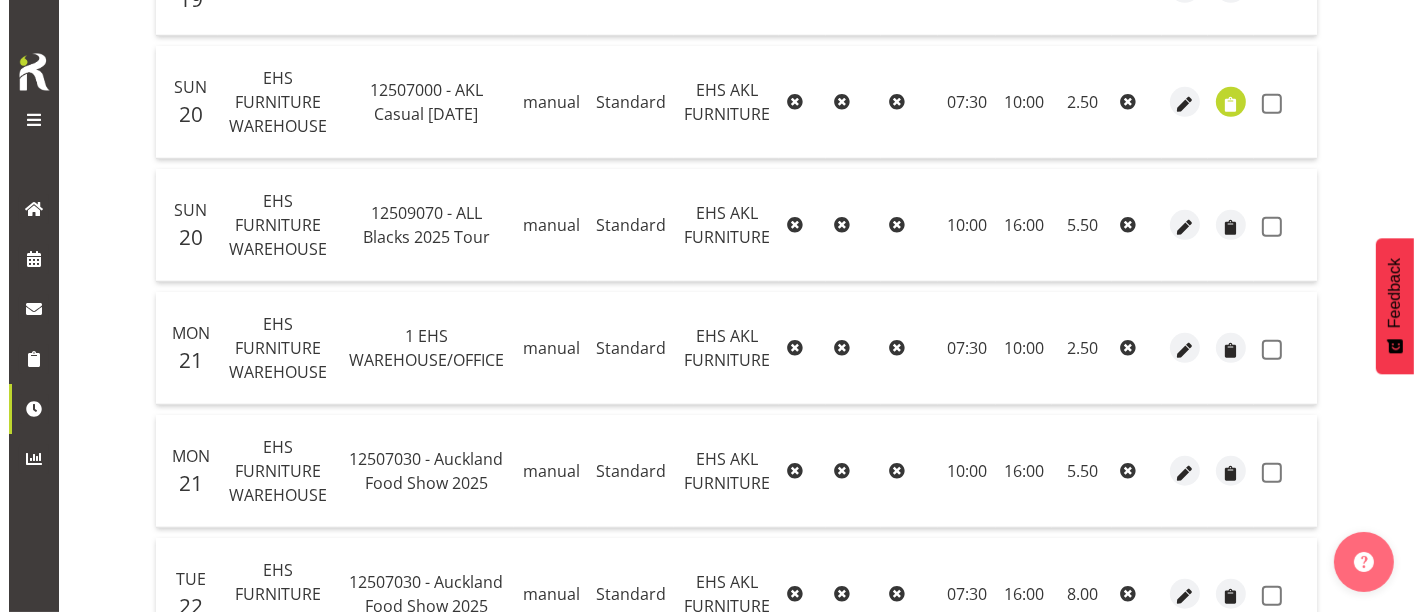 scroll, scrollTop: 1270, scrollLeft: 0, axis: vertical 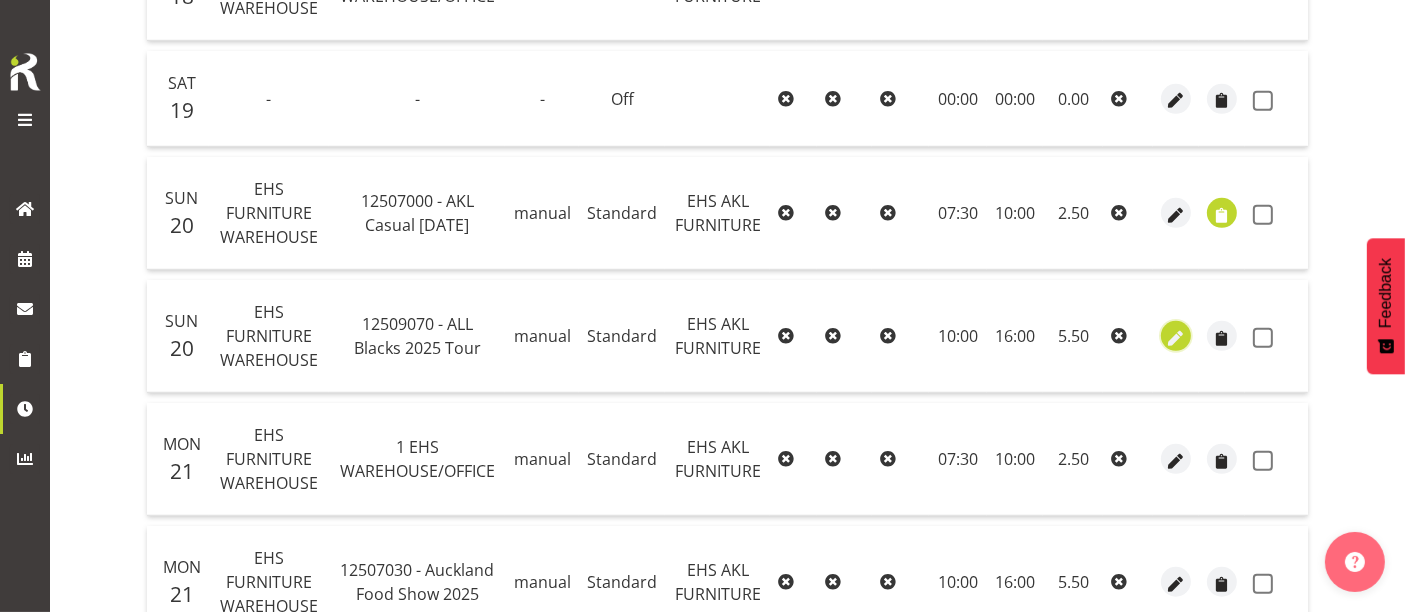 click at bounding box center (1176, 338) 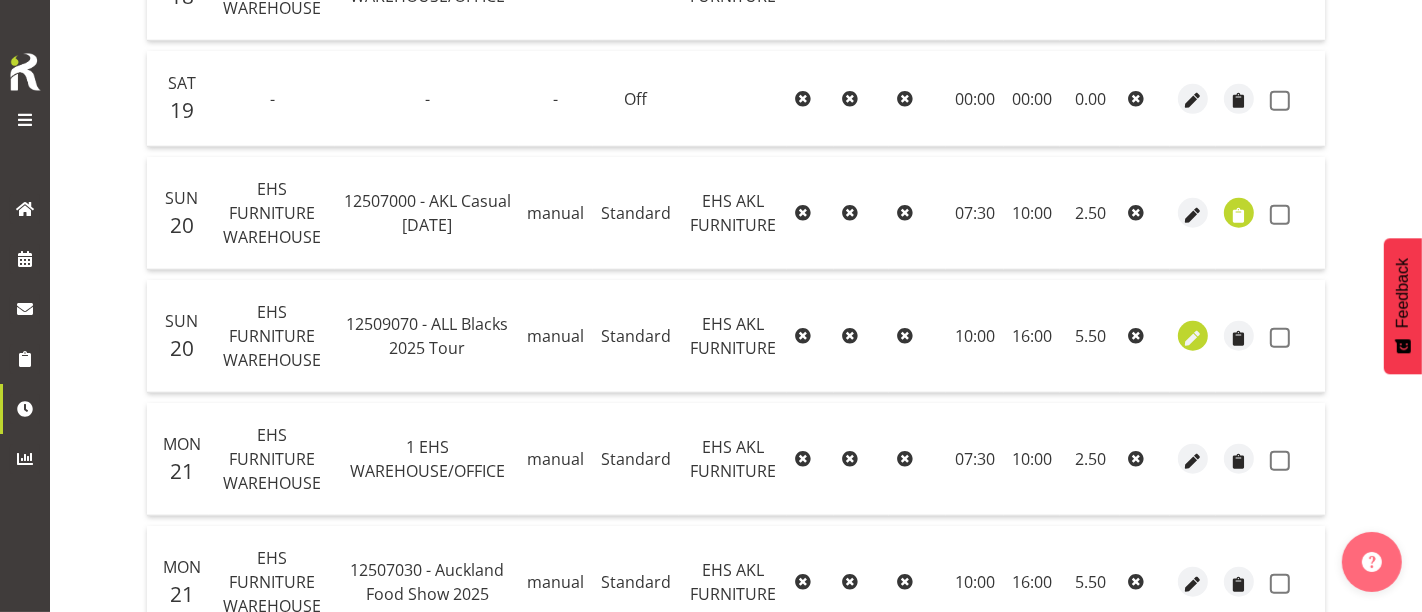 select on "Standard" 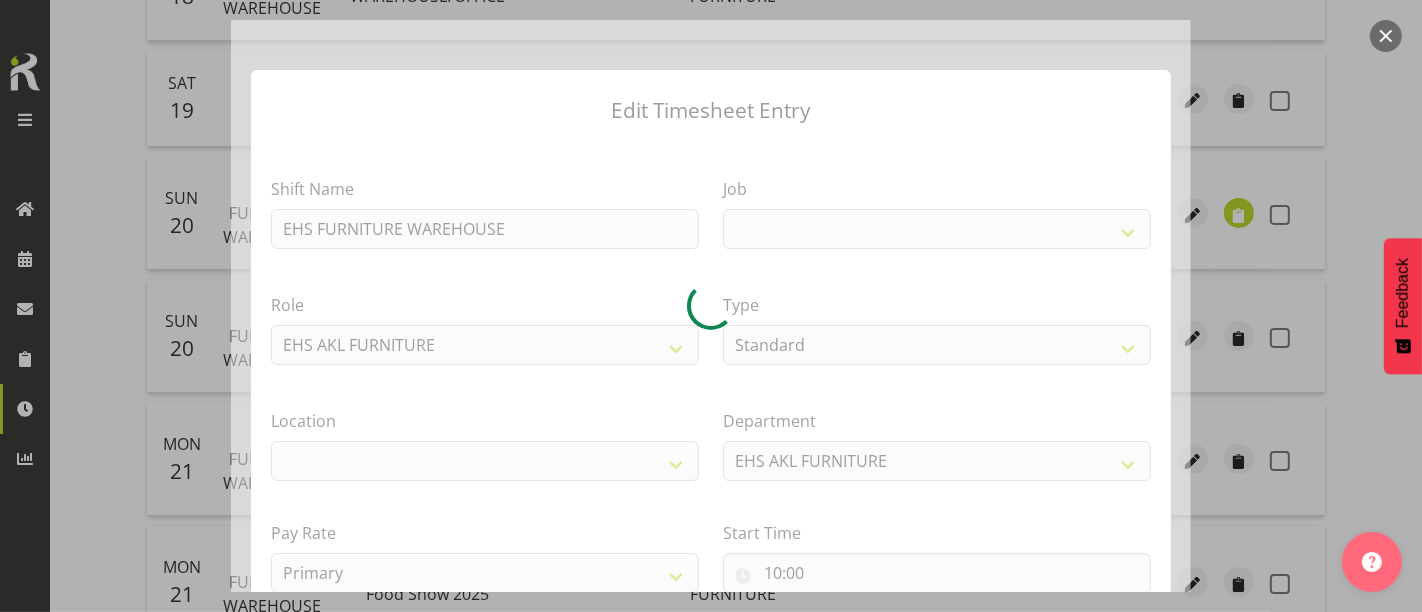 select 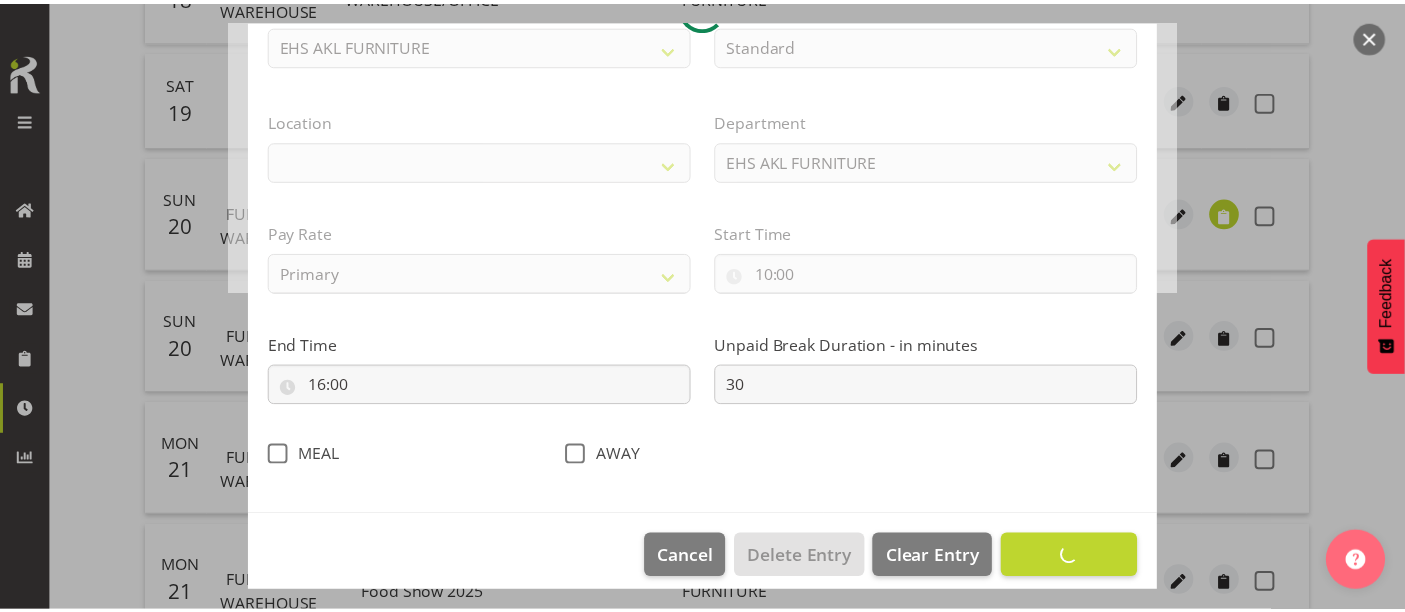 scroll, scrollTop: 316, scrollLeft: 0, axis: vertical 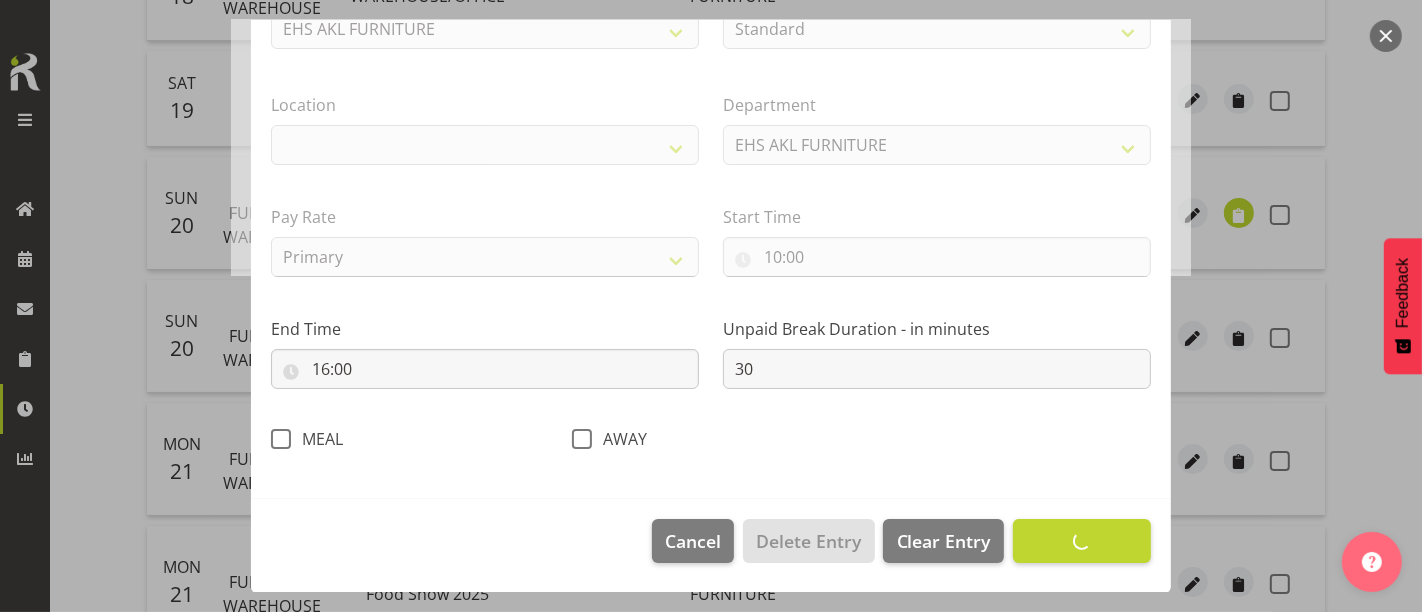 select on "35" 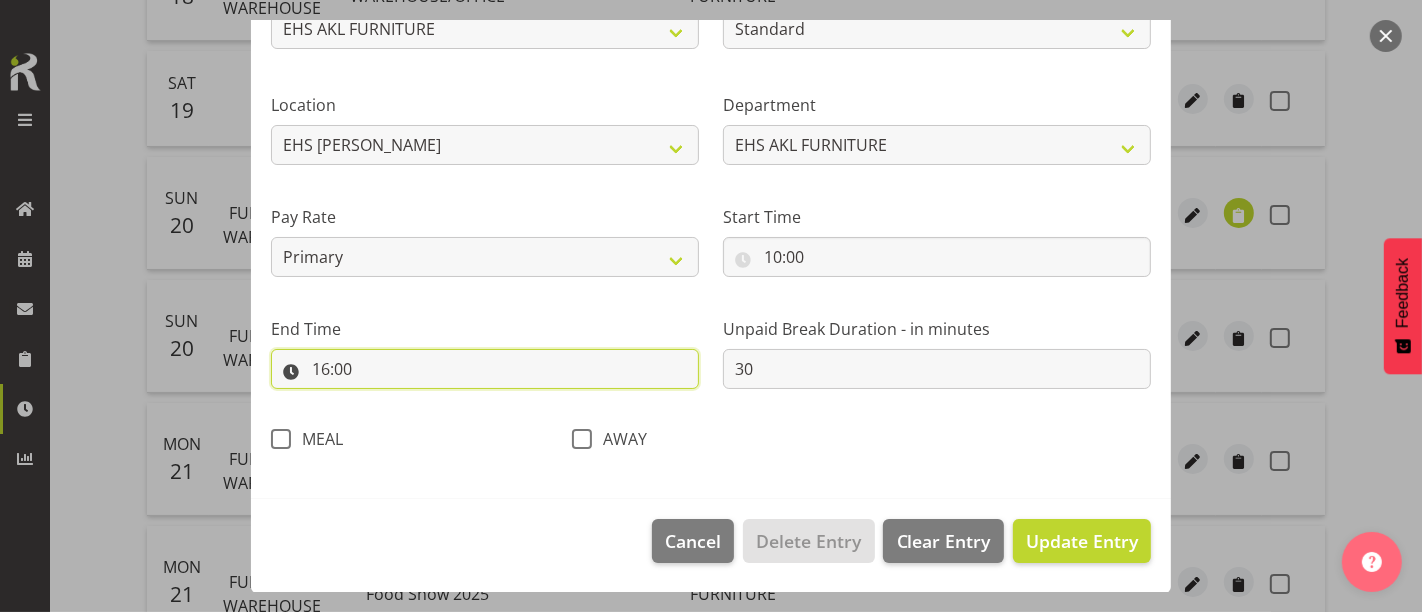 click on "16:00" at bounding box center [485, 369] 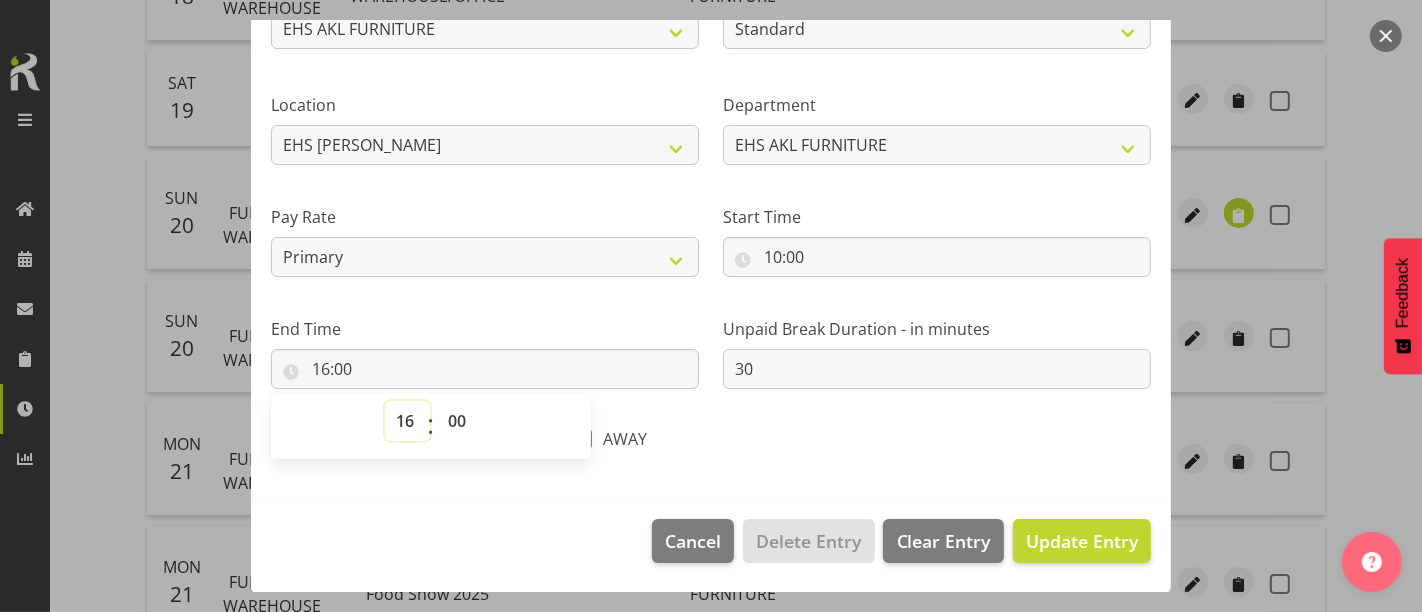 click on "00   01   02   03   04   05   06   07   08   09   10   11   12   13   14   15   16   17   18   19   20   21   22   23" at bounding box center [407, 421] 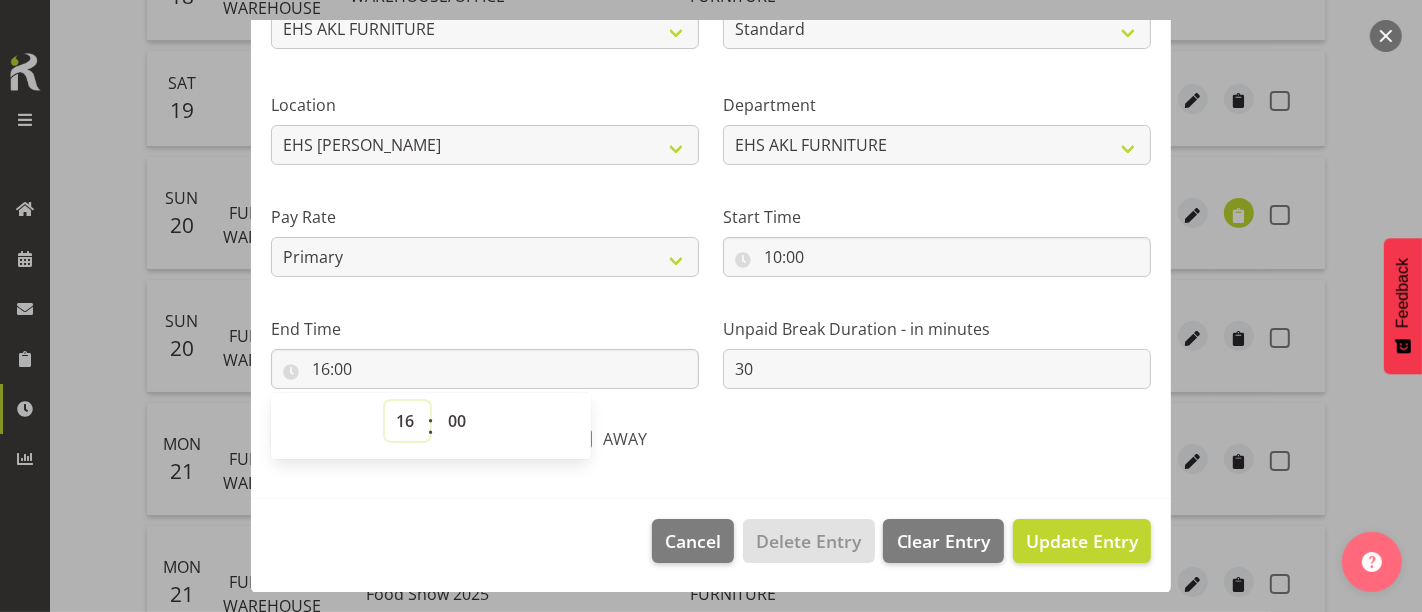 select on "14" 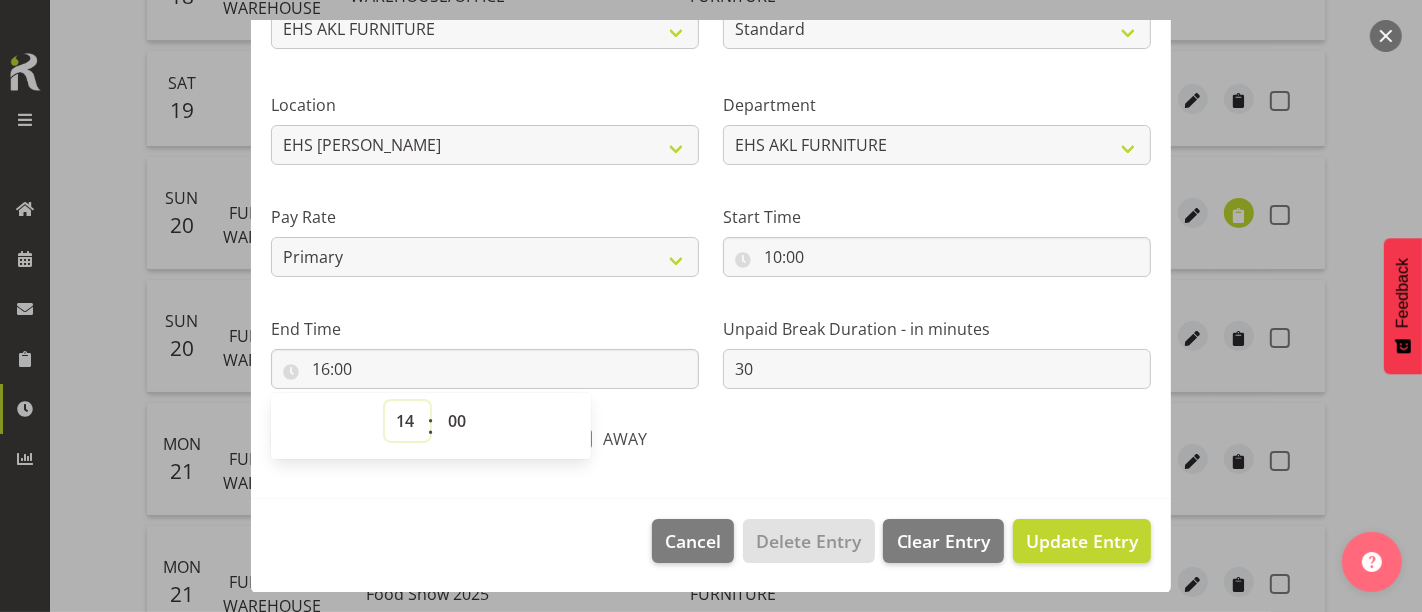 click on "00   01   02   03   04   05   06   07   08   09   10   11   12   13   14   15   16   17   18   19   20   21   22   23" at bounding box center (407, 421) 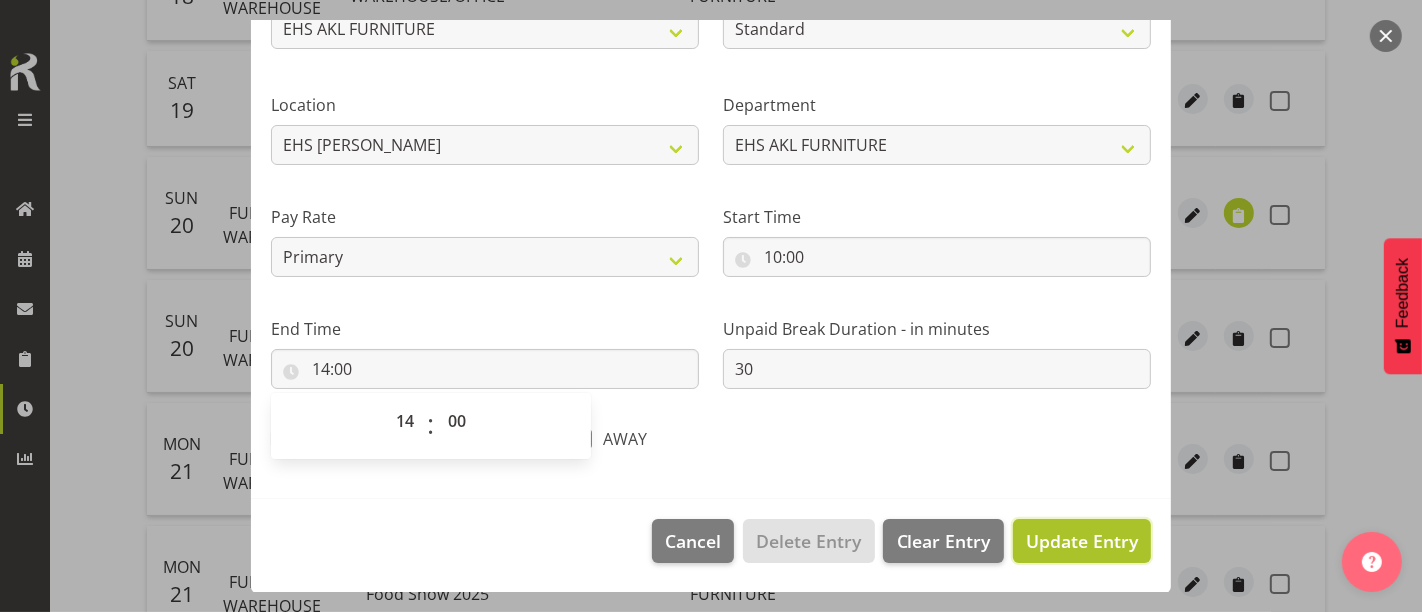 click on "Update Entry" at bounding box center [1082, 541] 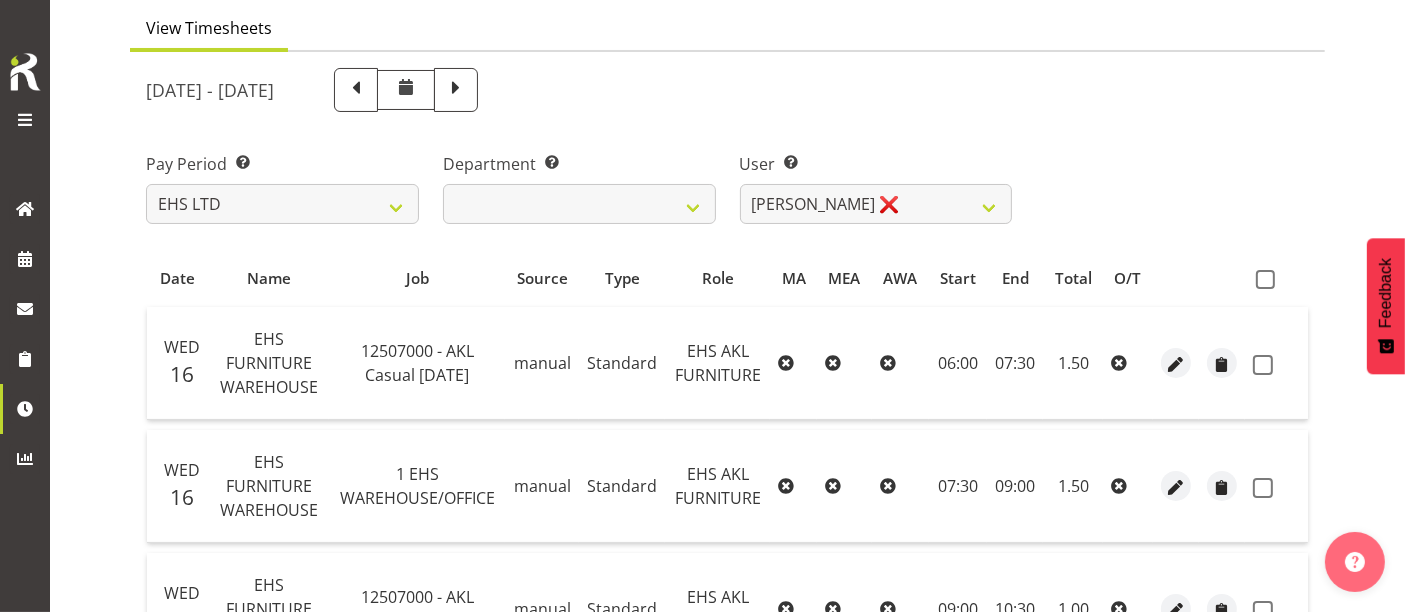 scroll, scrollTop: 159, scrollLeft: 0, axis: vertical 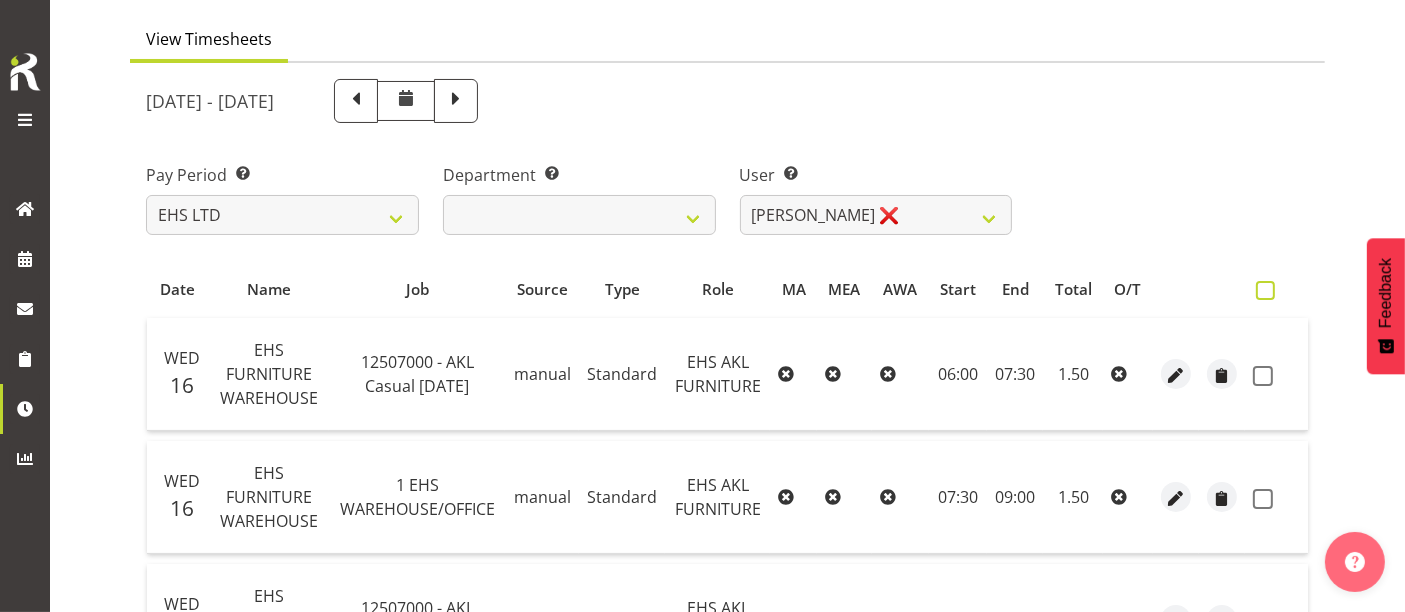 click at bounding box center (1265, 290) 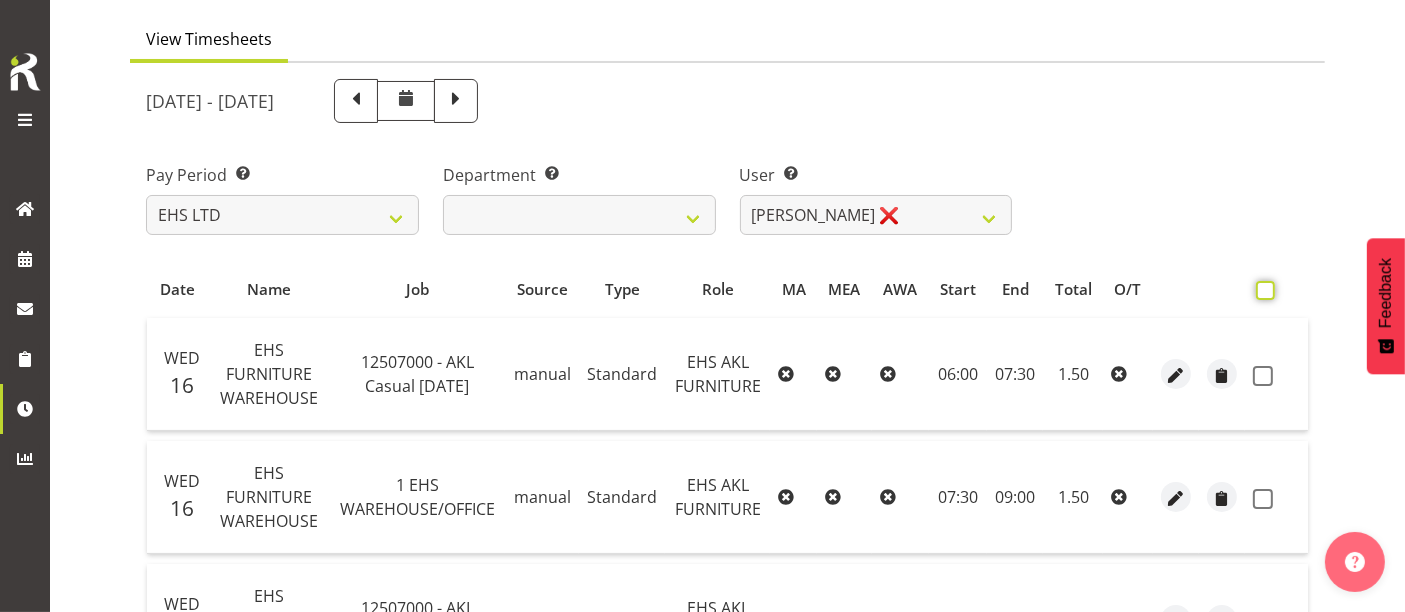 checkbox on "true" 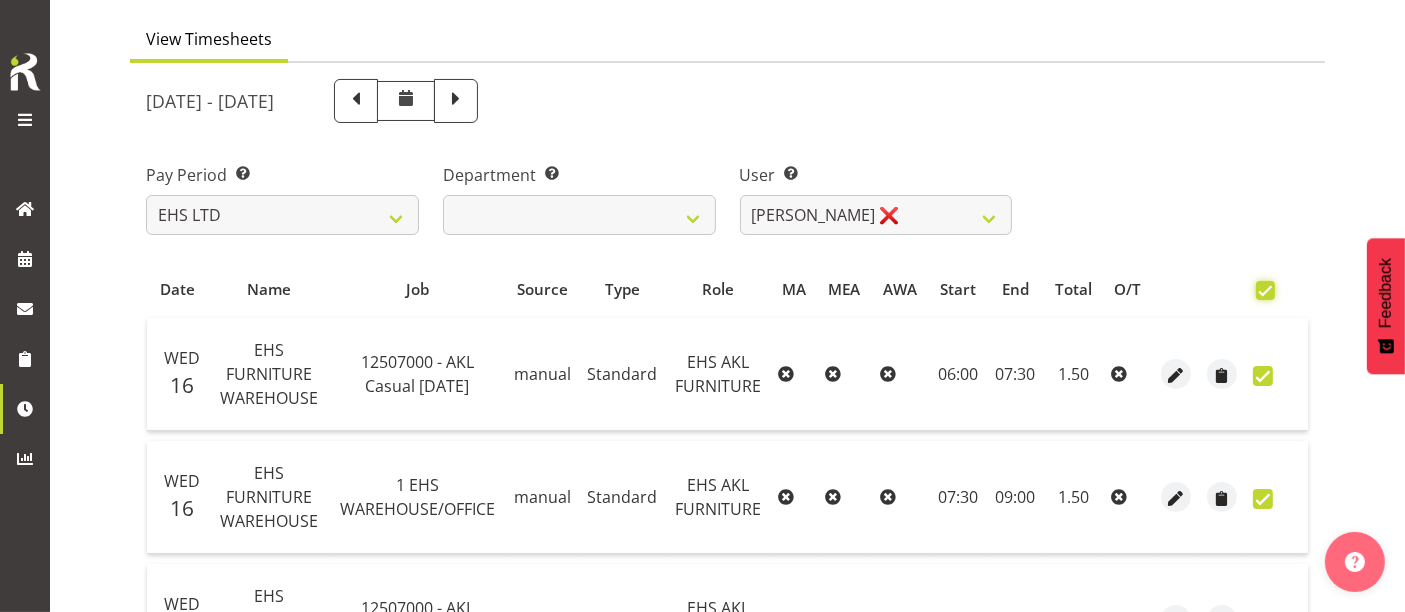 checkbox on "true" 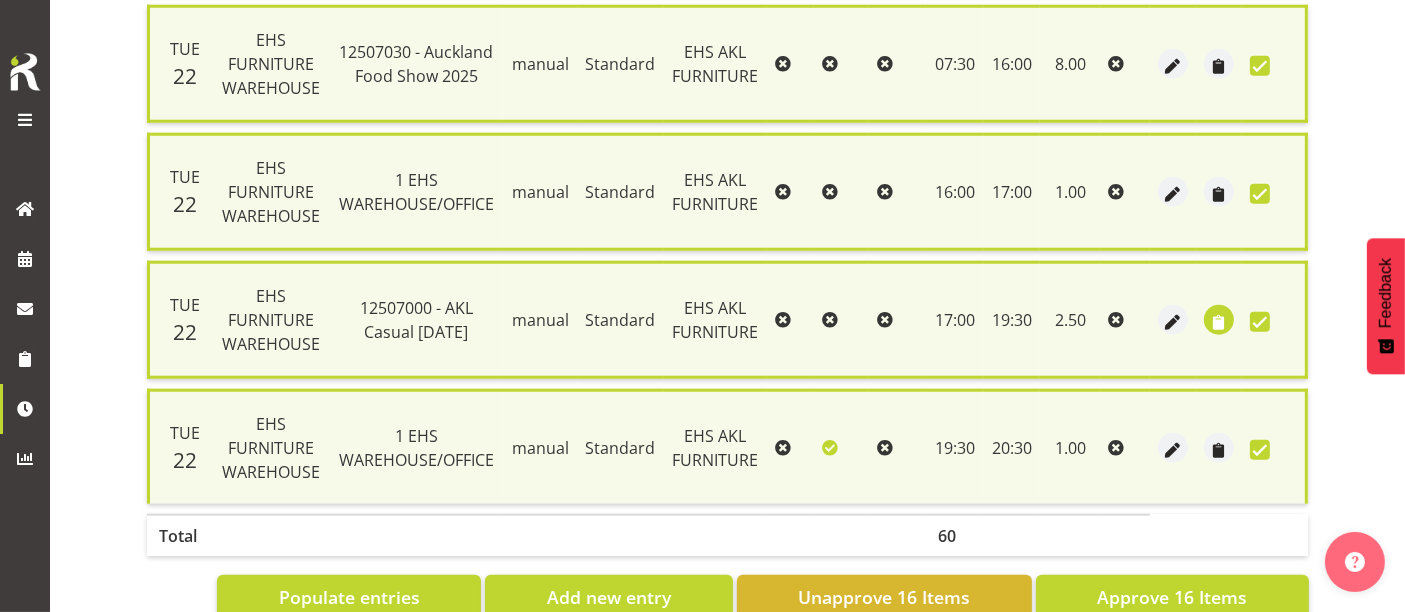 scroll, scrollTop: 2017, scrollLeft: 0, axis: vertical 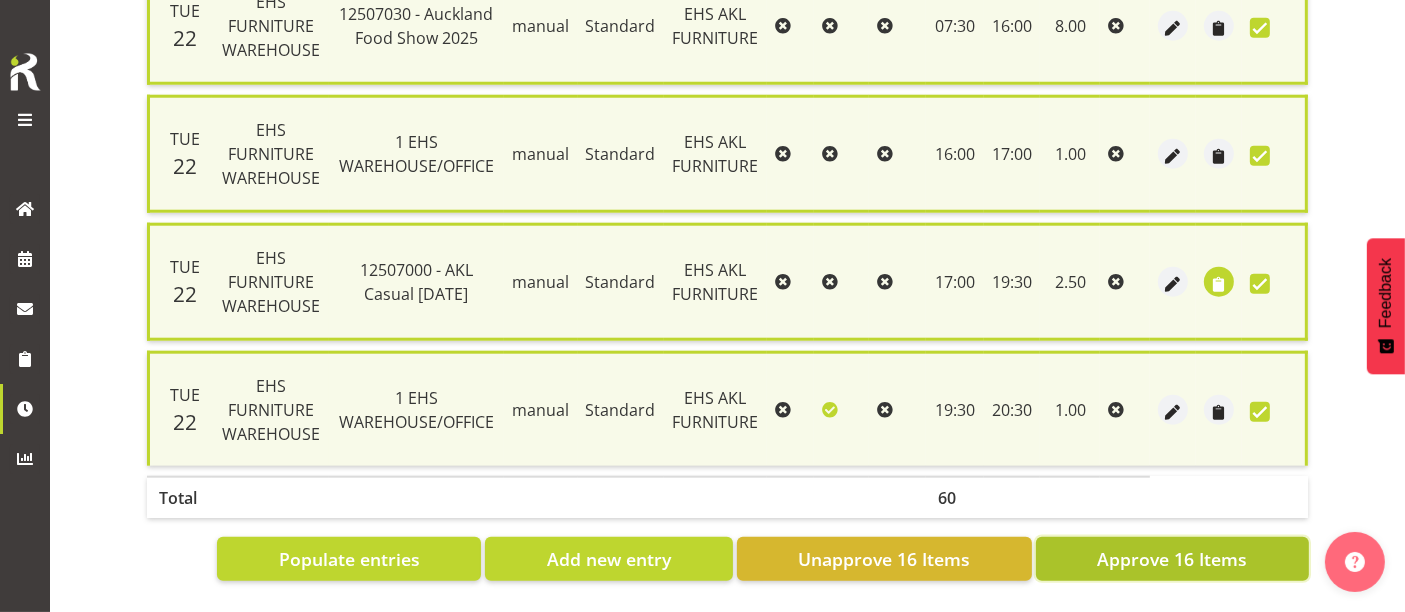 click on "Approve 16 Items" at bounding box center [1172, 559] 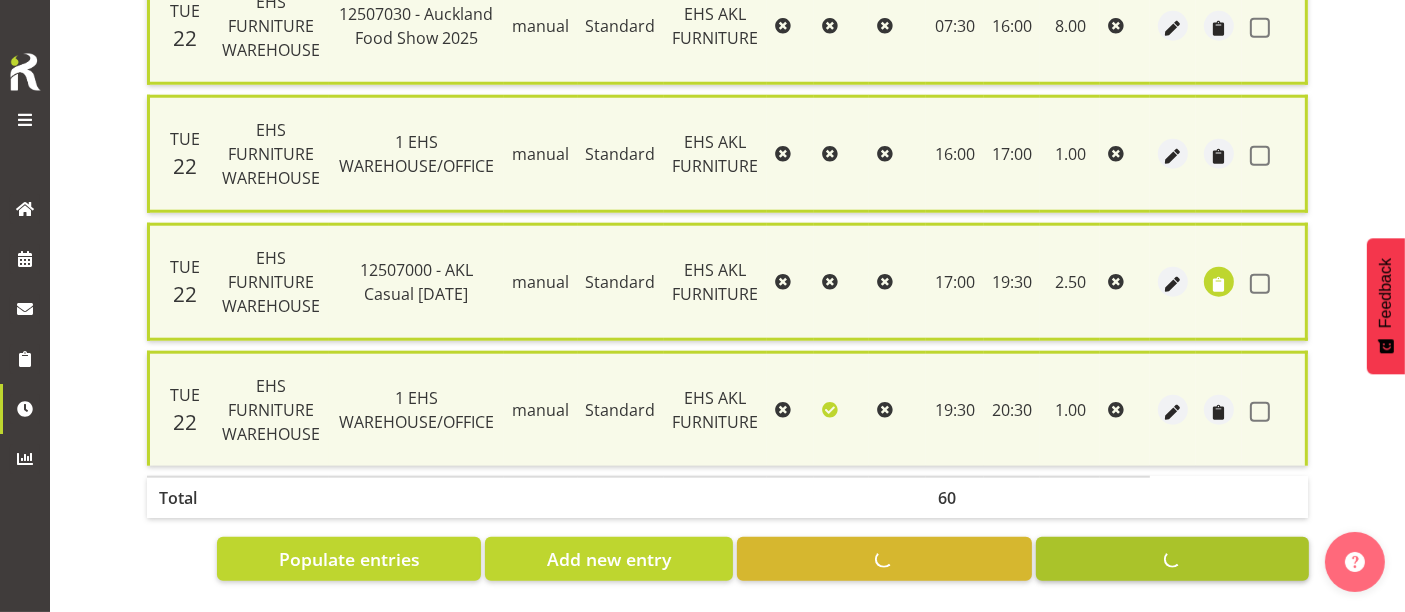 checkbox on "false" 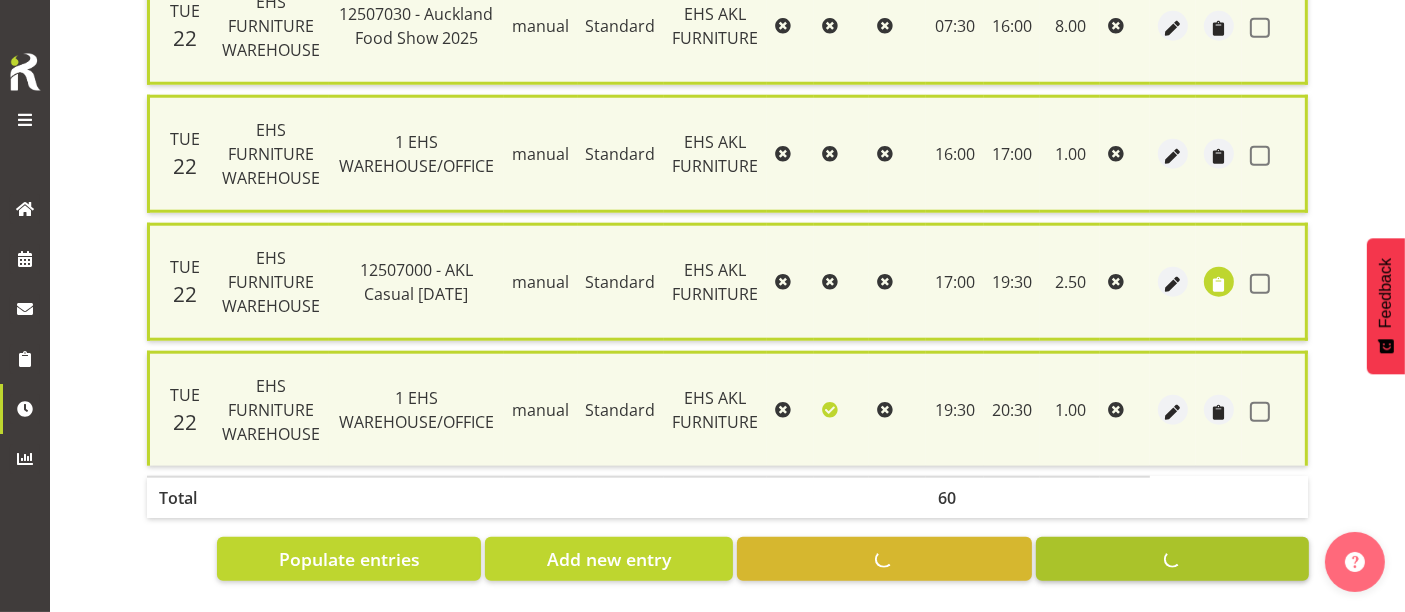 checkbox on "false" 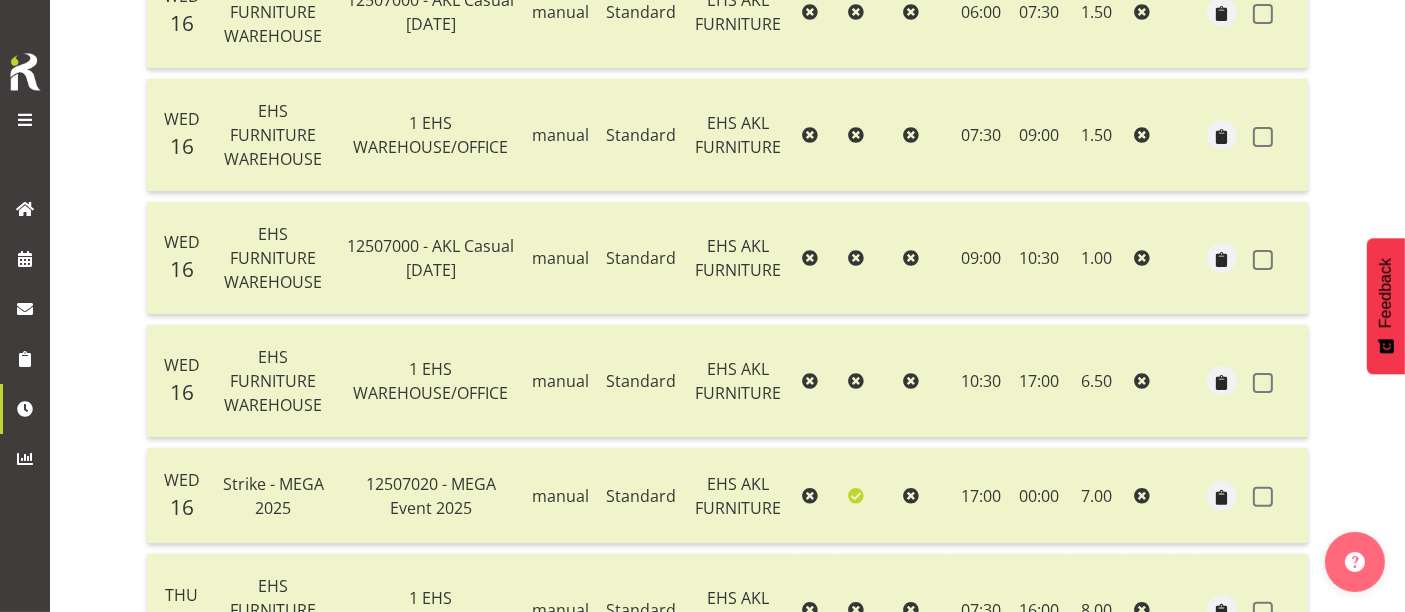 scroll, scrollTop: 270, scrollLeft: 0, axis: vertical 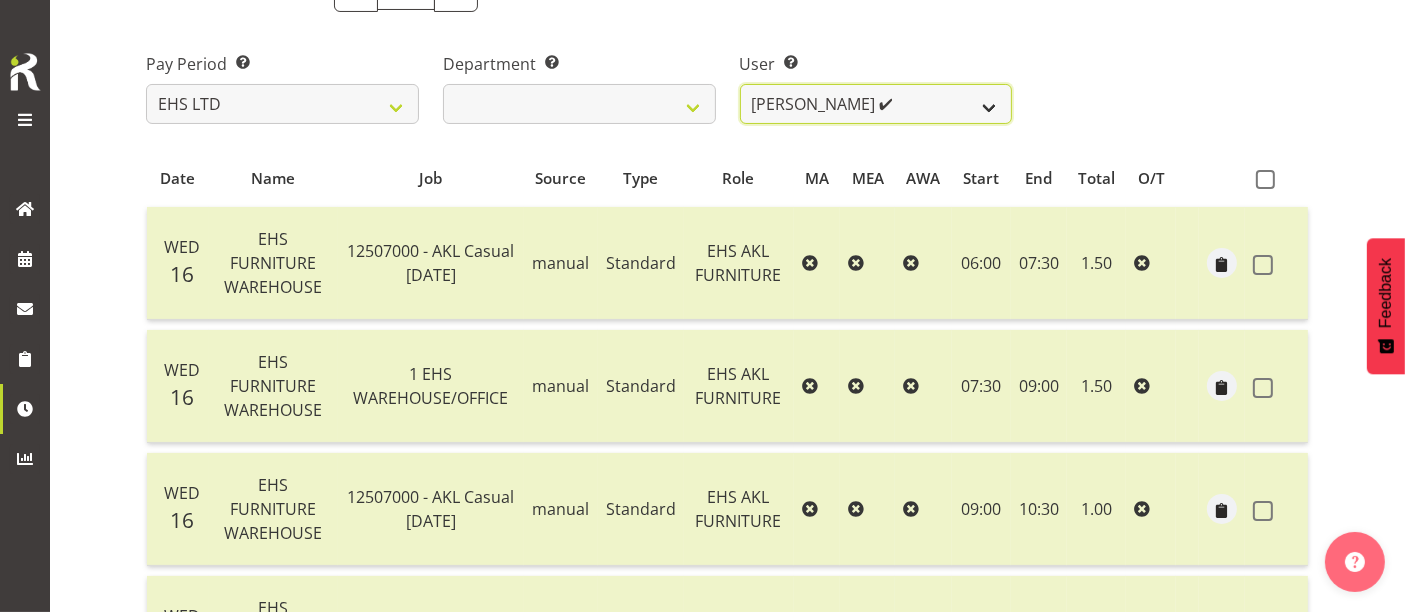 click on "Daniel Tini
❌
Filipo Iupeli
❌
Harley Wongpayuk
✔
Malae Toleafoa
✔
Manase Ward
❌
Michael Vaimauga
✔
Mua Autufuga
❌
Ngamata Upoko
✔
Panuwitch Pongsanusorn
❌
Pongpanot Pewklieng
✔
Rob Windle
✔
Sanong Phongam
❌
Sarayut Sahathanalatthakool
❌
Sivanila Sapati
❌" at bounding box center [876, 104] 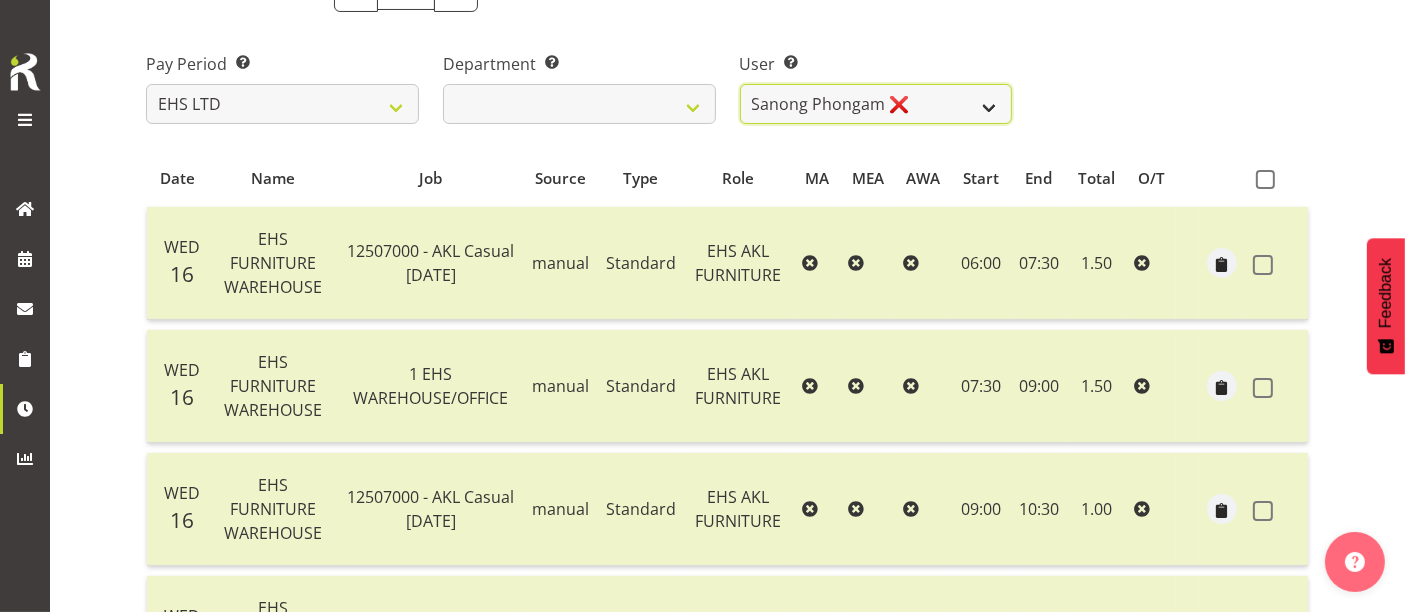 click on "Daniel Tini
❌
Filipo Iupeli
❌
Harley Wongpayuk
✔
Malae Toleafoa
✔
Manase Ward
❌
Michael Vaimauga
✔
Mua Autufuga
❌
Ngamata Upoko
✔
Panuwitch Pongsanusorn
❌
Pongpanot Pewklieng
✔
Rob Windle
✔
Sanong Phongam
❌
Sarayut Sahathanalatthakool
❌
Sivanila Sapati
❌" at bounding box center [876, 104] 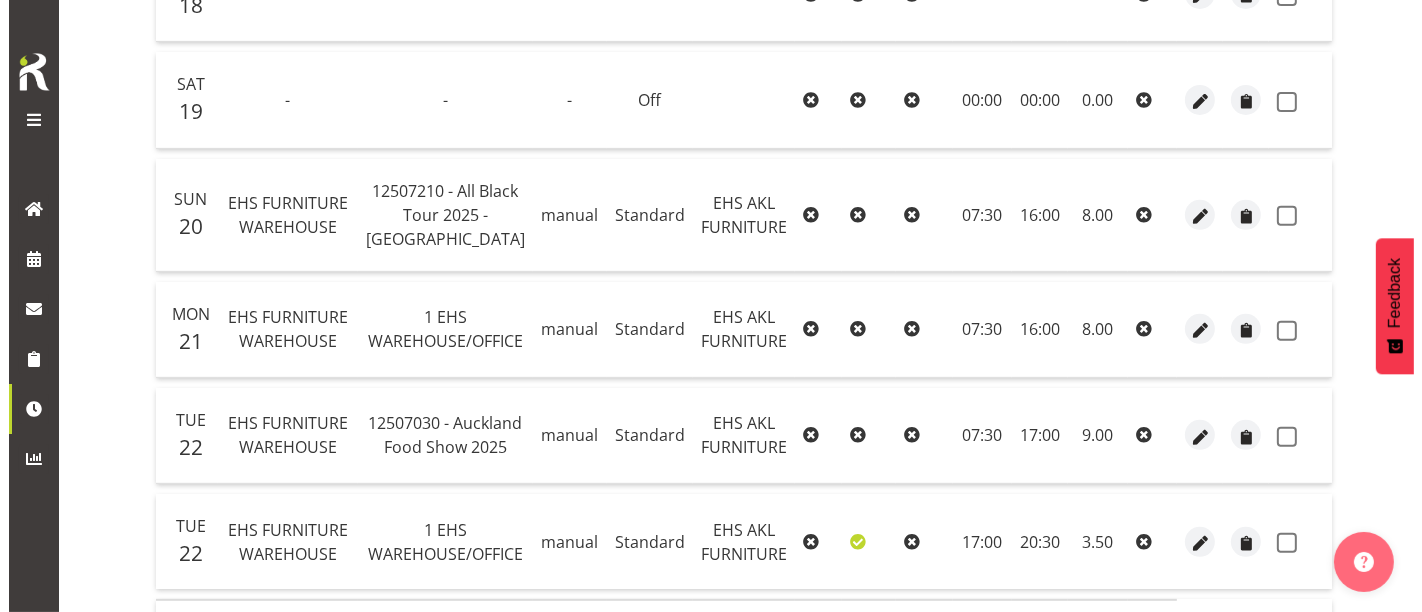 scroll, scrollTop: 714, scrollLeft: 0, axis: vertical 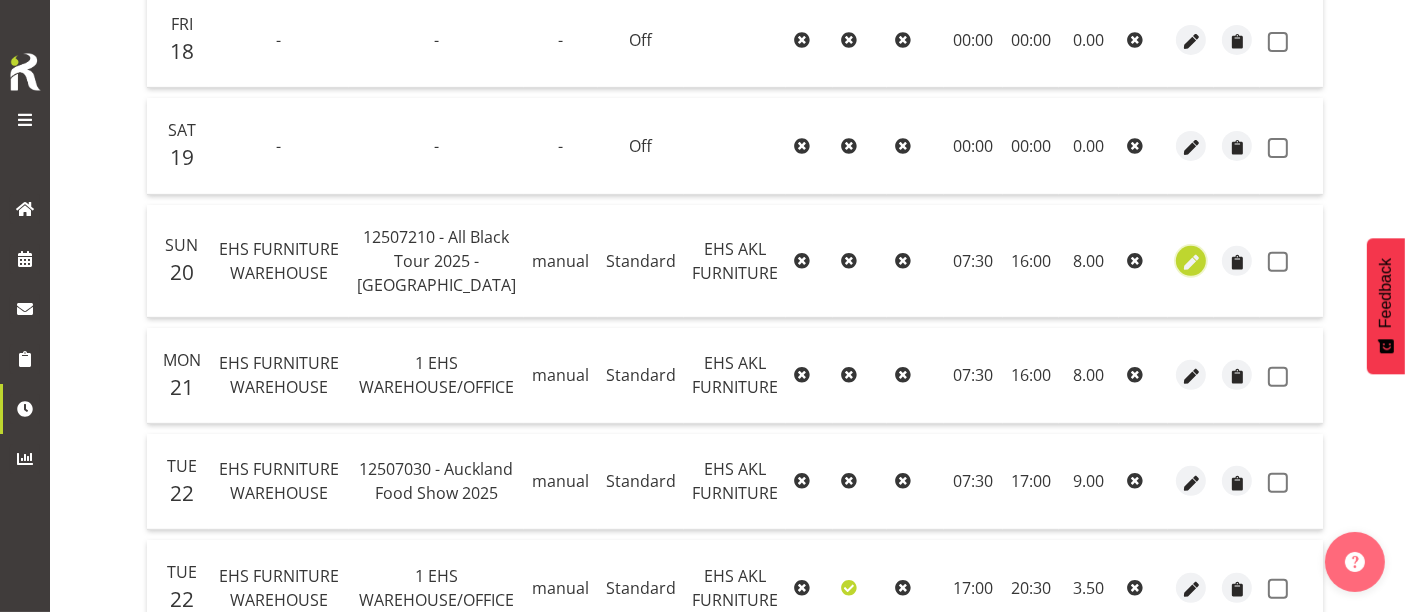 click at bounding box center [1191, 262] 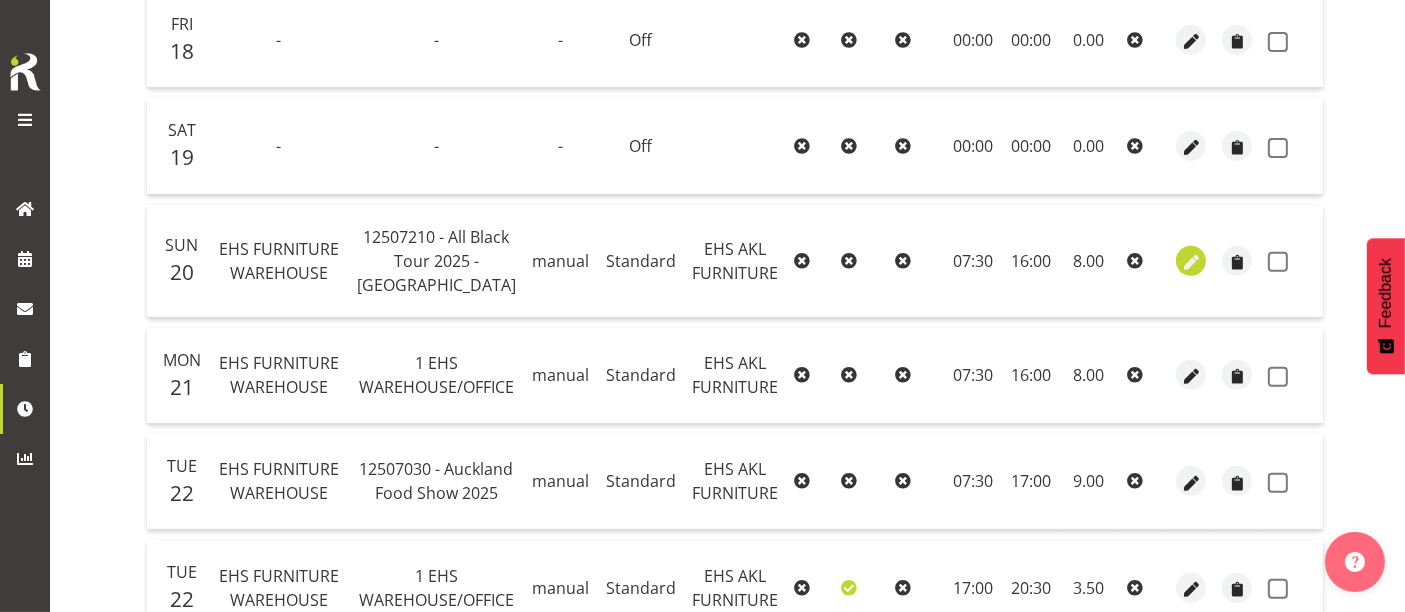 select on "Standard" 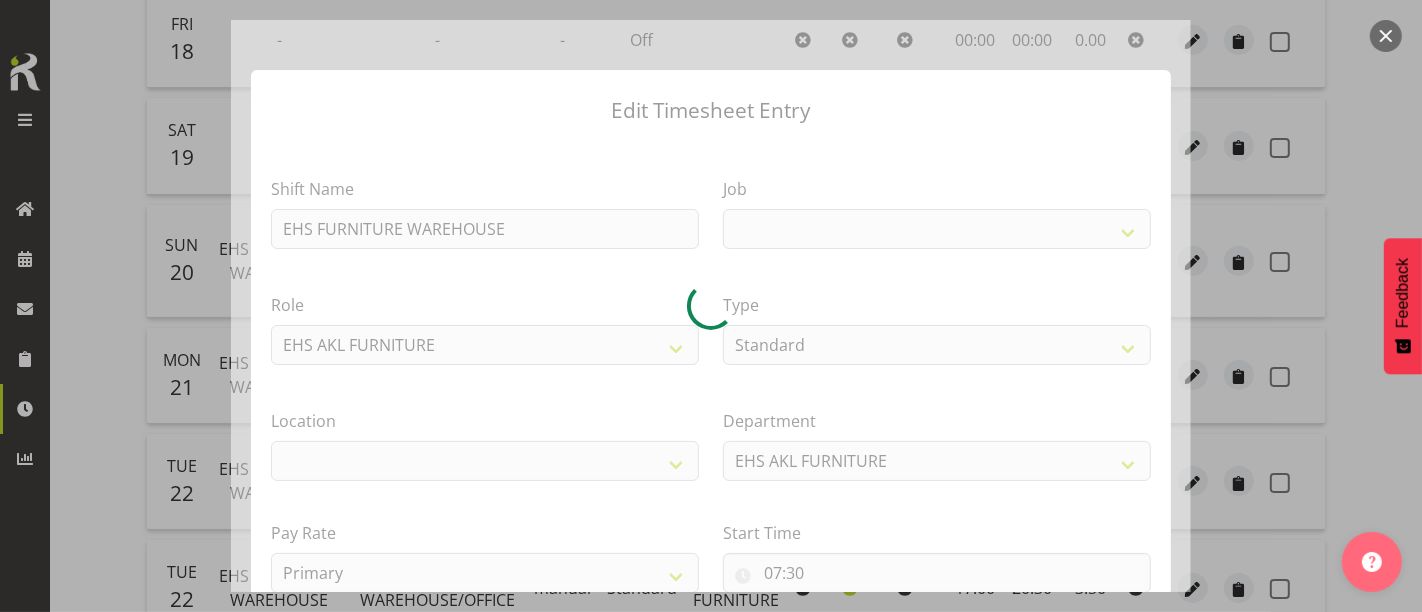 select 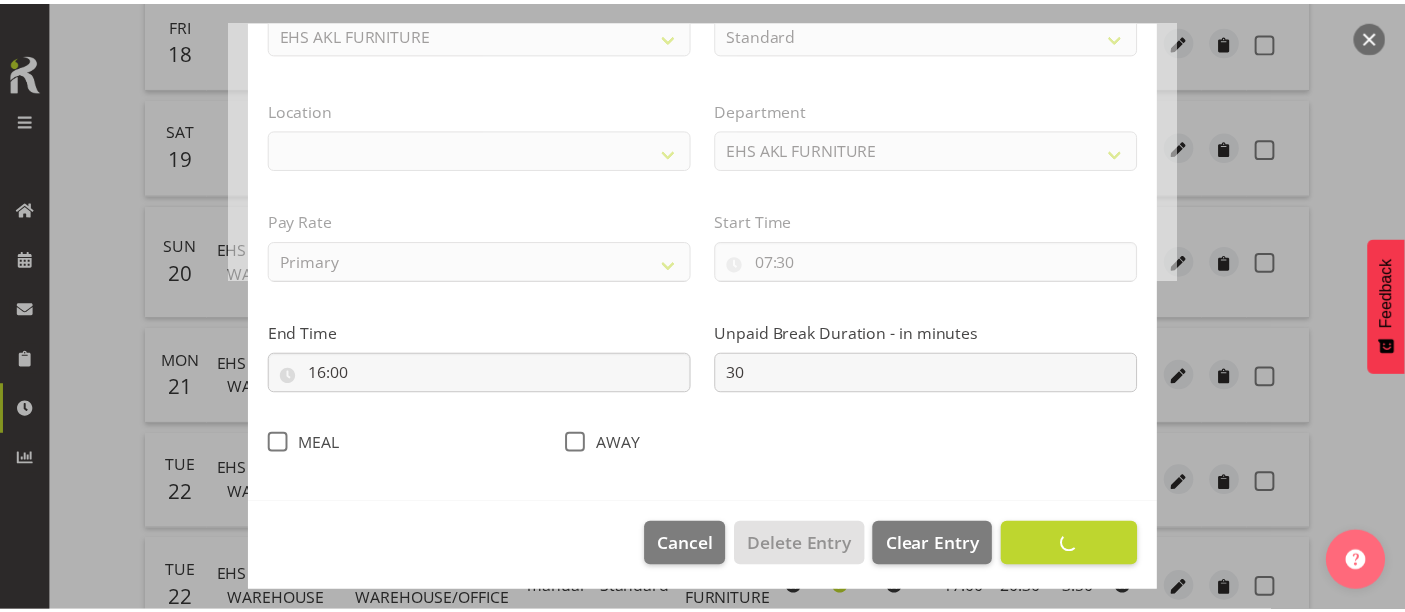 scroll, scrollTop: 316, scrollLeft: 0, axis: vertical 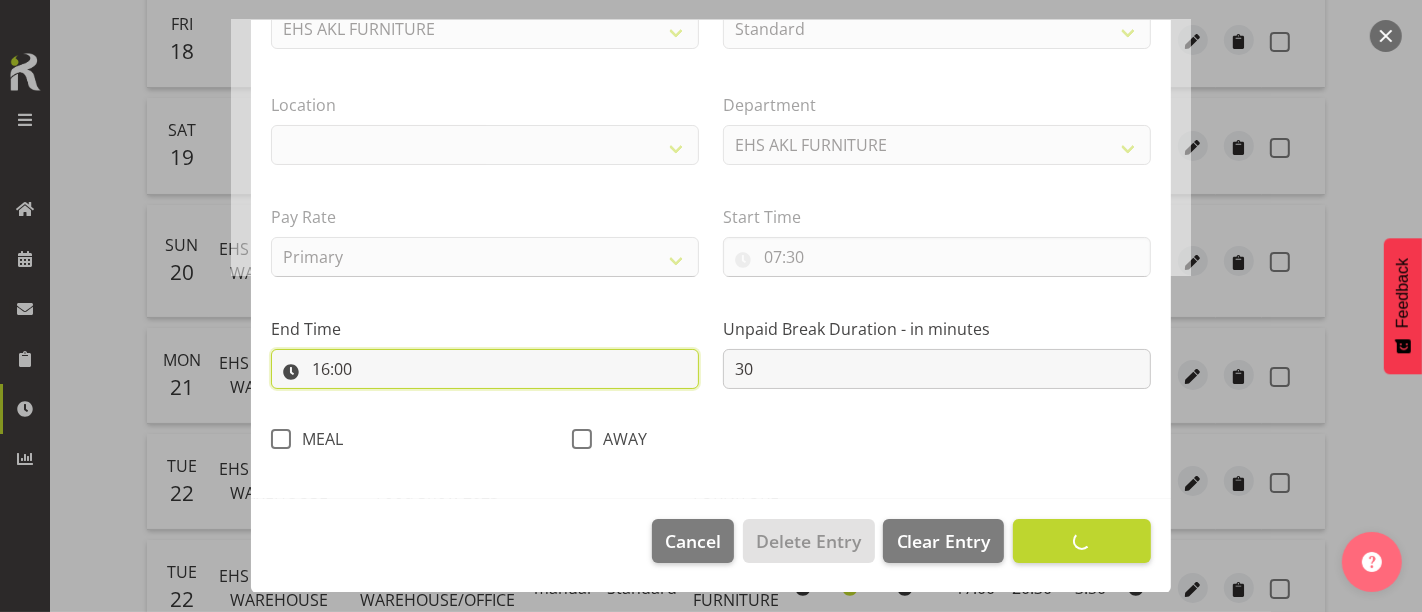 click on "16:00" at bounding box center [485, 369] 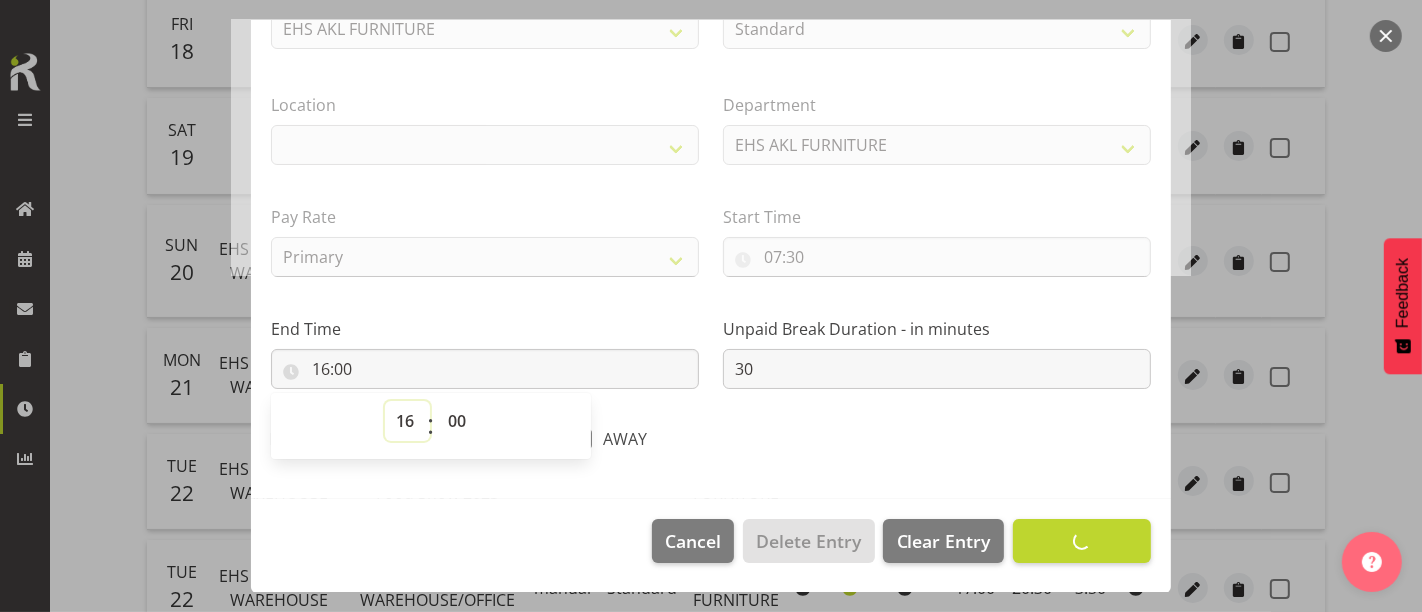 click on "00   01   02   03   04   05   06   07   08   09   10   11   12   13   14   15   16   17   18   19   20   21   22   23" at bounding box center (407, 421) 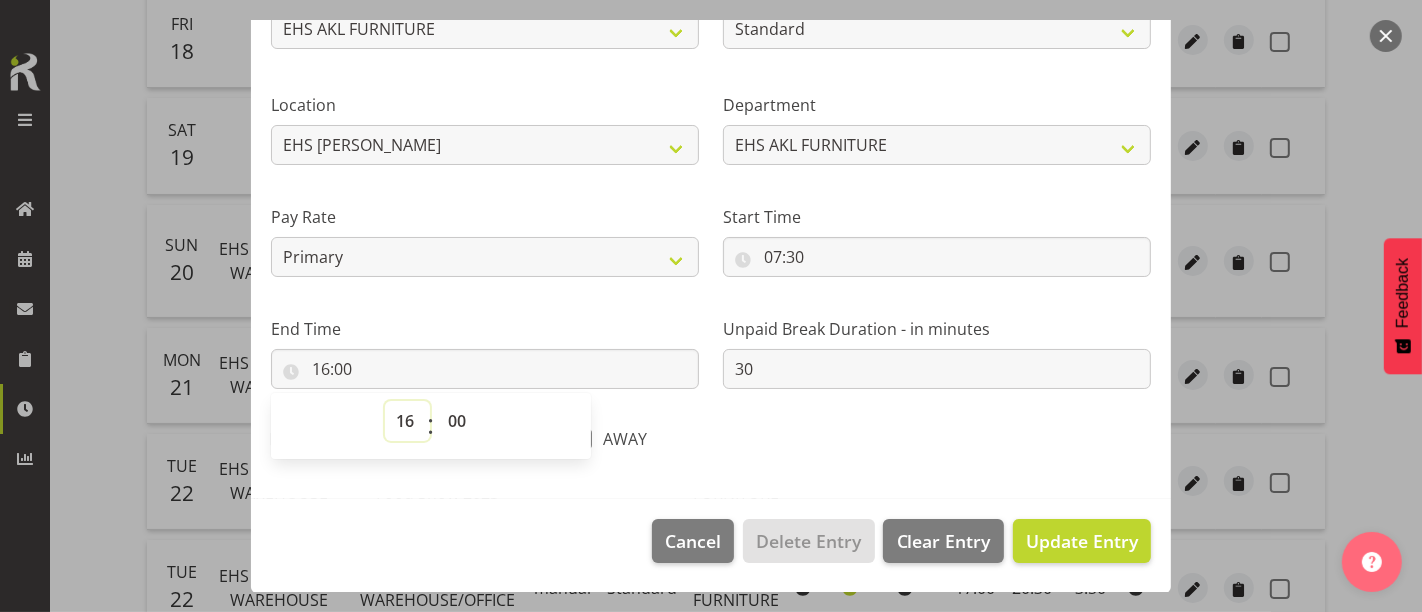 select on "14" 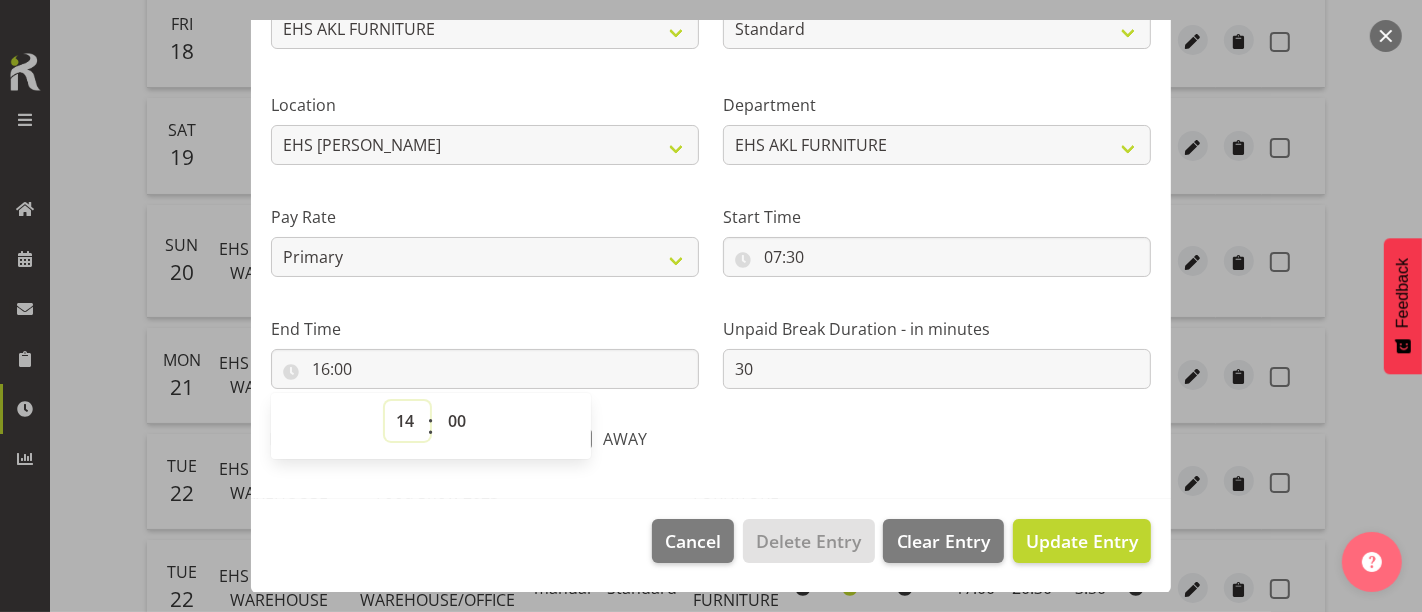 click on "00   01   02   03   04   05   06   07   08   09   10   11   12   13   14   15   16   17   18   19   20   21   22   23" at bounding box center (407, 421) 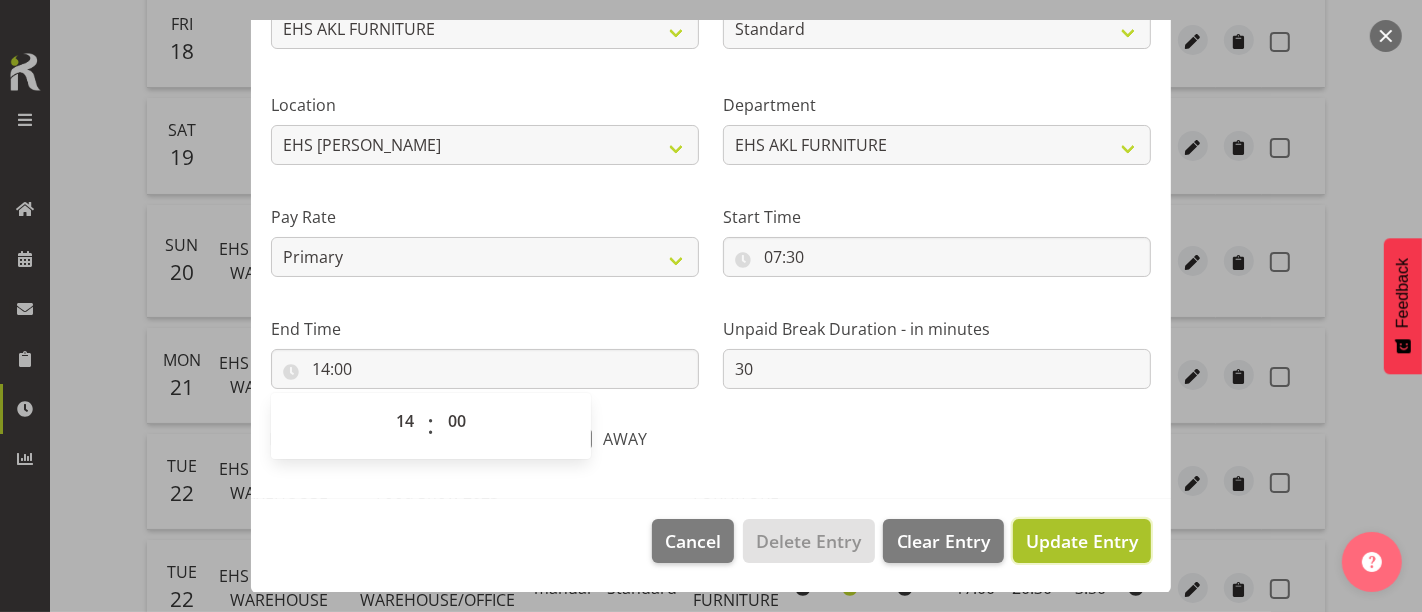 click on "Update Entry" at bounding box center (1082, 541) 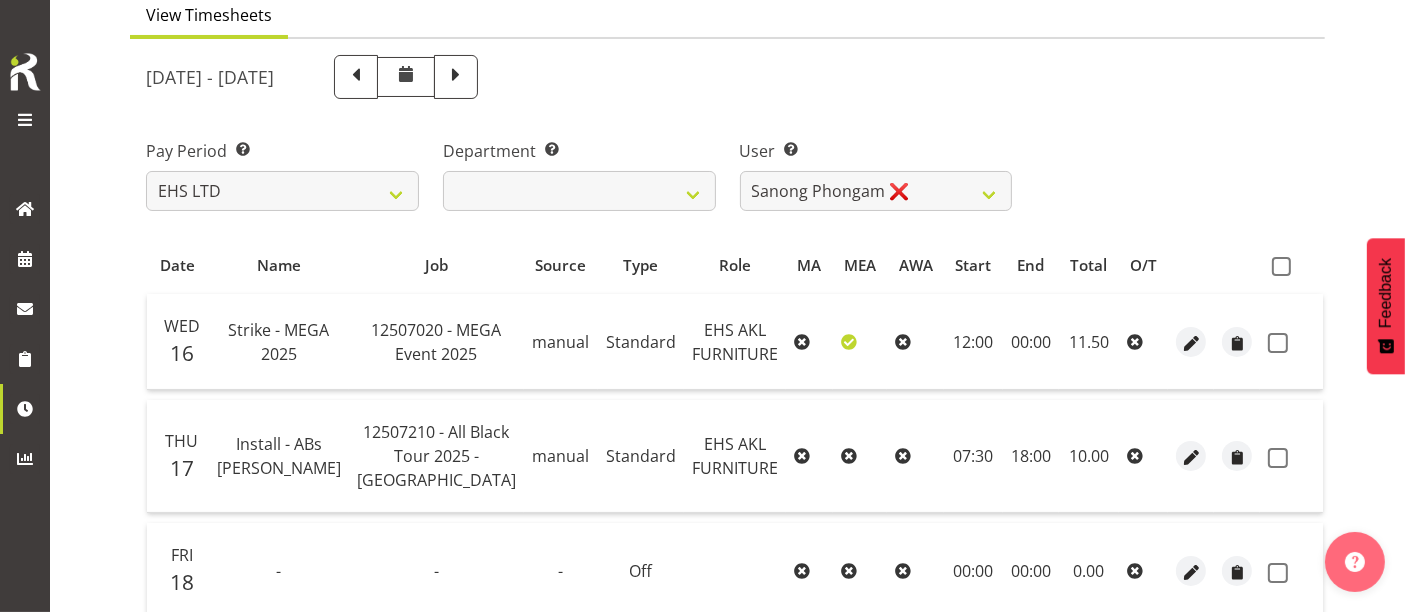 scroll, scrollTop: 35, scrollLeft: 0, axis: vertical 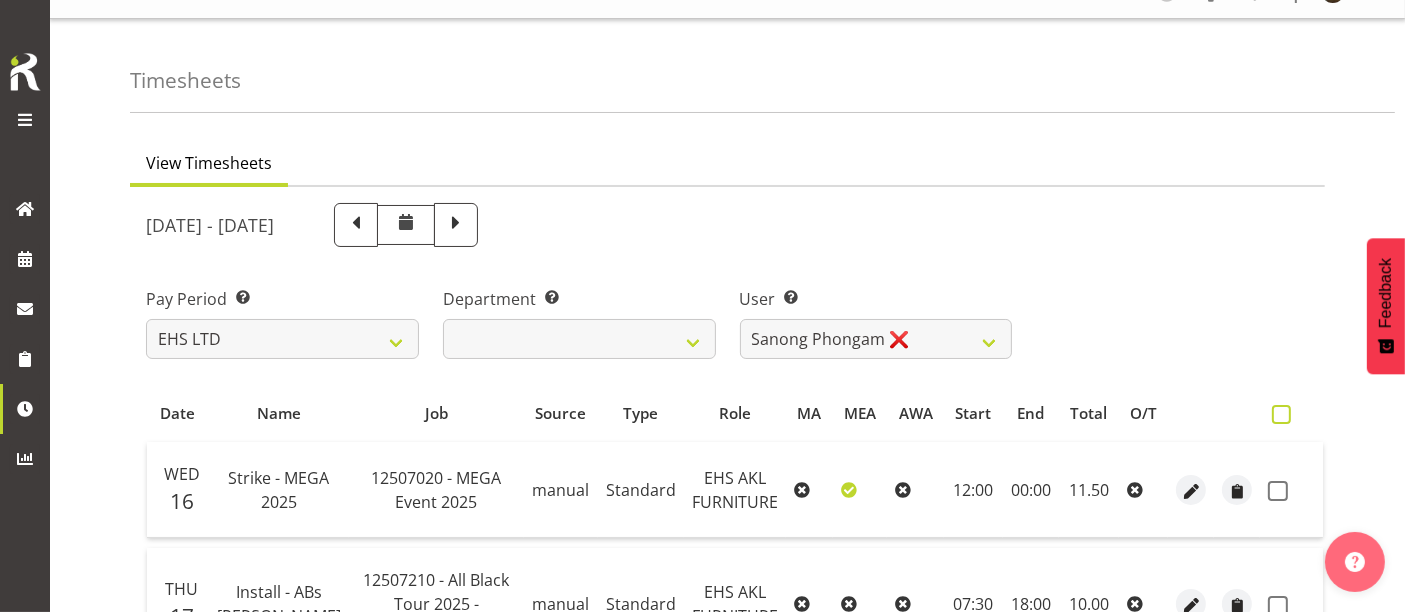 click at bounding box center [1281, 414] 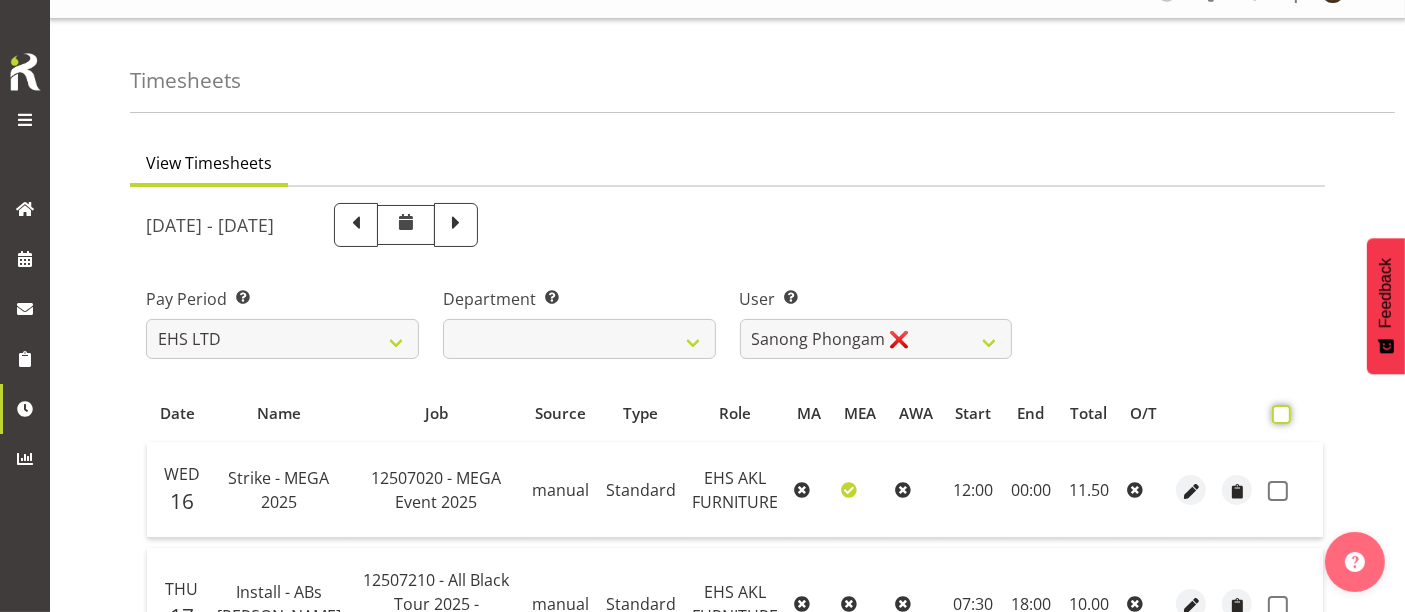 click at bounding box center (1278, 414) 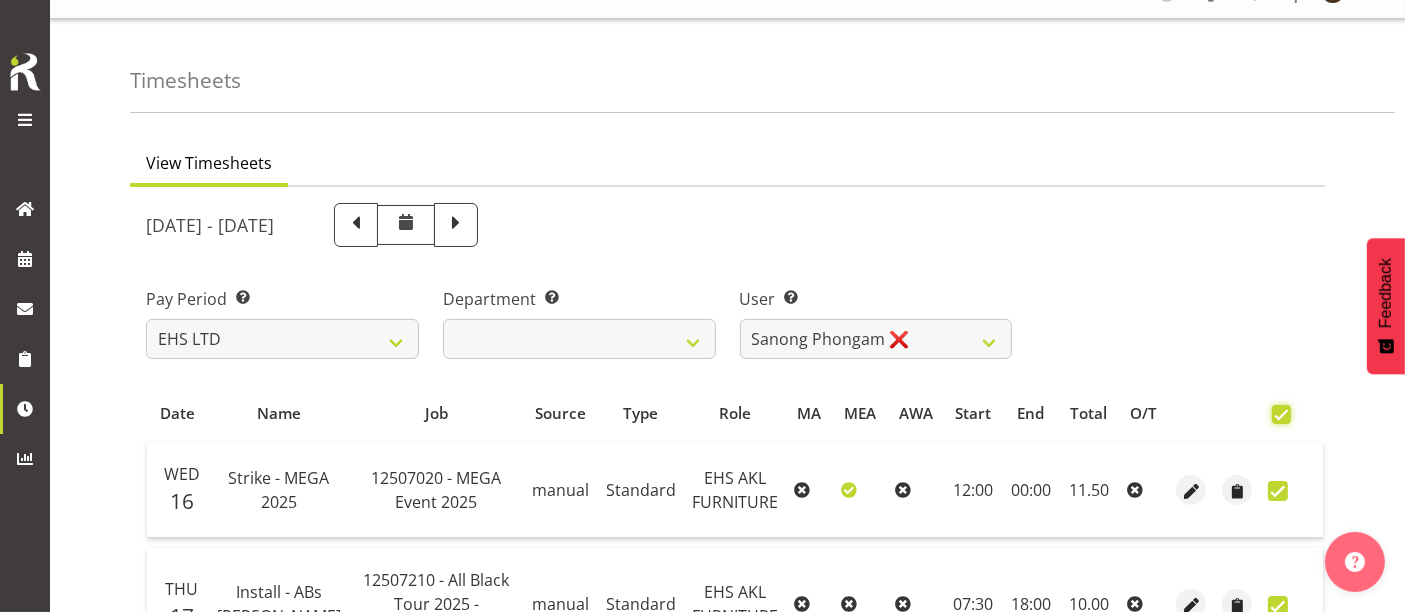 checkbox on "true" 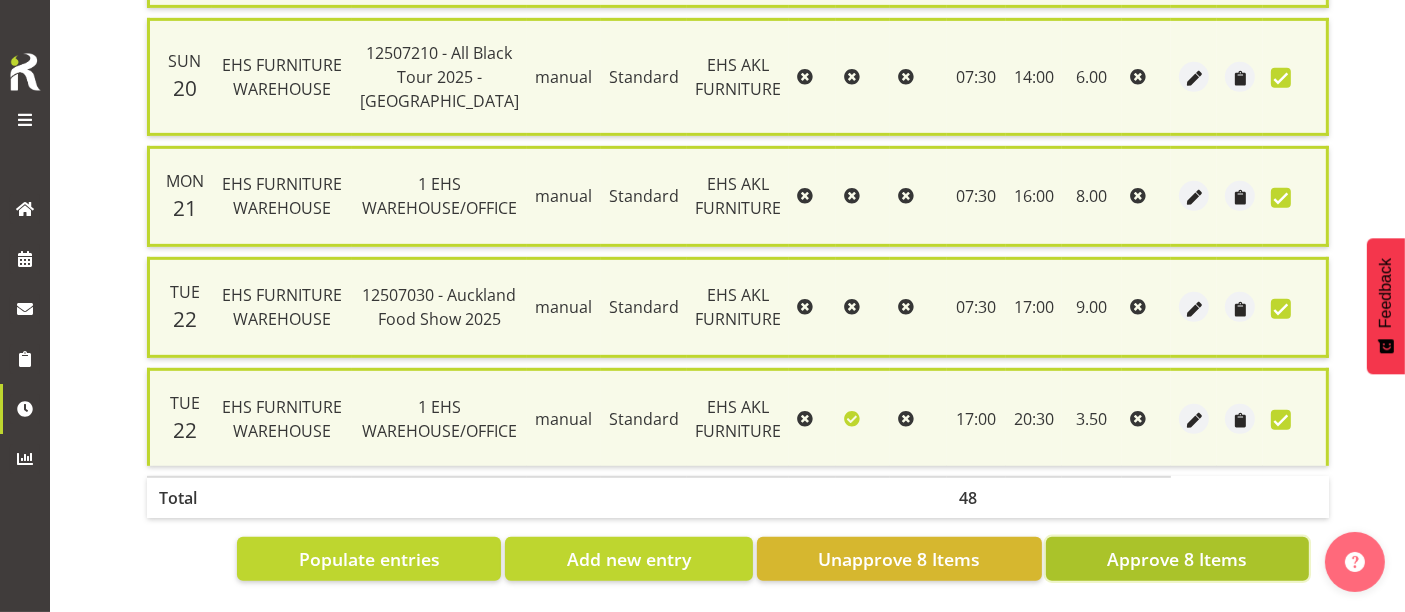 click on "Approve 8 Items" at bounding box center [1177, 559] 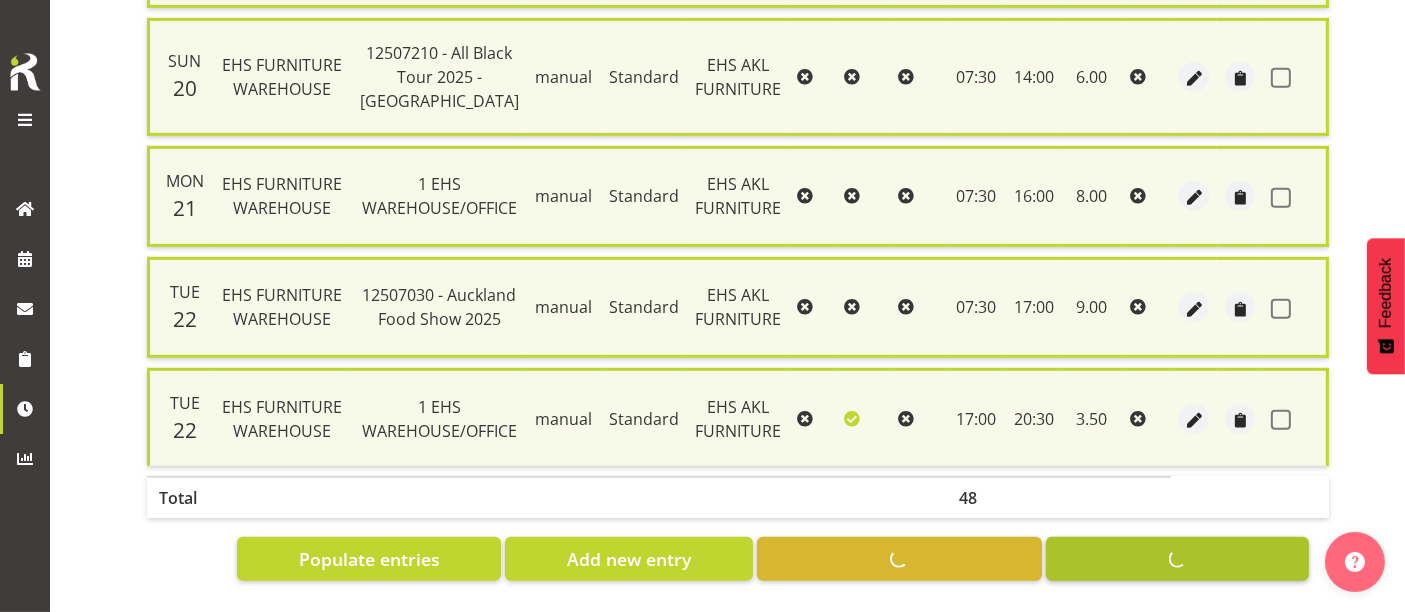 checkbox on "false" 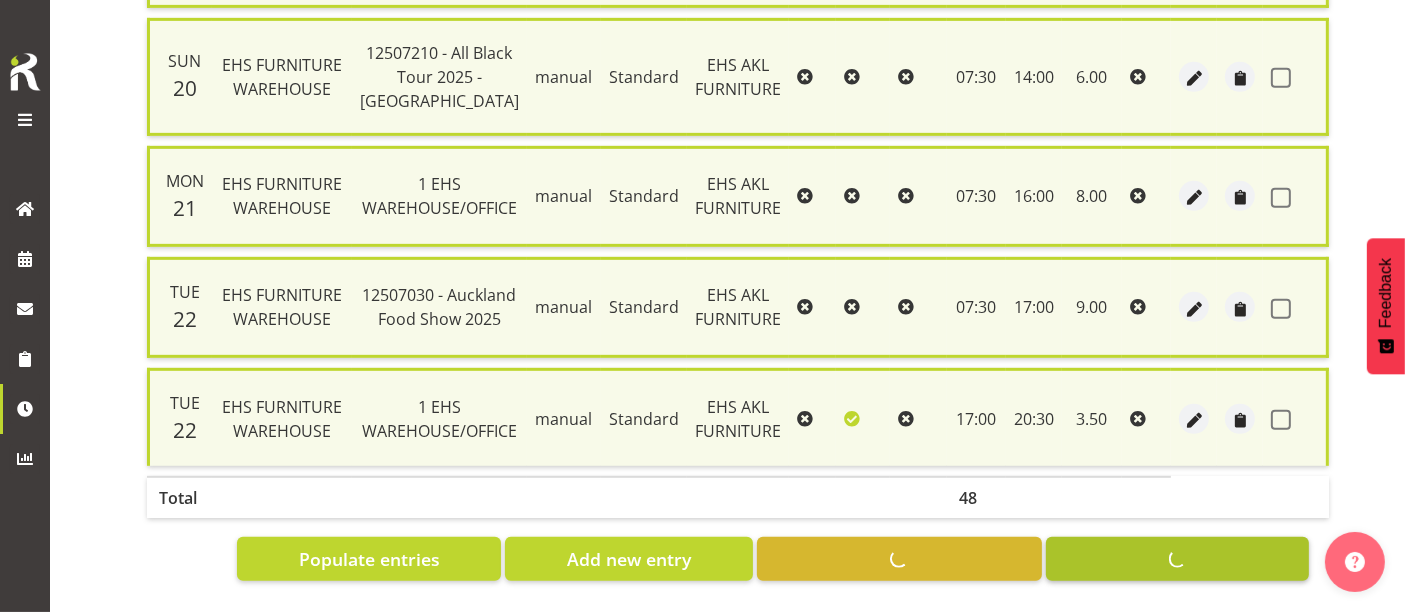 checkbox on "false" 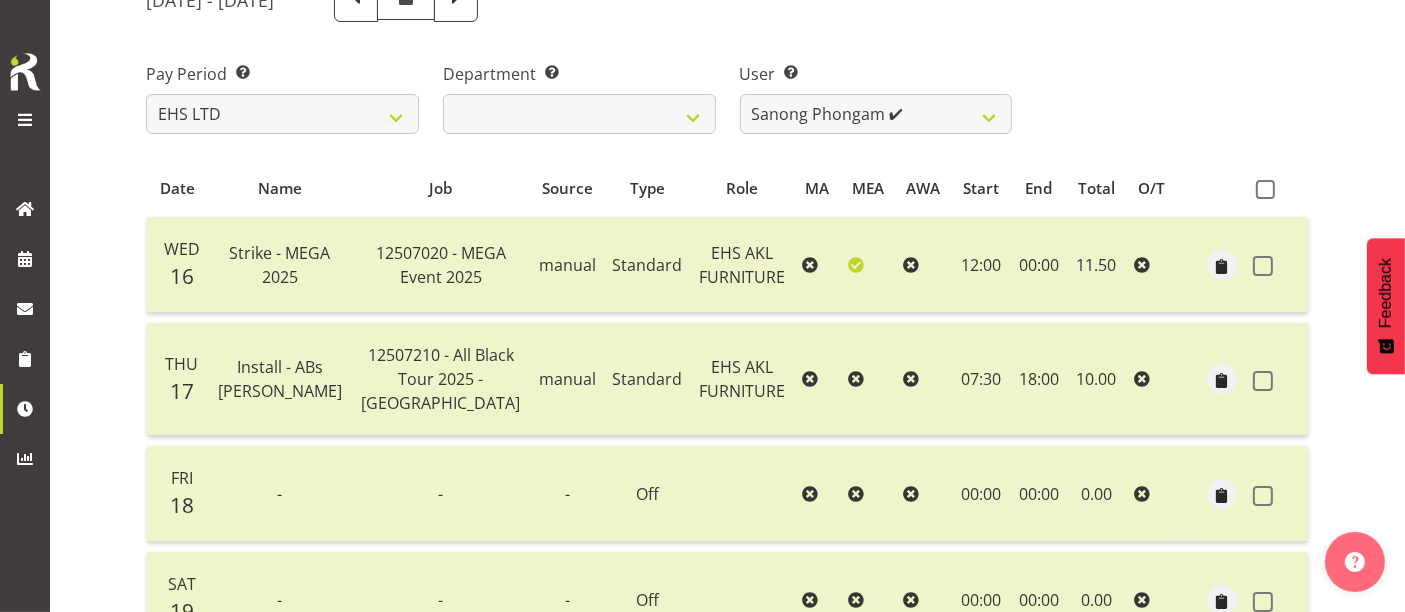scroll, scrollTop: 146, scrollLeft: 0, axis: vertical 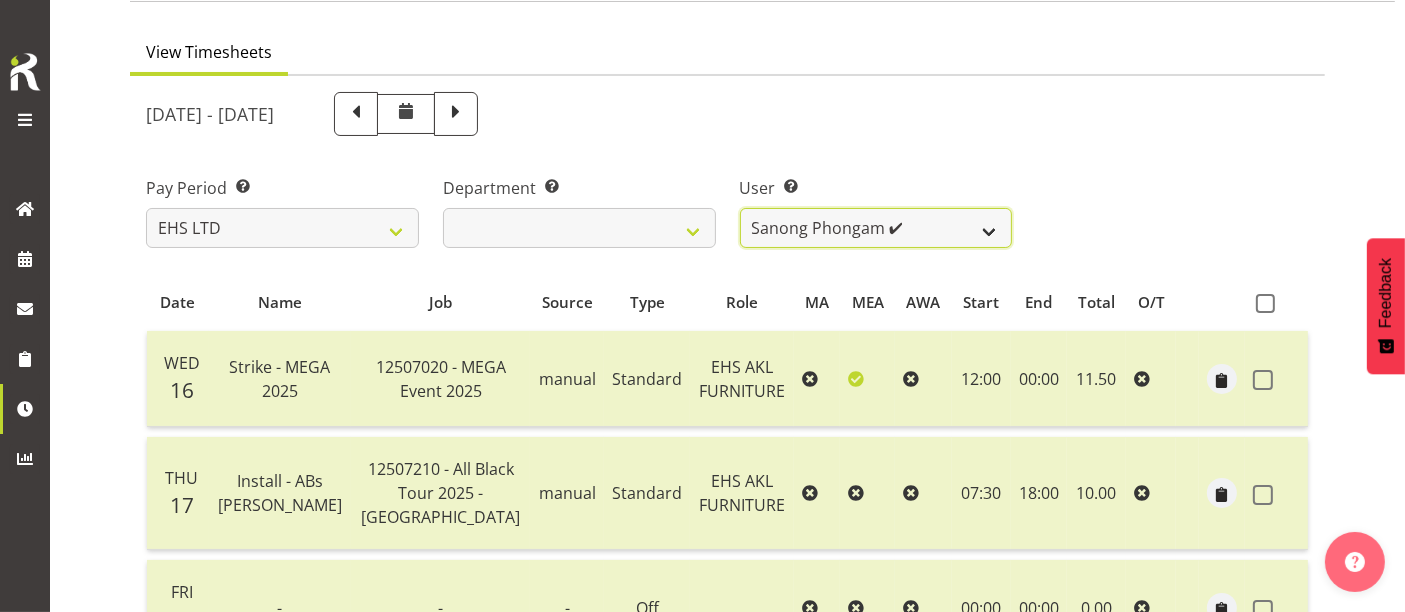 click on "Daniel Tini
❌
Filipo Iupeli
❌
Harley Wongpayuk
✔
Malae Toleafoa
✔
Manase Ward
❌
Michael Vaimauga
✔
Mua Autufuga
❌
Ngamata Upoko
✔
Panuwitch Pongsanusorn
❌
Pongpanot Pewklieng
✔
Rob Windle
✔
Sanong Phongam
✔
Sarayut Sahathanalatthakool
❌
Sivanila Sapati
❌" at bounding box center [876, 228] 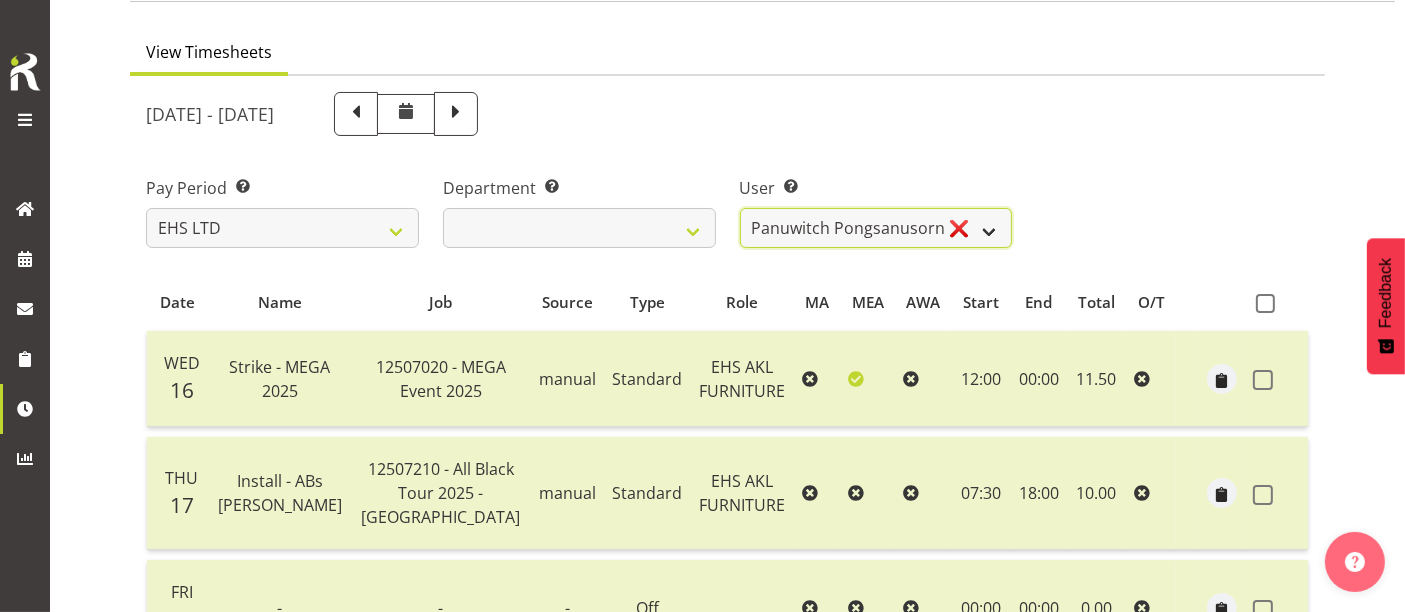 click on "Daniel Tini
❌
Filipo Iupeli
❌
Harley Wongpayuk
✔
Malae Toleafoa
✔
Manase Ward
❌
Michael Vaimauga
✔
Mua Autufuga
❌
Ngamata Upoko
✔
Panuwitch Pongsanusorn
❌
Pongpanot Pewklieng
✔
Rob Windle
✔
Sanong Phongam
✔
Sarayut Sahathanalatthakool
❌
Sivanila Sapati
❌" at bounding box center (876, 228) 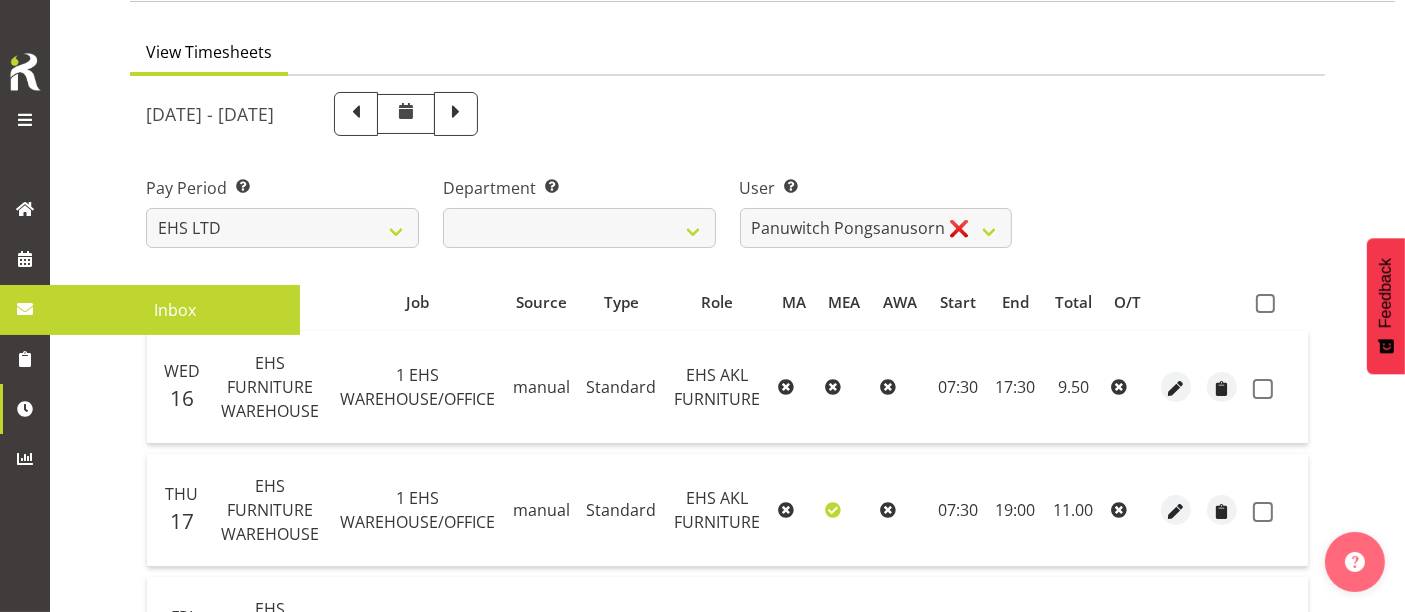 click at bounding box center [25, 309] 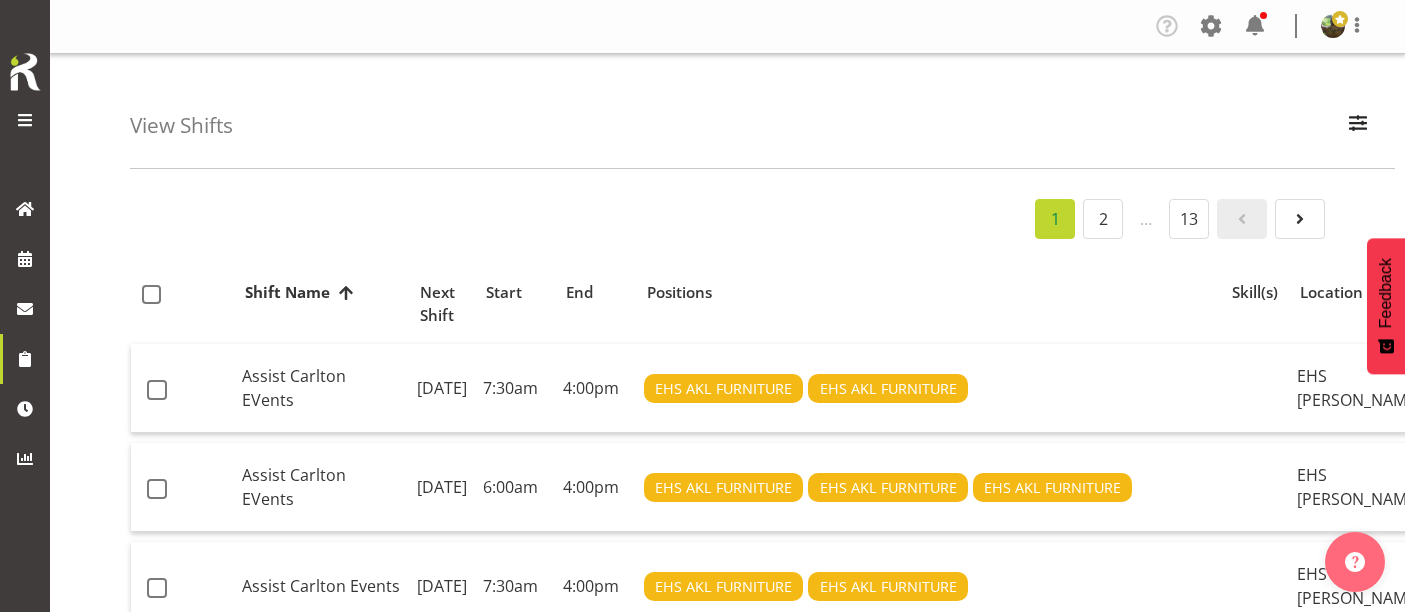 scroll, scrollTop: 0, scrollLeft: 0, axis: both 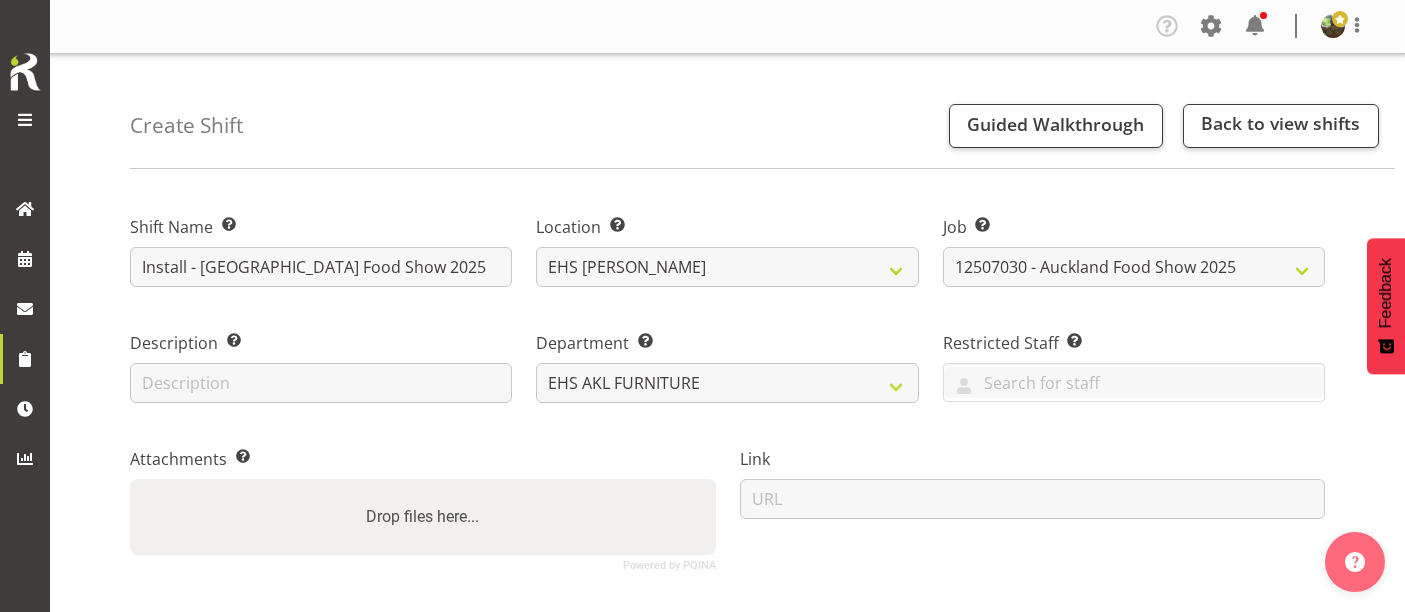 select on "9016" 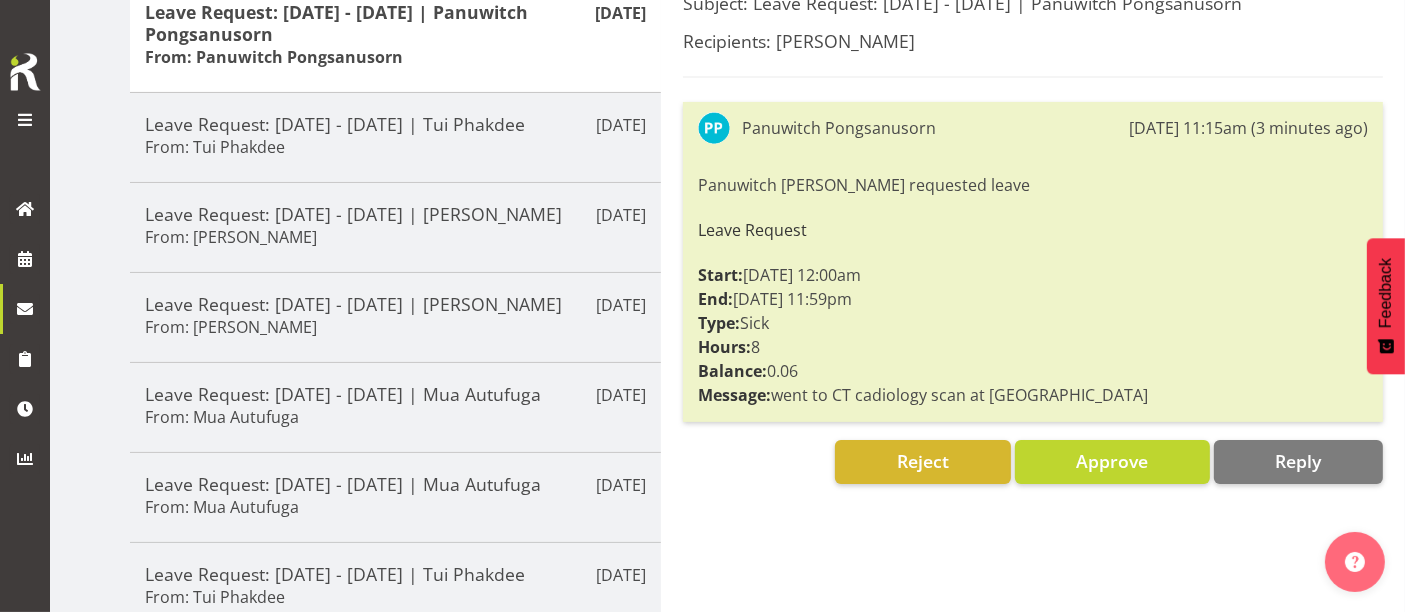 scroll, scrollTop: 444, scrollLeft: 0, axis: vertical 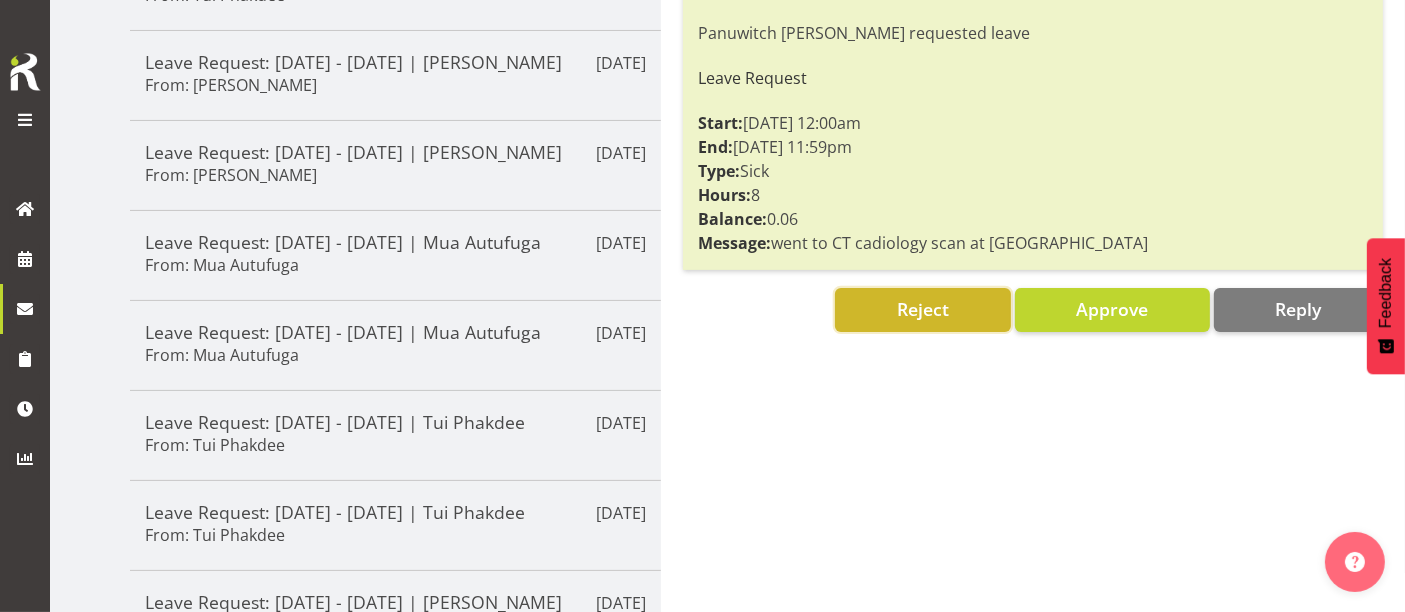 click on "Reject" at bounding box center (922, 310) 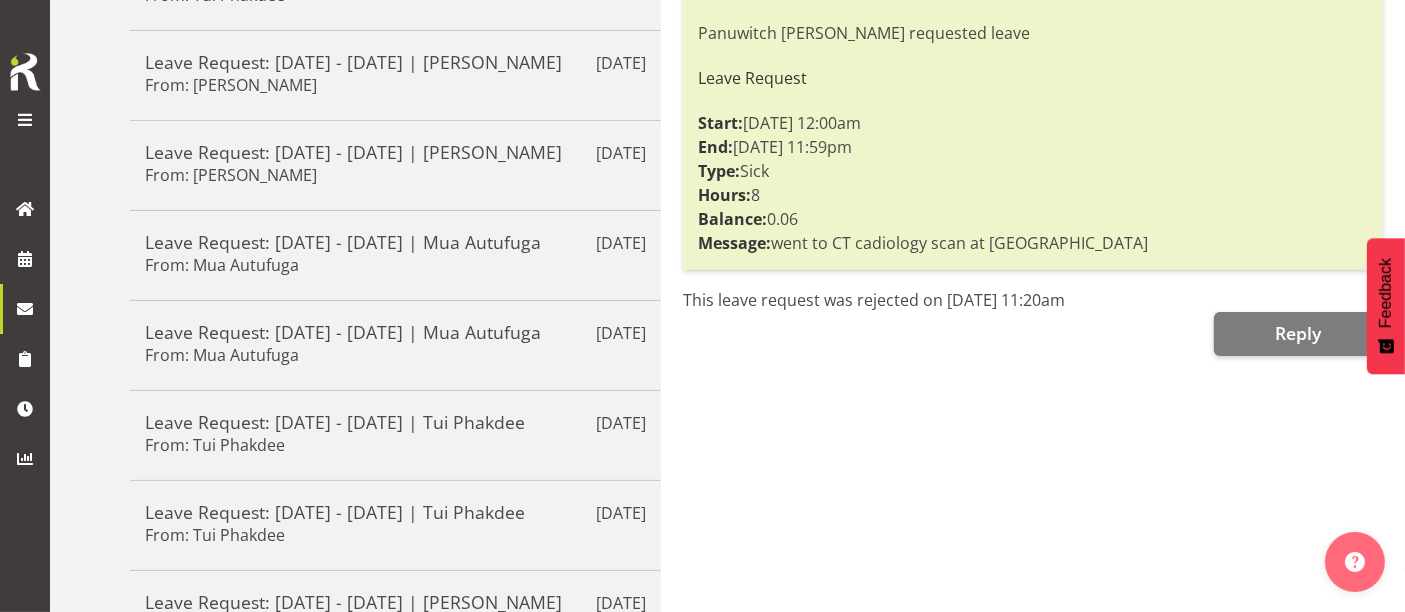 scroll, scrollTop: 0, scrollLeft: 0, axis: both 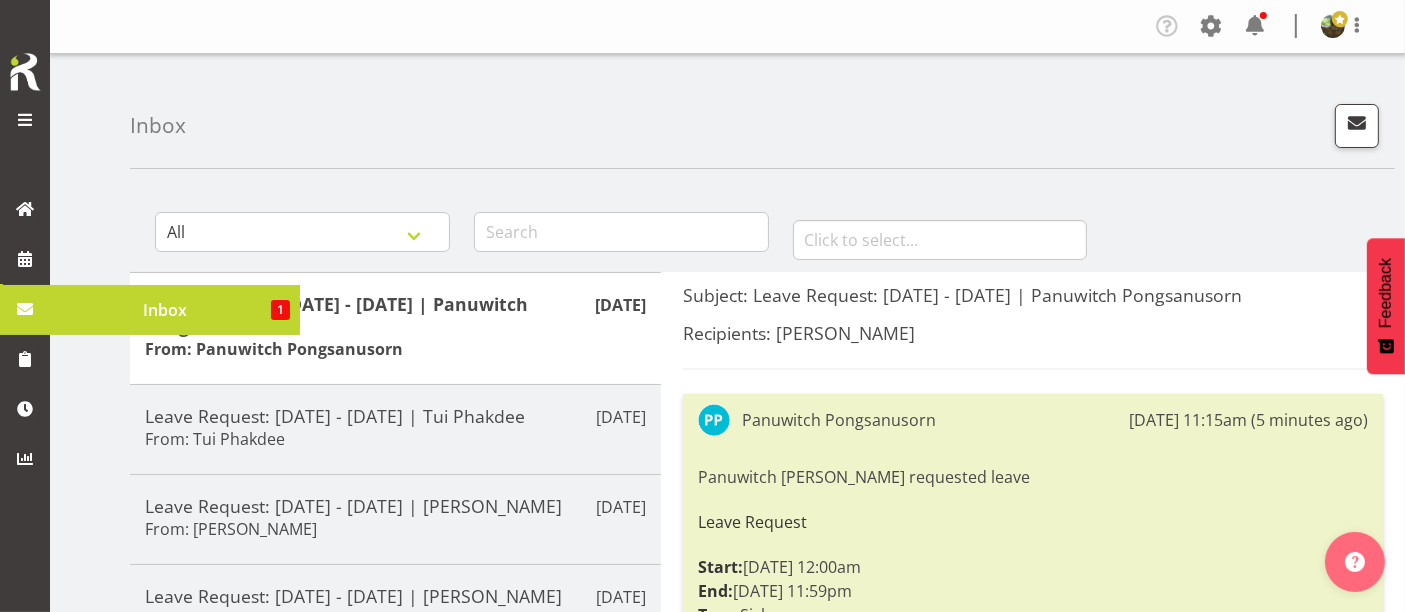 click on "Inbox" at bounding box center (165, 310) 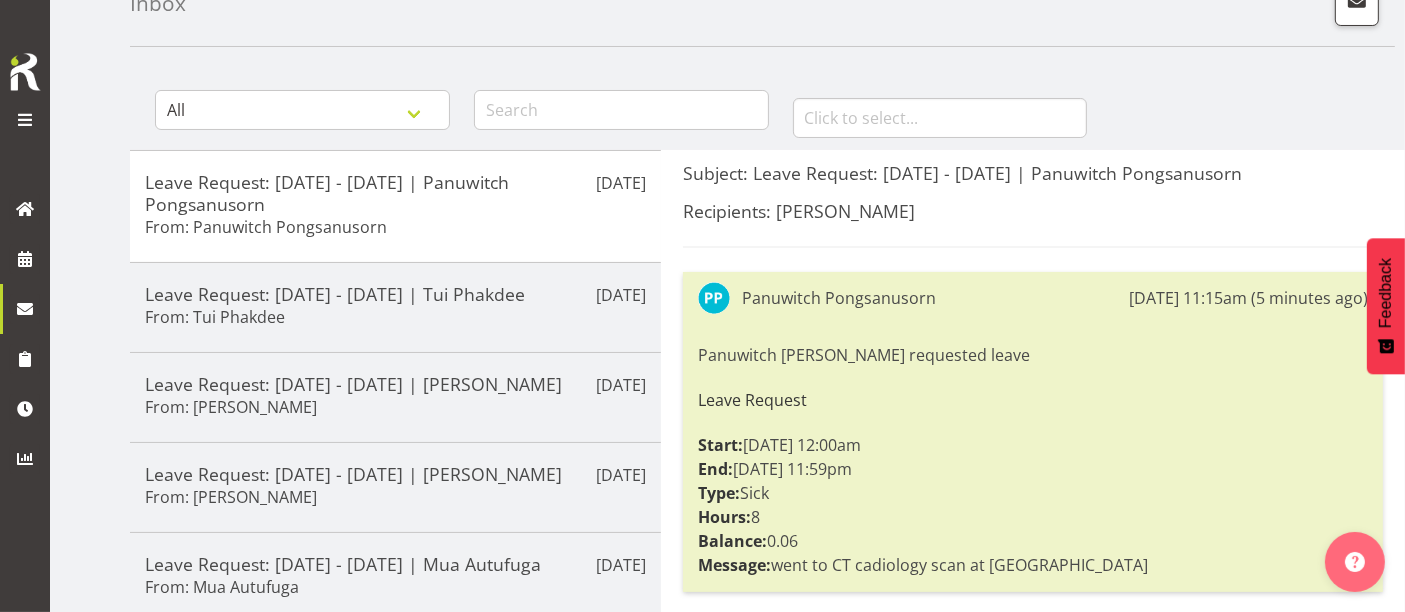 scroll, scrollTop: 0, scrollLeft: 0, axis: both 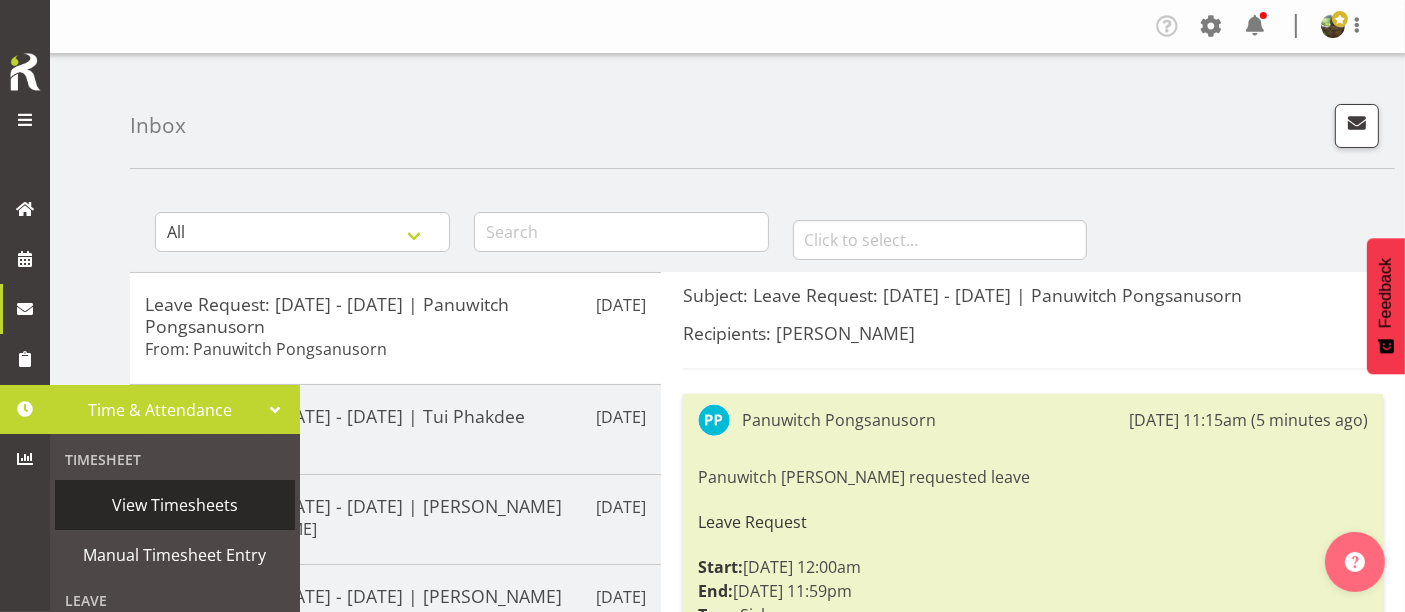 click on "View Timesheets" at bounding box center [175, 505] 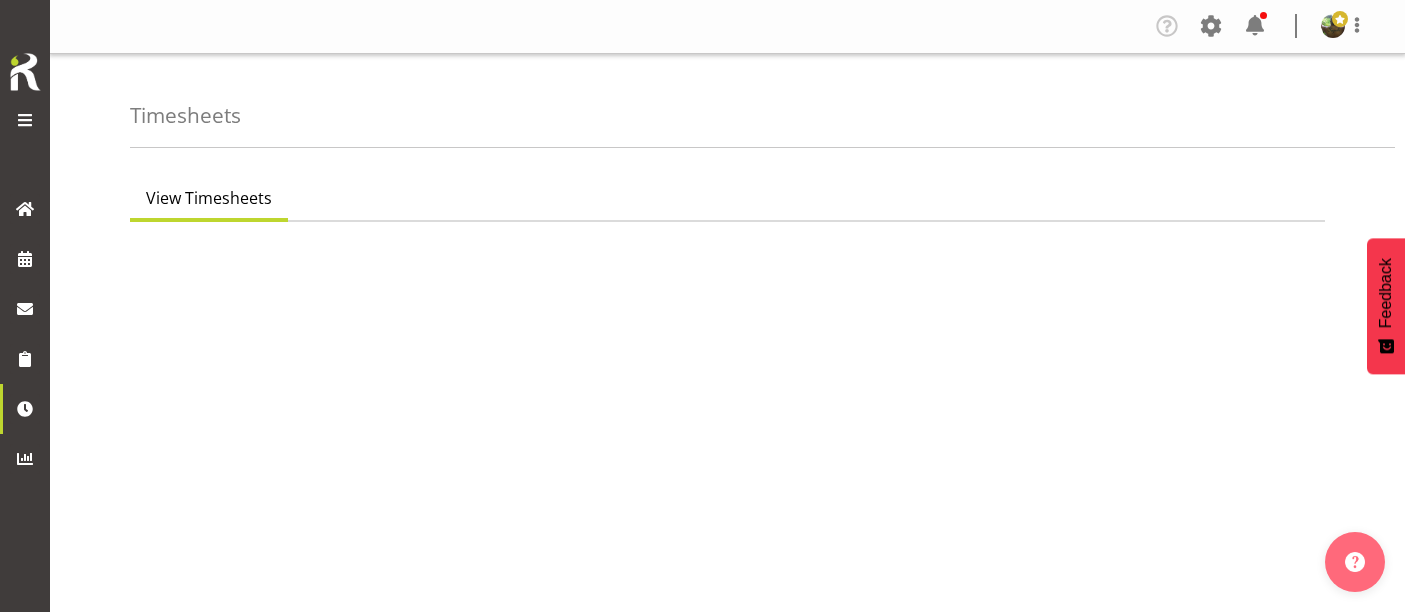 scroll, scrollTop: 0, scrollLeft: 0, axis: both 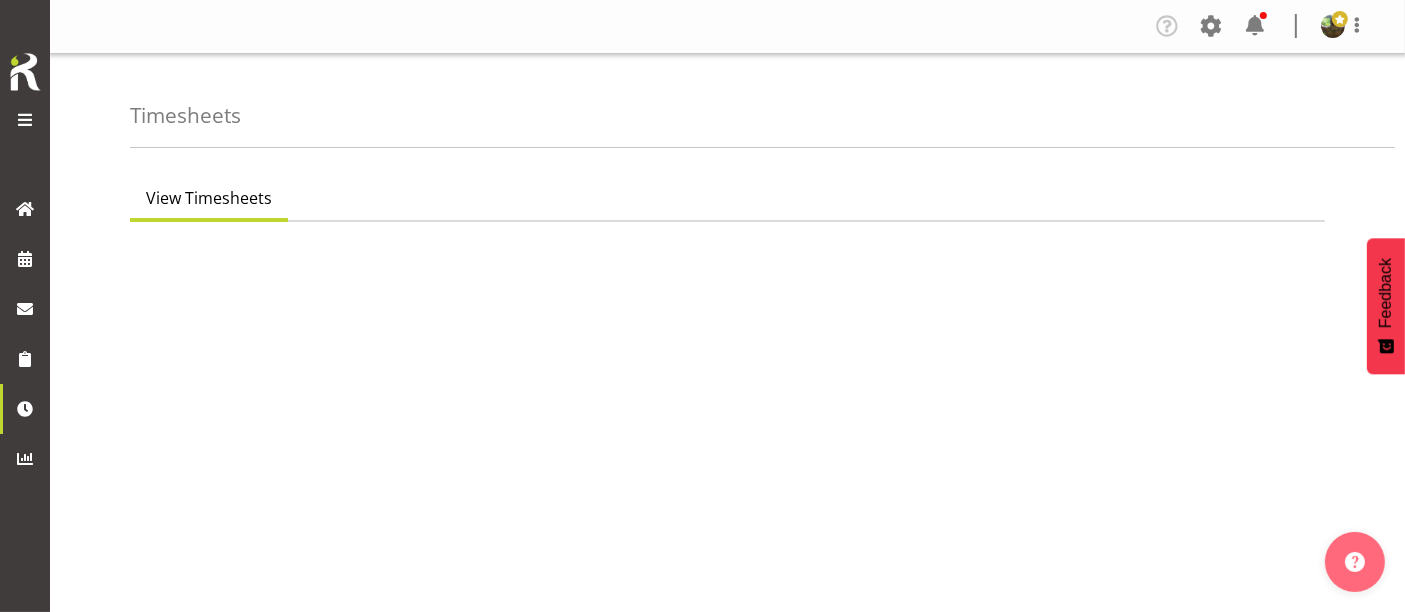 select on "7" 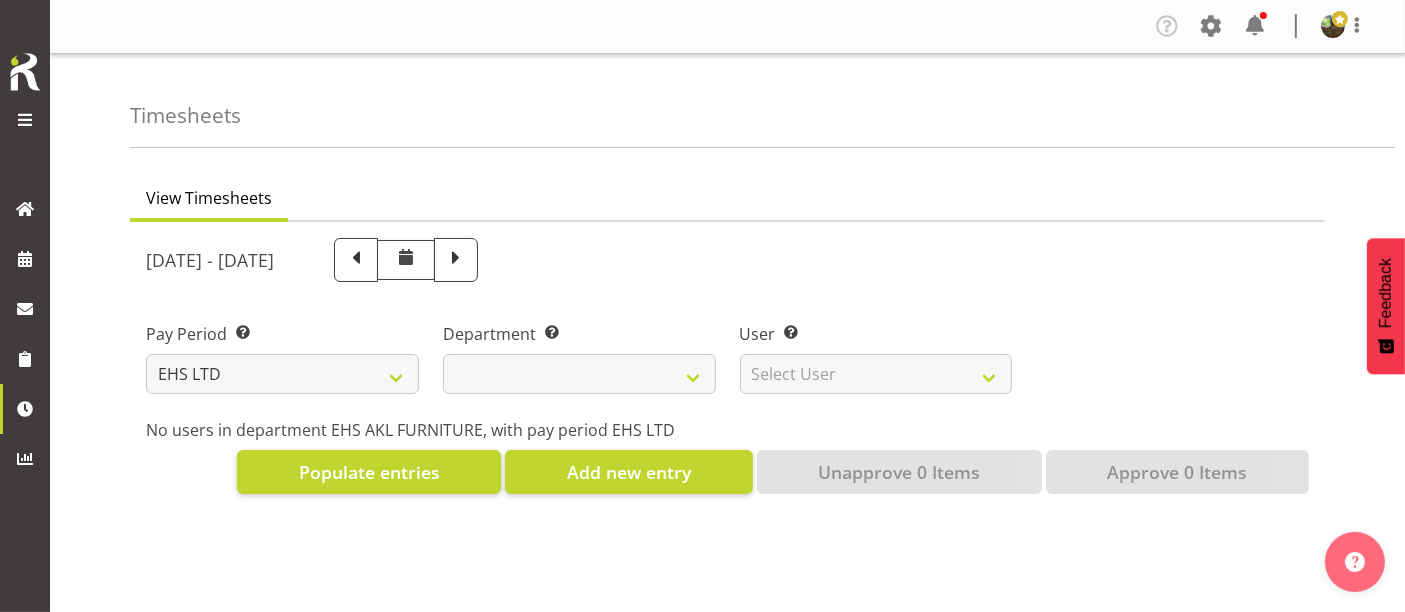 select 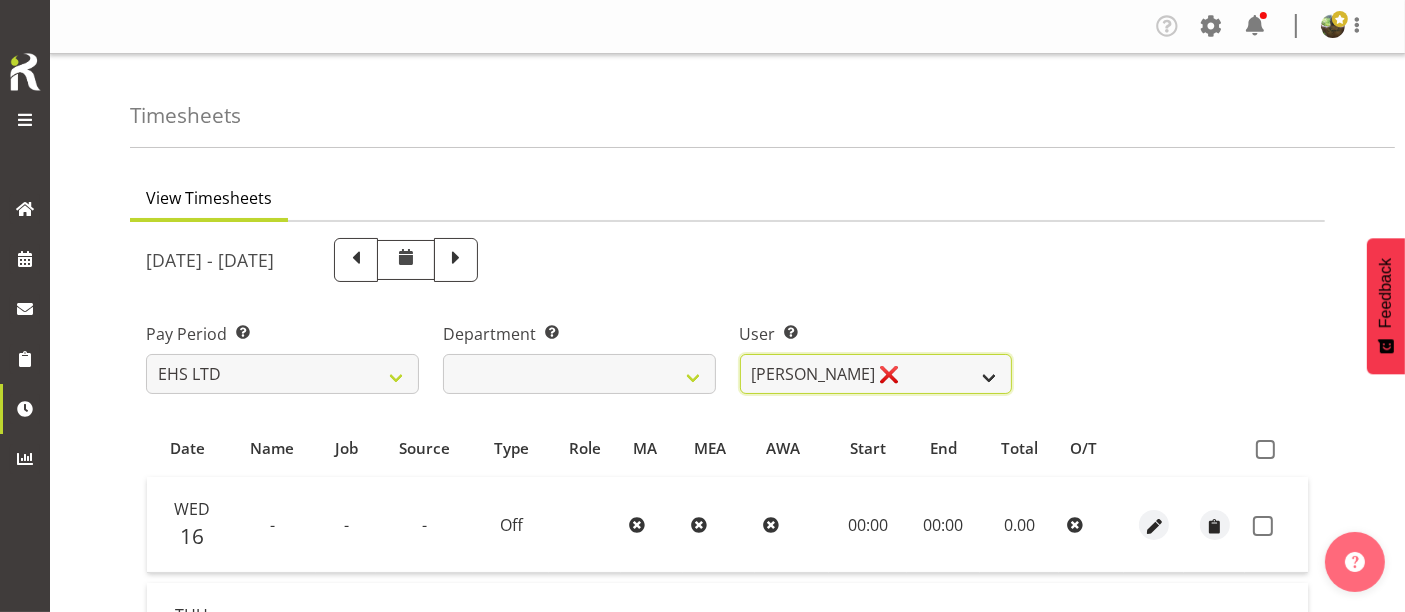 click on "[PERSON_NAME]
❌
[PERSON_NAME]
❌
[PERSON_NAME]
✔
[PERSON_NAME]
✔
[PERSON_NAME]
❌
[PERSON_NAME]
✔
Mua Autufuga
❌
Ngamata Upoko
✔
Panuwitch Pongsanusorn
❌
Pongpanot Pewklieng
✔
[PERSON_NAME]
✔
[GEOGRAPHIC_DATA]
✔
Sarayut Sahathanalatthakool
❌
Sivanila Sapati
❌" at bounding box center (876, 374) 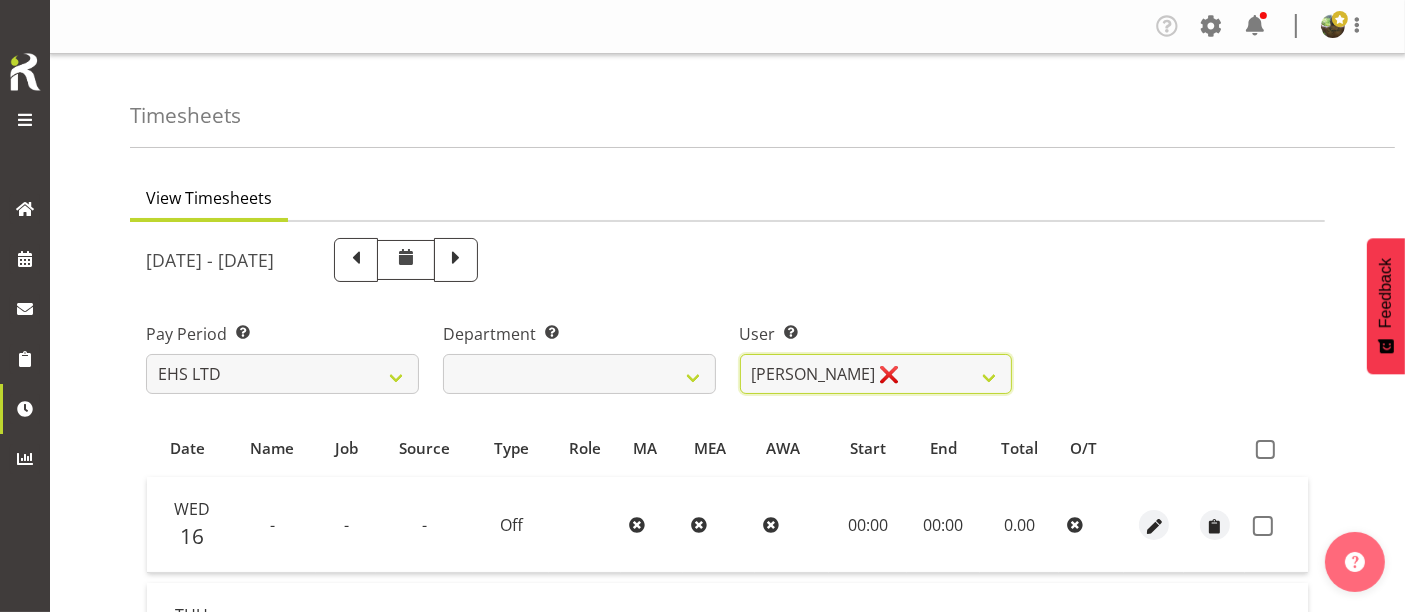 select on "11397" 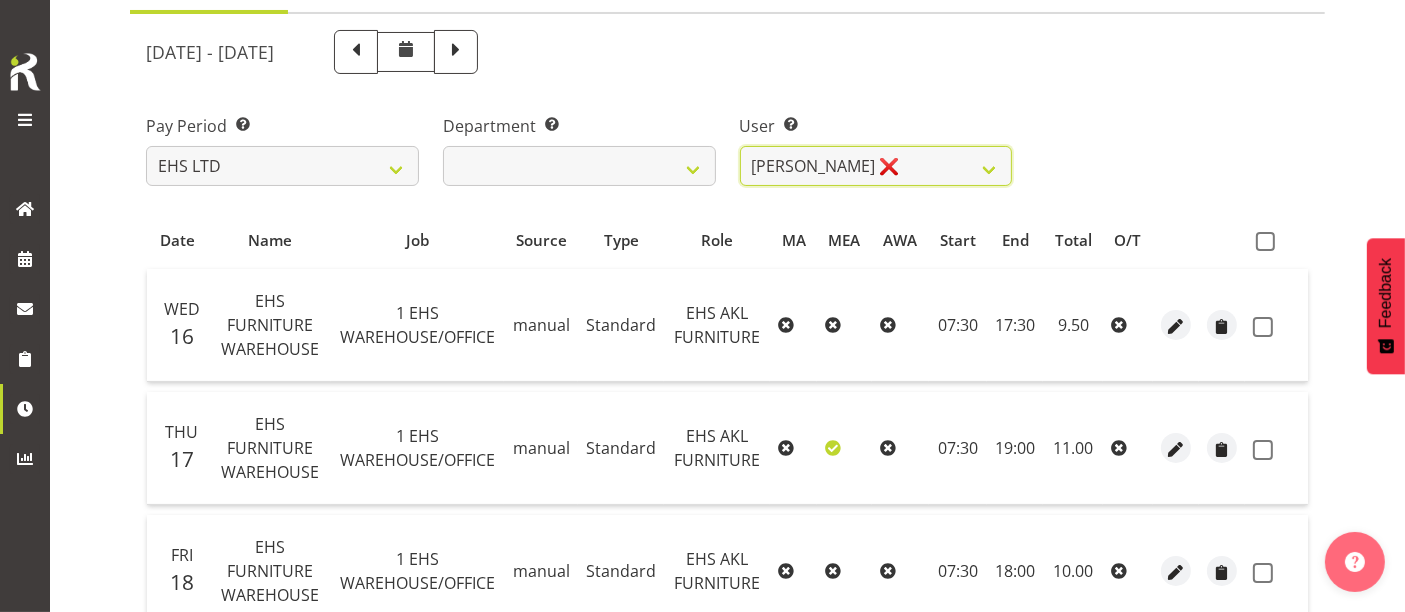 scroll, scrollTop: 333, scrollLeft: 0, axis: vertical 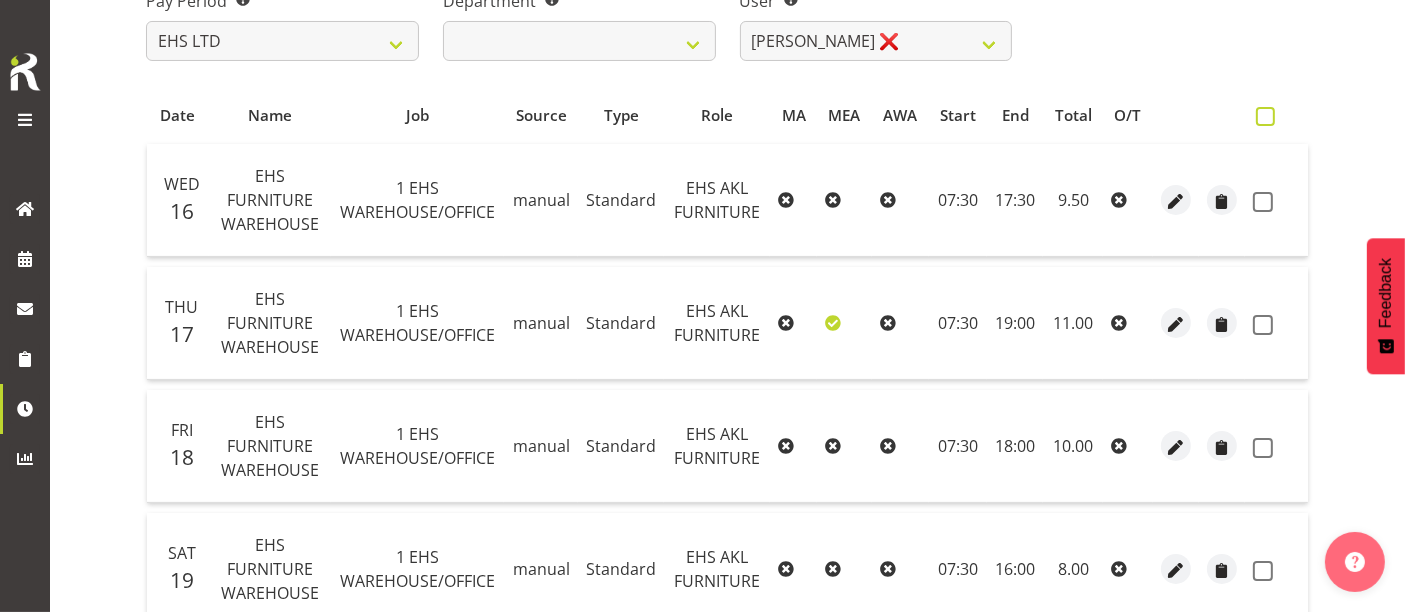click at bounding box center [1265, 116] 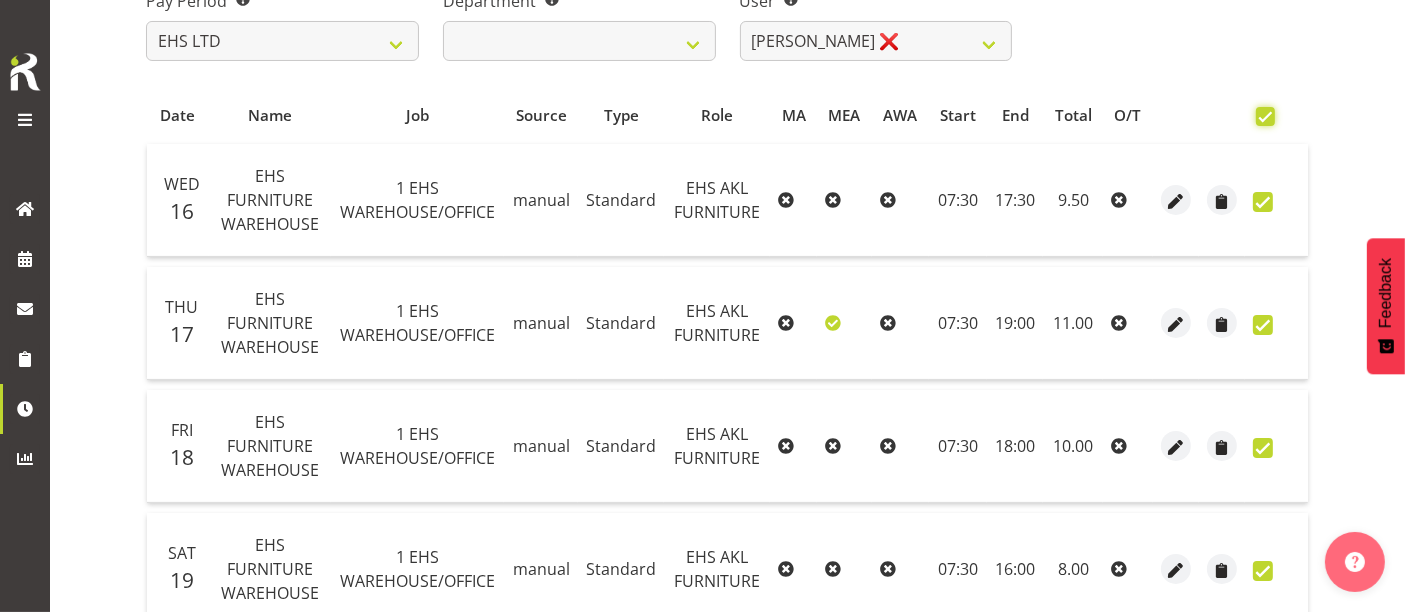 checkbox on "true" 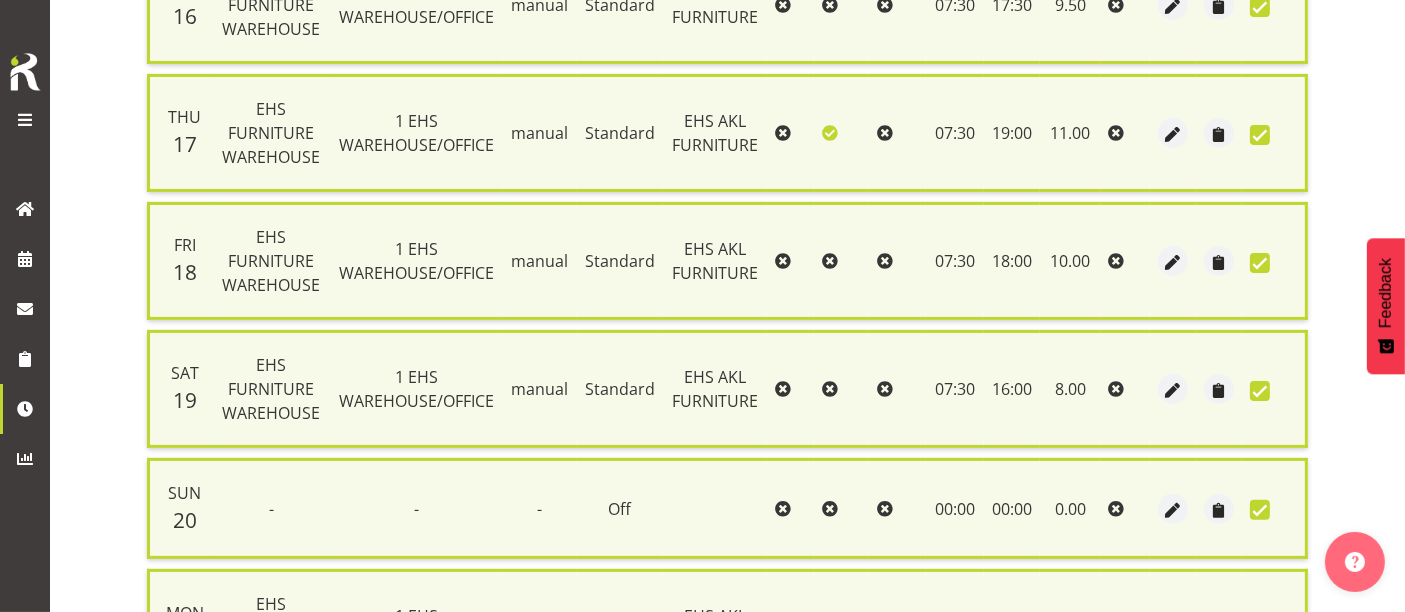 scroll, scrollTop: 886, scrollLeft: 0, axis: vertical 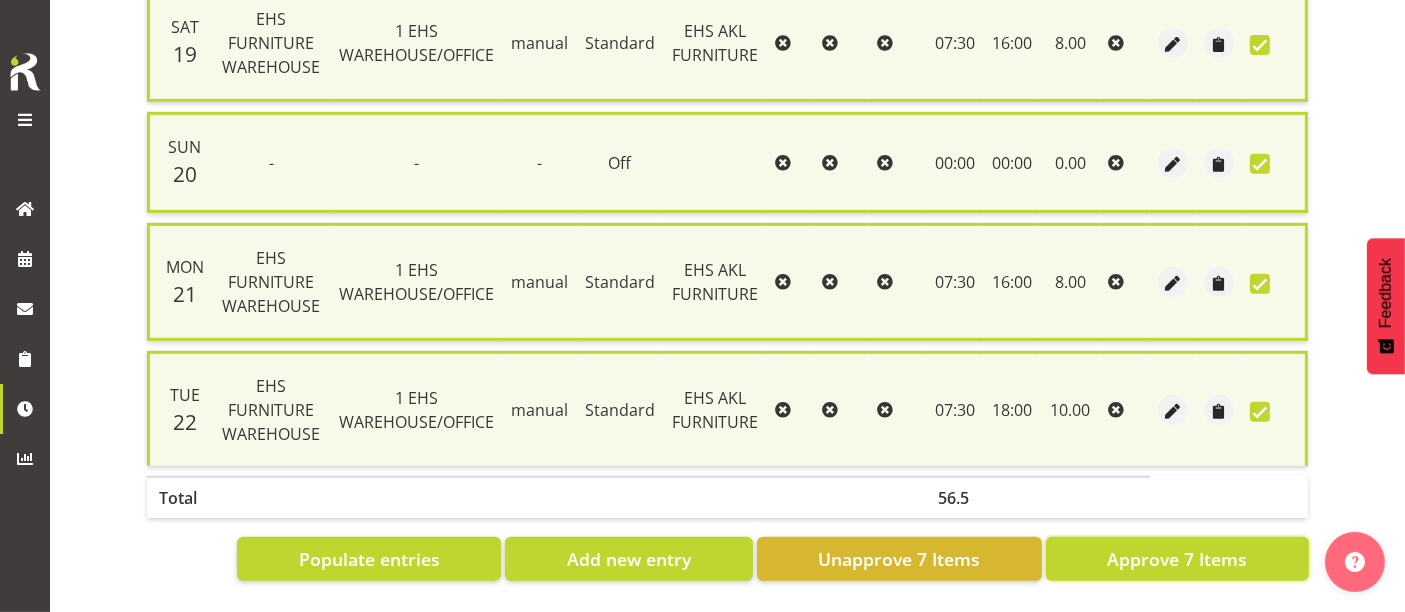 click on "Approve 7 Items" at bounding box center [1177, 559] 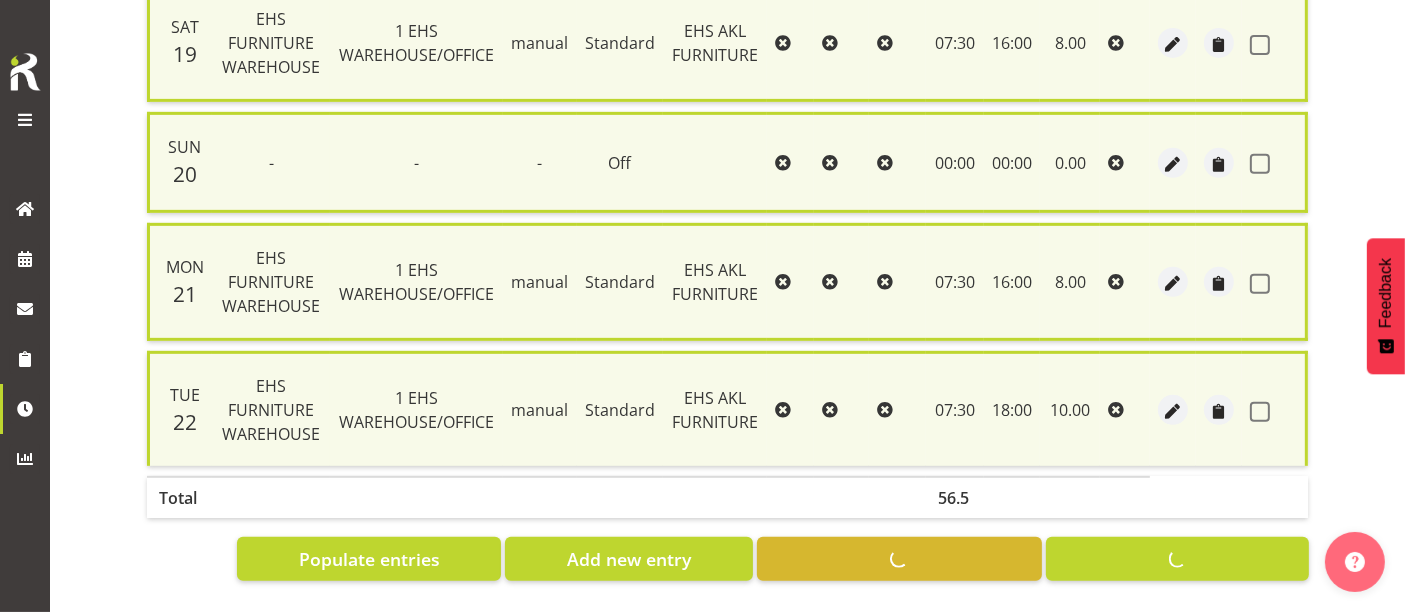 checkbox on "false" 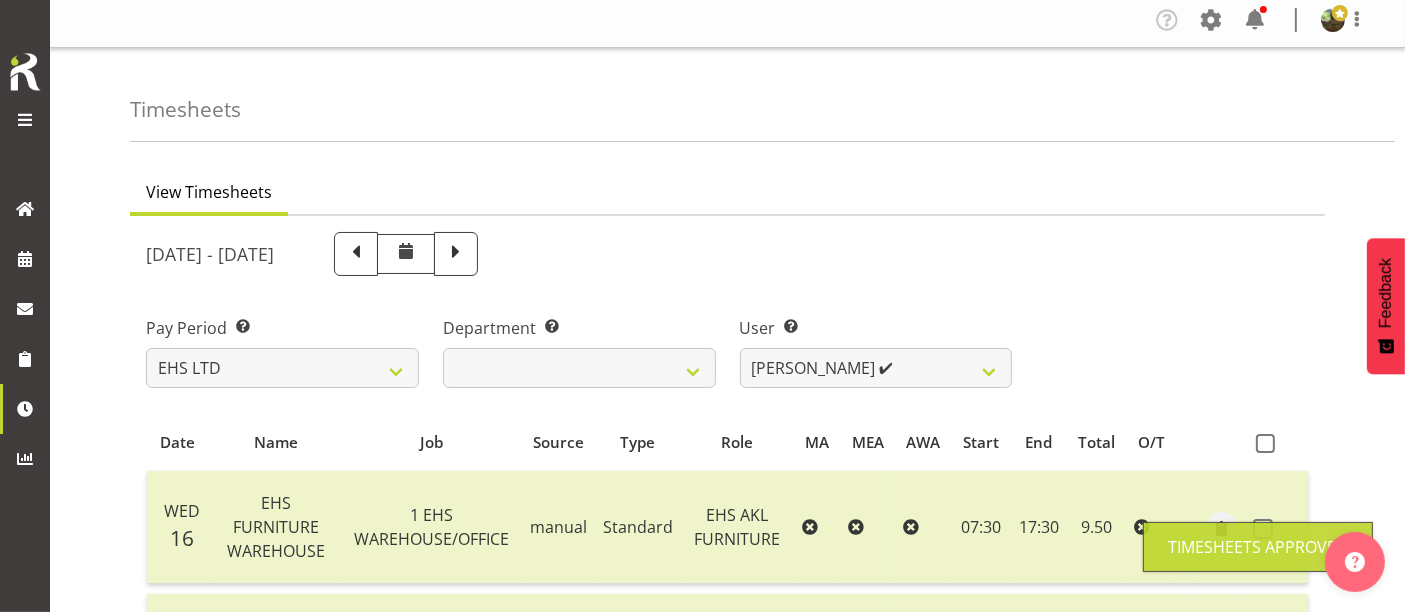 scroll, scrollTop: 0, scrollLeft: 0, axis: both 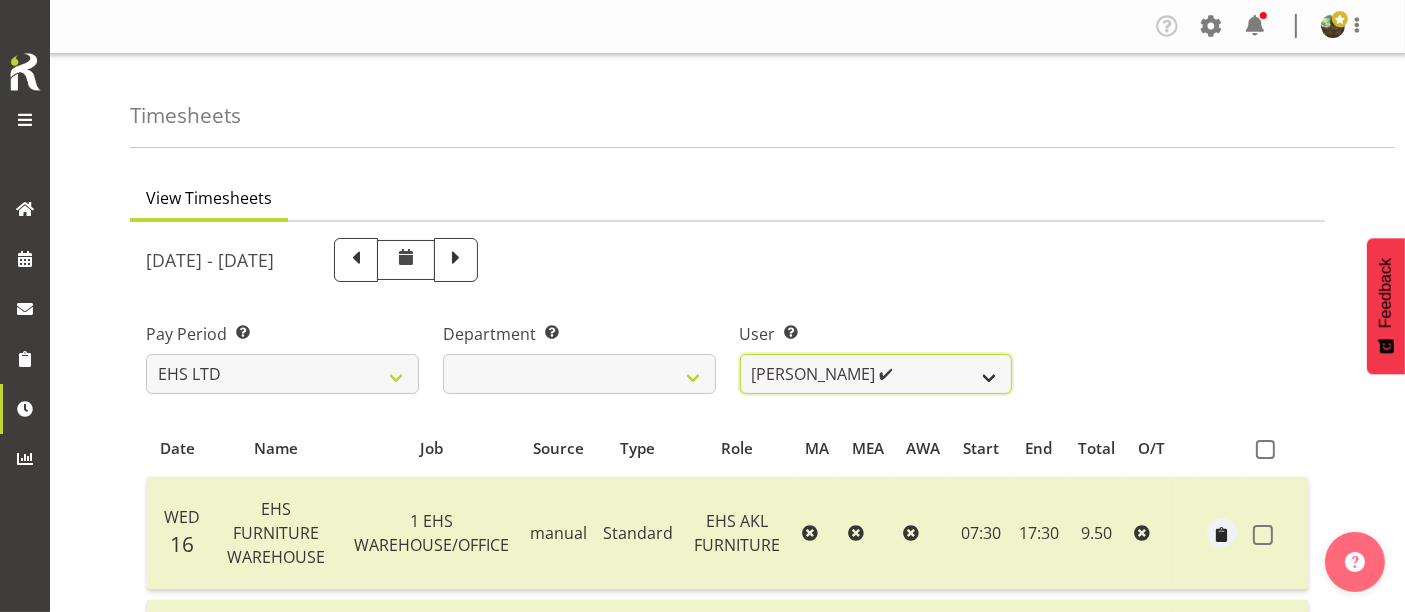 click on "Daniel Tini
❌
Filipo Iupeli
❌
Harley Wongpayuk
✔
Malae Toleafoa
✔
Manase Ward
❌
Michael Vaimauga
✔
Mua Autufuga
❌
Ngamata Upoko
✔
Panuwitch Pongsanusorn
❌
Pongpanot Pewklieng
✔
Rob Windle
✔
Sanong Phongam
✔
Sarayut Sahathanalatthakool
✔
Sivanila Sapati
❌" at bounding box center [876, 374] 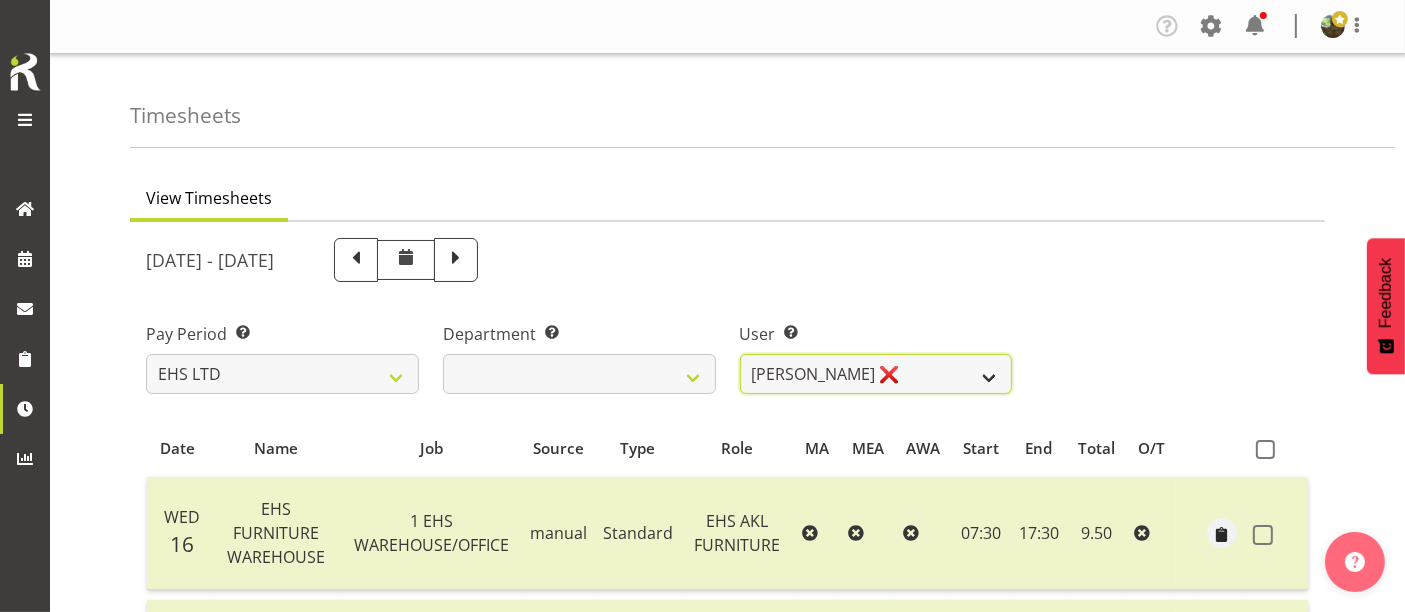 click on "Daniel Tini
❌
Filipo Iupeli
❌
Harley Wongpayuk
✔
Malae Toleafoa
✔
Manase Ward
❌
Michael Vaimauga
✔
Mua Autufuga
❌
Ngamata Upoko
✔
Panuwitch Pongsanusorn
❌
Pongpanot Pewklieng
✔
Rob Windle
✔
Sanong Phongam
✔
Sarayut Sahathanalatthakool
✔
Sivanila Sapati
❌" at bounding box center [876, 374] 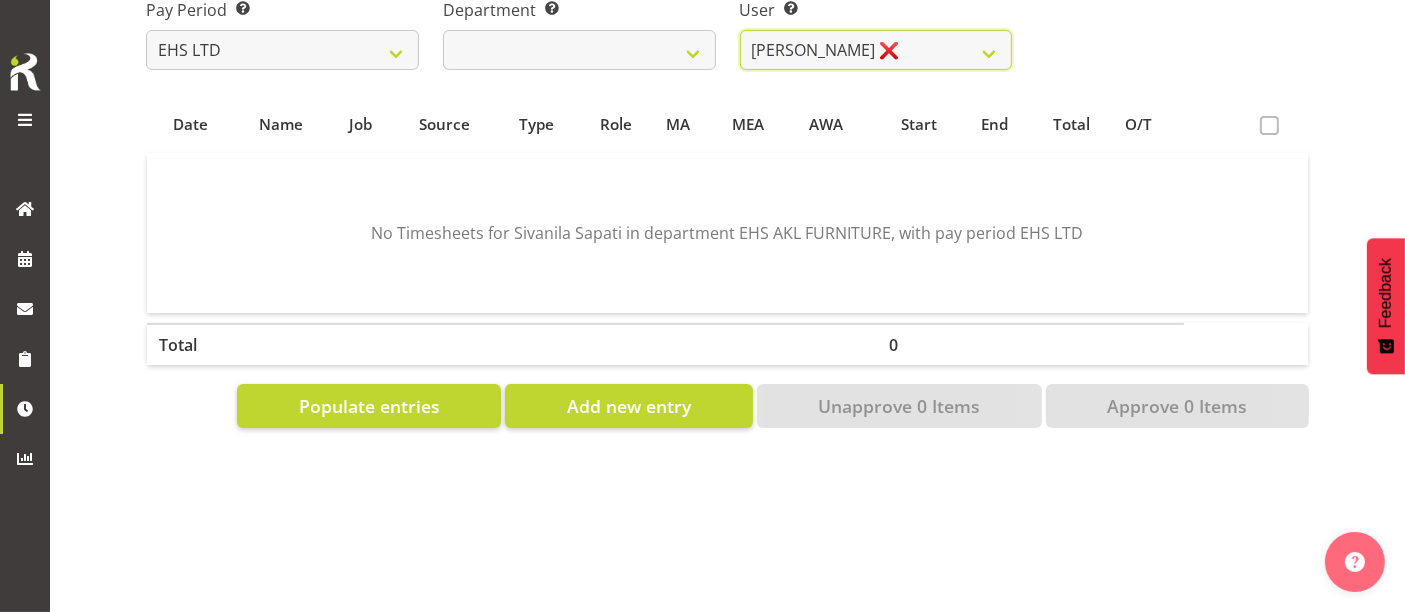 scroll, scrollTop: 333, scrollLeft: 0, axis: vertical 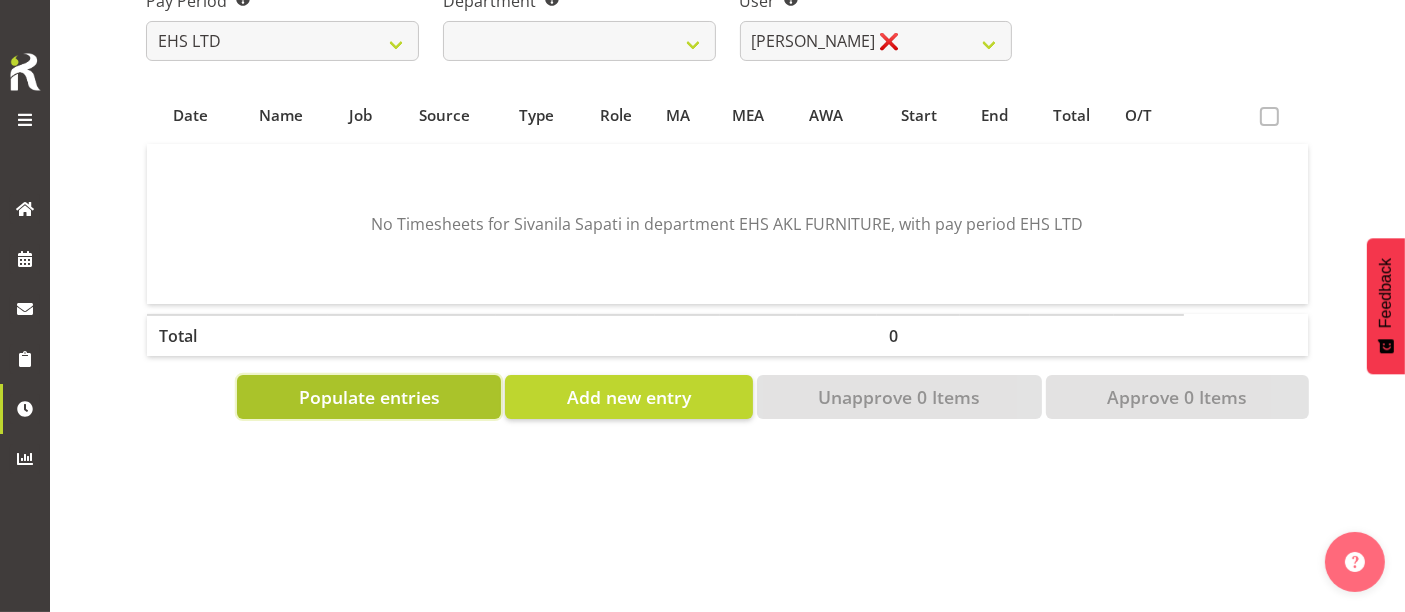click on "Populate entries" at bounding box center (369, 397) 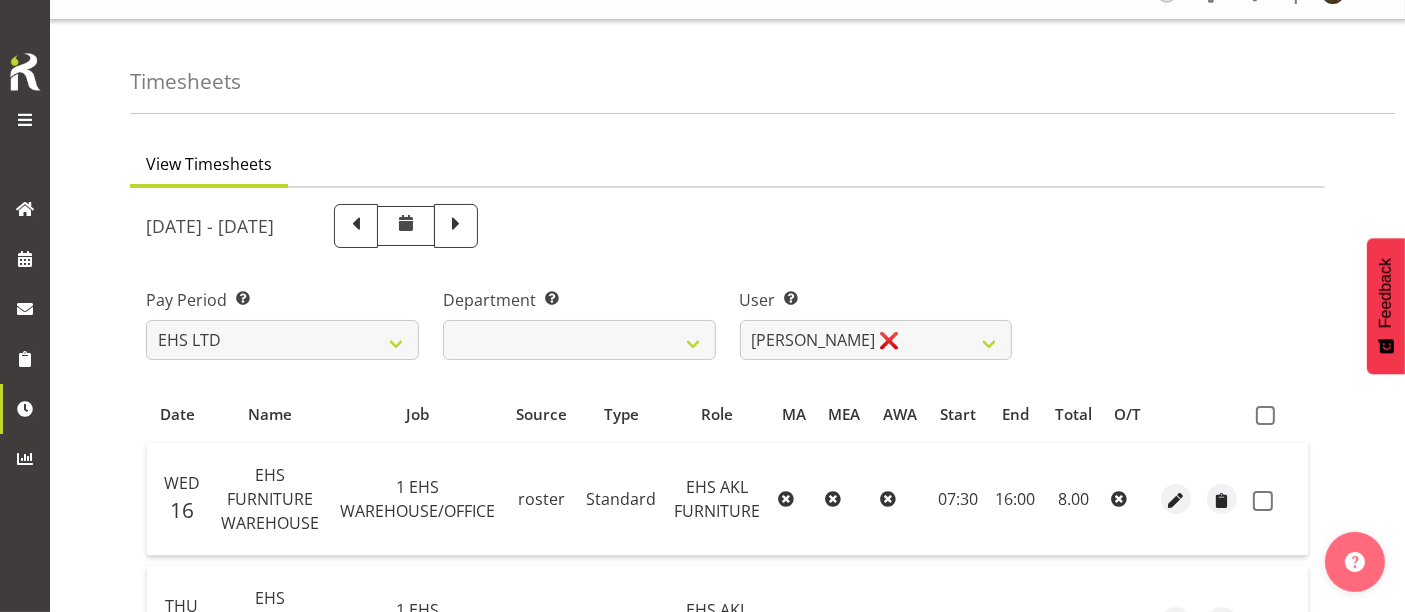 scroll, scrollTop: 0, scrollLeft: 0, axis: both 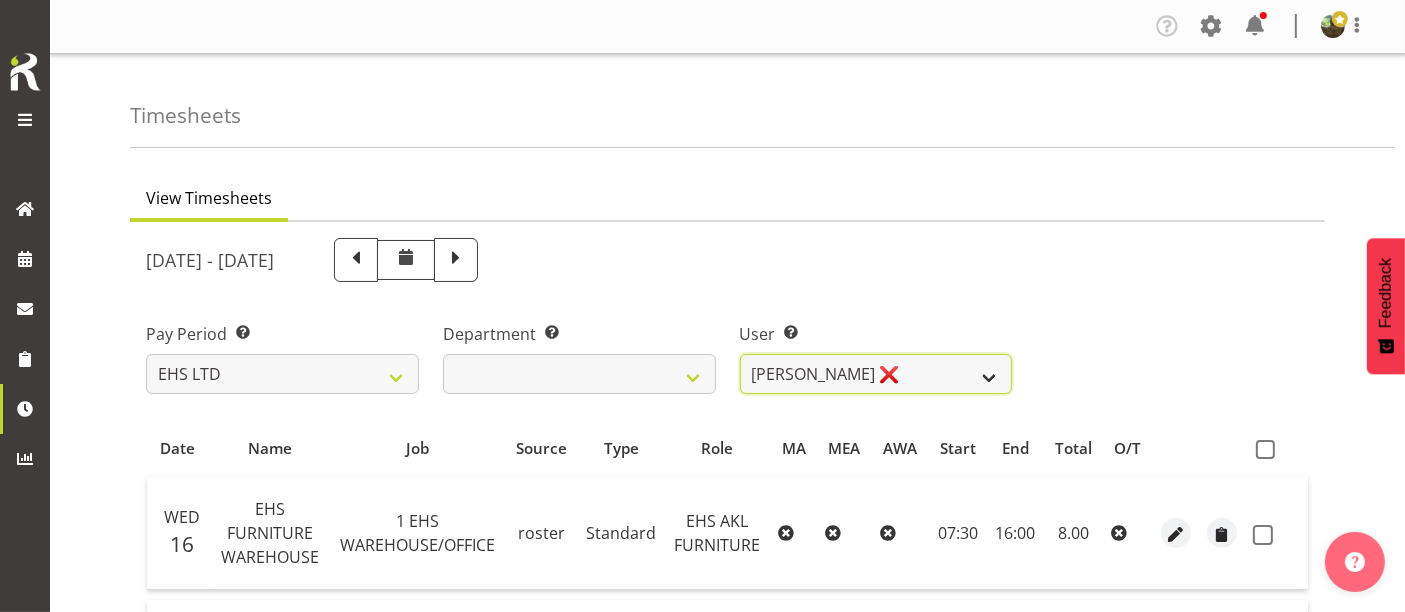 click on "Daniel Tini
❌
Filipo Iupeli
❌
Harley Wongpayuk
✔
Malae Toleafoa
✔
Manase Ward
❌
Michael Vaimauga
✔
Mua Autufuga
❌
Ngamata Upoko
✔
Panuwitch Pongsanusorn
❌
Pongpanot Pewklieng
✔
Rob Windle
✔
Sanong Phongam
✔
Sarayut Sahathanalatthakool
✔
Sivanila Sapati
❌" at bounding box center (876, 374) 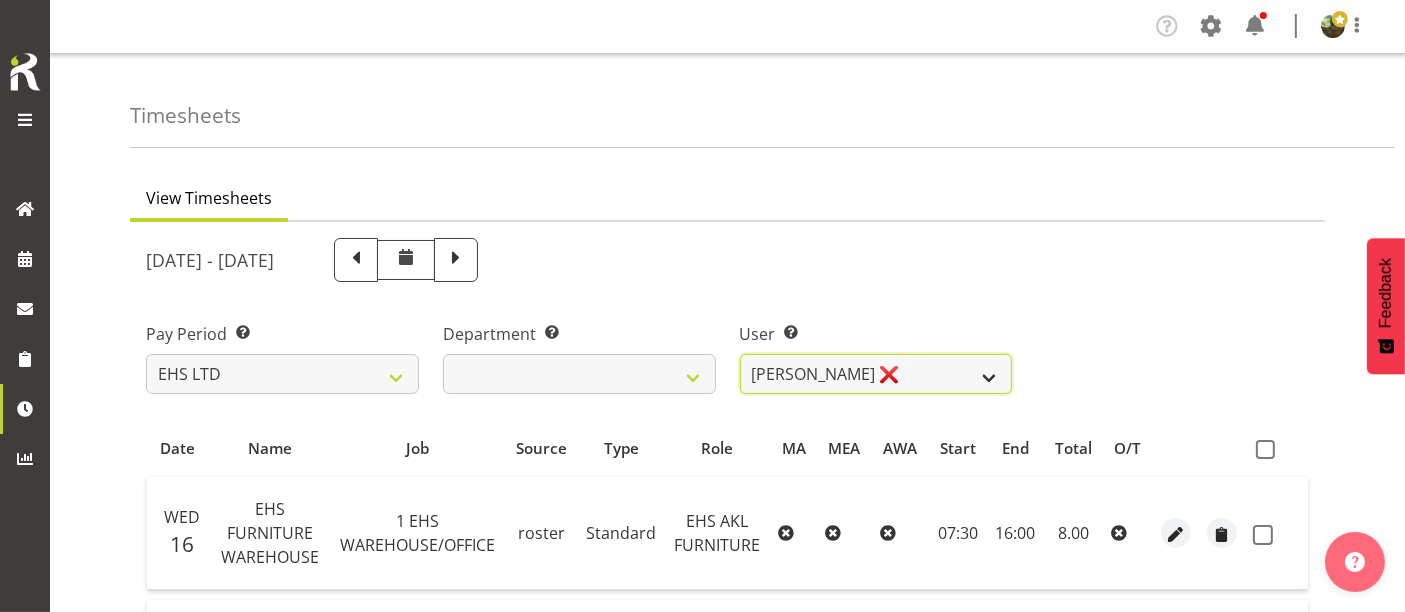 select on "1118" 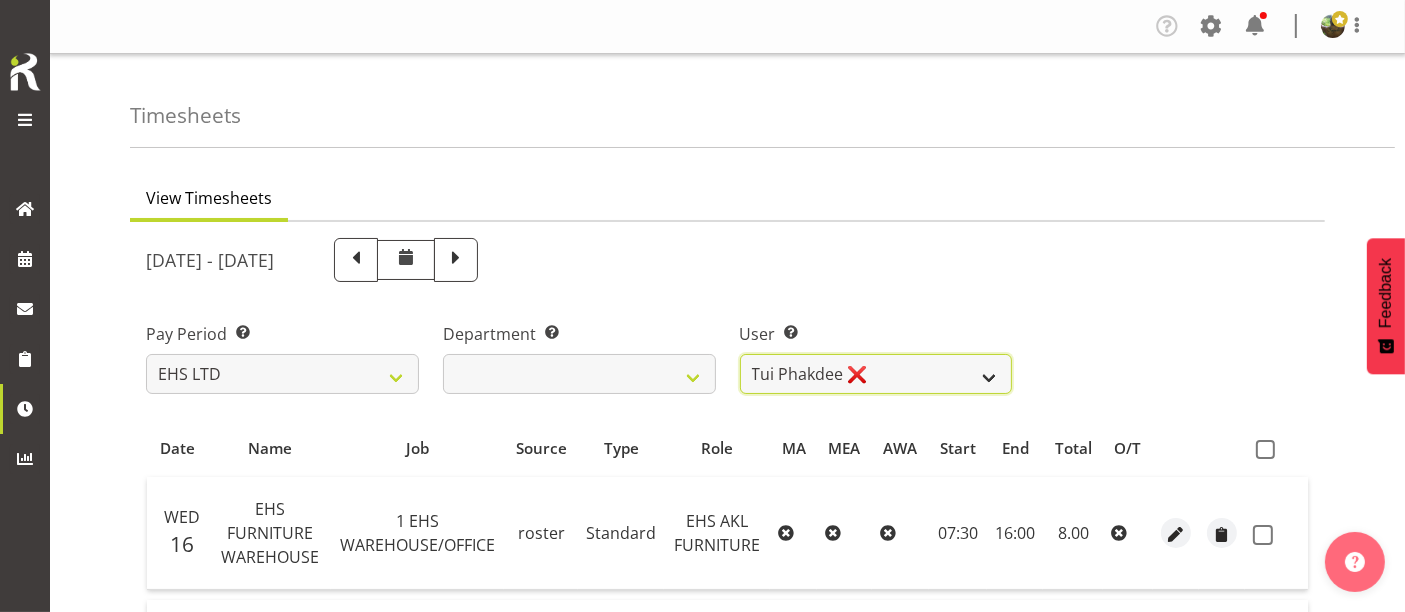 click on "Daniel Tini
❌
Filipo Iupeli
❌
Harley Wongpayuk
✔
Malae Toleafoa
✔
Manase Ward
❌
Michael Vaimauga
✔
Mua Autufuga
❌
Ngamata Upoko
✔
Panuwitch Pongsanusorn
❌
Pongpanot Pewklieng
✔
Rob Windle
✔
Sanong Phongam
✔
Sarayut Sahathanalatthakool
✔
Sivanila Sapati
❌" at bounding box center [876, 374] 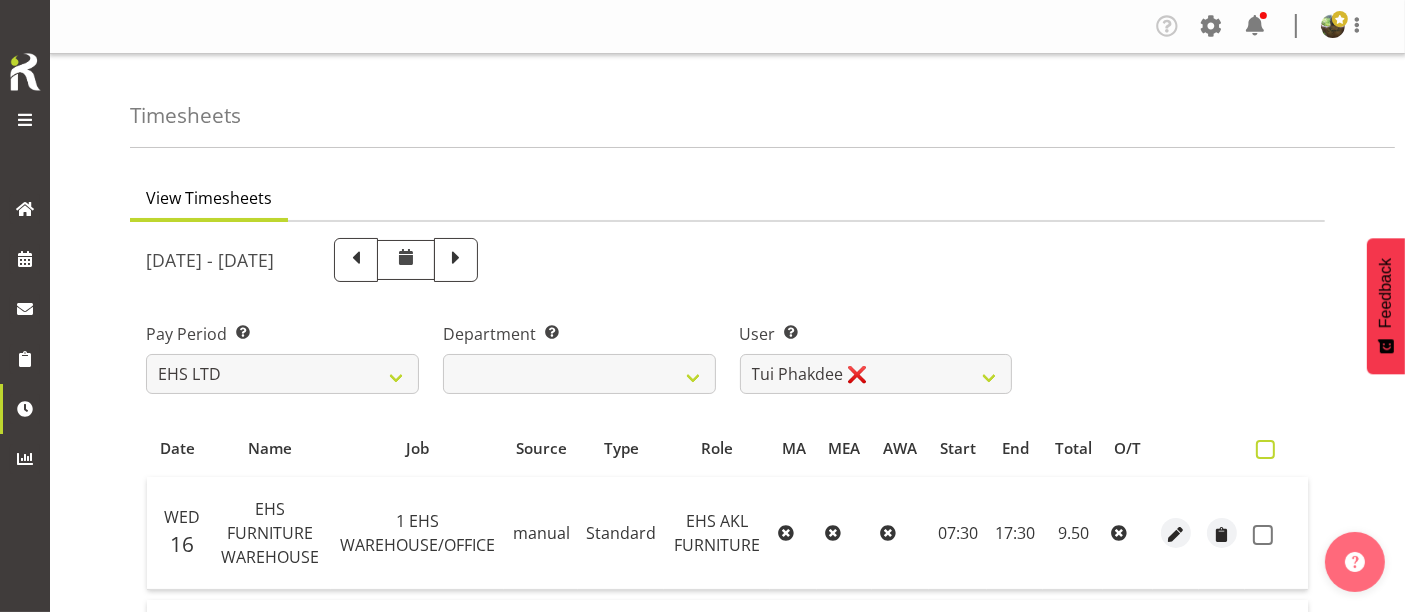 click at bounding box center [1265, 449] 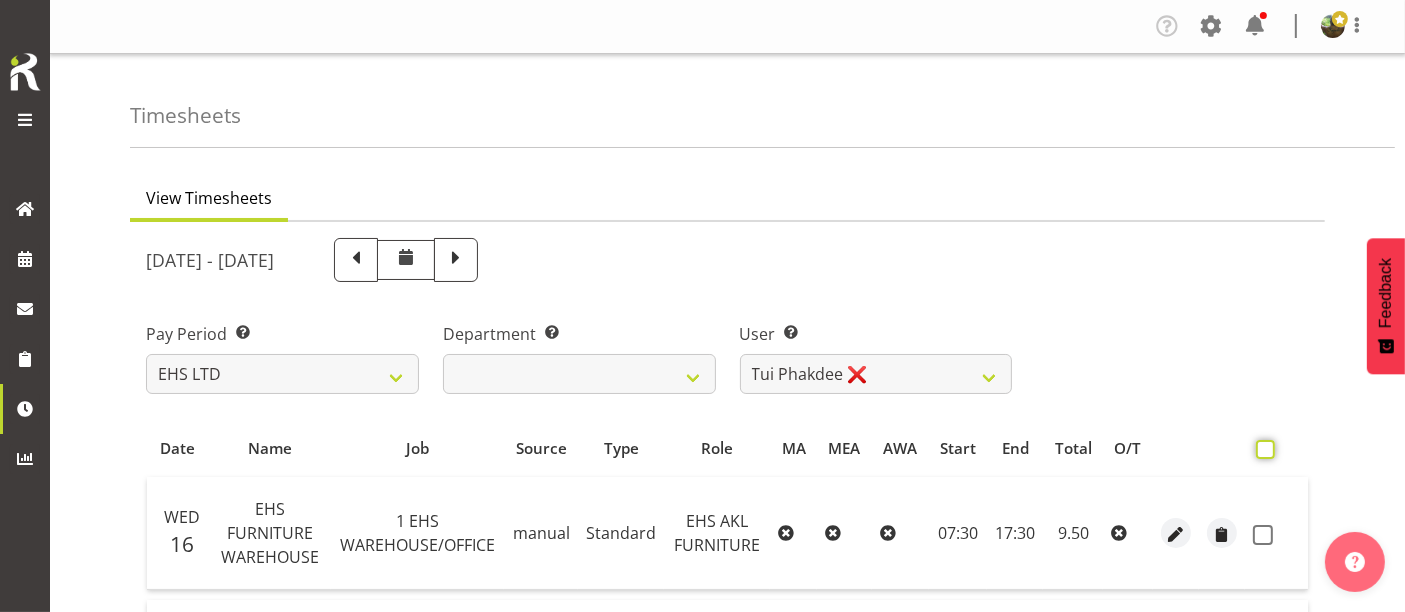 click at bounding box center (1262, 449) 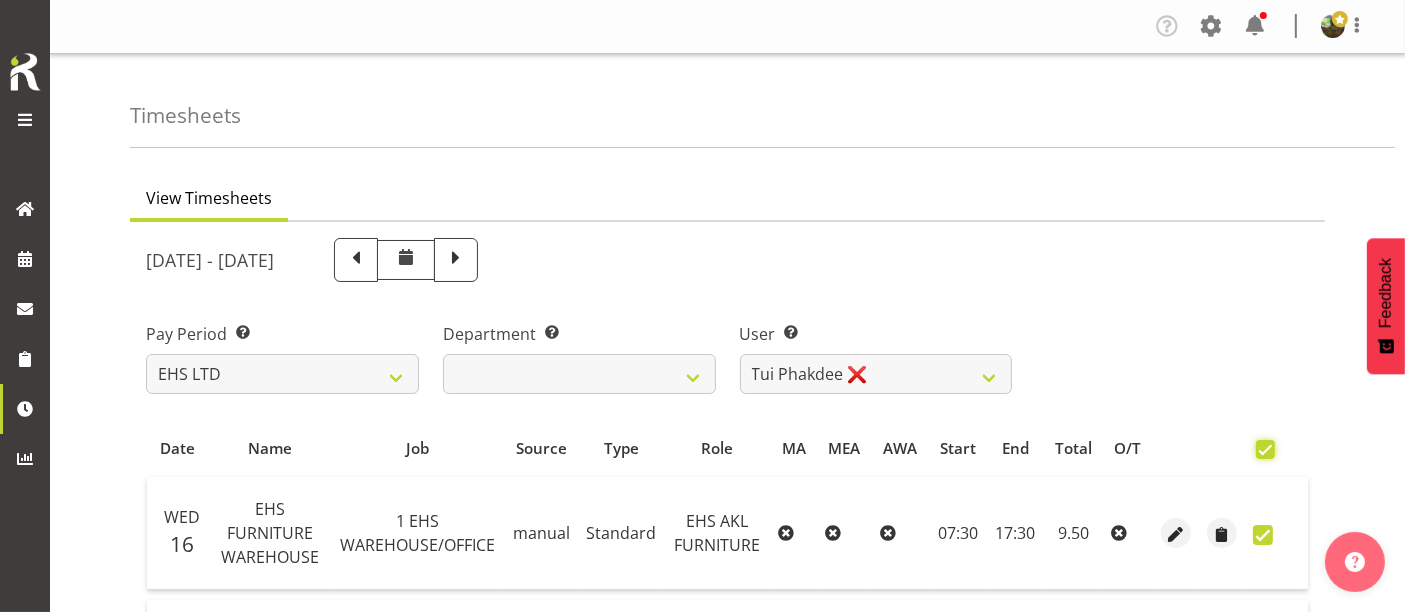 checkbox on "true" 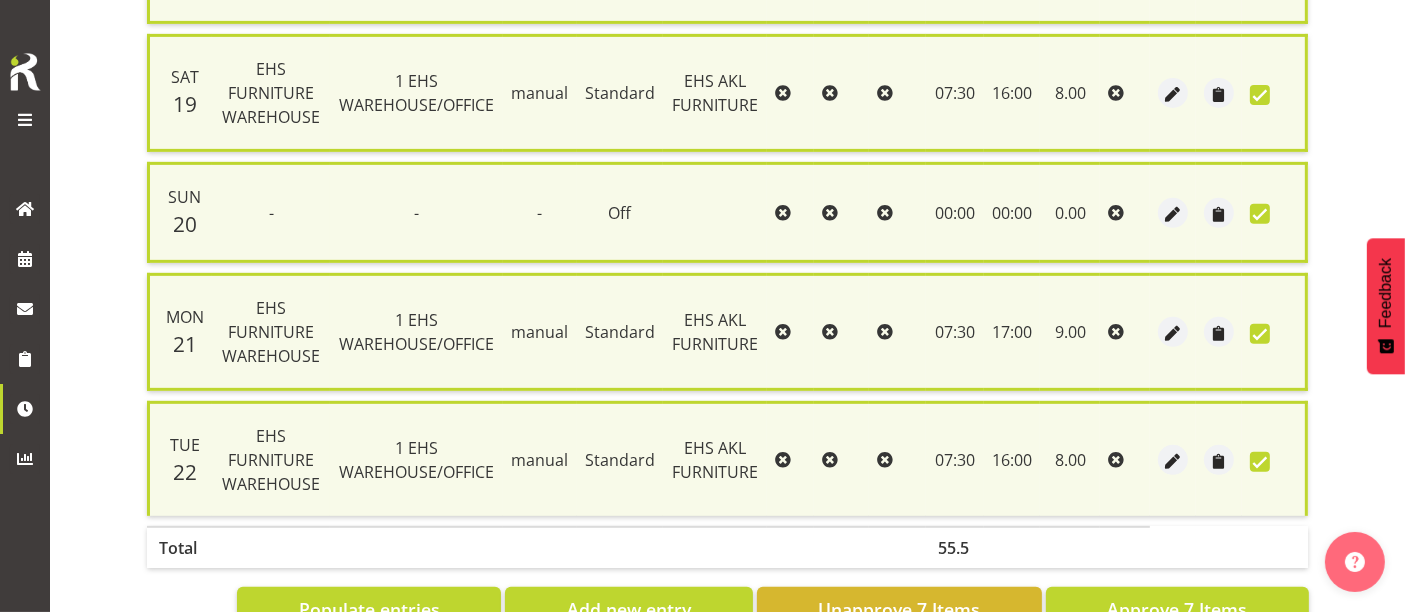 scroll, scrollTop: 886, scrollLeft: 0, axis: vertical 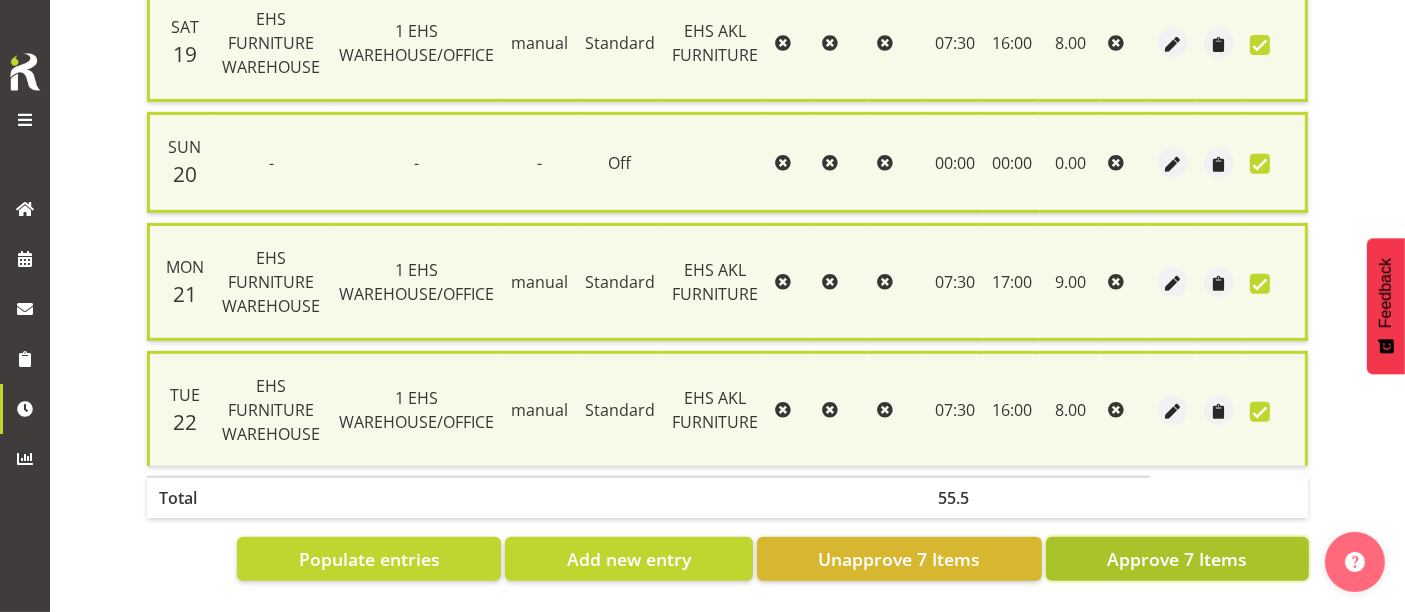 click on "Approve 7 Items" at bounding box center (1177, 559) 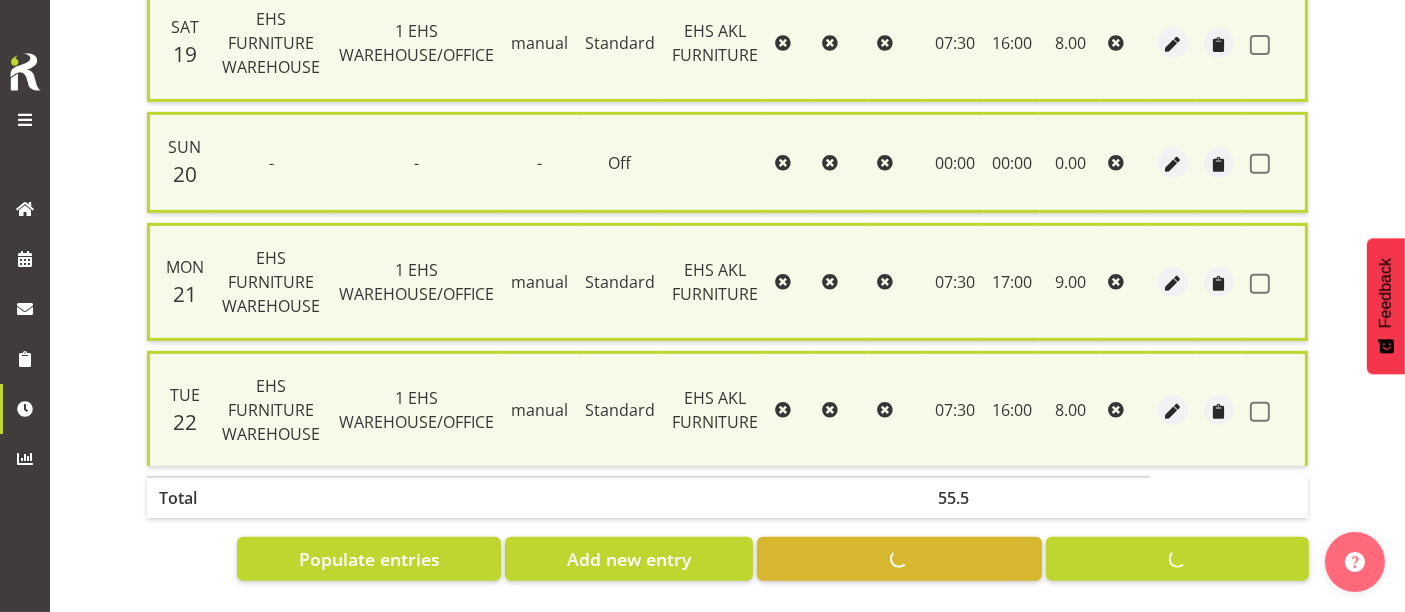 checkbox on "false" 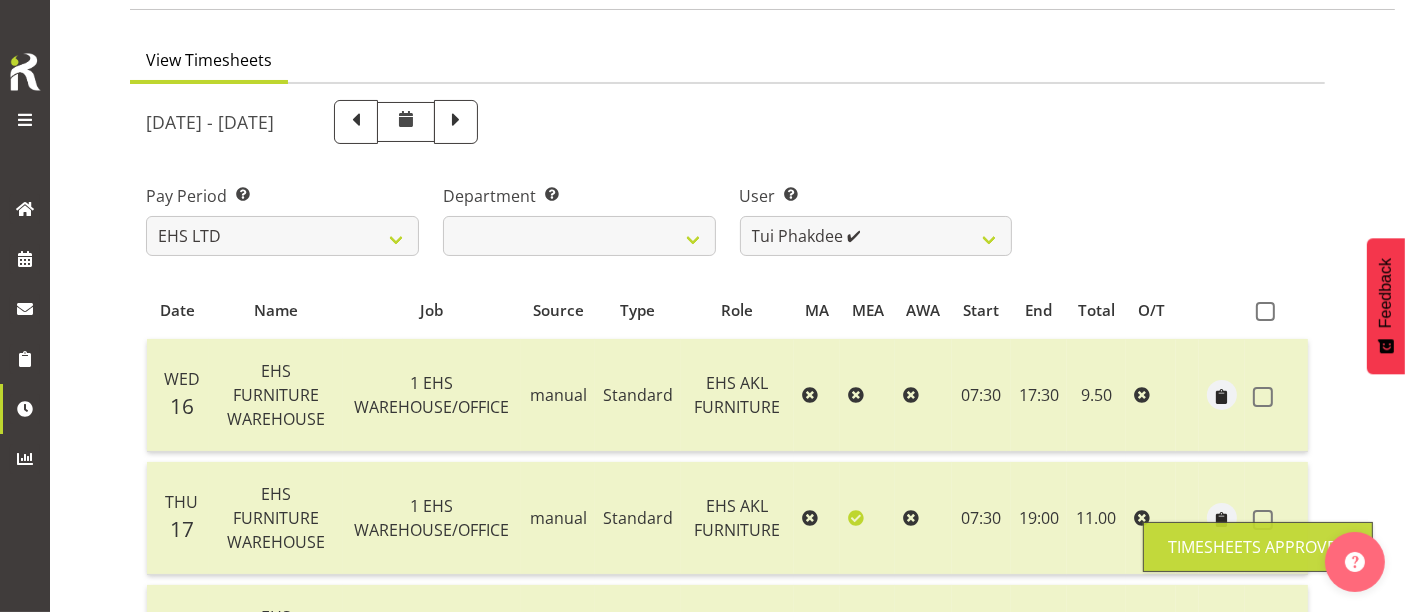 scroll, scrollTop: 74, scrollLeft: 0, axis: vertical 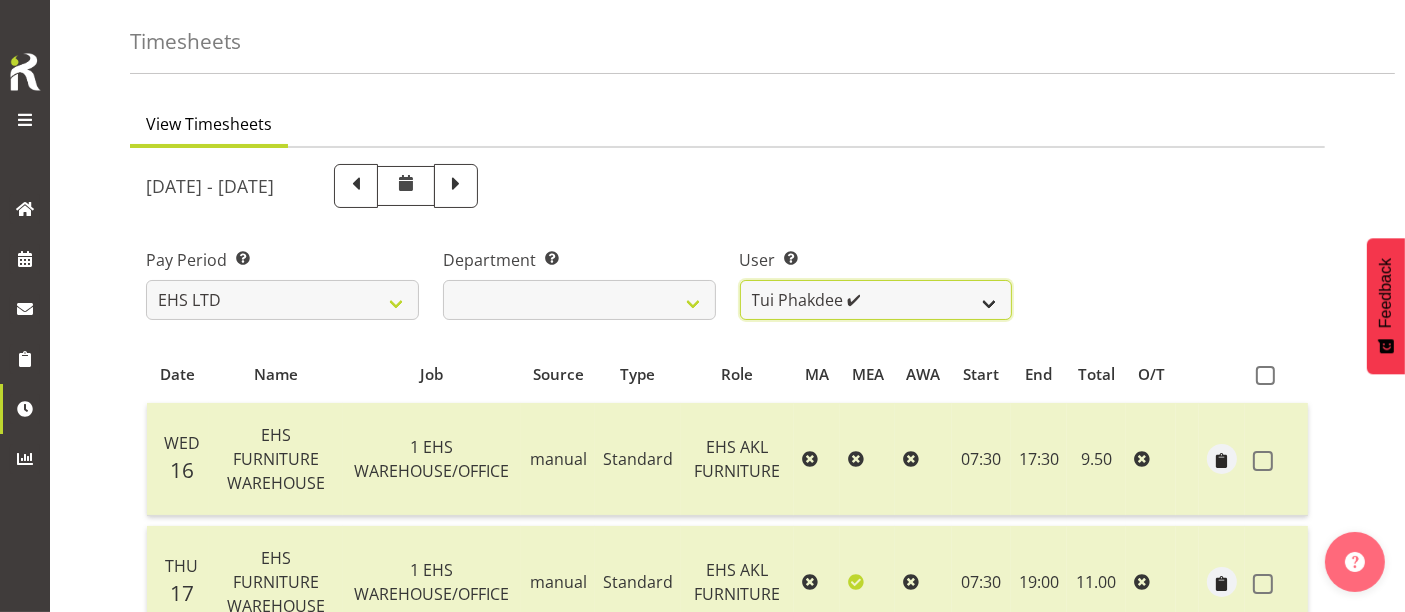 click on "Daniel Tini
❌
Filipo Iupeli
❌
Harley Wongpayuk
✔
Malae Toleafoa
✔
Manase Ward
❌
Michael Vaimauga
✔
Mua Autufuga
❌
Ngamata Upoko
✔
Panuwitch Pongsanusorn
❌
Pongpanot Pewklieng
✔
Rob Windle
✔
Sanong Phongam
✔
Sarayut Sahathanalatthakool
✔
Sivanila Sapati
❌" at bounding box center (876, 300) 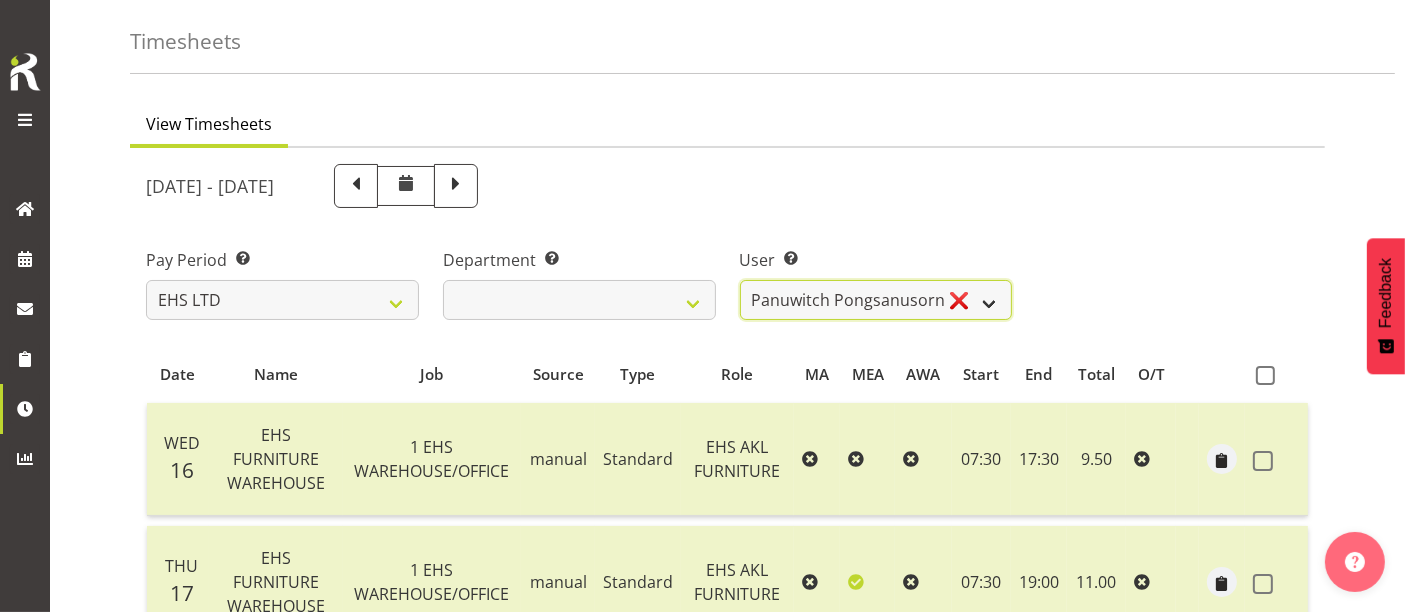 click on "Daniel Tini
❌
Filipo Iupeli
❌
Harley Wongpayuk
✔
Malae Toleafoa
✔
Manase Ward
❌
Michael Vaimauga
✔
Mua Autufuga
❌
Ngamata Upoko
✔
Panuwitch Pongsanusorn
❌
Pongpanot Pewklieng
✔
Rob Windle
✔
Sanong Phongam
✔
Sarayut Sahathanalatthakool
✔
Sivanila Sapati
❌" at bounding box center (876, 300) 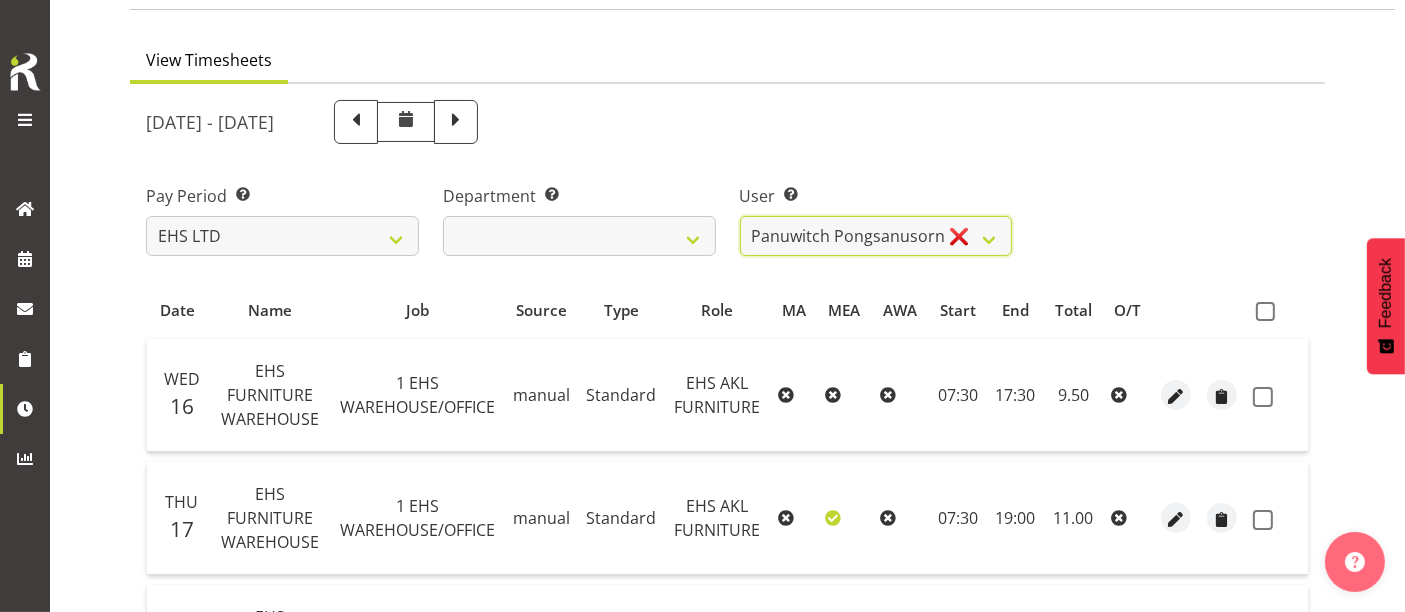 scroll, scrollTop: 74, scrollLeft: 0, axis: vertical 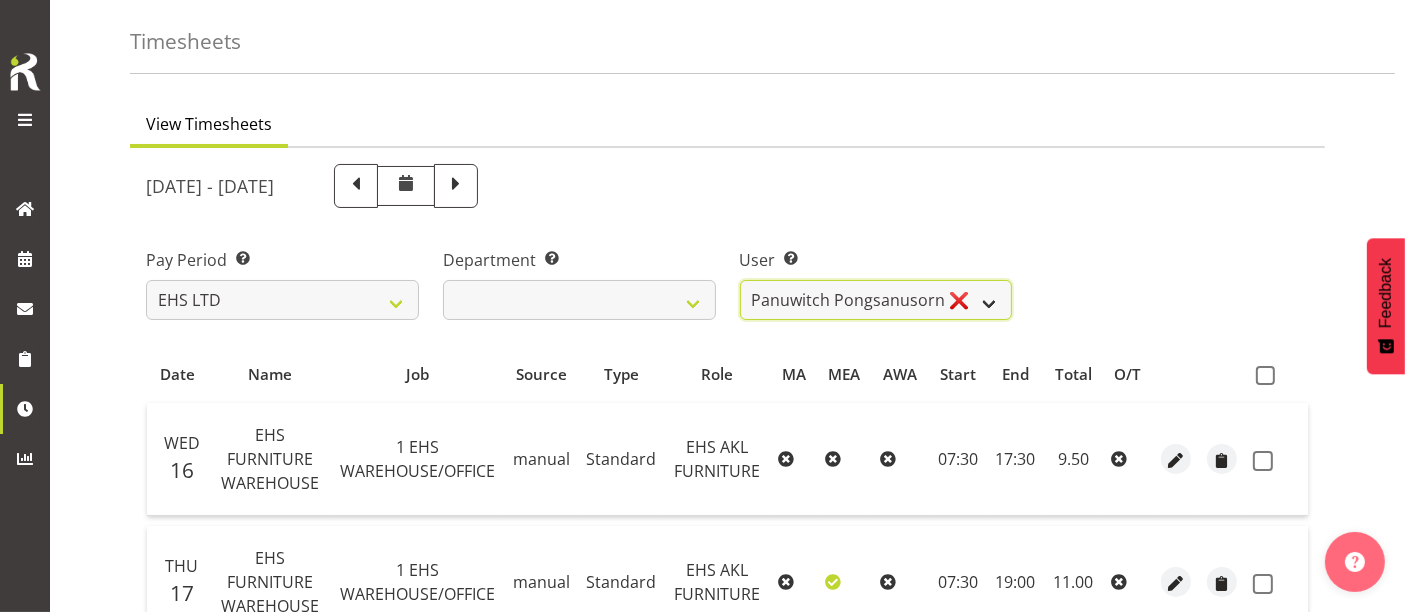 click on "Daniel Tini
❌
Filipo Iupeli
❌
Harley Wongpayuk
✔
Malae Toleafoa
✔
Manase Ward
❌
Michael Vaimauga
✔
Mua Autufuga
❌
Ngamata Upoko
✔
Panuwitch Pongsanusorn
❌
Pongpanot Pewklieng
✔
Rob Windle
✔
Sanong Phongam
✔
Sarayut Sahathanalatthakool
✔
Sivanila Sapati
❌" at bounding box center (876, 300) 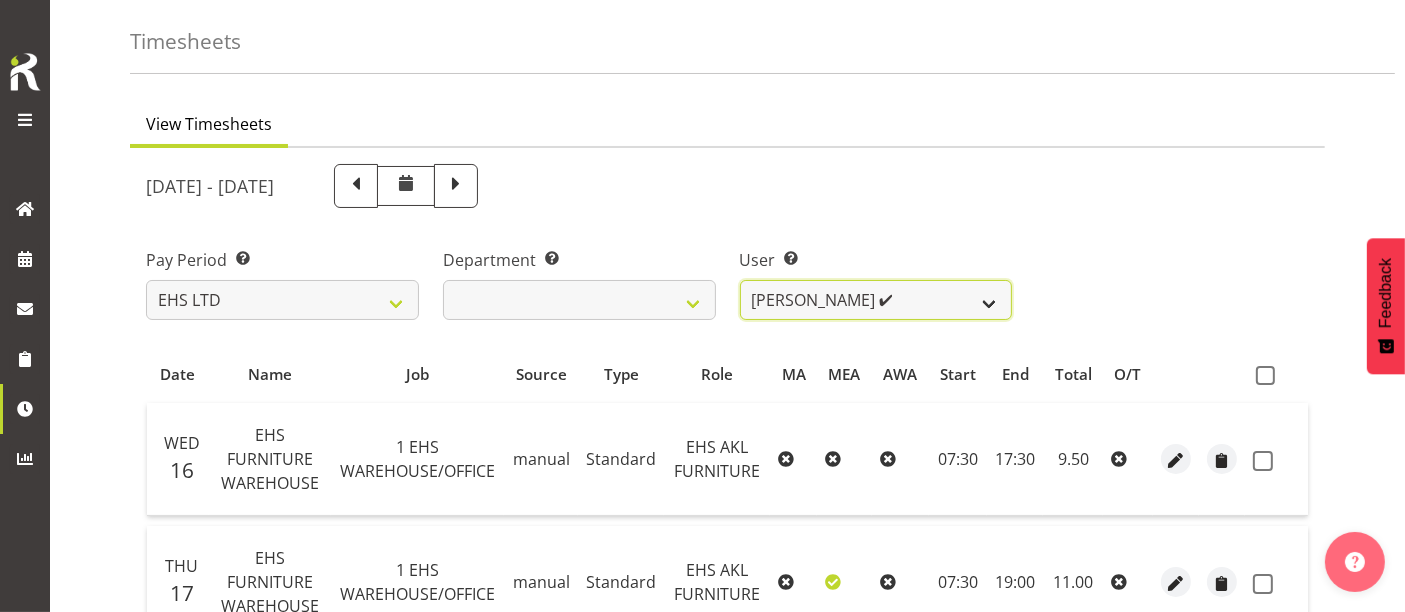 click on "Daniel Tini
❌
Filipo Iupeli
❌
Harley Wongpayuk
✔
Malae Toleafoa
✔
Manase Ward
❌
Michael Vaimauga
✔
Mua Autufuga
❌
Ngamata Upoko
✔
Panuwitch Pongsanusorn
❌
Pongpanot Pewklieng
✔
Rob Windle
✔
Sanong Phongam
✔
Sarayut Sahathanalatthakool
✔
Sivanila Sapati
❌" at bounding box center (876, 300) 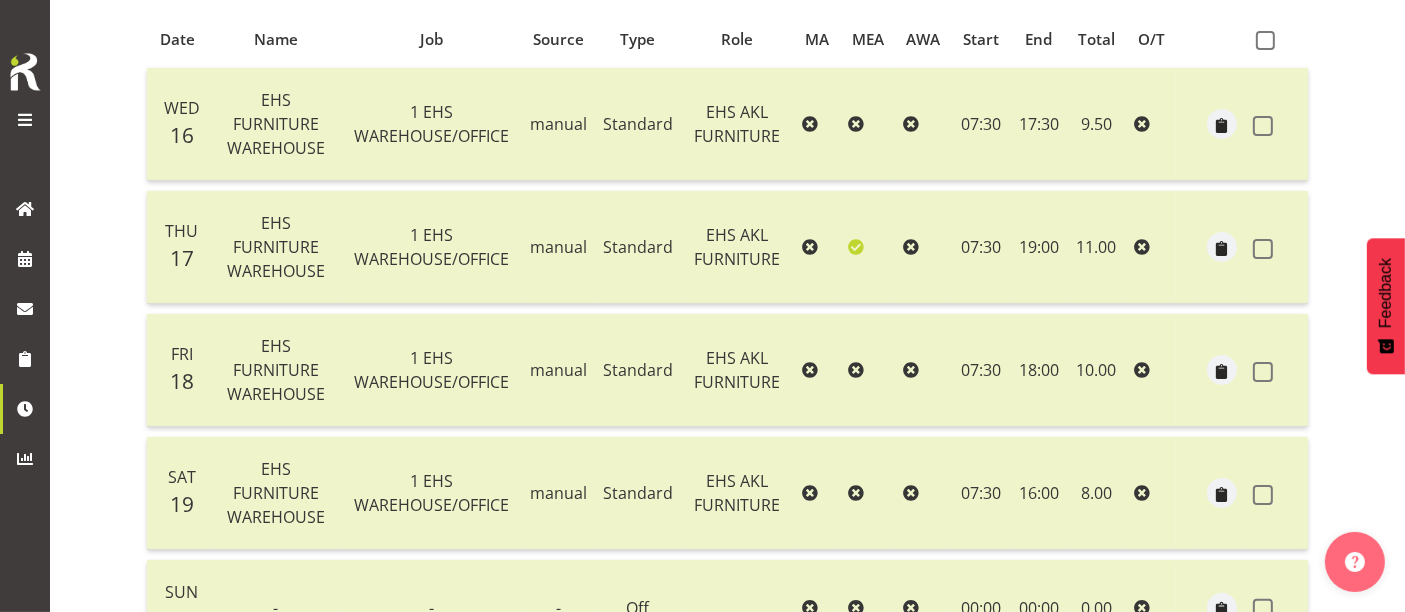 scroll, scrollTop: 0, scrollLeft: 0, axis: both 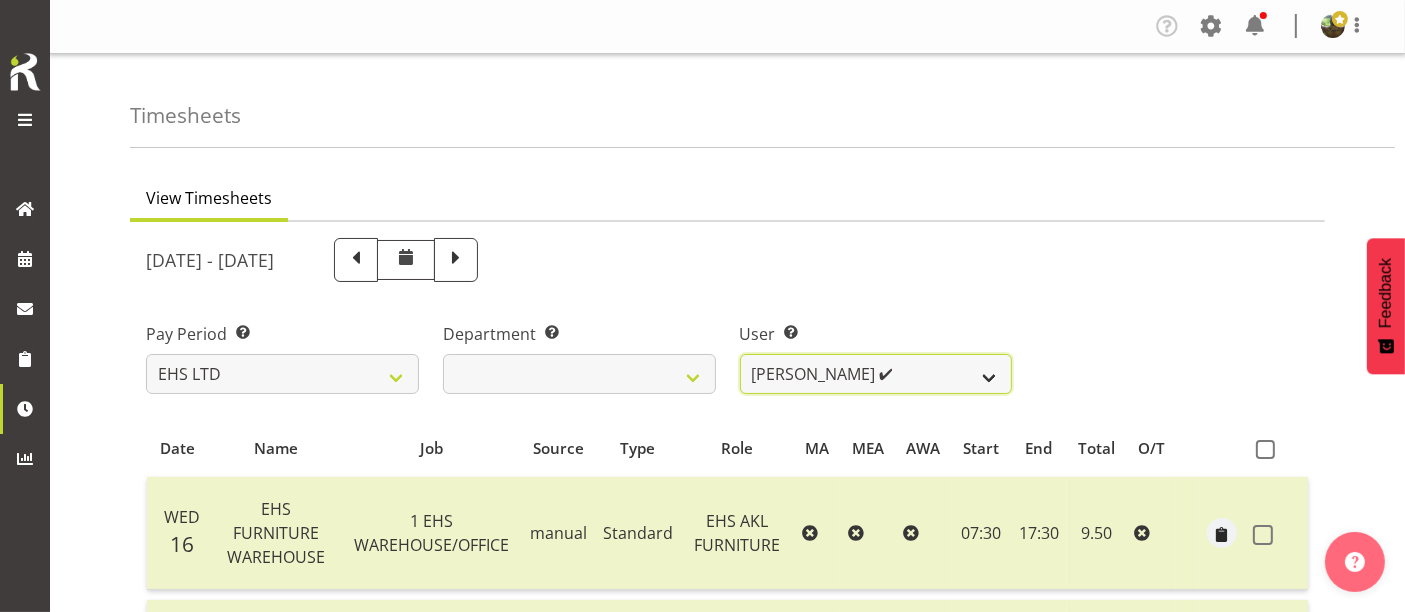 click on "Daniel Tini
❌
Filipo Iupeli
❌
Harley Wongpayuk
✔
Malae Toleafoa
✔
Manase Ward
❌
Michael Vaimauga
✔
Mua Autufuga
❌
Ngamata Upoko
✔
Panuwitch Pongsanusorn
❌
Pongpanot Pewklieng
✔
Rob Windle
✔
Sanong Phongam
✔
Sarayut Sahathanalatthakool
✔
Sivanila Sapati
❌" at bounding box center (876, 374) 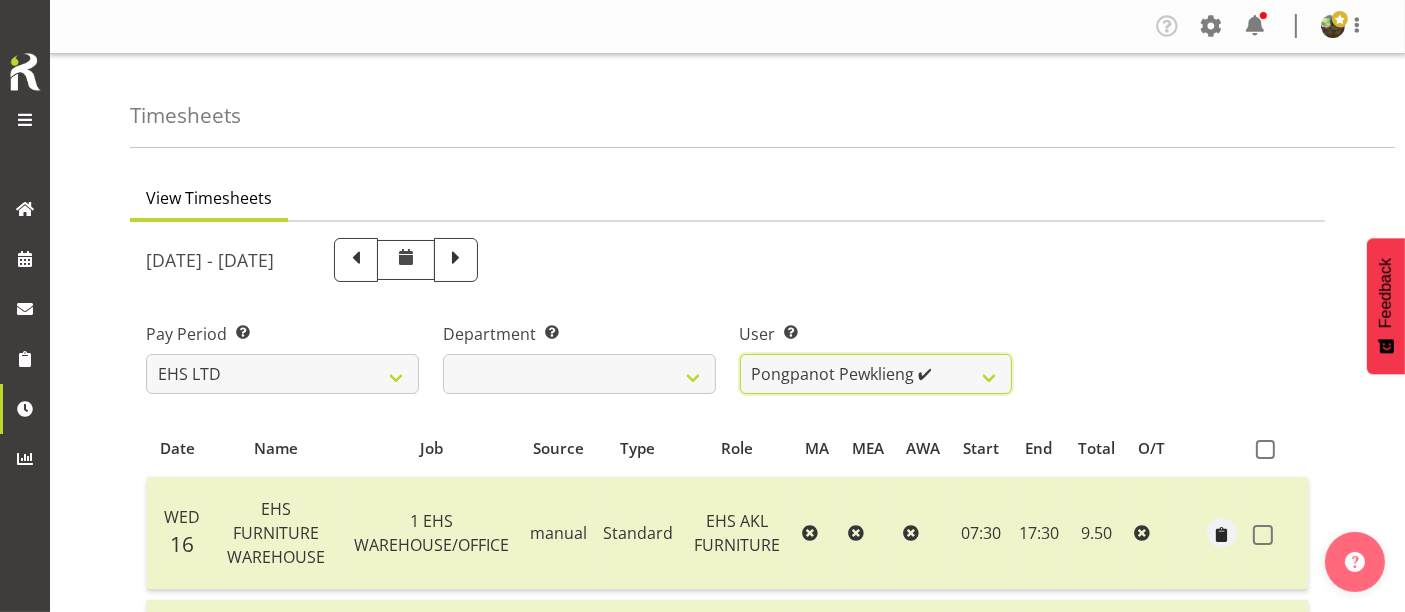 click on "Daniel Tini
❌
Filipo Iupeli
❌
Harley Wongpayuk
✔
Malae Toleafoa
✔
Manase Ward
❌
Michael Vaimauga
✔
Mua Autufuga
❌
Ngamata Upoko
✔
Panuwitch Pongsanusorn
❌
Pongpanot Pewklieng
✔
Rob Windle
✔
Sanong Phongam
✔
Sarayut Sahathanalatthakool
✔
Sivanila Sapati
❌" at bounding box center [876, 374] 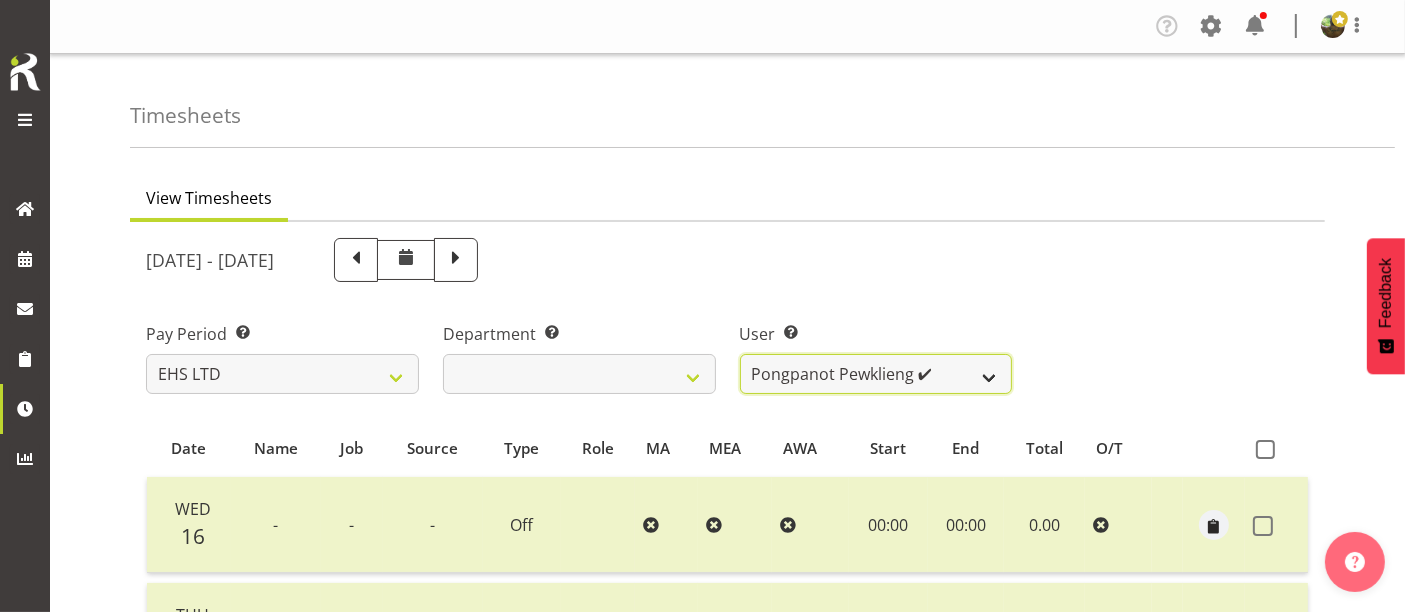 click on "Daniel Tini
❌
Filipo Iupeli
❌
Harley Wongpayuk
✔
Malae Toleafoa
✔
Manase Ward
❌
Michael Vaimauga
✔
Mua Autufuga
❌
Ngamata Upoko
✔
Panuwitch Pongsanusorn
❌
Pongpanot Pewklieng
✔
Rob Windle
✔
Sanong Phongam
✔
Sarayut Sahathanalatthakool
✔
Sivanila Sapati
❌" at bounding box center [876, 374] 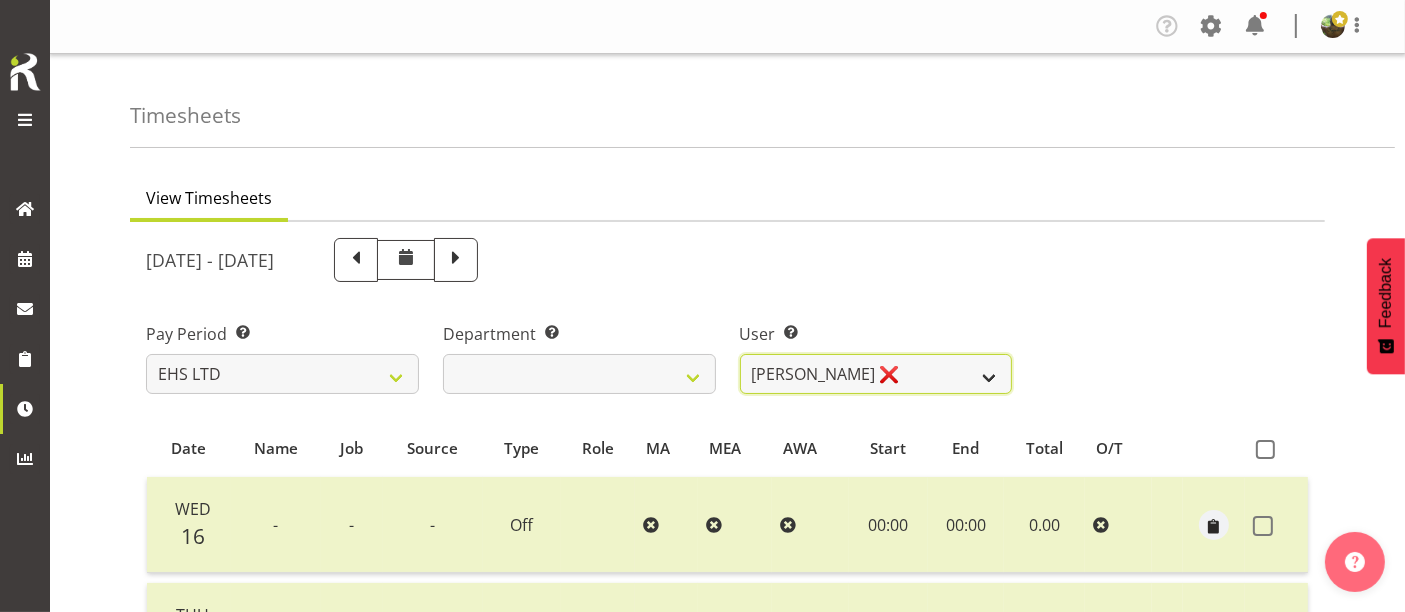 click on "Daniel Tini
❌
Filipo Iupeli
❌
Harley Wongpayuk
✔
Malae Toleafoa
✔
Manase Ward
❌
Michael Vaimauga
✔
Mua Autufuga
❌
Ngamata Upoko
✔
Panuwitch Pongsanusorn
❌
Pongpanot Pewklieng
✔
Rob Windle
✔
Sanong Phongam
✔
Sarayut Sahathanalatthakool
✔
Sivanila Sapati
❌" at bounding box center [876, 374] 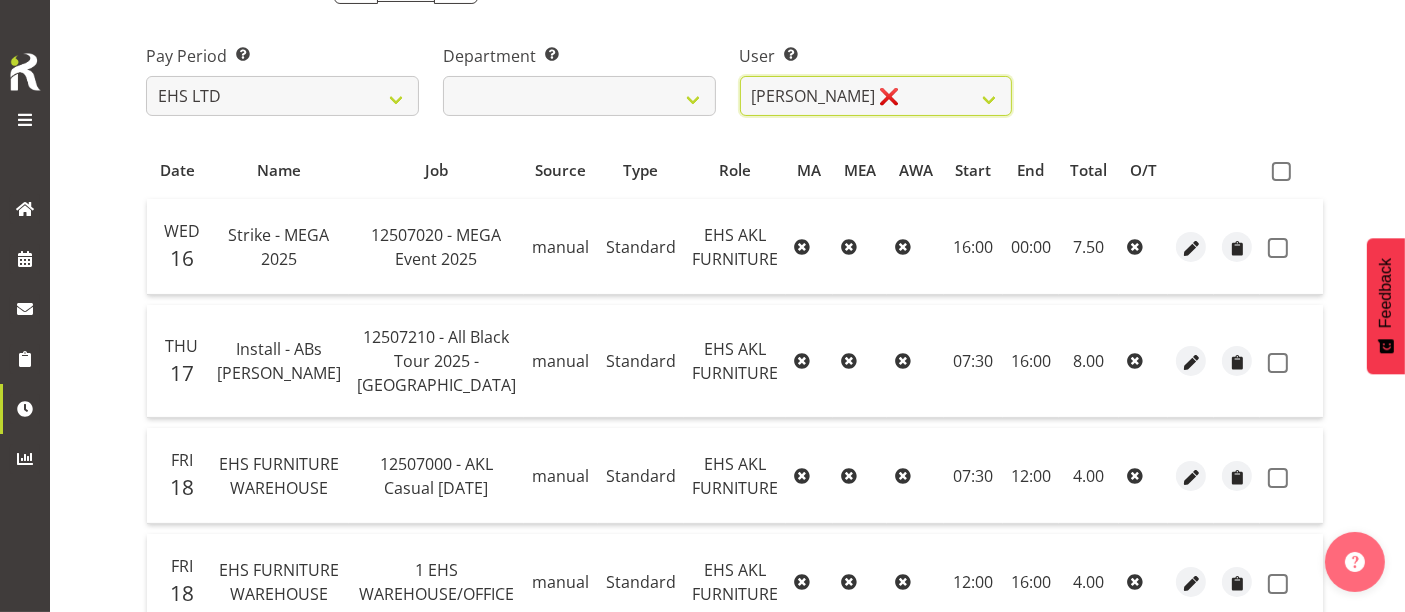 scroll, scrollTop: 333, scrollLeft: 0, axis: vertical 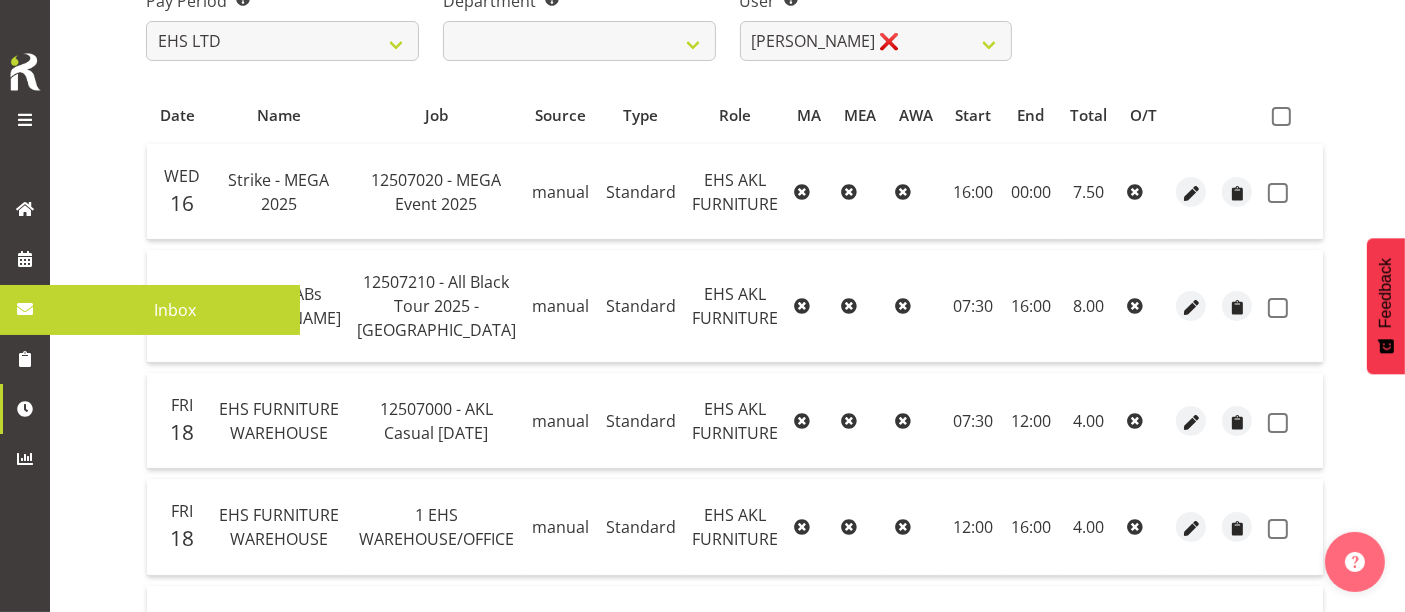 click at bounding box center (25, 309) 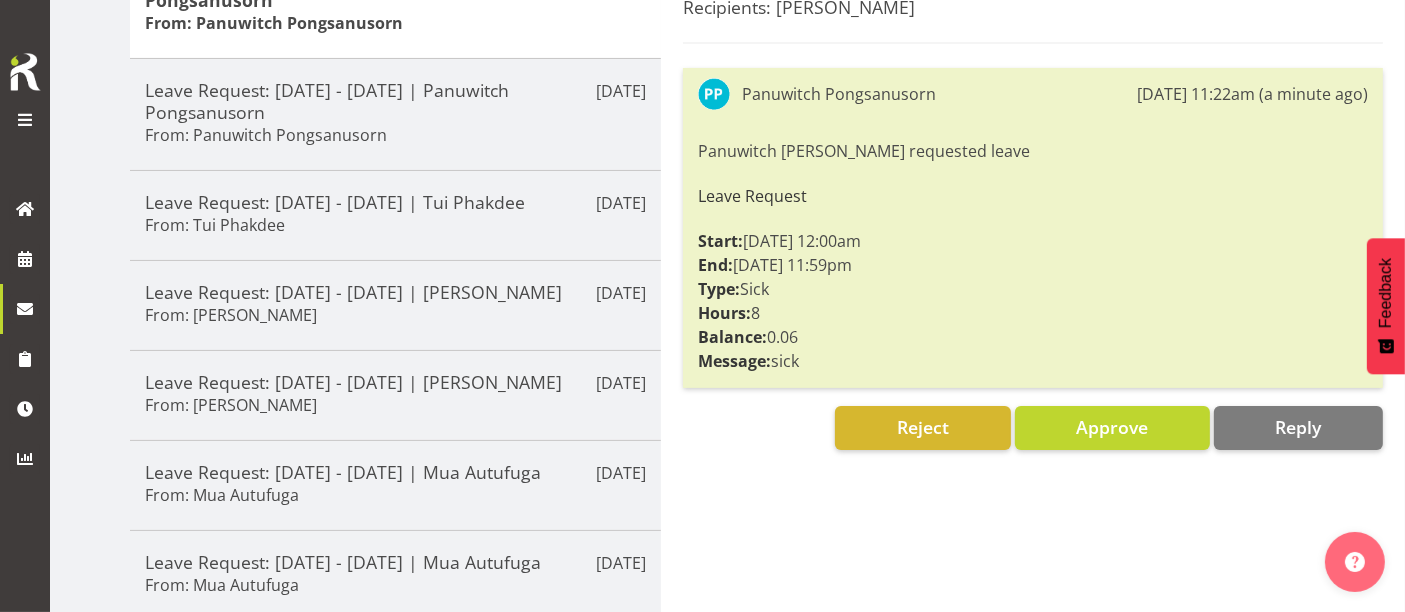 scroll, scrollTop: 333, scrollLeft: 0, axis: vertical 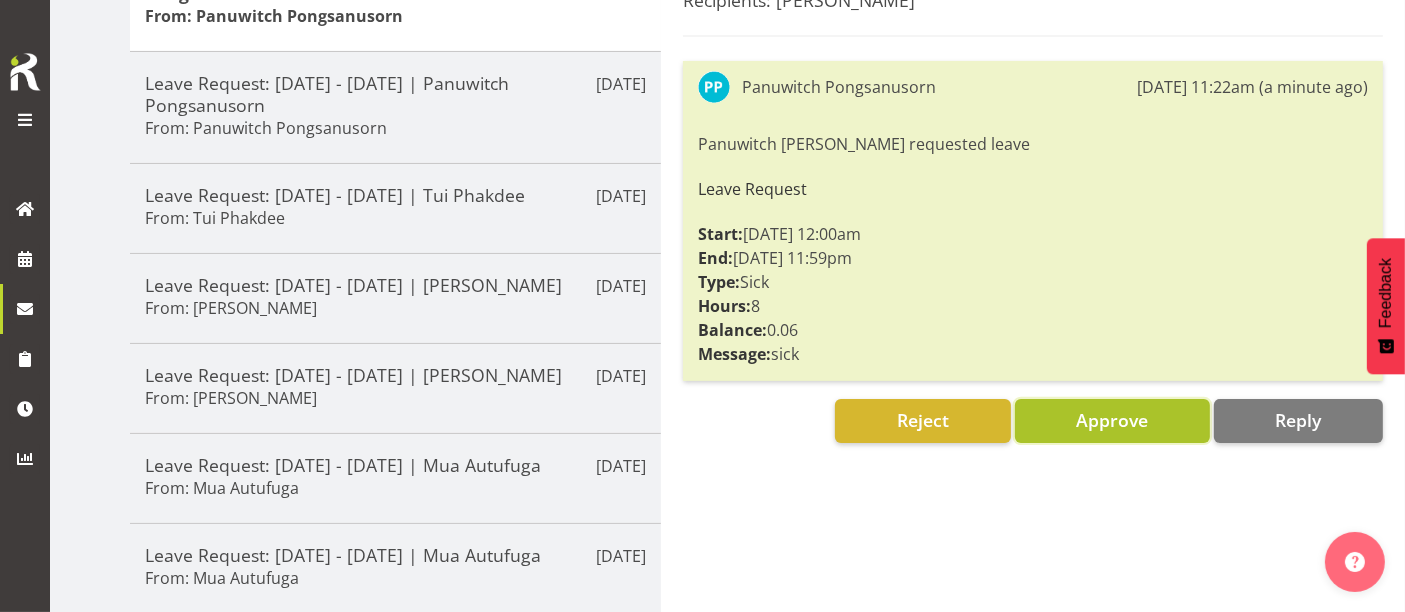 click on "Approve" at bounding box center (1112, 420) 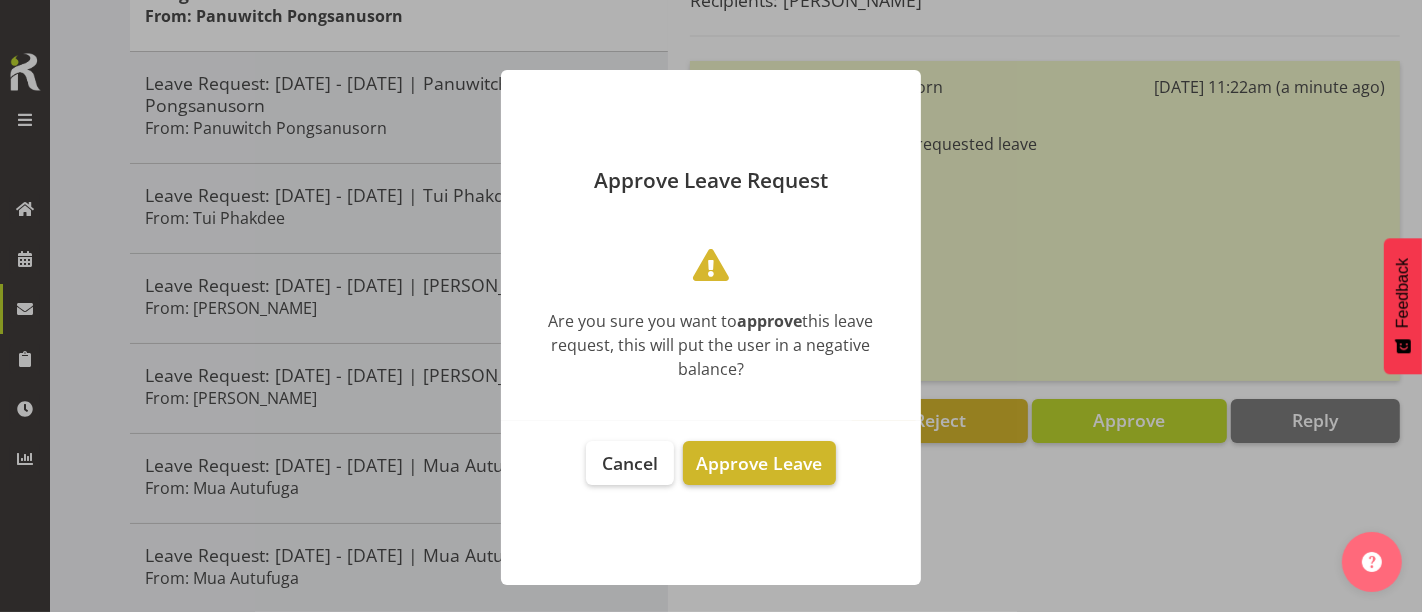 click on "Approve Leave" at bounding box center [759, 463] 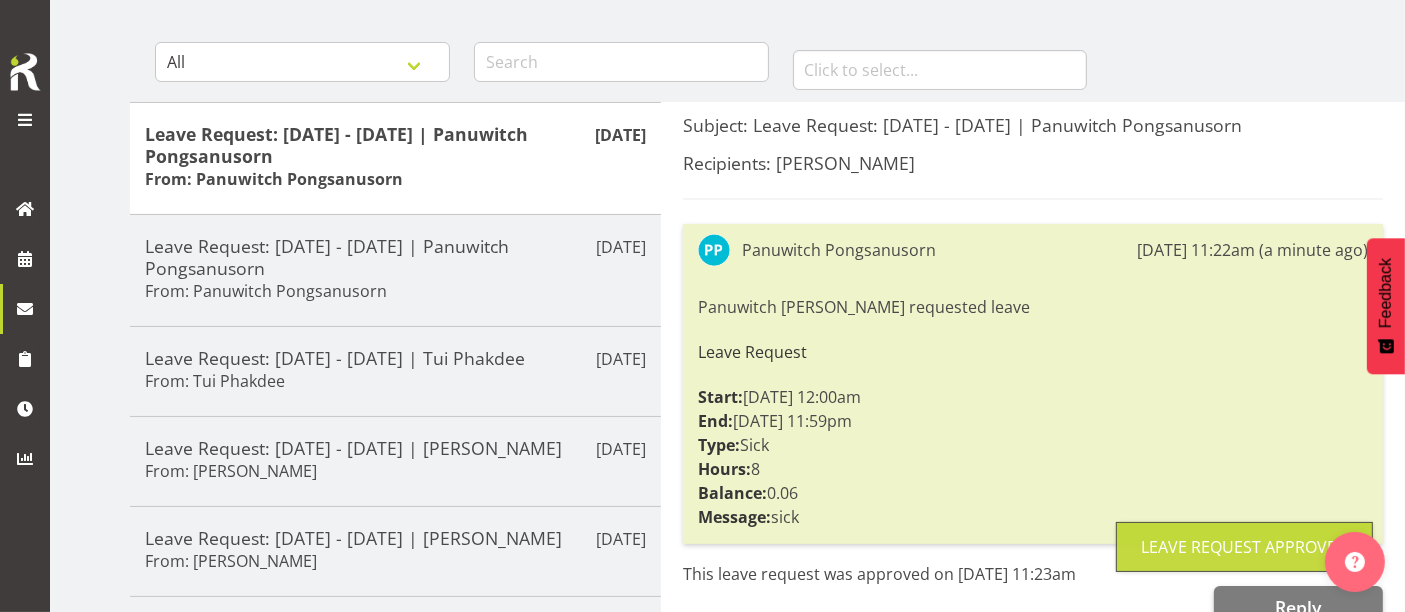 scroll, scrollTop: 0, scrollLeft: 0, axis: both 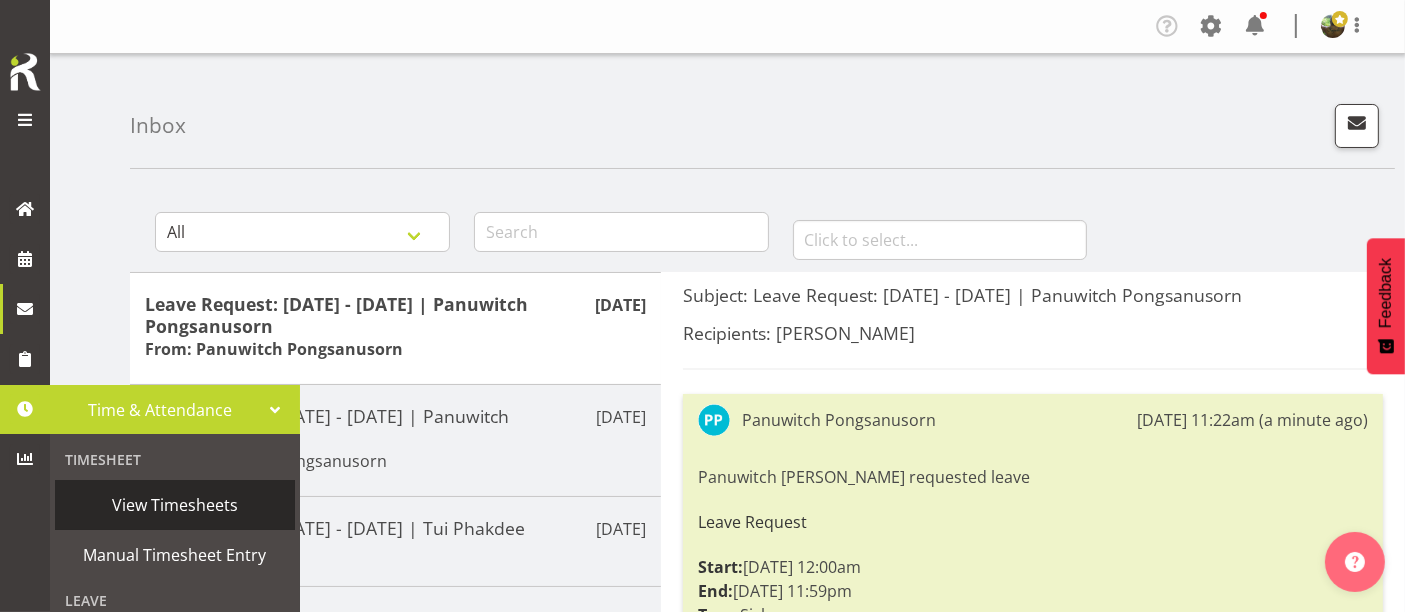 click on "View Timesheets" at bounding box center [175, 505] 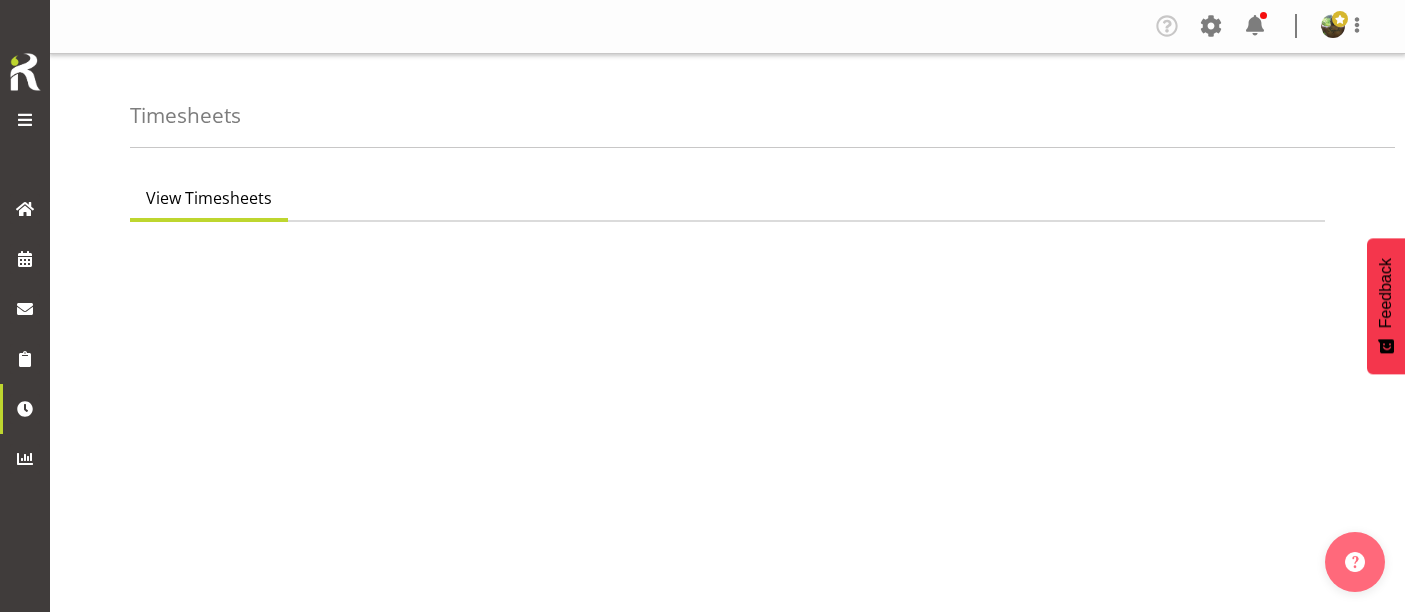 scroll, scrollTop: 0, scrollLeft: 0, axis: both 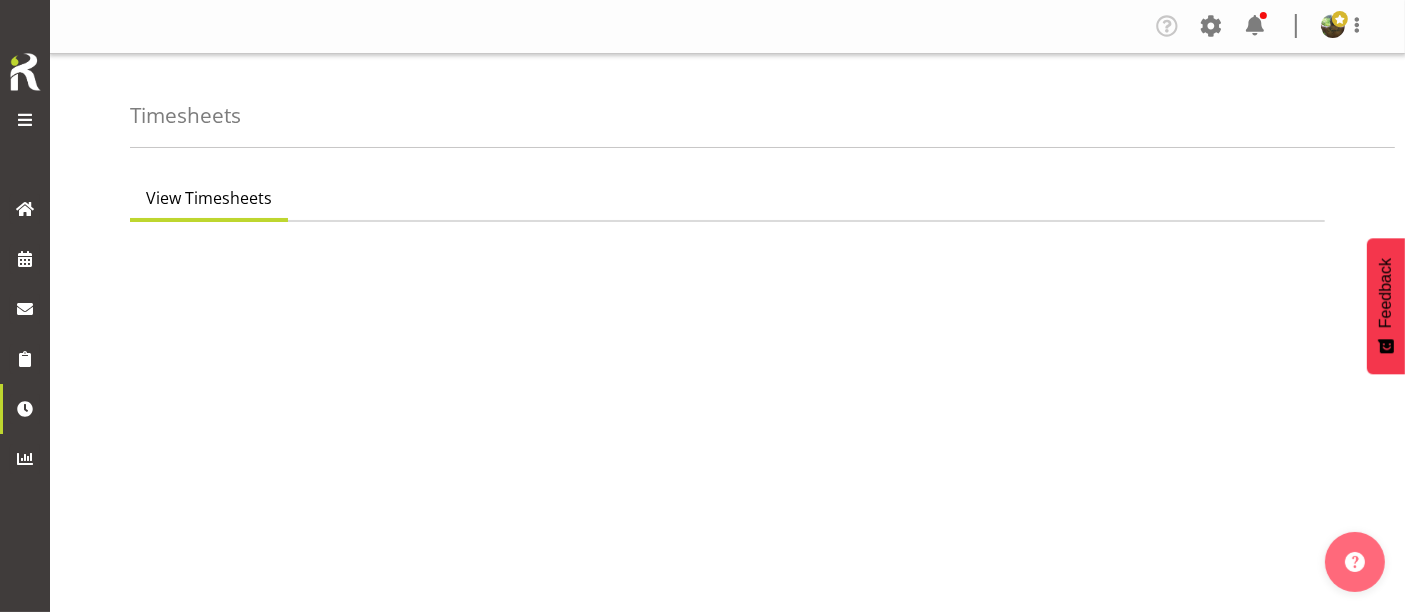 select on "7" 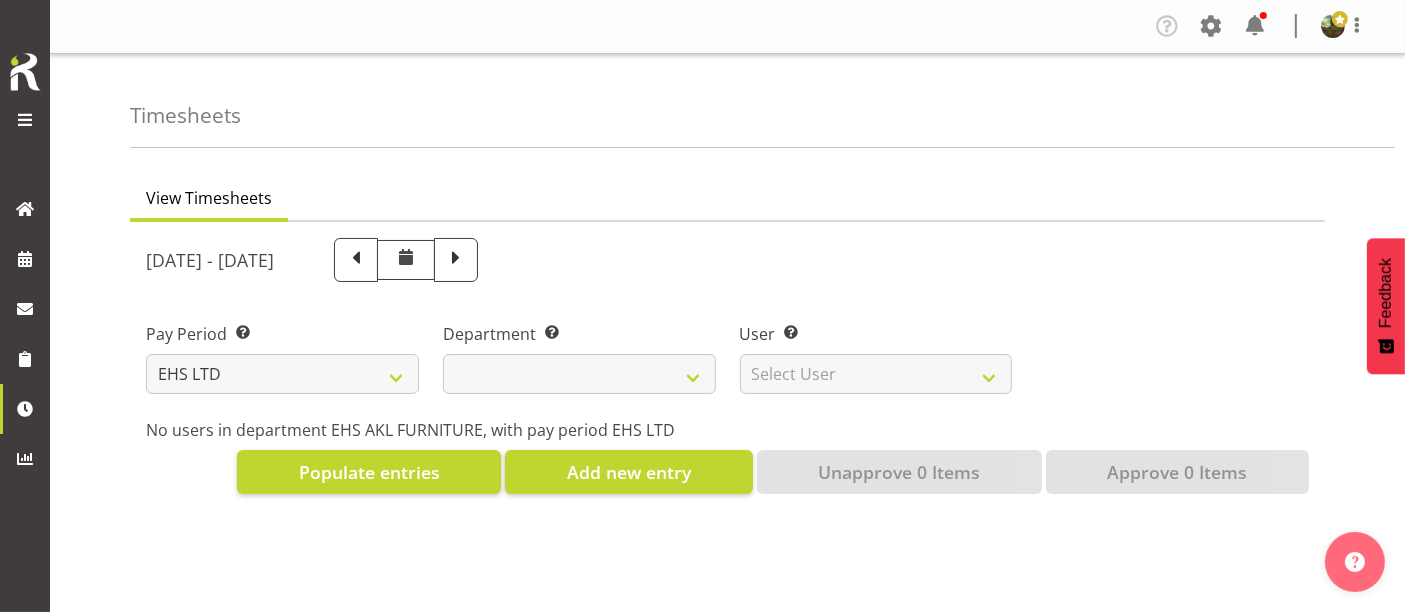 select 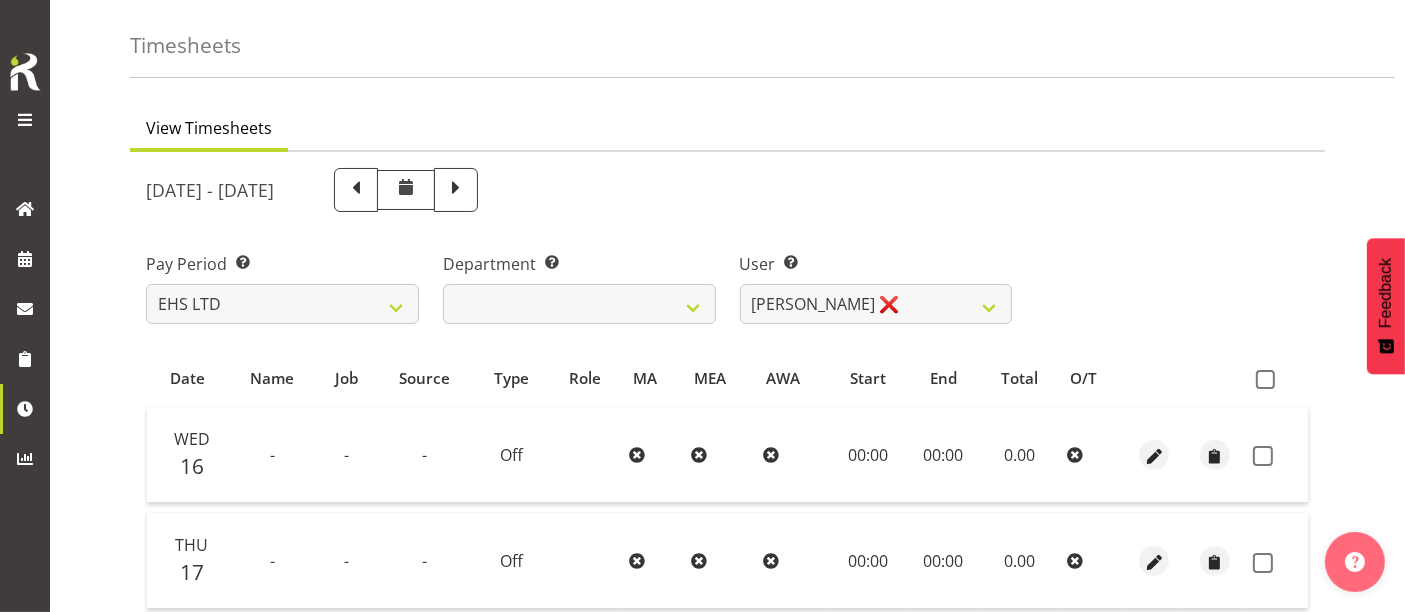 scroll, scrollTop: 0, scrollLeft: 0, axis: both 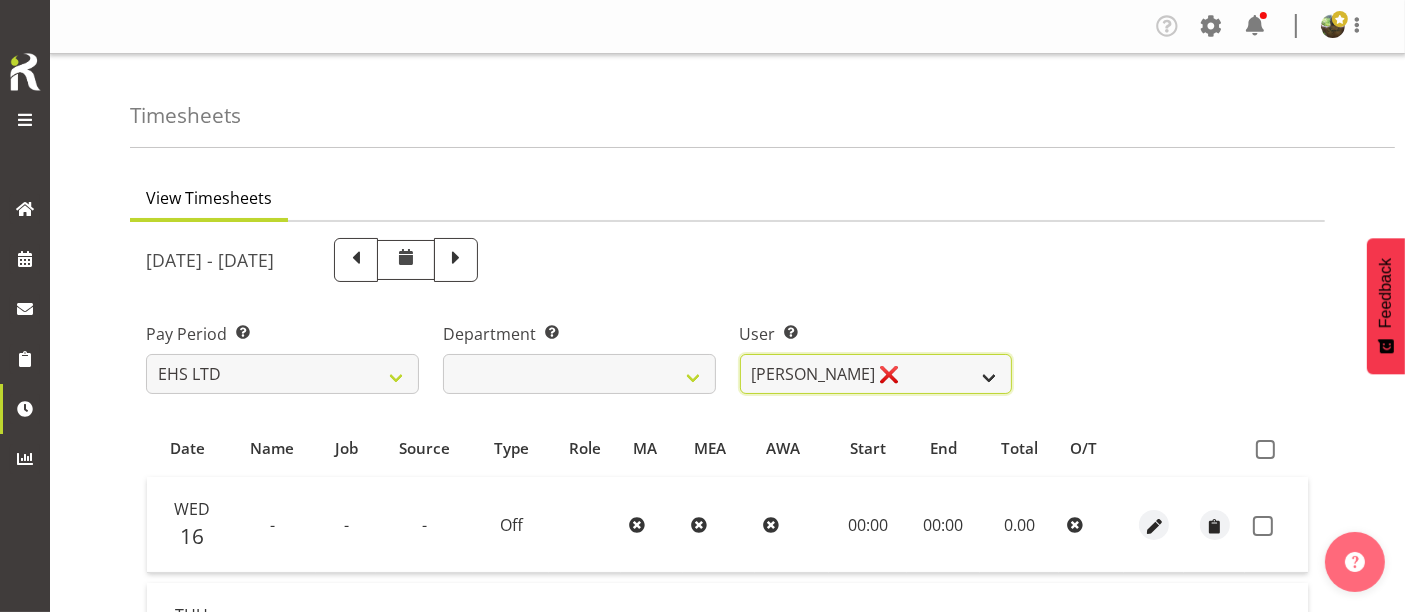 click on "[PERSON_NAME]
❌
[PERSON_NAME]
❌
[PERSON_NAME]
✔
[PERSON_NAME]
✔
[PERSON_NAME]
❌
[PERSON_NAME]
✔
Mua Autufuga
❌
Ngamata Upoko
✔
Panuwitch Pongsanusorn
❌
Pongpanot Pewklieng
✔
[PERSON_NAME]
✔
[GEOGRAPHIC_DATA]
✔
Sarayut Sahathanalatthakool
✔
Sivanila Sapati
❌" at bounding box center [876, 374] 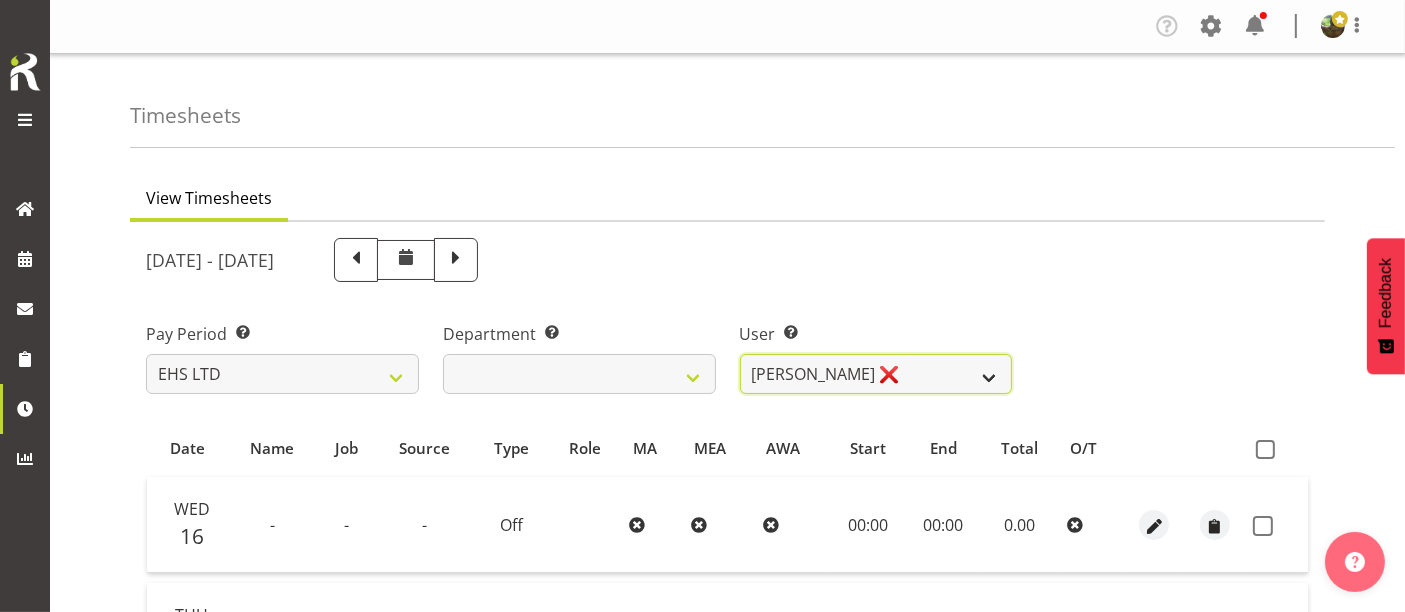 select on "8681" 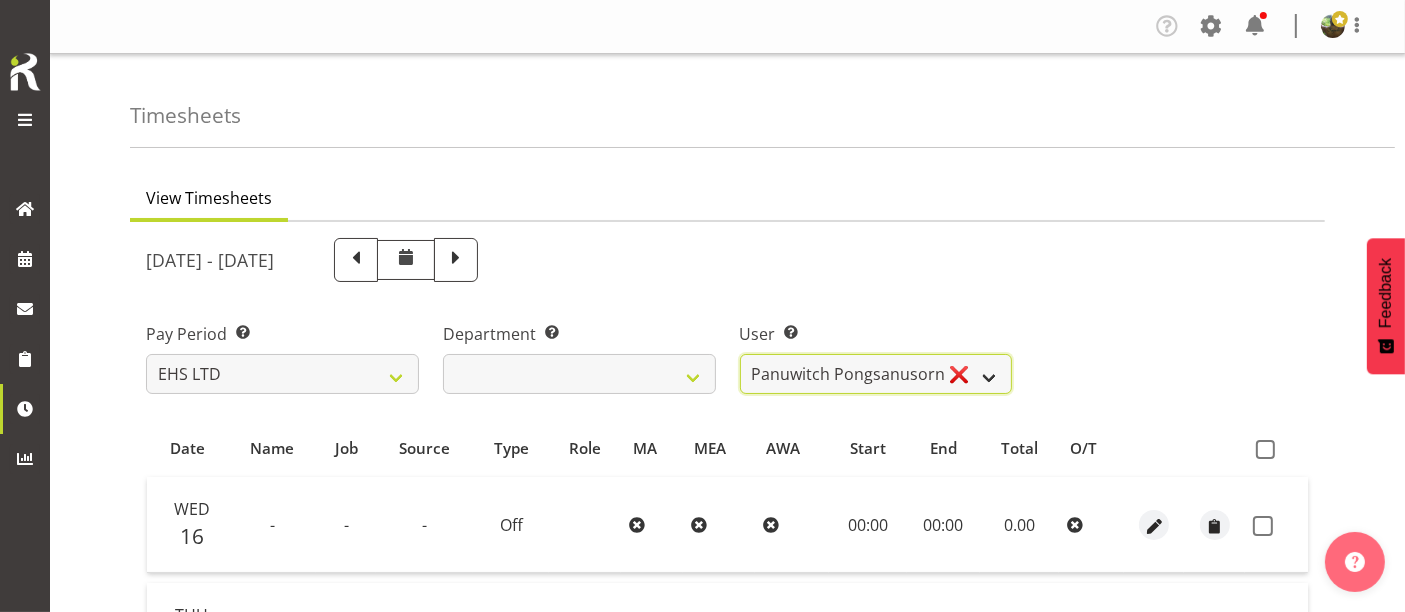click on "[PERSON_NAME]
❌
[PERSON_NAME]
❌
[PERSON_NAME]
✔
[PERSON_NAME]
✔
[PERSON_NAME]
❌
[PERSON_NAME]
✔
Mua Autufuga
❌
Ngamata Upoko
✔
Panuwitch Pongsanusorn
❌
Pongpanot Pewklieng
✔
[PERSON_NAME]
✔
[GEOGRAPHIC_DATA]
✔
Sarayut Sahathanalatthakool
✔
Sivanila Sapati
❌" at bounding box center (876, 374) 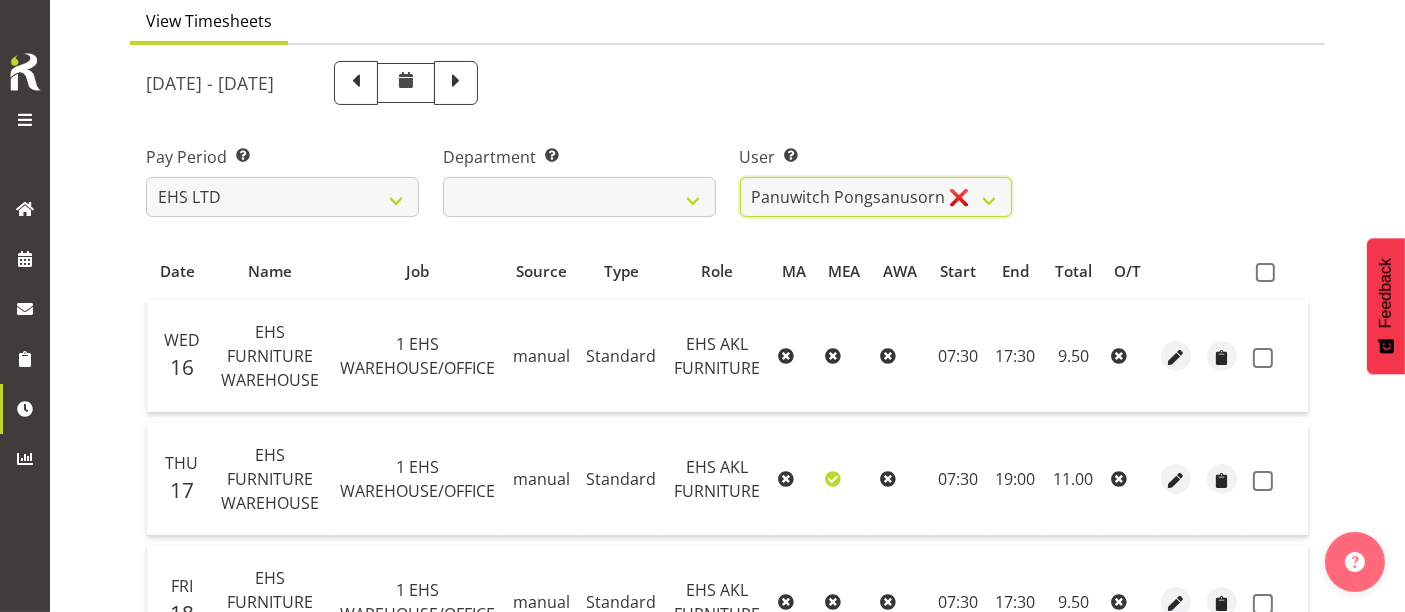 scroll, scrollTop: 169, scrollLeft: 0, axis: vertical 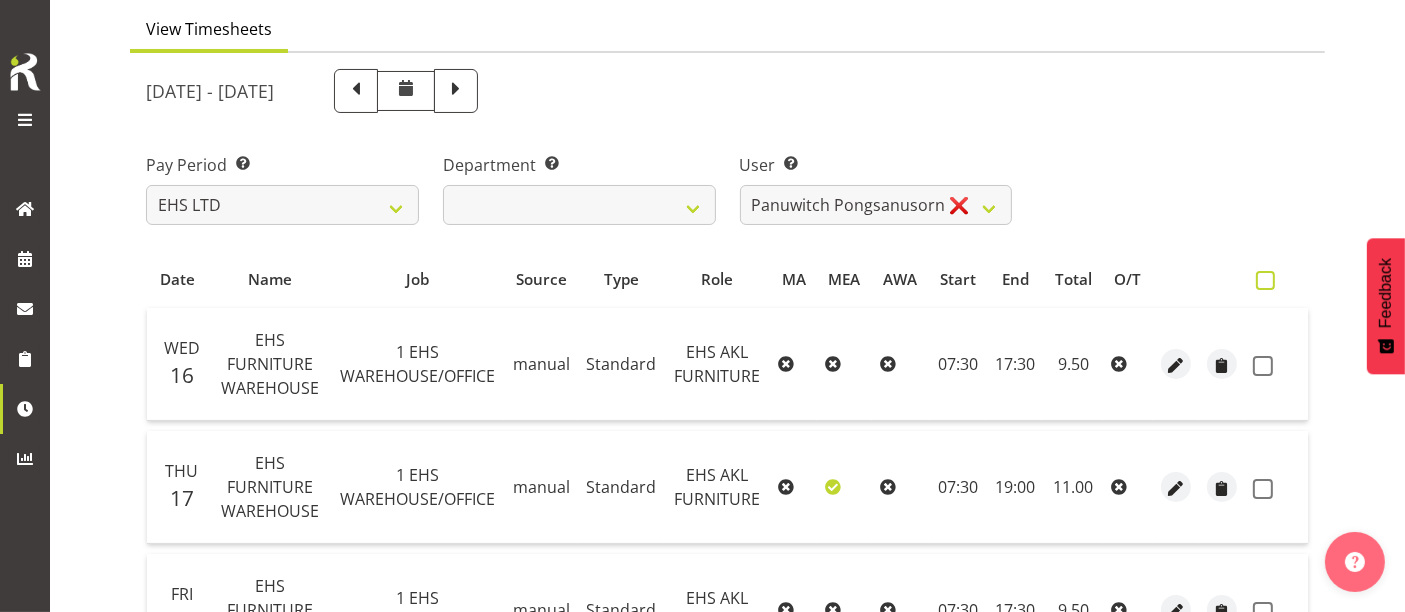 click at bounding box center (1265, 280) 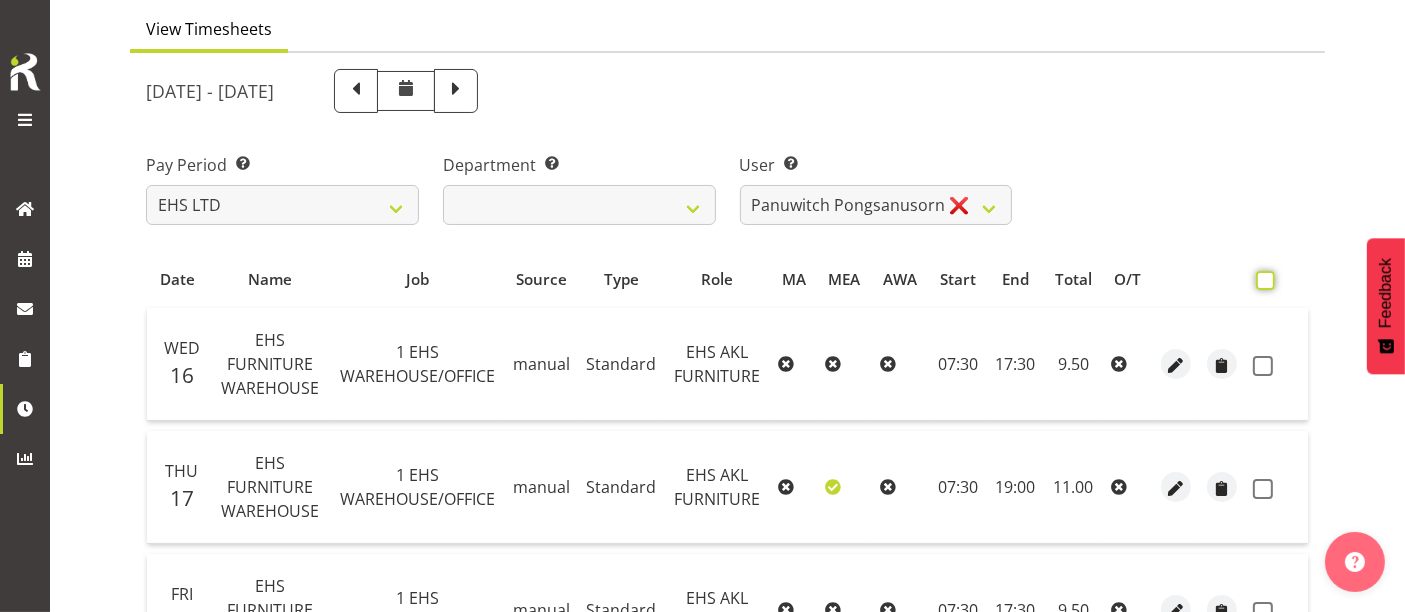 click at bounding box center [1262, 280] 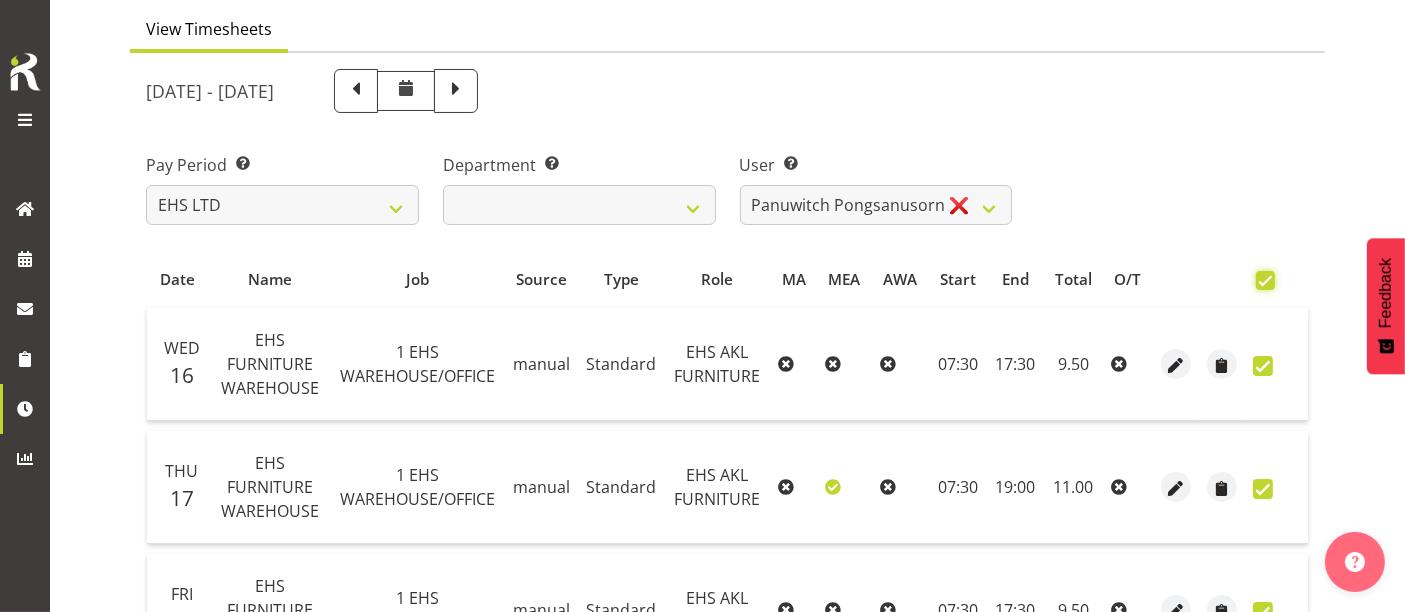 checkbox on "true" 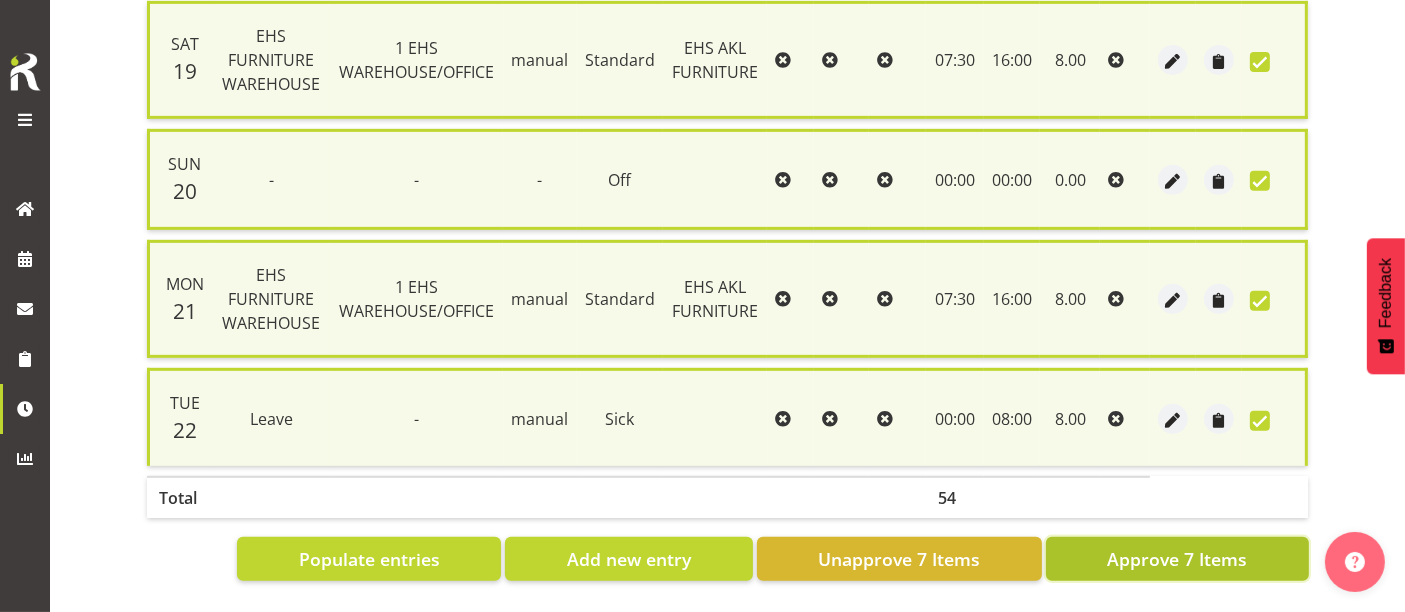 click on "Approve 7 Items" at bounding box center (1177, 559) 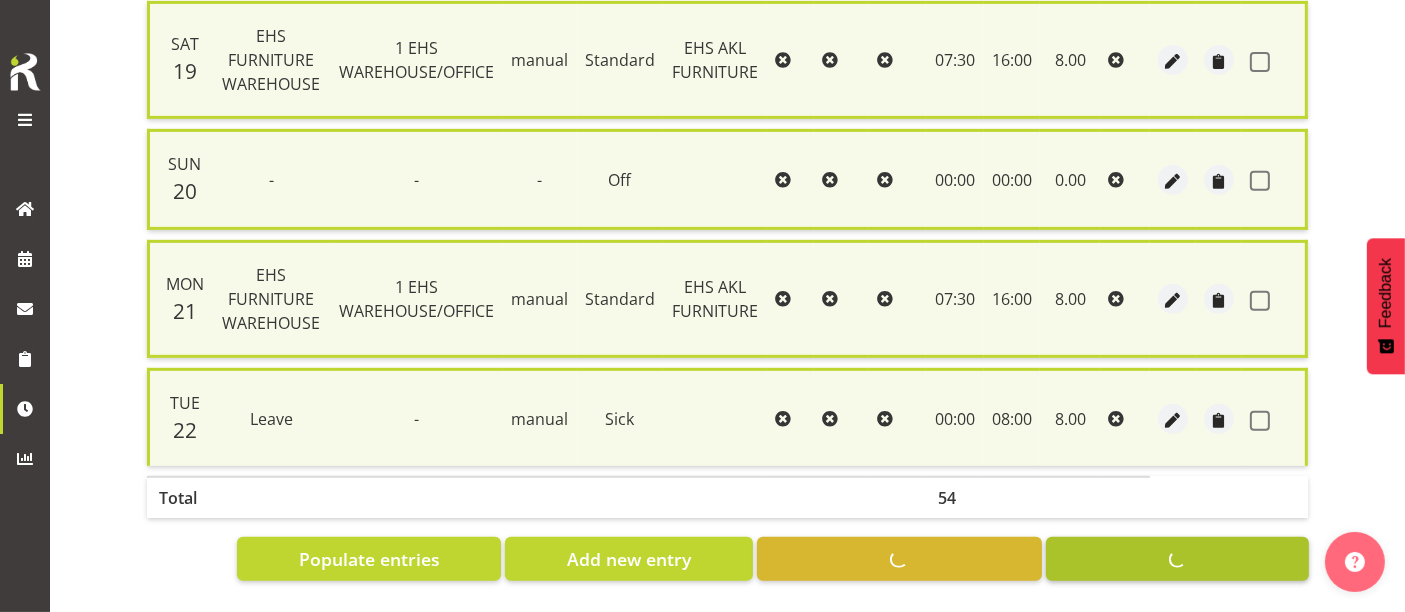 checkbox on "false" 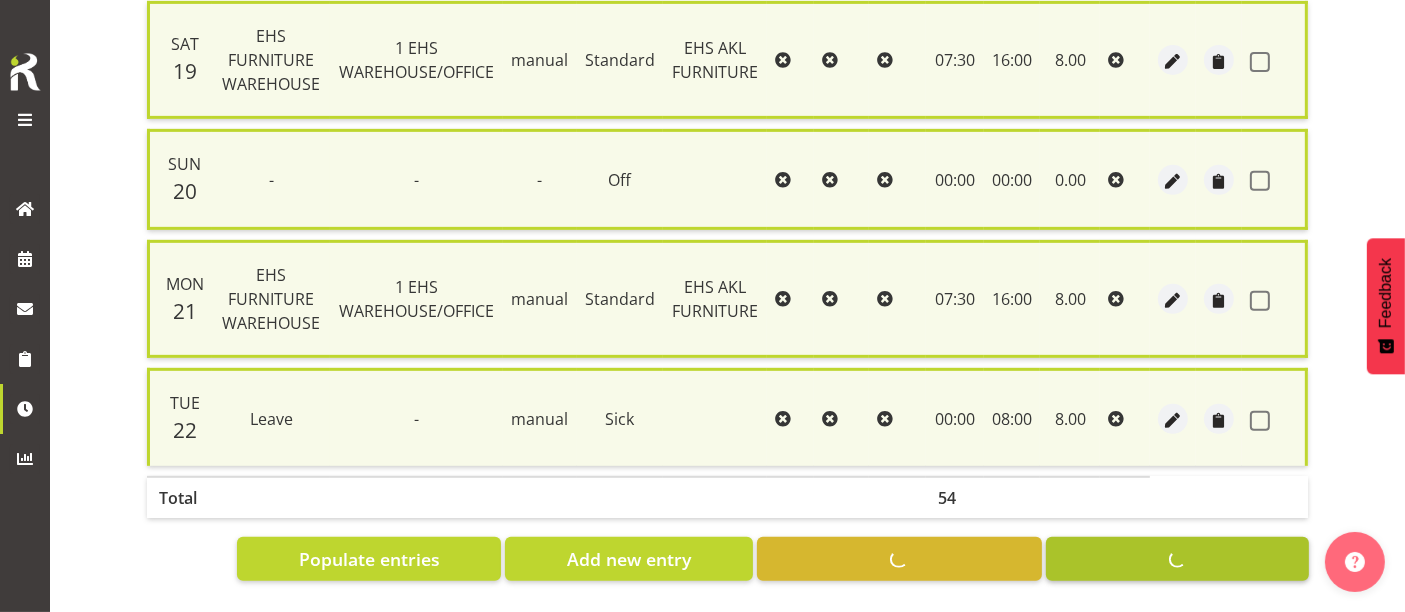 checkbox on "false" 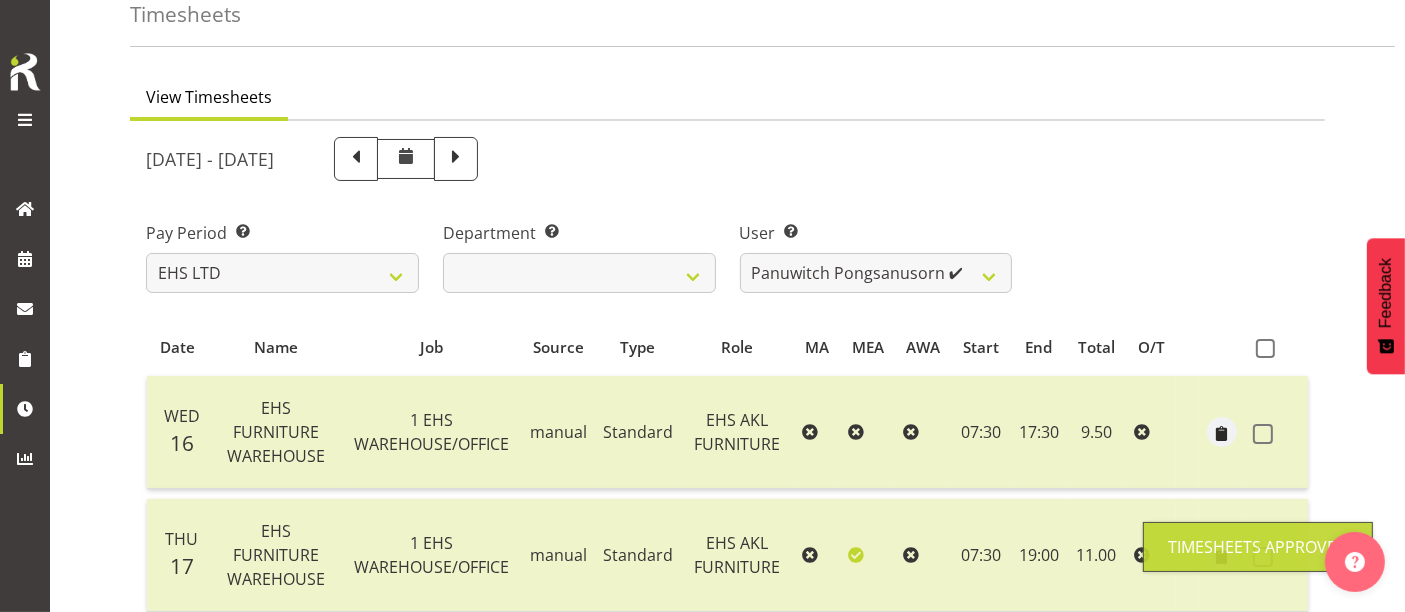 scroll, scrollTop: 58, scrollLeft: 0, axis: vertical 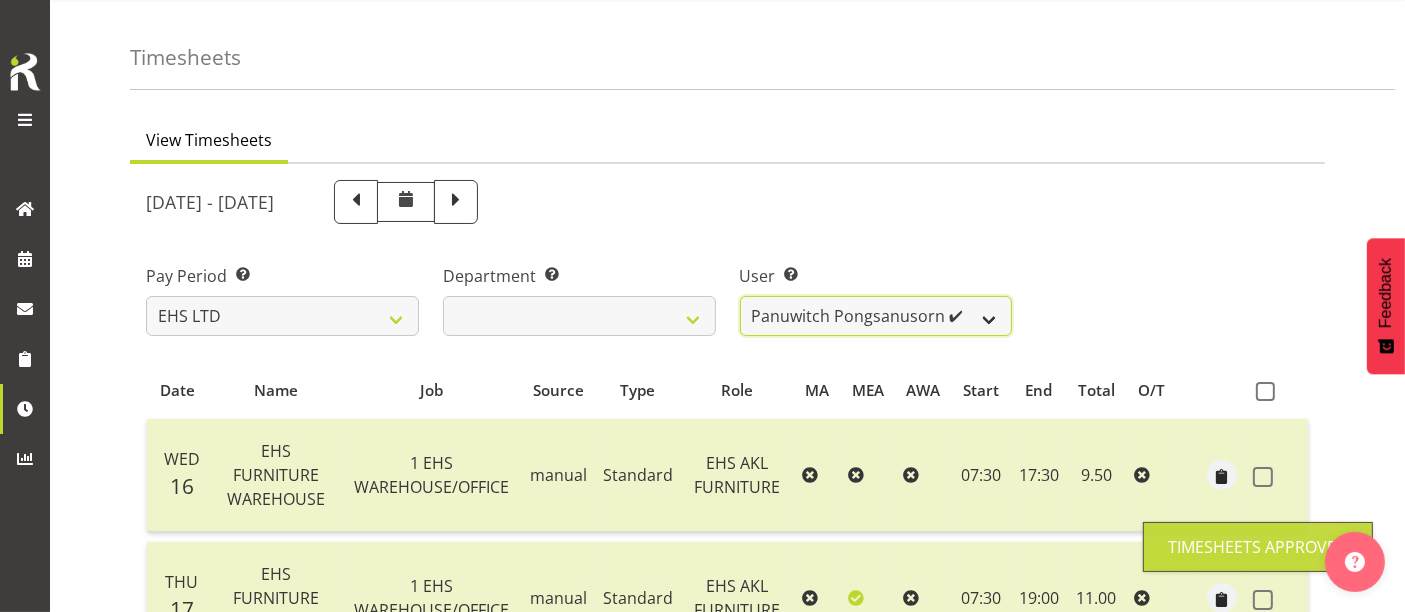 click on "Daniel Tini
❌
Filipo Iupeli
❌
Harley Wongpayuk
✔
Malae Toleafoa
✔
Manase Ward
❌
Michael Vaimauga
✔
Mua Autufuga
❌
Ngamata Upoko
✔
Panuwitch Pongsanusorn
✔
Pongpanot Pewklieng
✔
Rob Windle
✔
Sanong Phongam
✔
Sarayut Sahathanalatthakool
✔
Sivanila Sapati
❌" at bounding box center [876, 316] 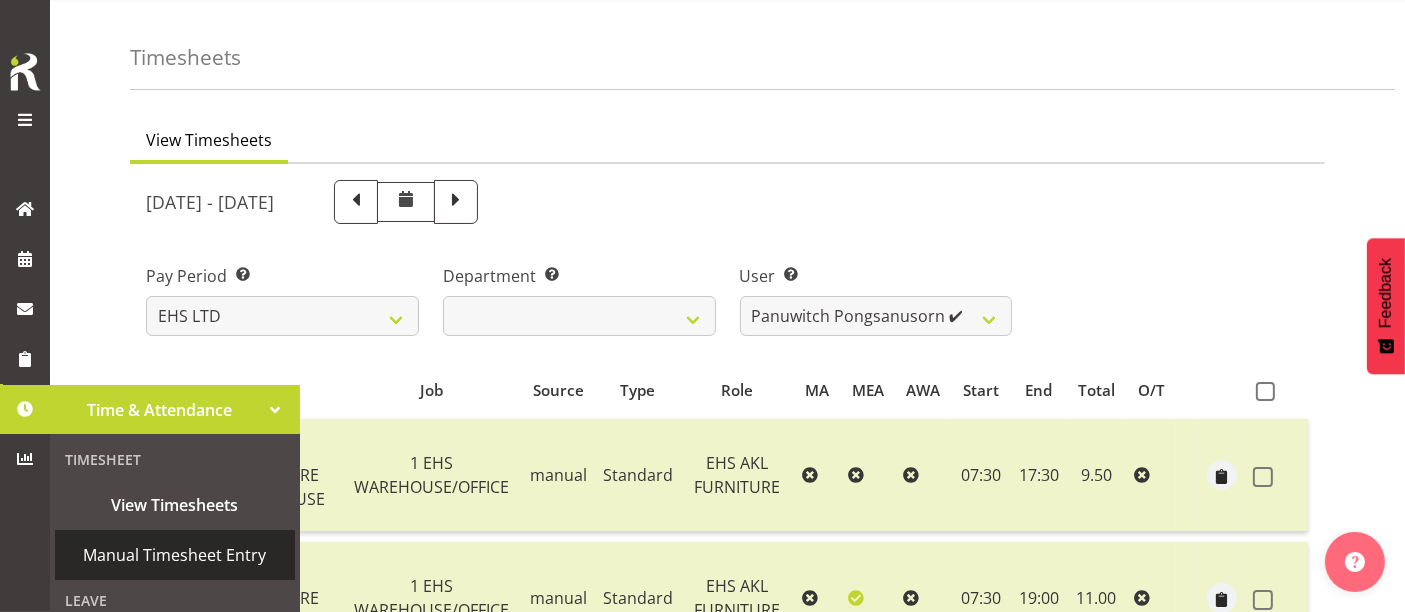 click on "Manual Timesheet Entry" at bounding box center (175, 555) 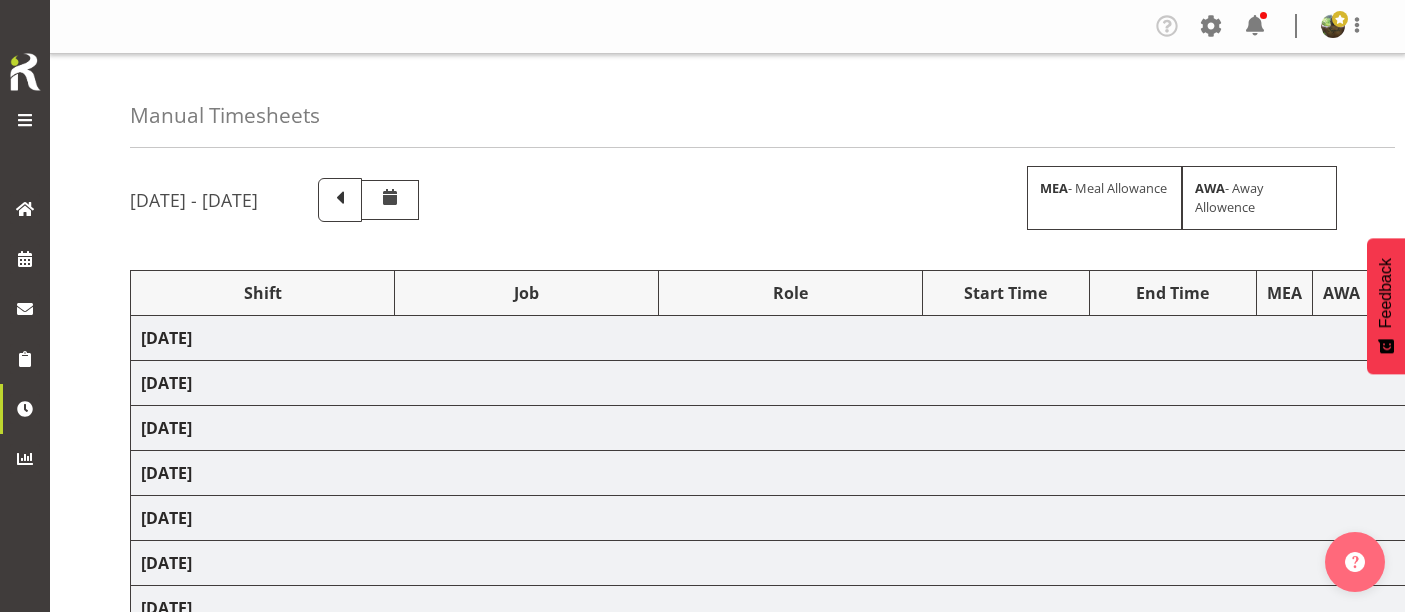 scroll, scrollTop: 0, scrollLeft: 0, axis: both 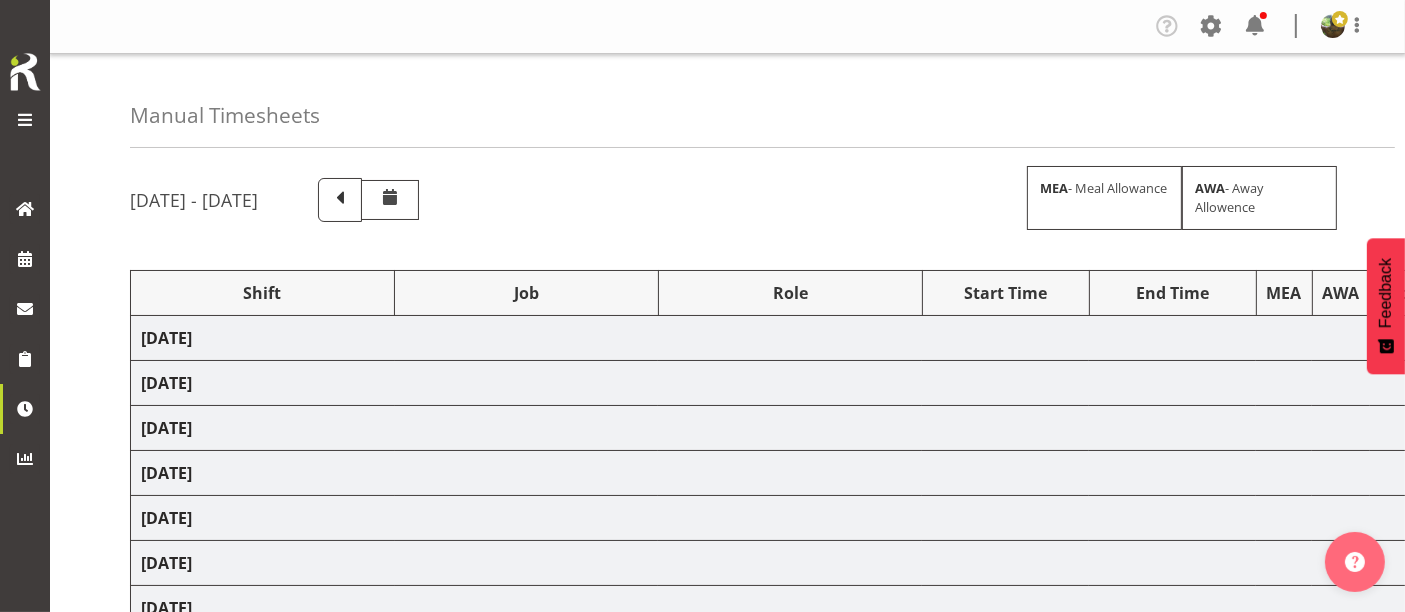 select on "1587" 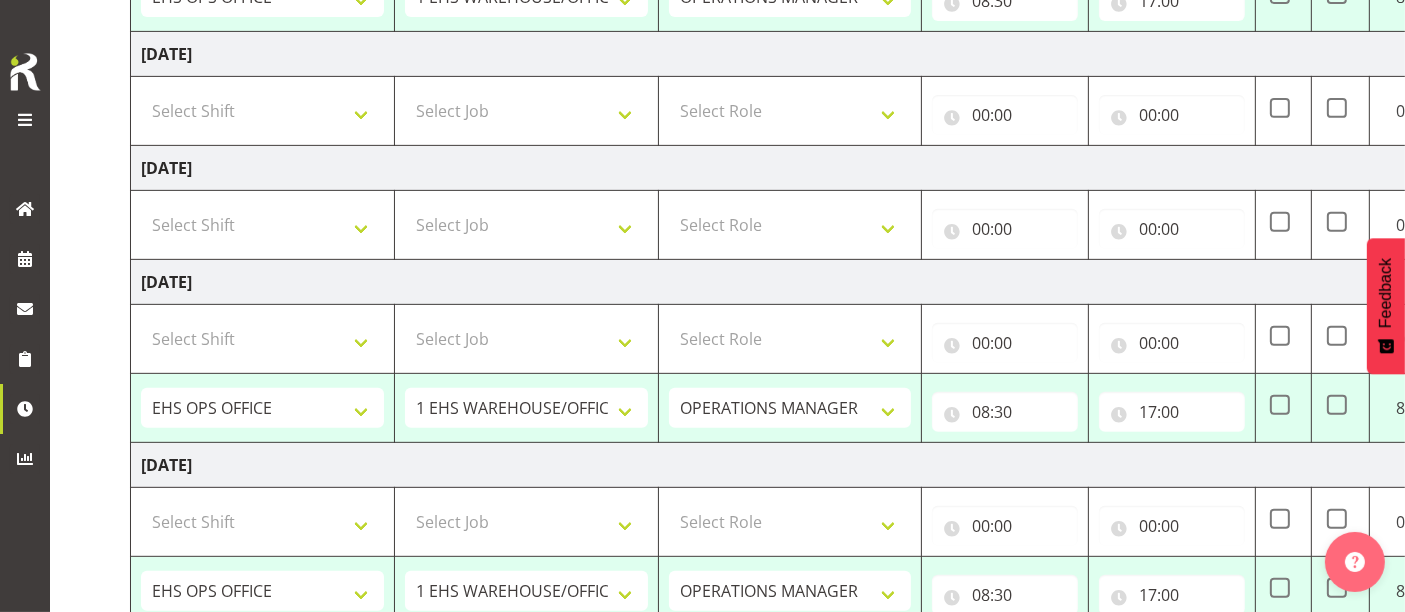 scroll, scrollTop: 968, scrollLeft: 0, axis: vertical 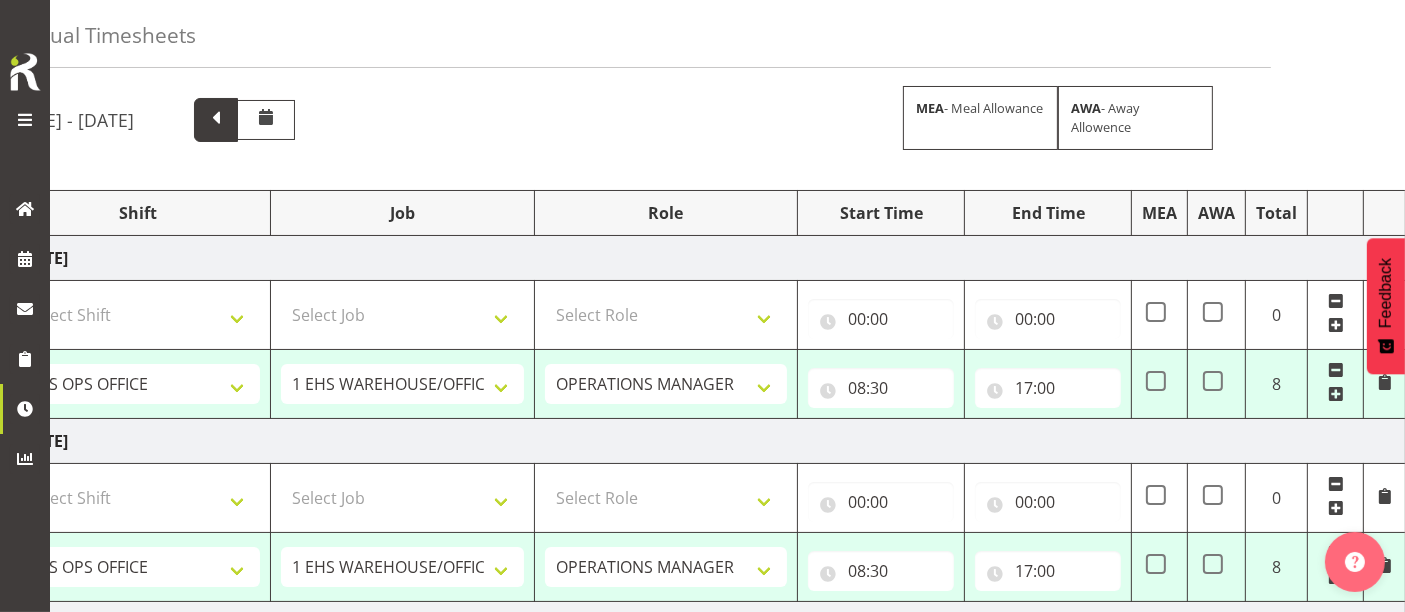 click at bounding box center [216, 120] 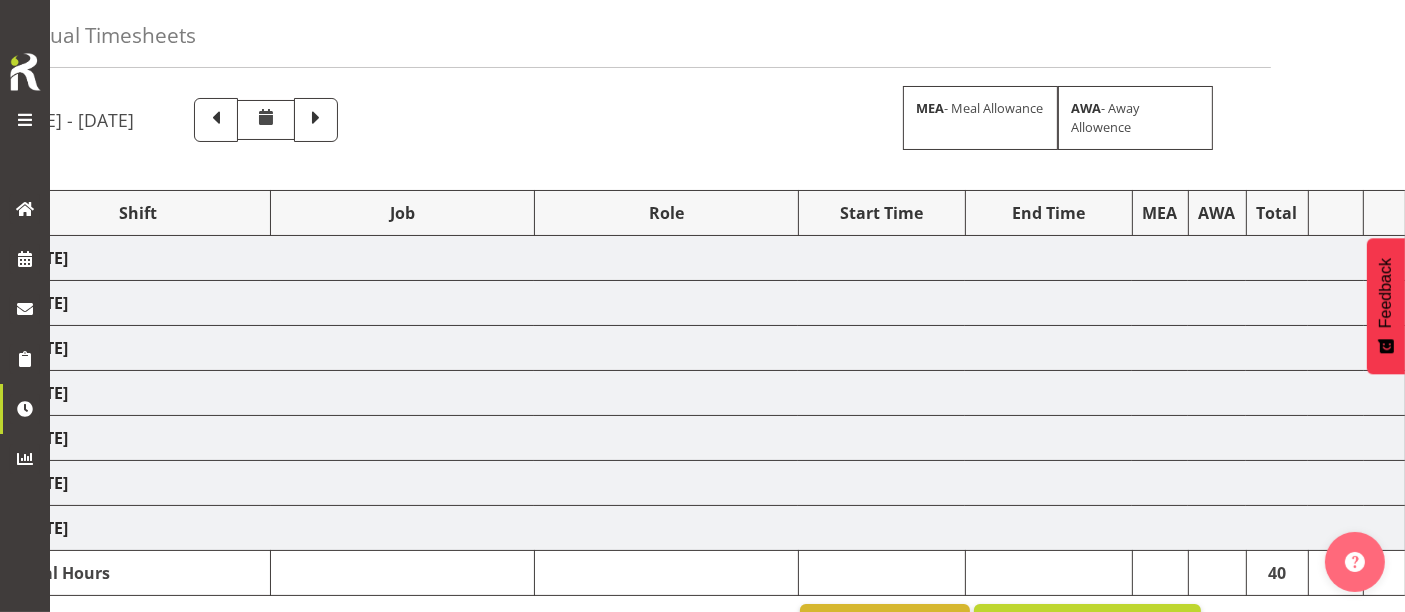 select on "1587" 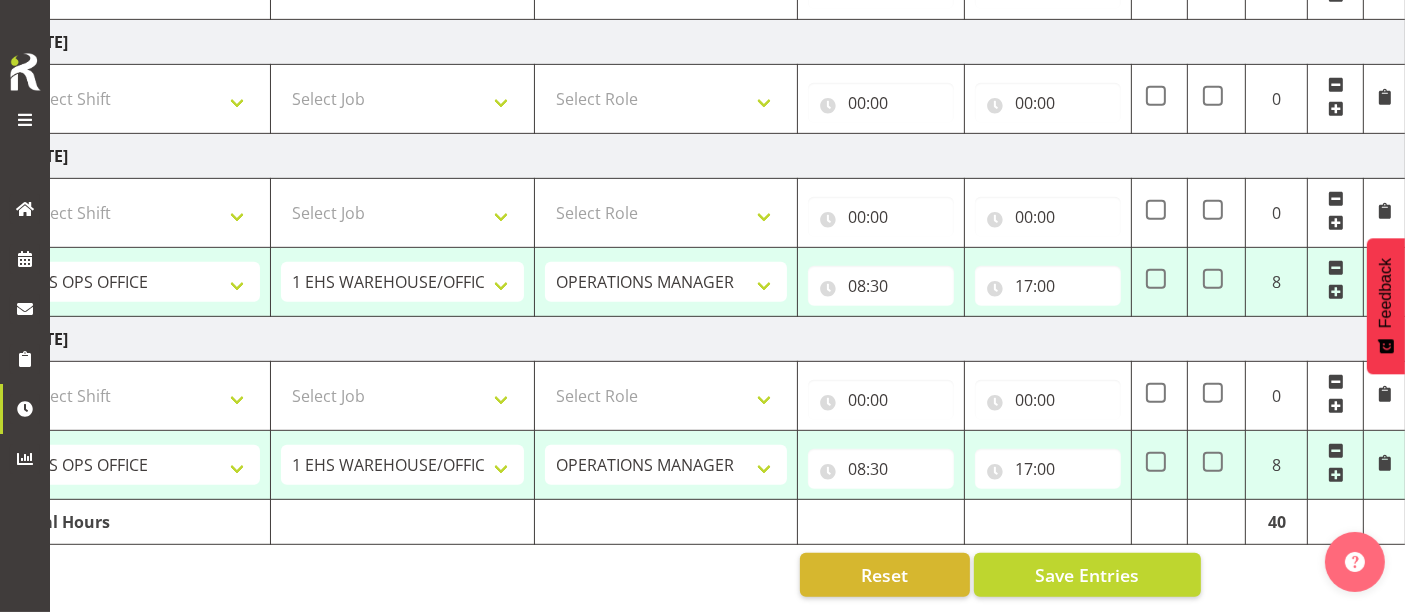 scroll, scrollTop: 968, scrollLeft: 0, axis: vertical 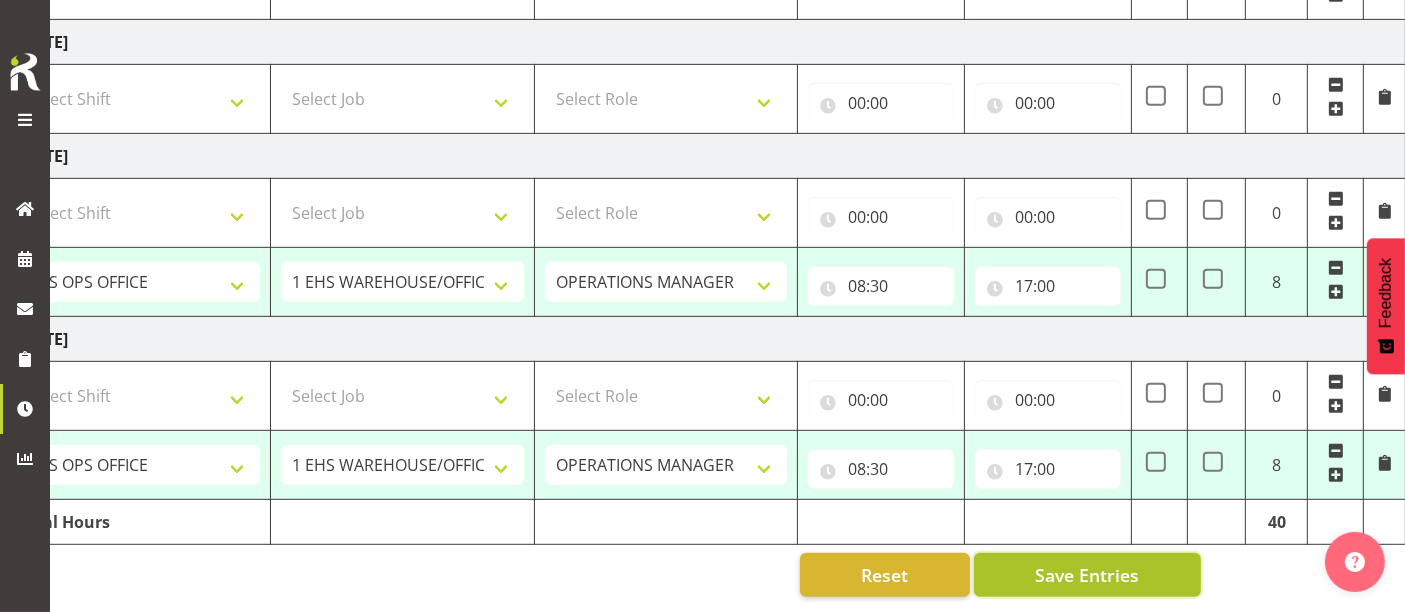 click on "Save
Entries" at bounding box center [1087, 575] 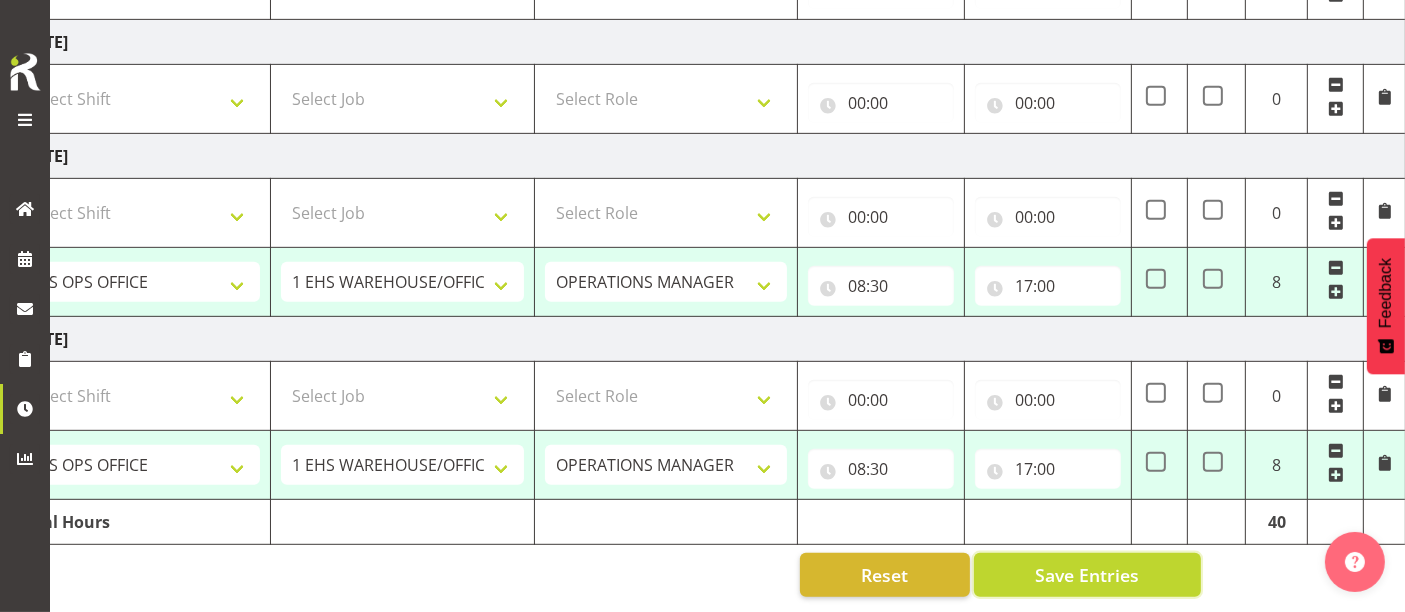 select on "1587" 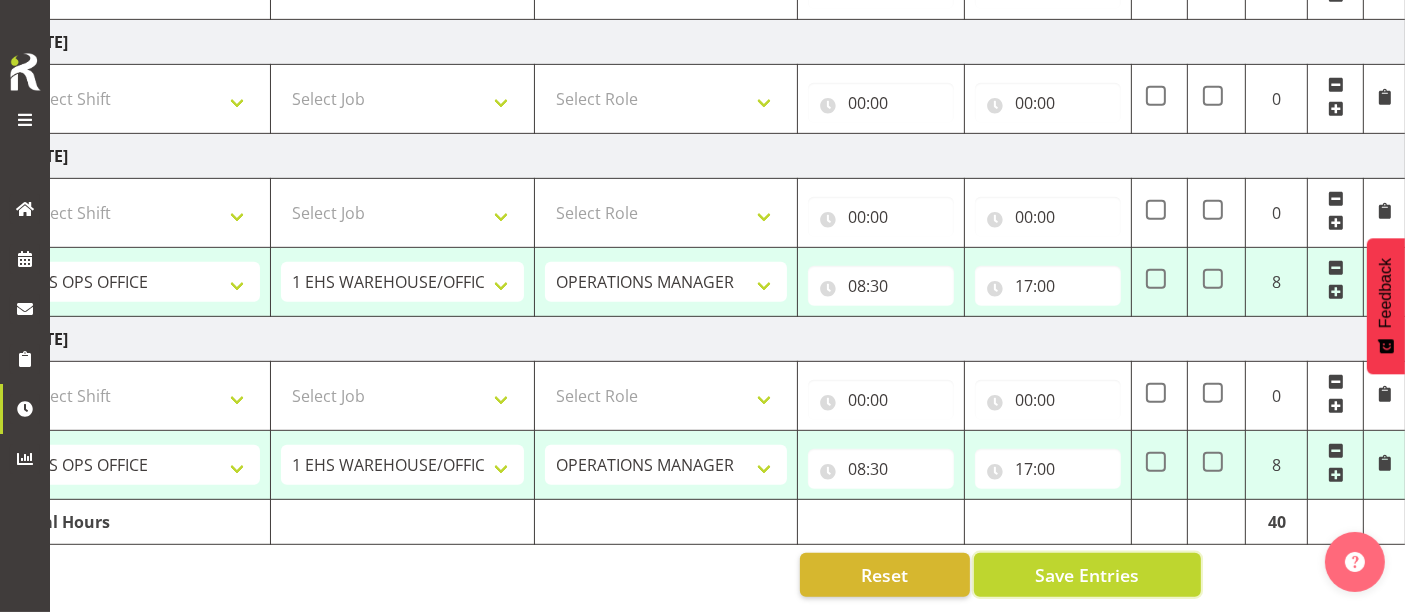 select on "69" 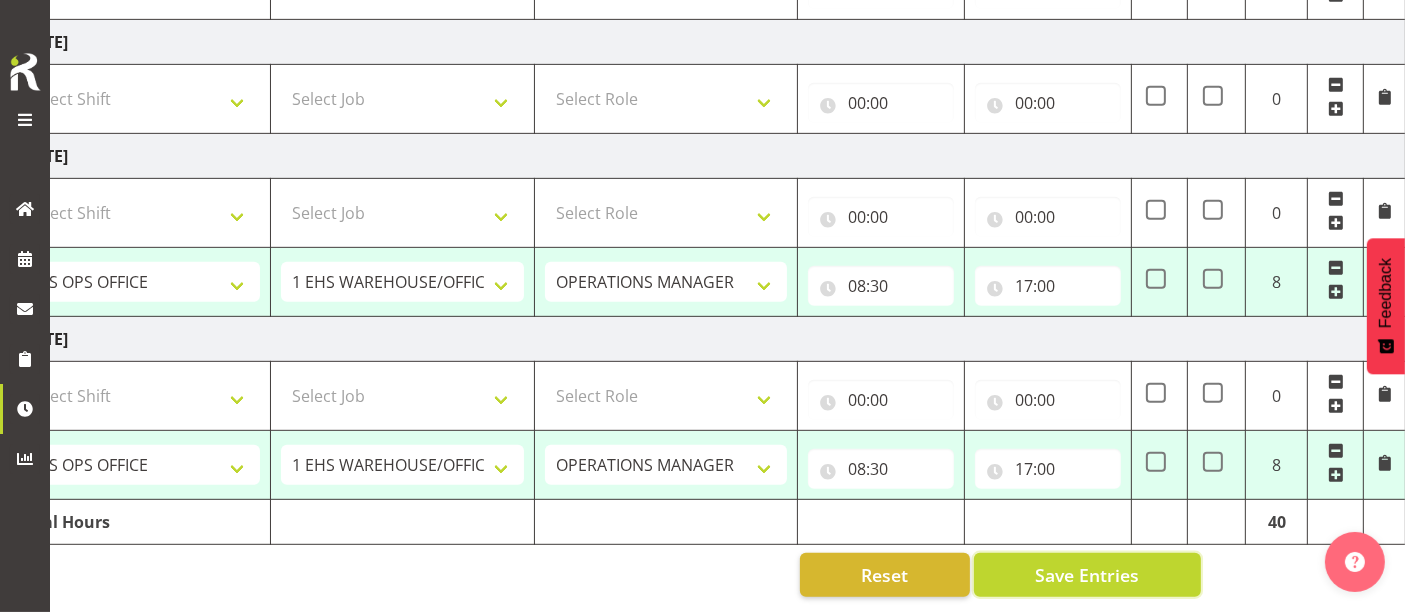 type on "08:30" 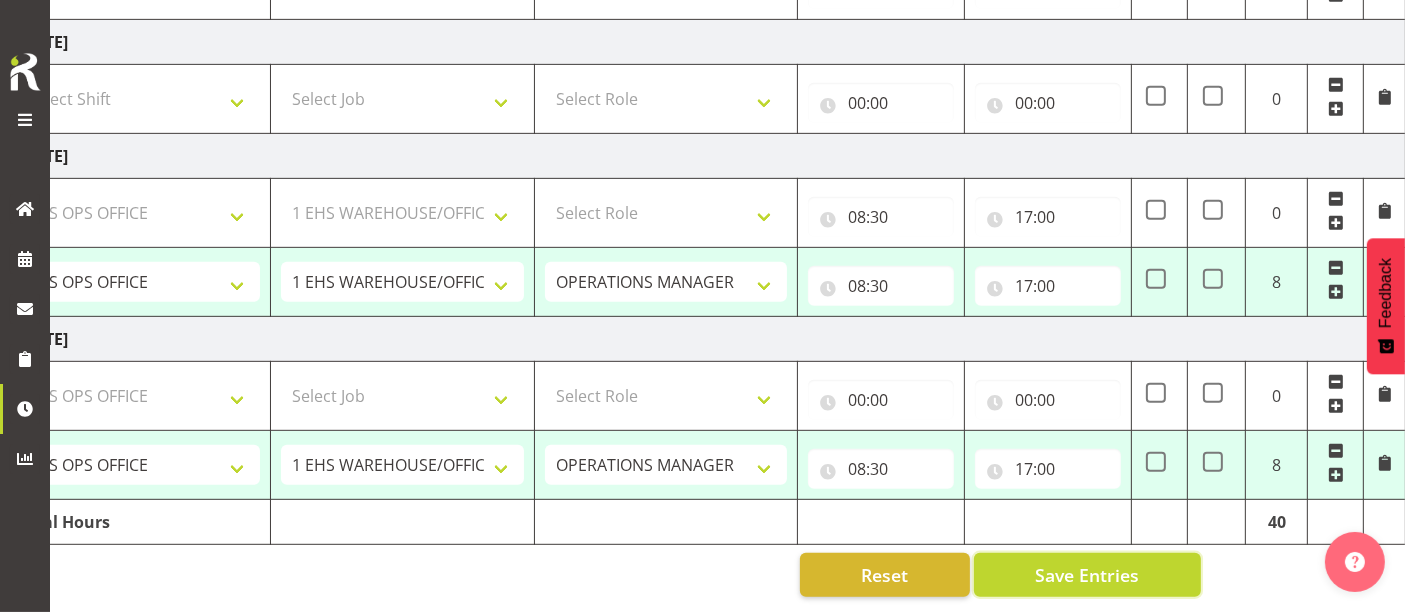 select on "69" 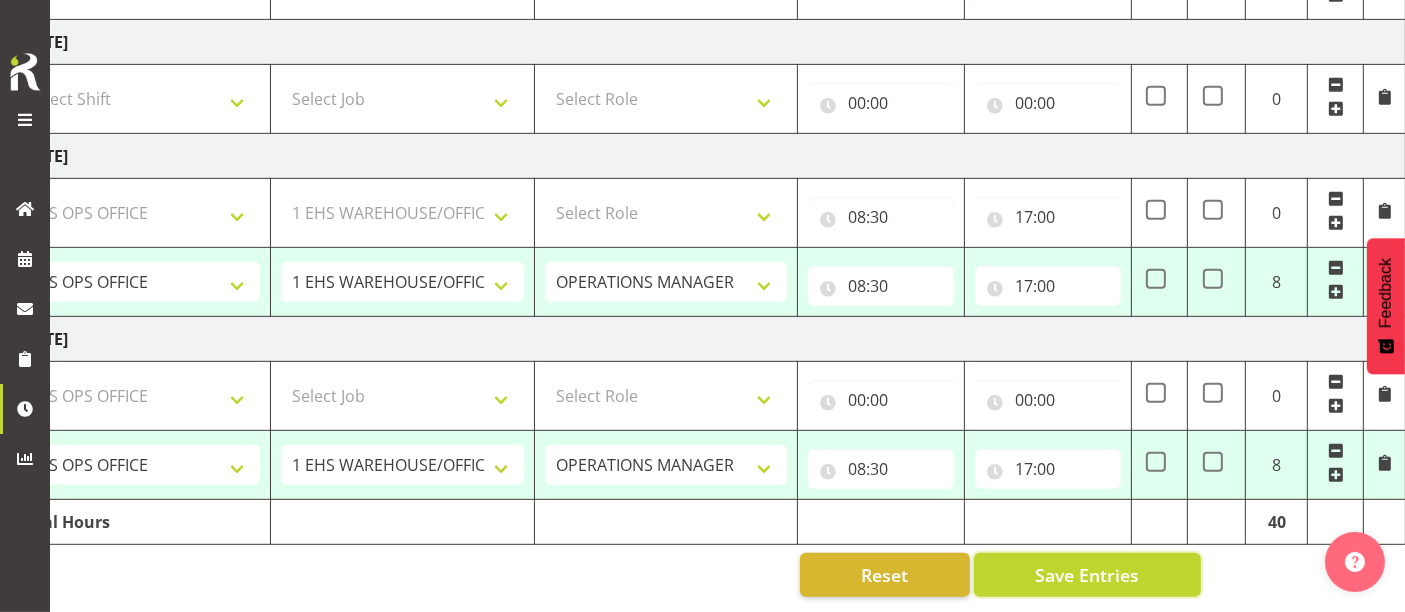 type on "08:30" 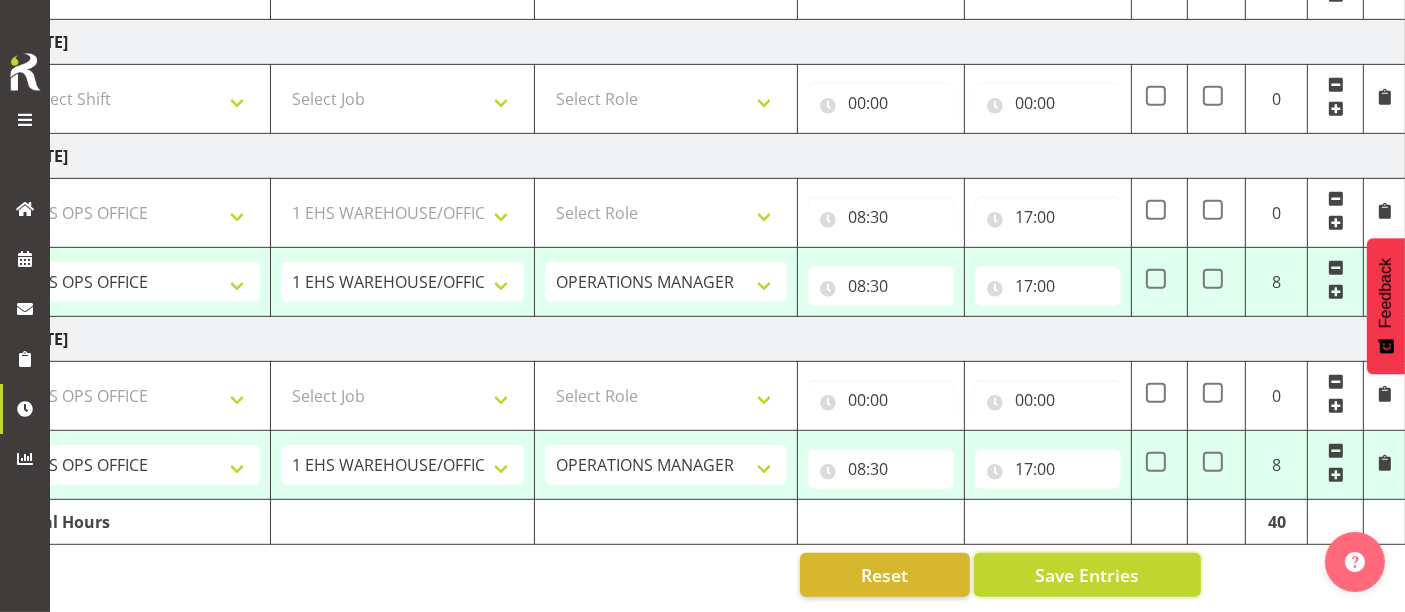 type on "17:00" 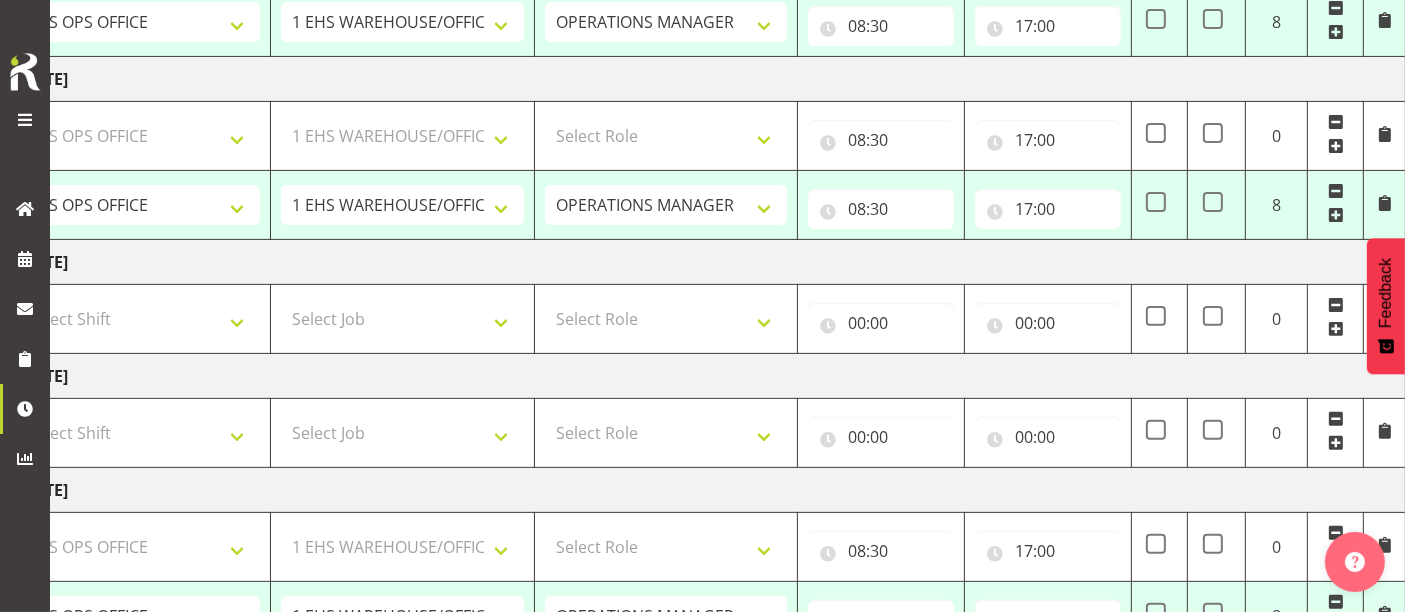 select on "1587" 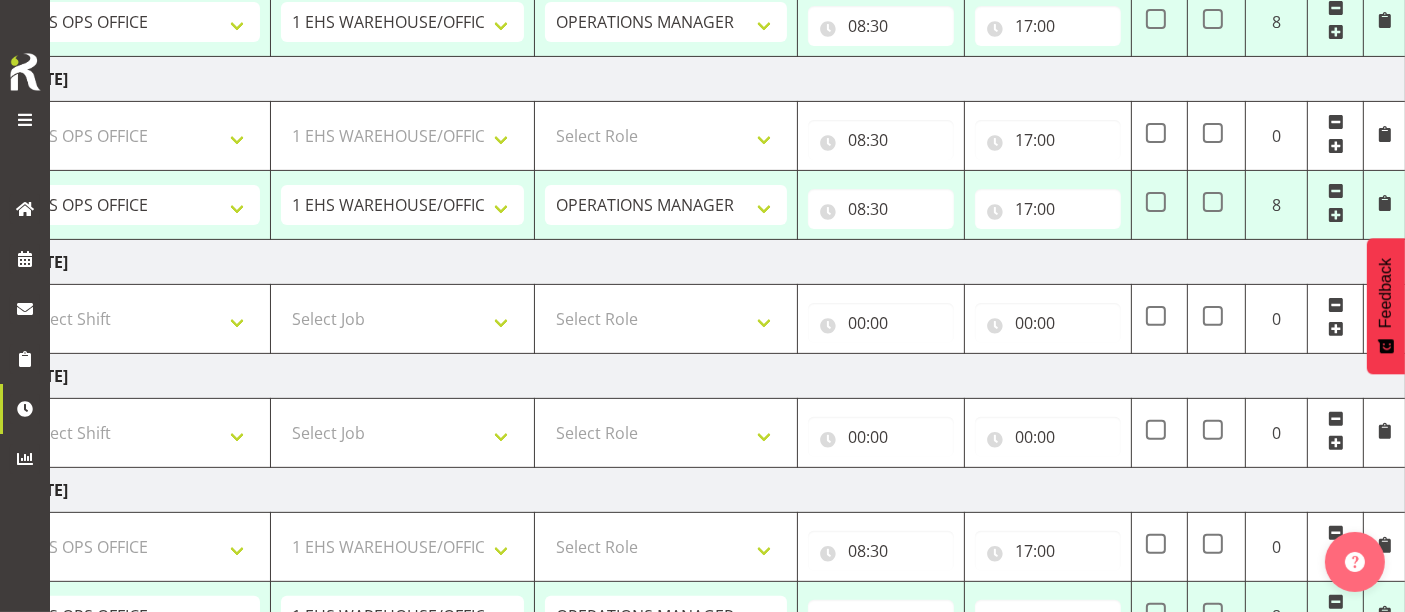 select on "69" 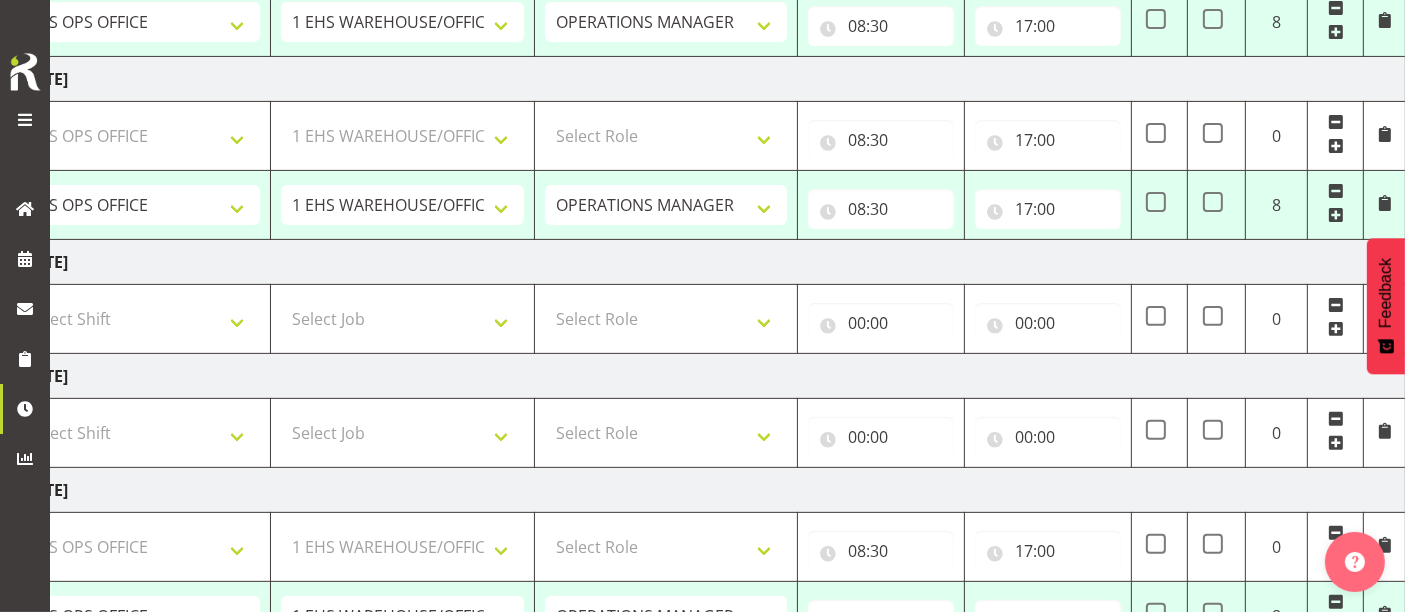 select on "1587" 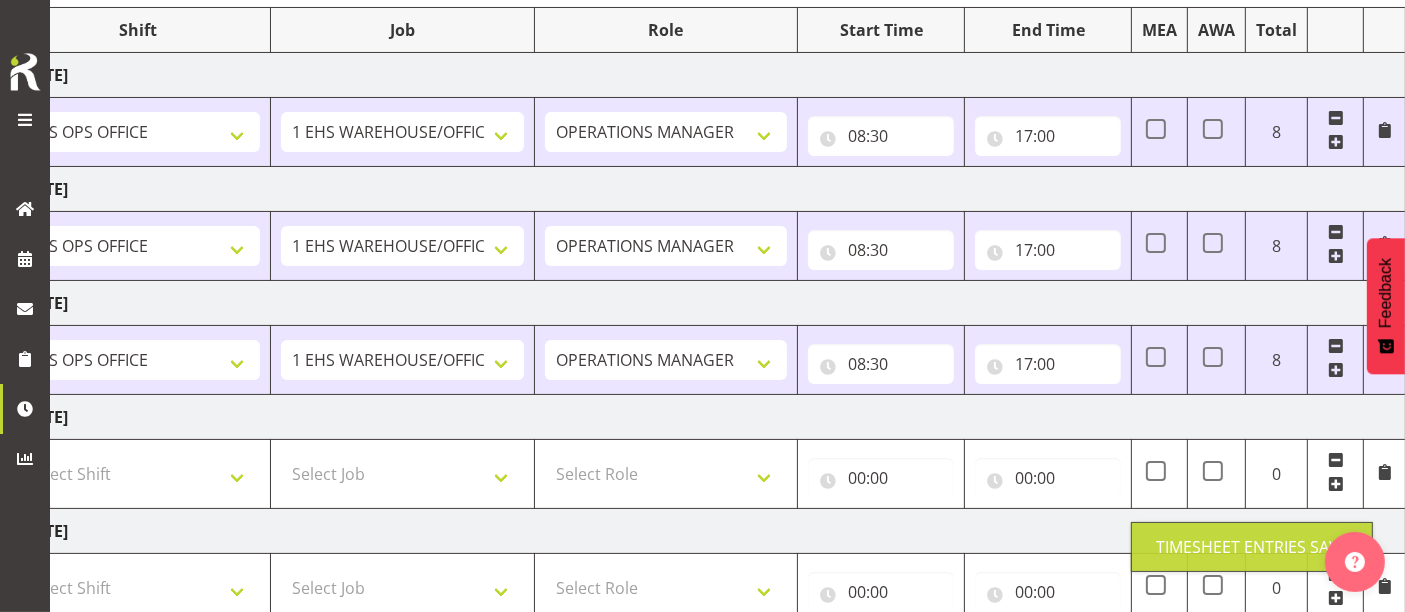 scroll, scrollTop: 0, scrollLeft: 0, axis: both 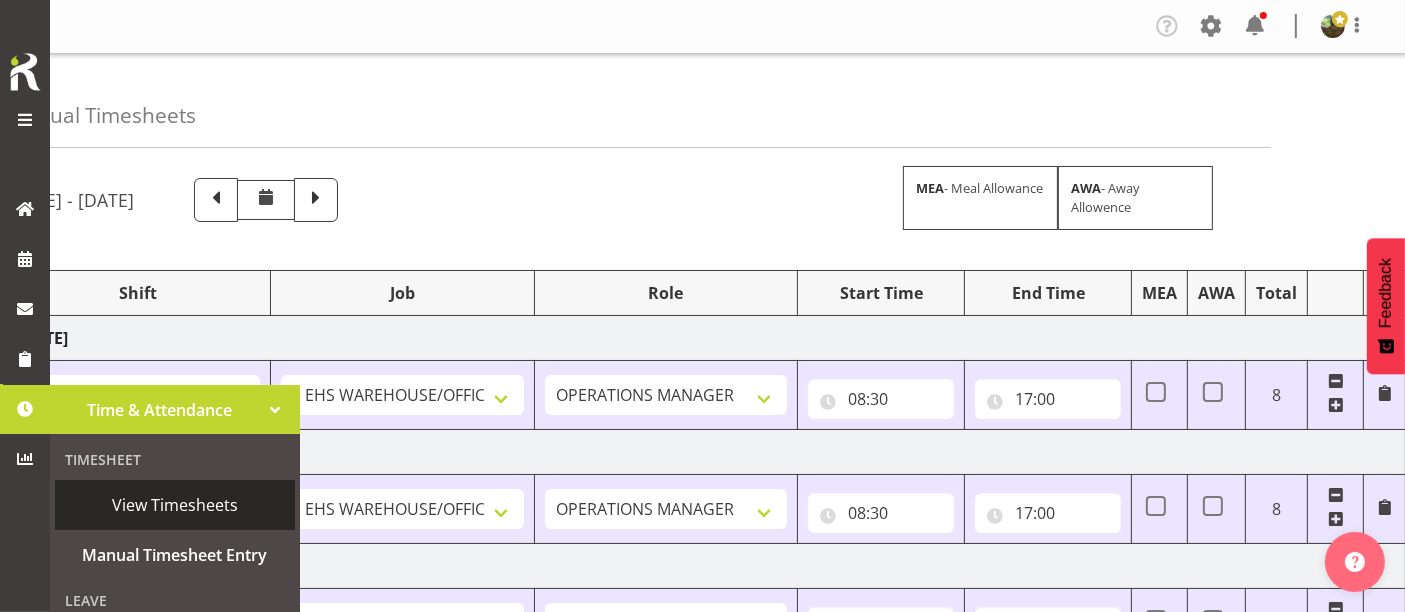click on "View Timesheets" at bounding box center [175, 505] 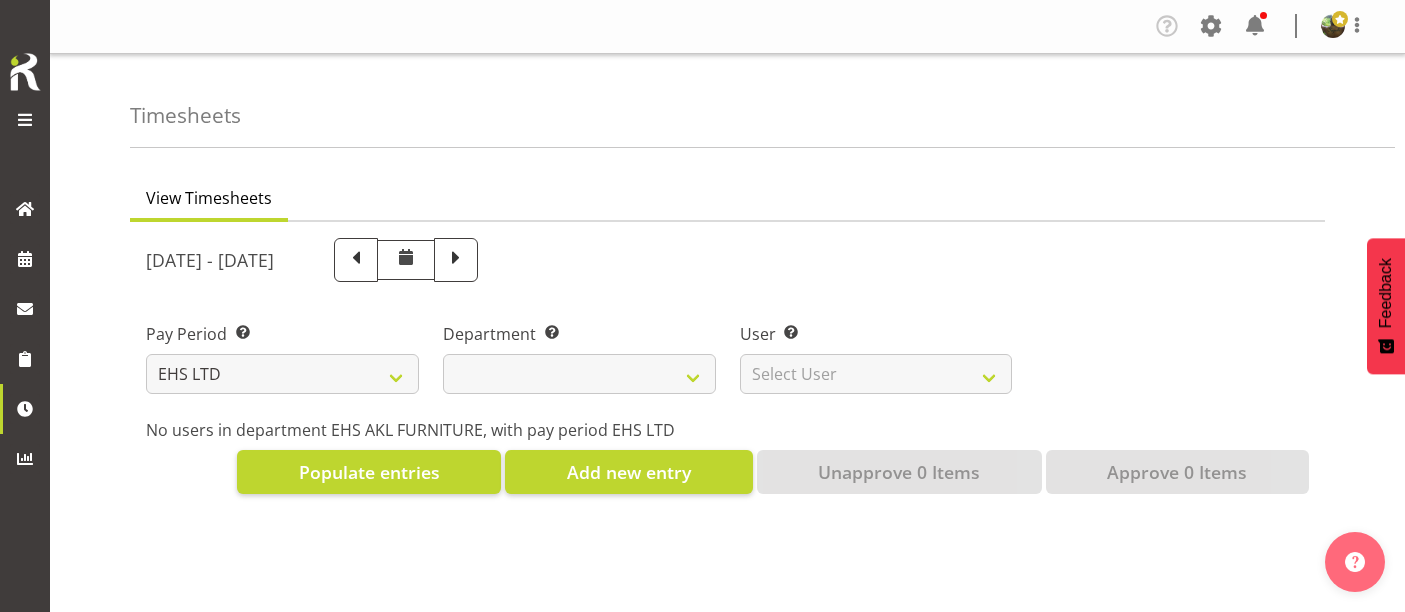 select on "7" 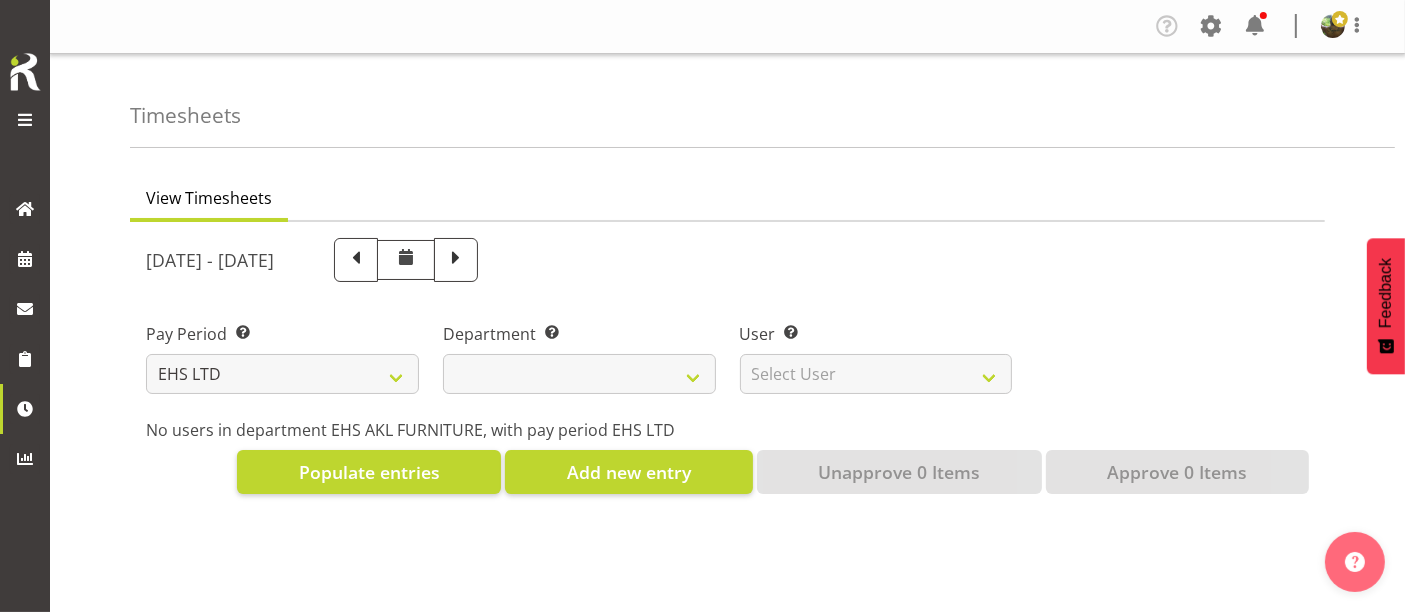 select 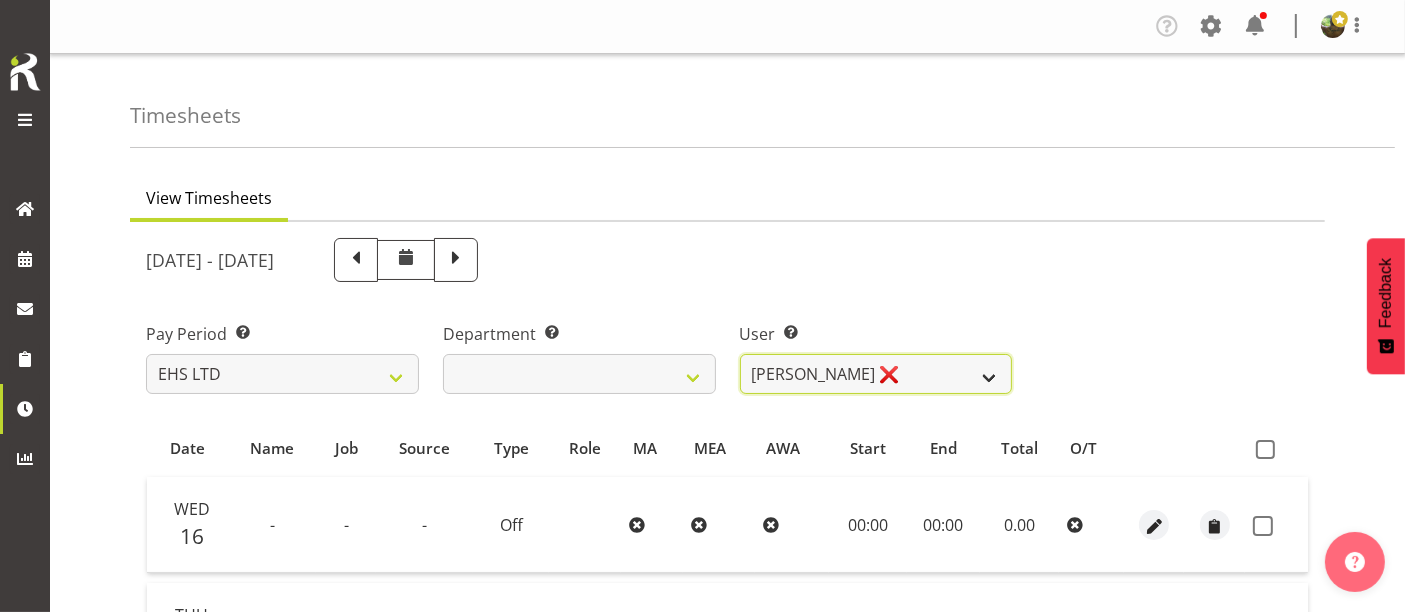 click on "[PERSON_NAME]
❌
[PERSON_NAME]
❌
[PERSON_NAME]
✔
[PERSON_NAME]
✔
[PERSON_NAME]
❌
[PERSON_NAME]
✔
Mua Autufuga
❌
Ngamata Upoko
✔
Panuwitch Pongsanusorn
✔
Pongpanot Pewklieng
✔
[PERSON_NAME]
✔
[GEOGRAPHIC_DATA]
✔
Sarayut Sahathanalatthakool
✔
Sivanila Sapati
❌" at bounding box center (876, 374) 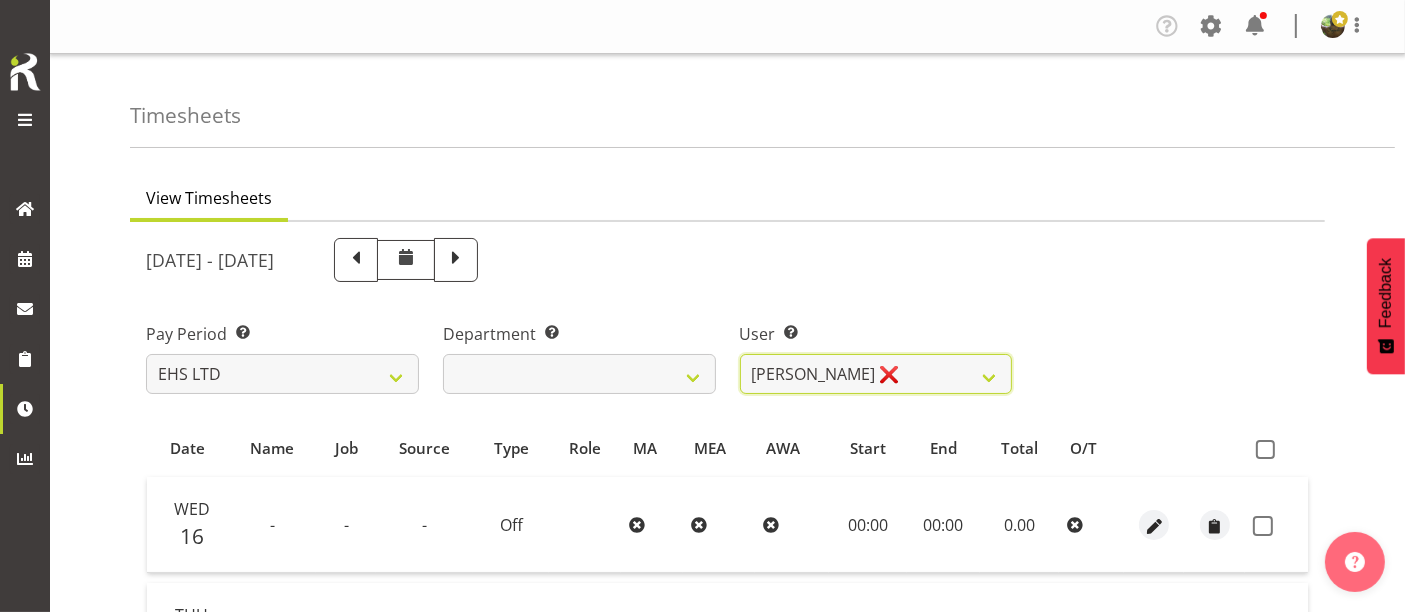 select on "889" 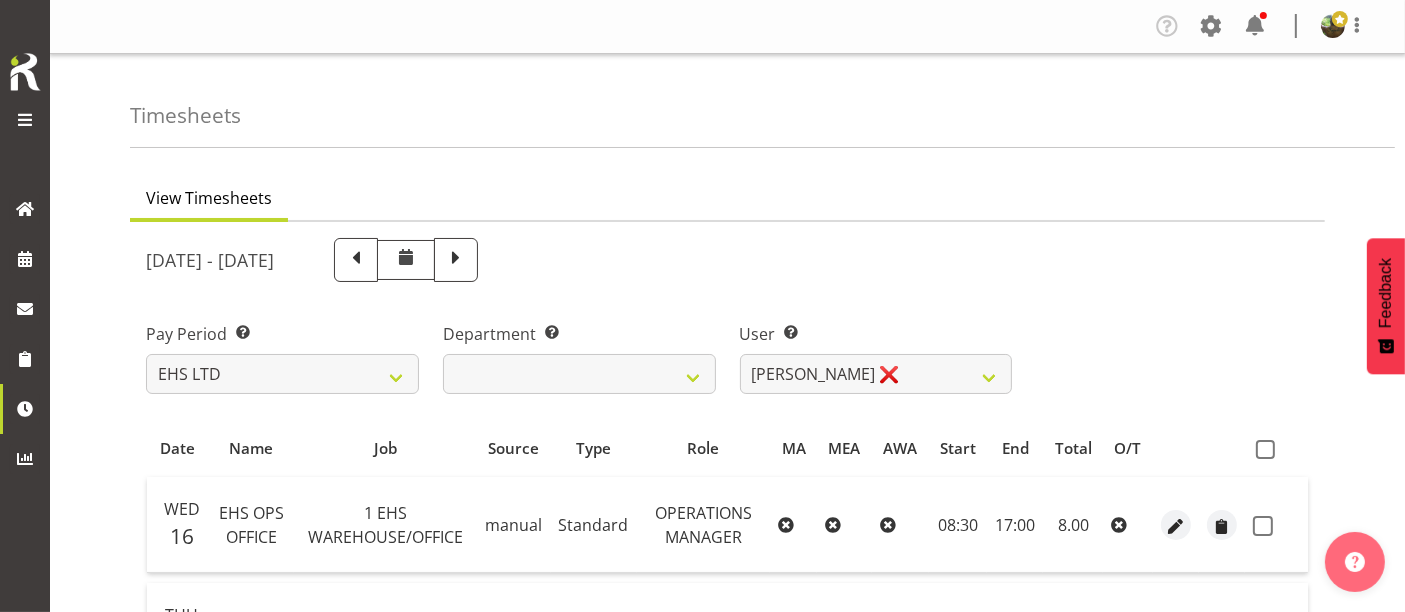 drag, startPoint x: 1266, startPoint y: 450, endPoint x: 1260, endPoint y: 459, distance: 10.816654 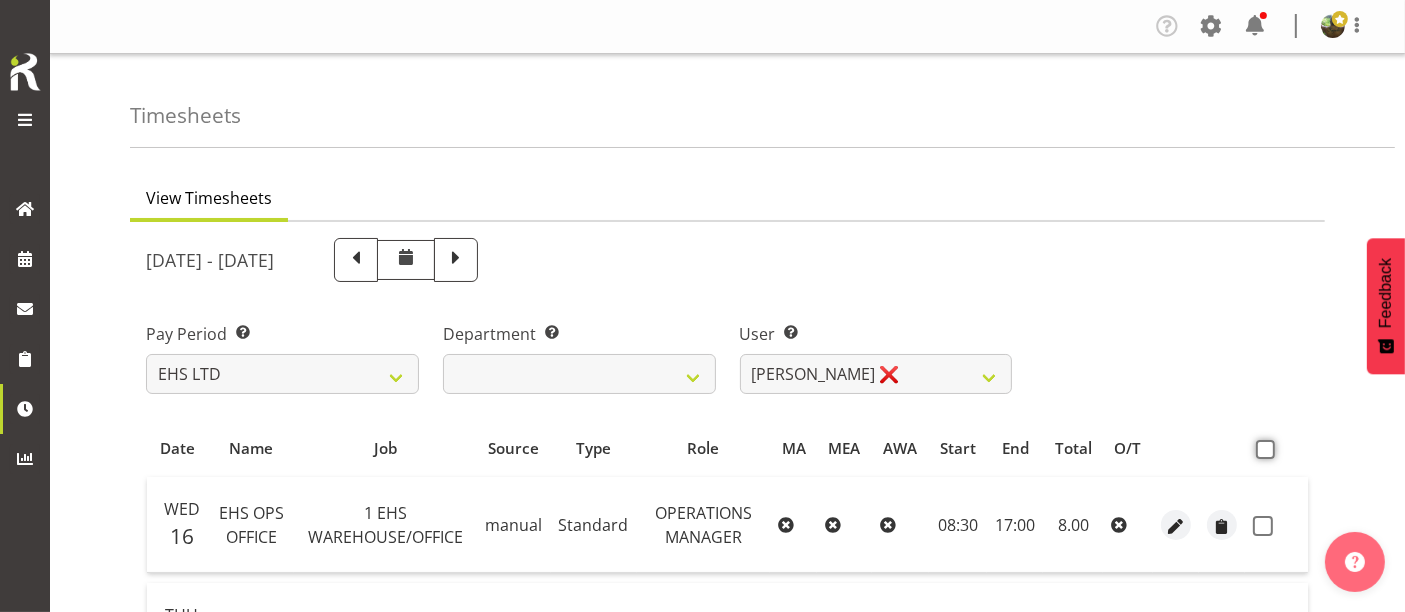 click at bounding box center (1262, 449) 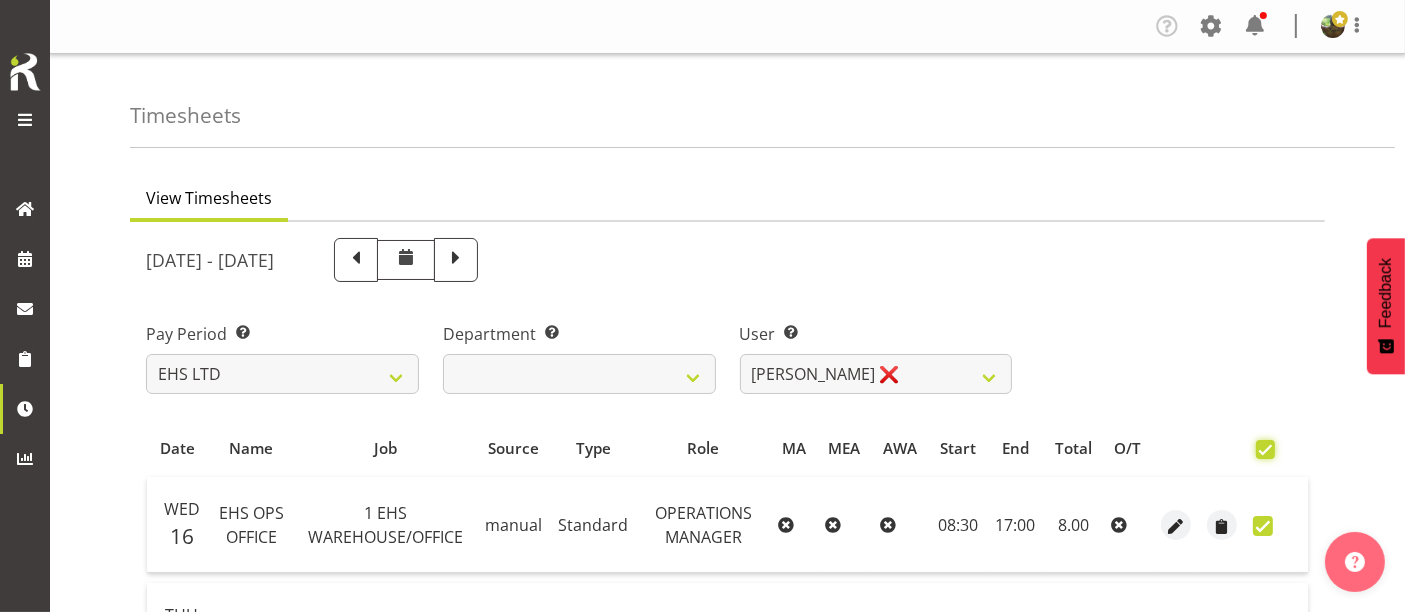 checkbox on "true" 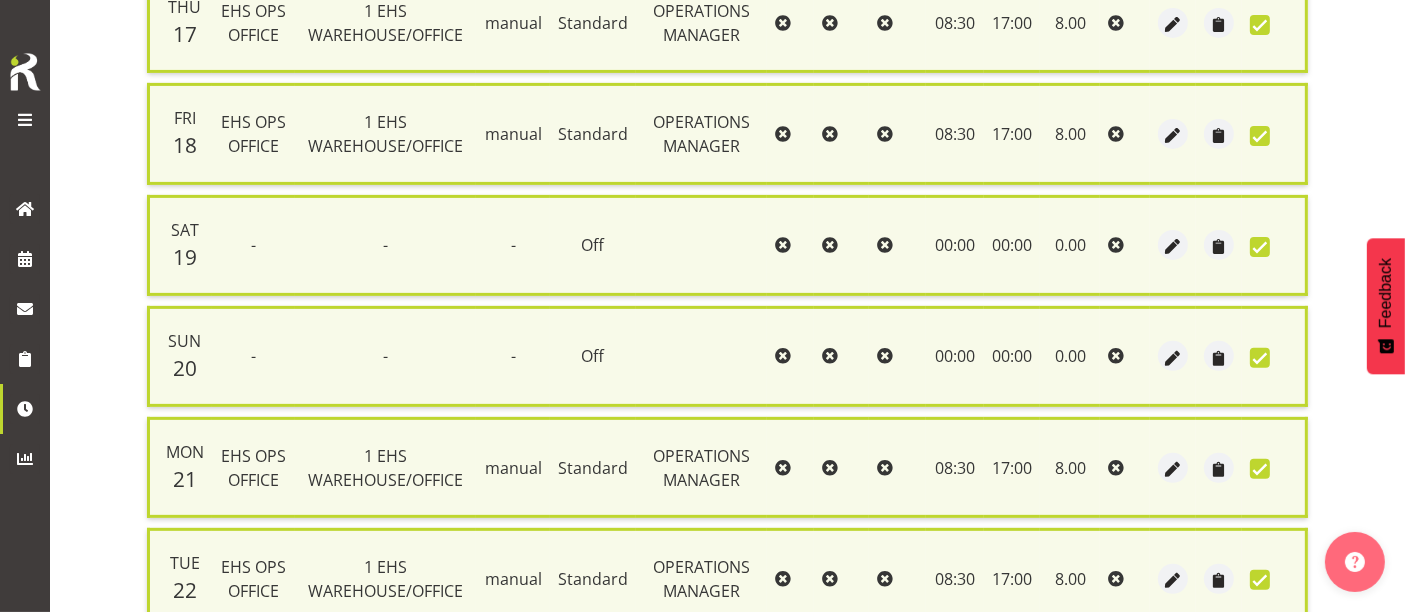 scroll, scrollTop: 785, scrollLeft: 0, axis: vertical 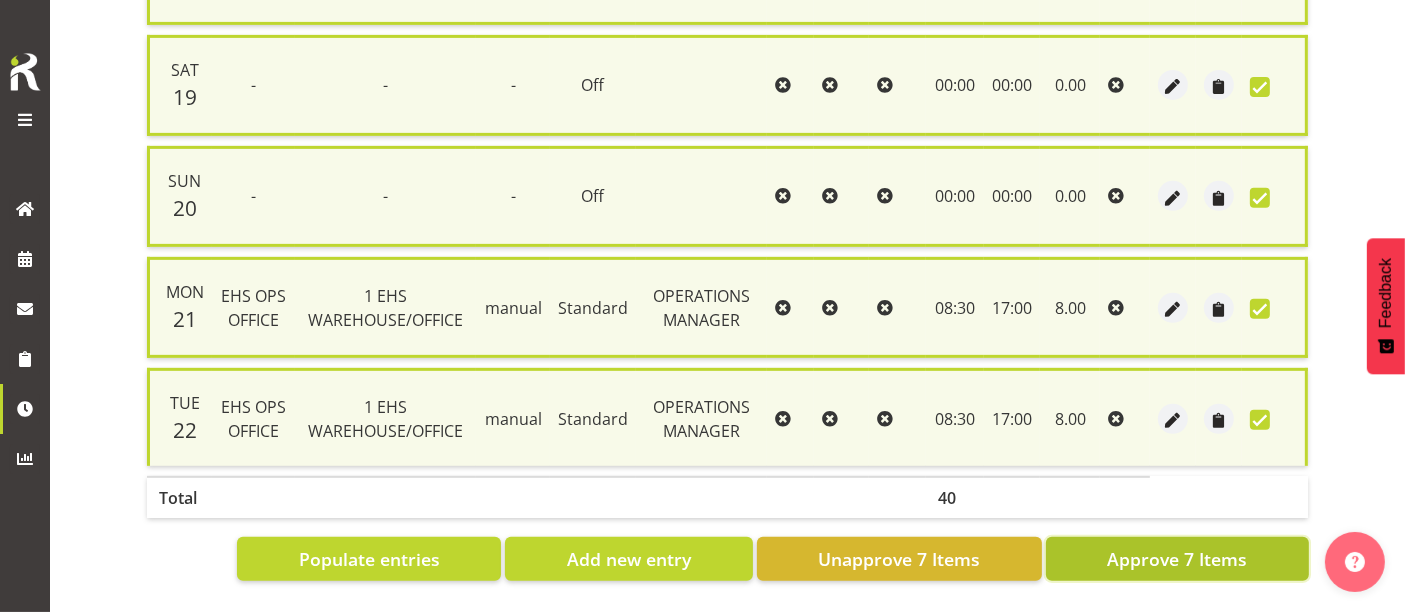 click on "Approve 7 Items" at bounding box center [1177, 559] 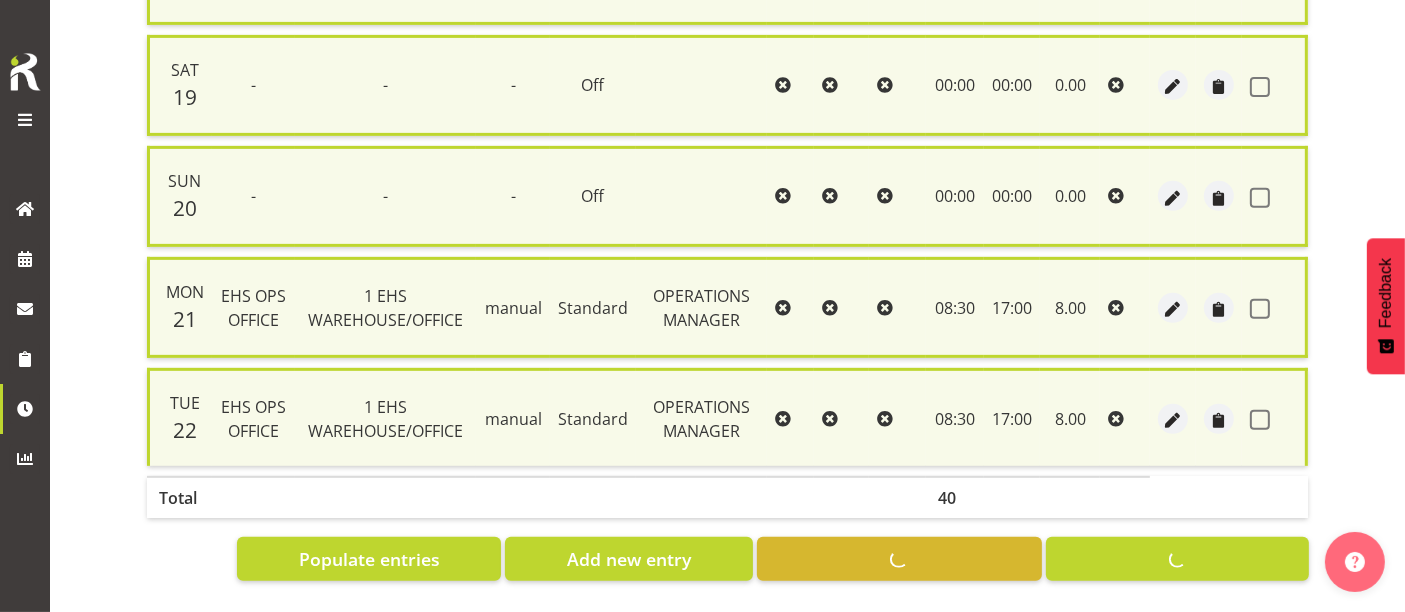 checkbox on "false" 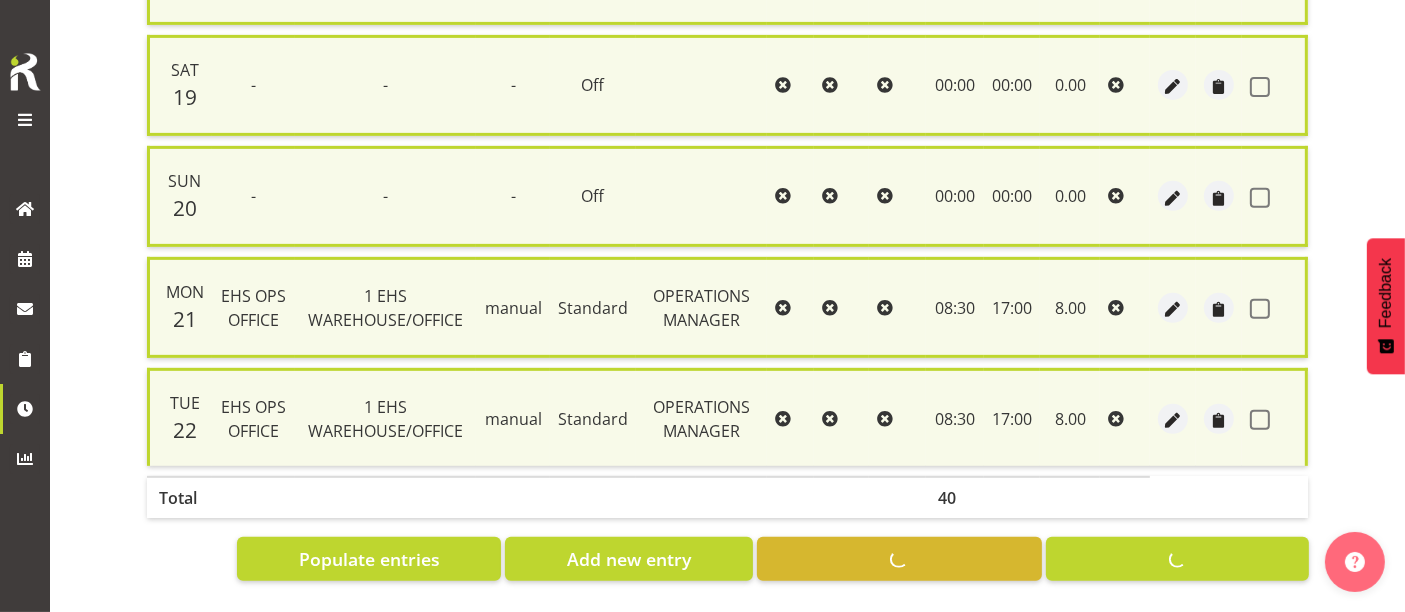 checkbox on "false" 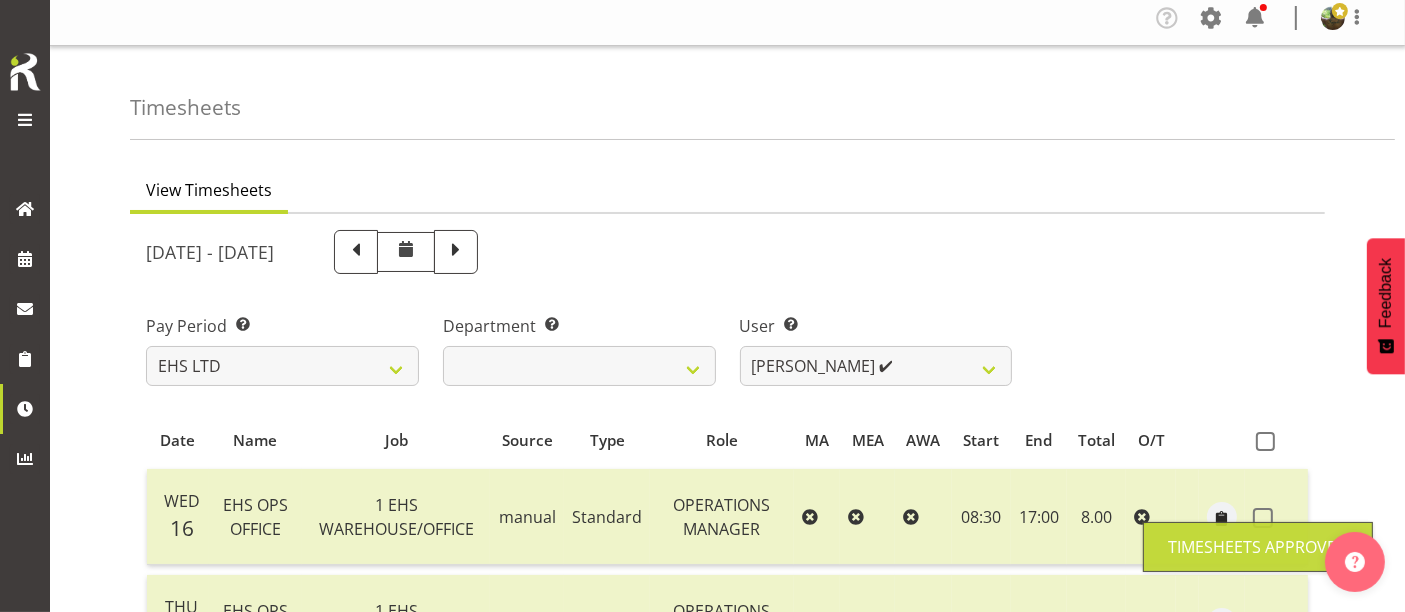 scroll, scrollTop: 0, scrollLeft: 0, axis: both 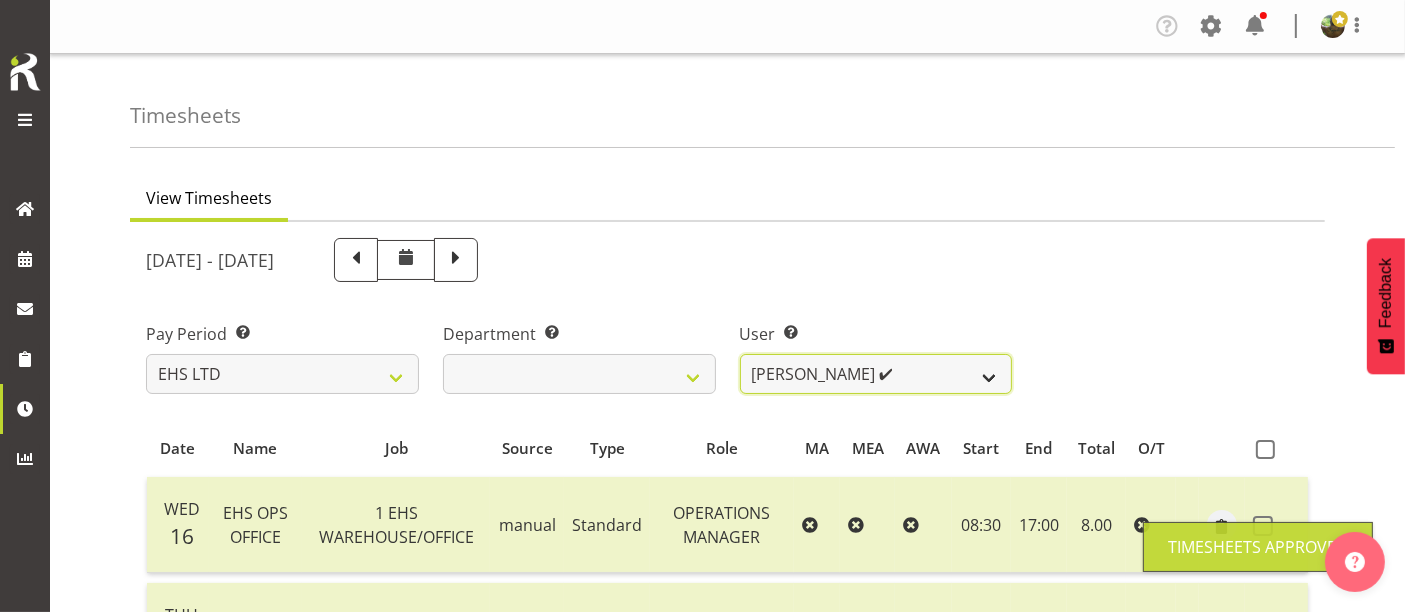 click on "[PERSON_NAME]
❌
[PERSON_NAME]
✔
[PERSON_NAME]
✔
[PERSON_NAME]
✔
[PERSON_NAME]
❌
[PERSON_NAME]
✔
Mua Autufuga
❌
Ngamata Upoko
✔
Panuwitch Pongsanusorn
✔
Pongpanot Pewklieng
✔
[PERSON_NAME]
✔
[GEOGRAPHIC_DATA]
✔
Sarayut Sahathanalatthakool
✔
Sivanila Sapati
❌" at bounding box center [876, 374] 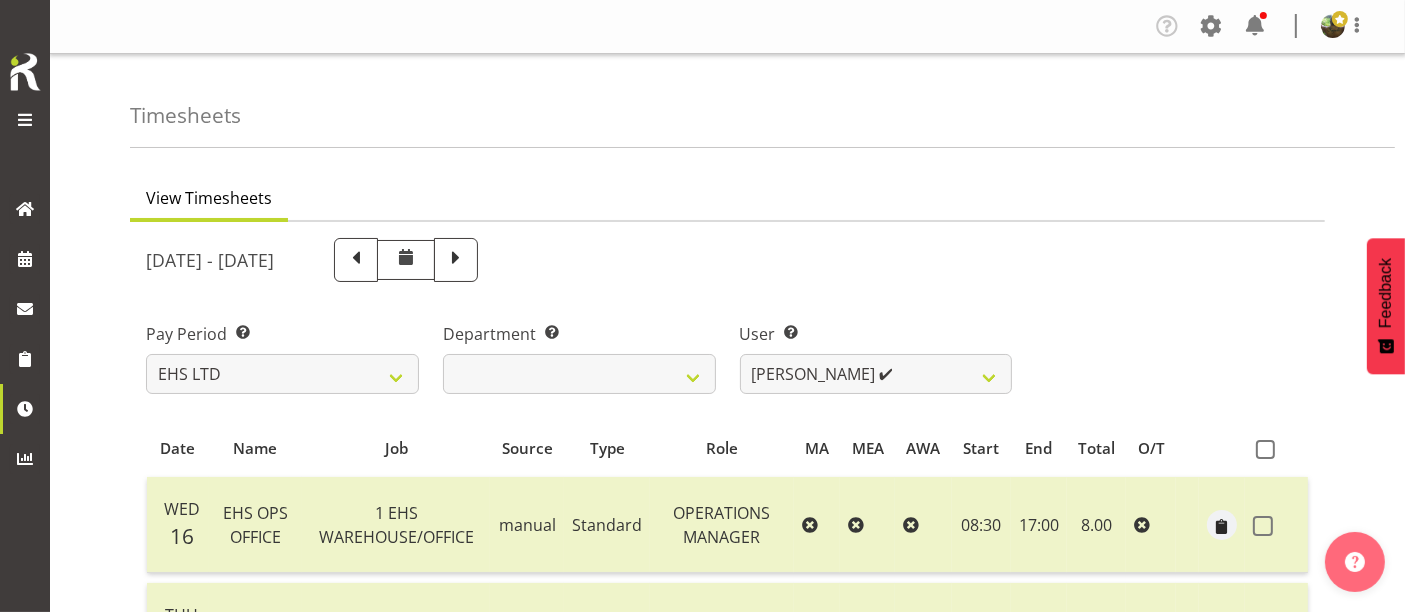 click on "Pay Period
Select which pay period you would like to view.   SLP LTD EHS LTD DW LTD VEHICLES Carlton Events [PERSON_NAME] 120 Limited Wellington 130 Limited
Department
Select which department you would like to view.
EHS AKL FURNITURE
EHS AKL PANEL
User
Select user. Note: This is filtered down by the previous two drop-down items.
[PERSON_NAME]
❌
[PERSON_NAME]
✔
[PERSON_NAME]
✔
[PERSON_NAME]
✔
[PERSON_NAME]
❌
[PERSON_NAME]
✔
Mua Autufuga
❌" at bounding box center [727, 350] 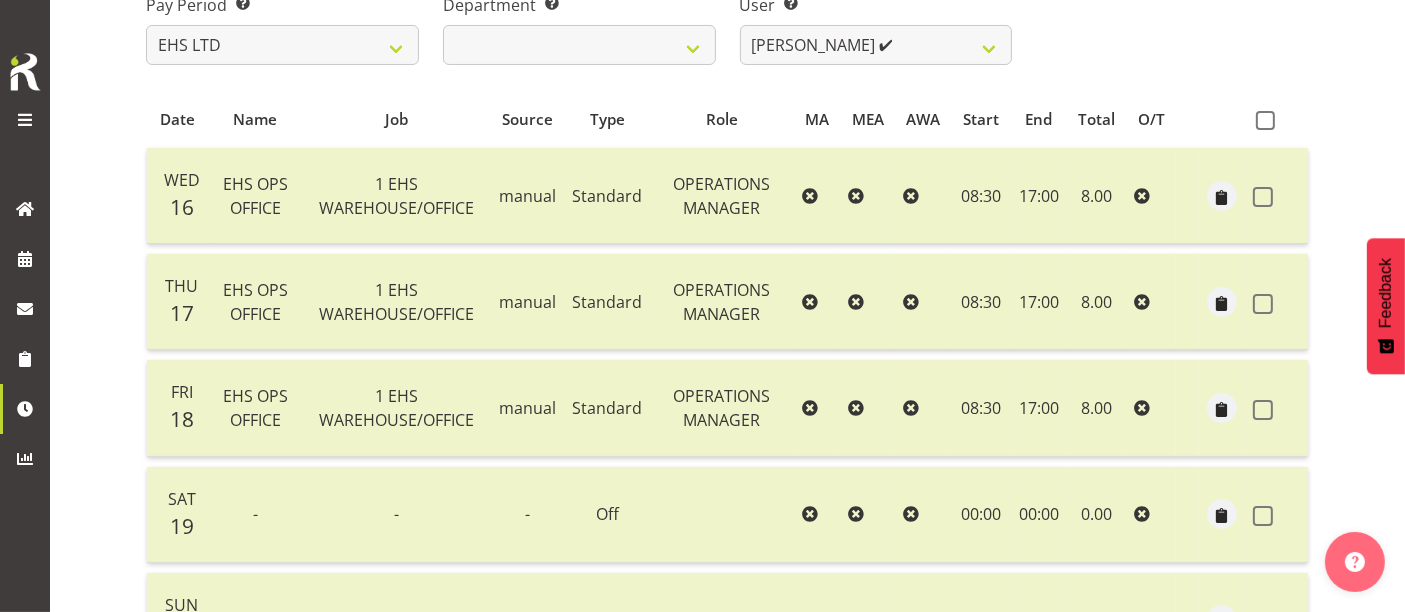 scroll, scrollTop: 333, scrollLeft: 0, axis: vertical 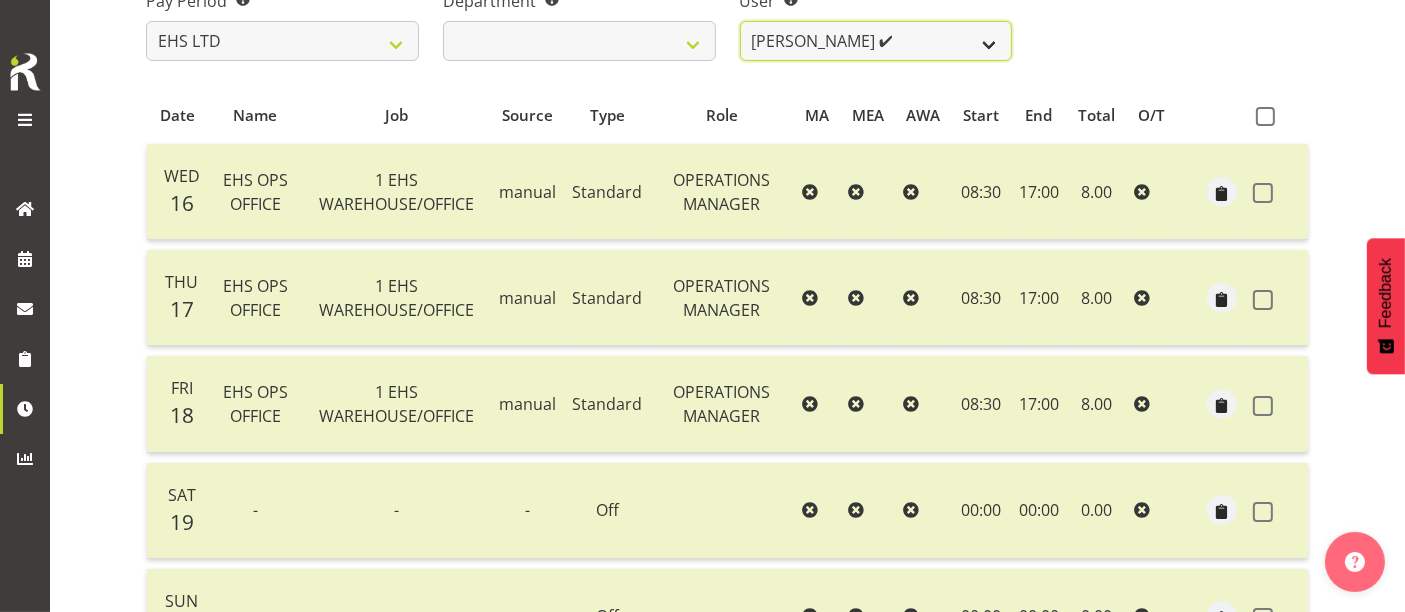 click on "[PERSON_NAME]
❌
[PERSON_NAME]
✔
[PERSON_NAME]
✔
[PERSON_NAME]
✔
[PERSON_NAME]
❌
[PERSON_NAME]
✔
Mua Autufuga
❌
Ngamata Upoko
✔
Panuwitch Pongsanusorn
✔
Pongpanot Pewklieng
✔
[PERSON_NAME]
✔
[GEOGRAPHIC_DATA]
✔
Sarayut Sahathanalatthakool
✔
Sivanila Sapati
❌" at bounding box center (876, 41) 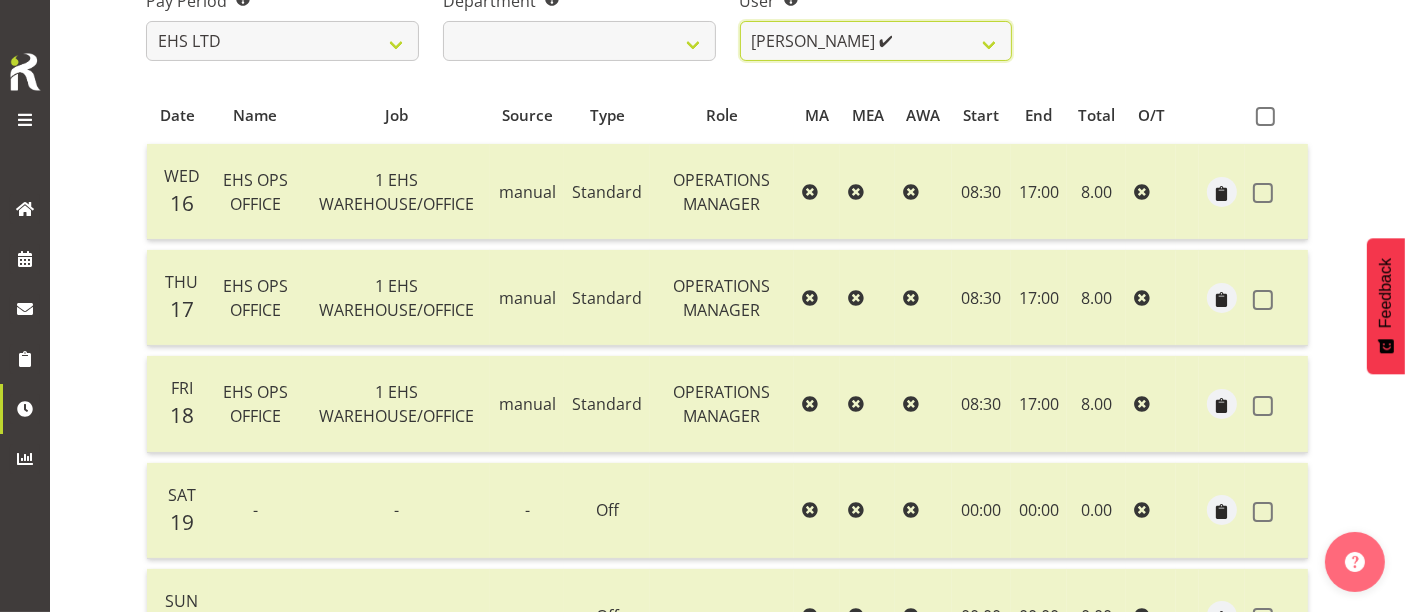 select on "8639" 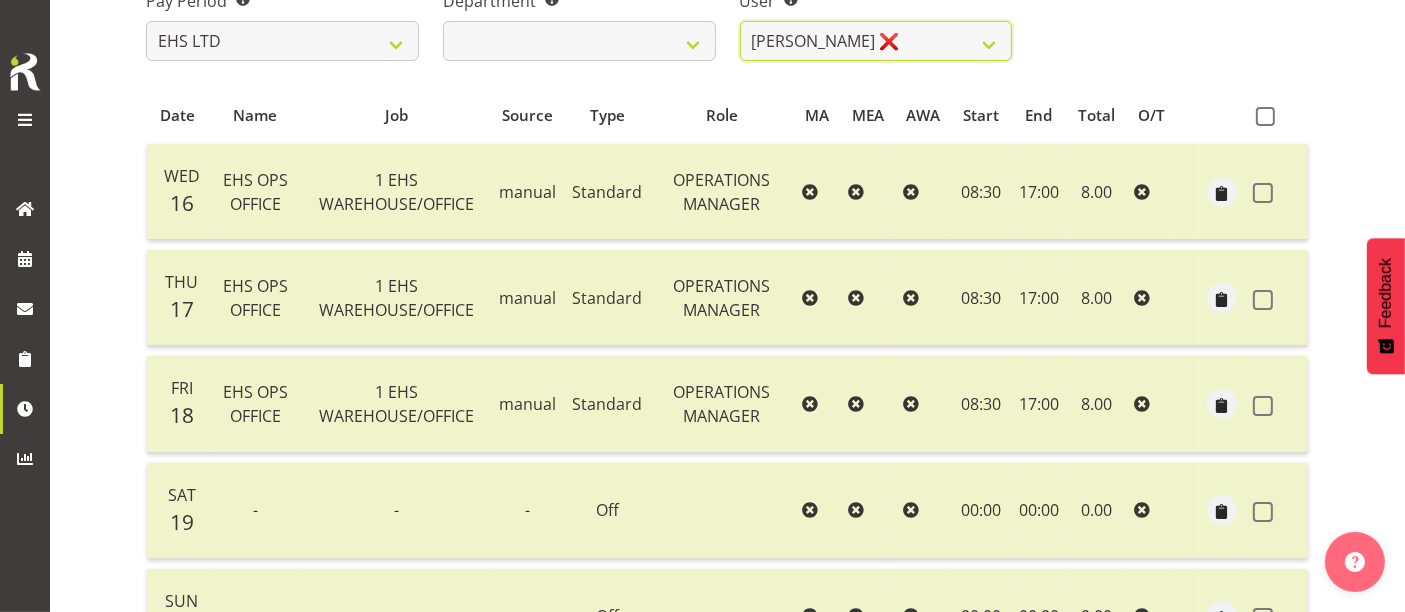click on "[PERSON_NAME]
❌
[PERSON_NAME]
✔
[PERSON_NAME]
✔
[PERSON_NAME]
✔
[PERSON_NAME]
❌
[PERSON_NAME]
✔
Mua Autufuga
❌
Ngamata Upoko
✔
Panuwitch Pongsanusorn
✔
Pongpanot Pewklieng
✔
[PERSON_NAME]
✔
[GEOGRAPHIC_DATA]
✔
Sarayut Sahathanalatthakool
✔
Sivanila Sapati
❌" at bounding box center (876, 41) 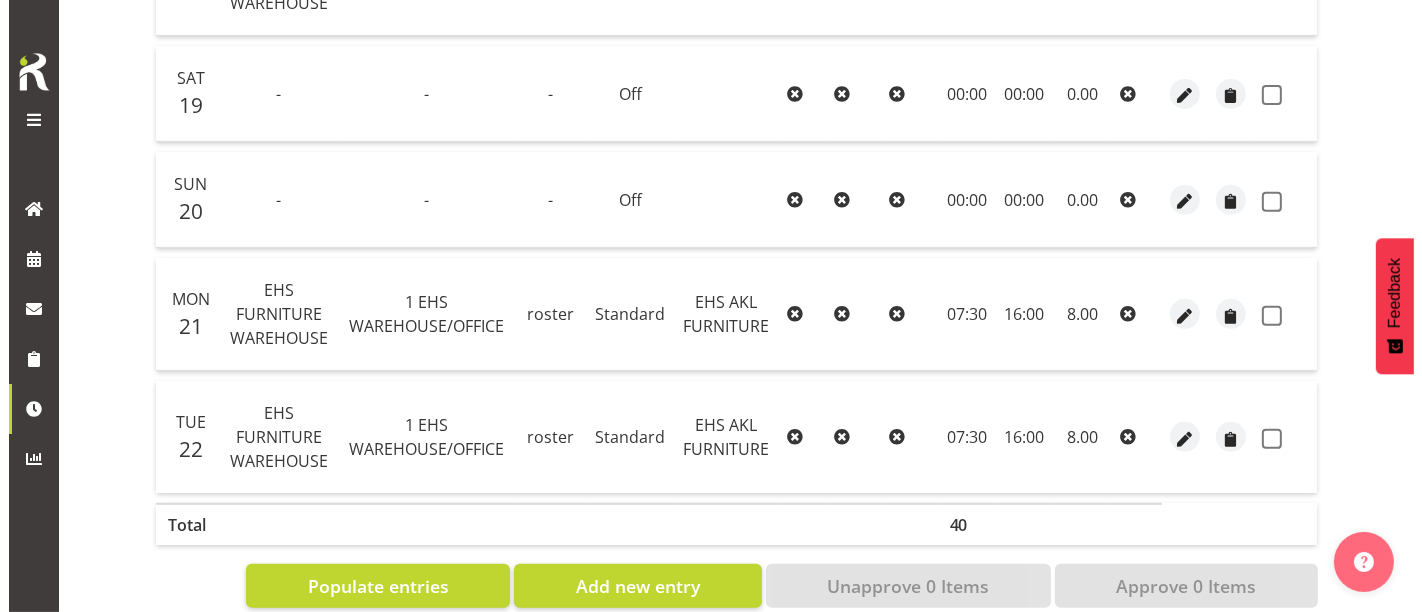 scroll, scrollTop: 836, scrollLeft: 0, axis: vertical 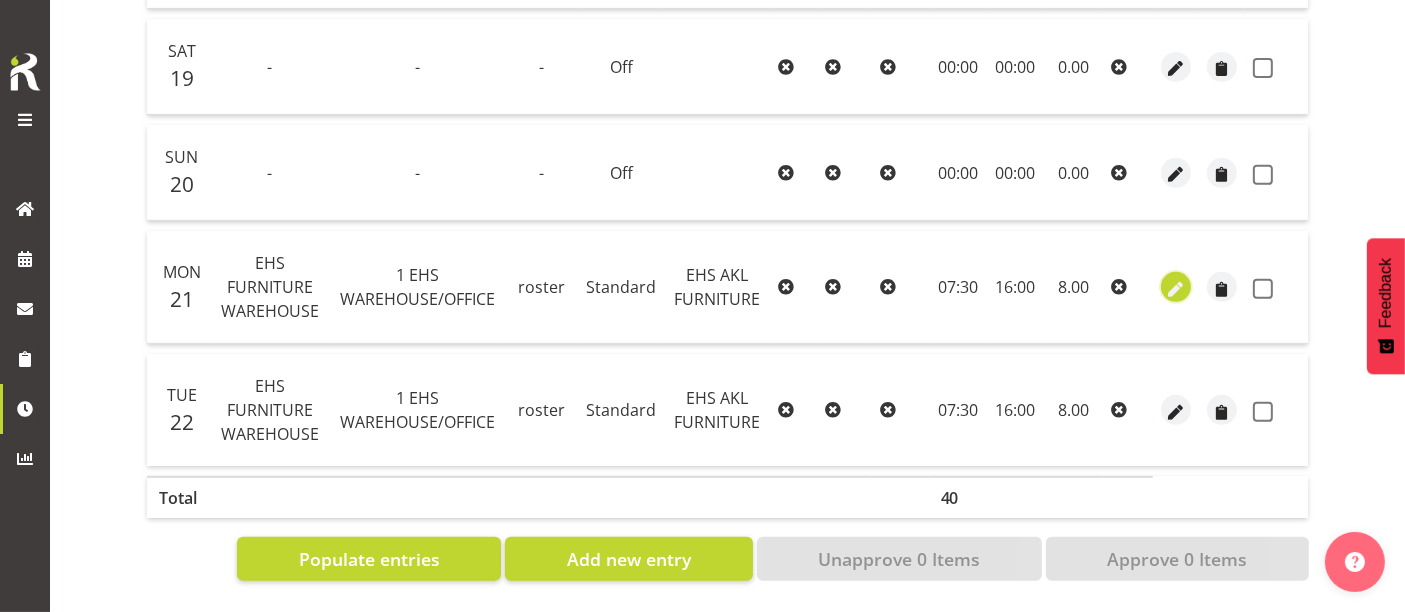 click at bounding box center (1176, 289) 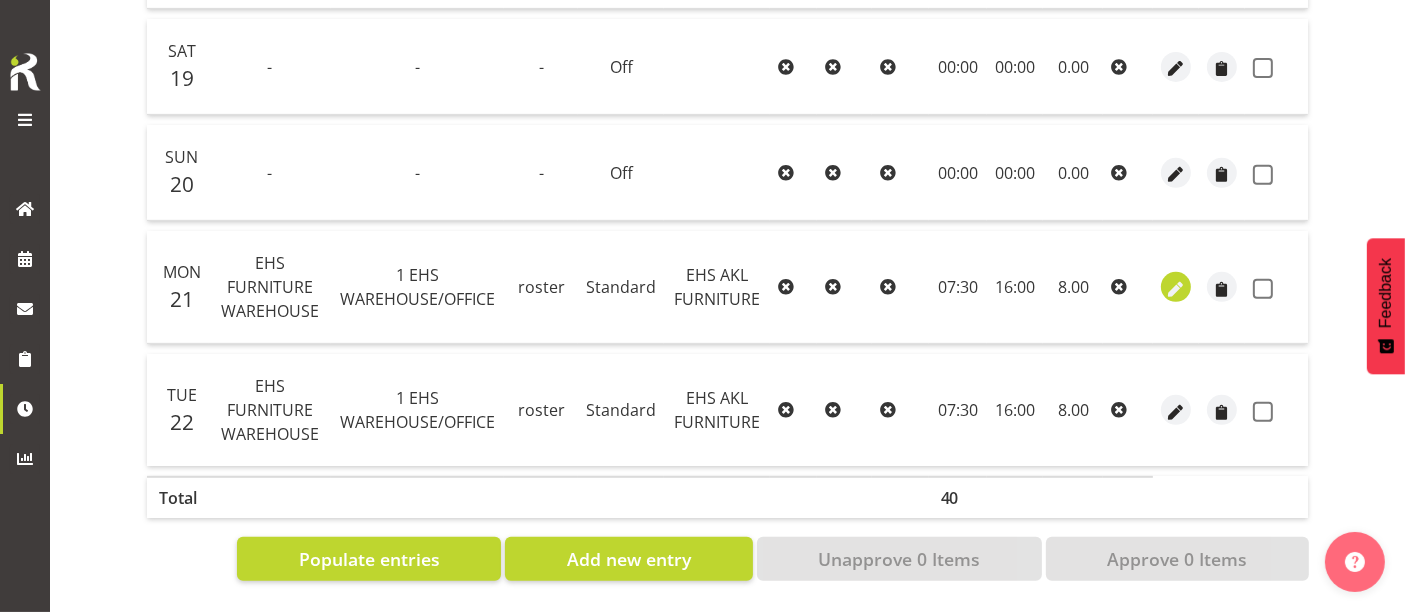 select on "Standard" 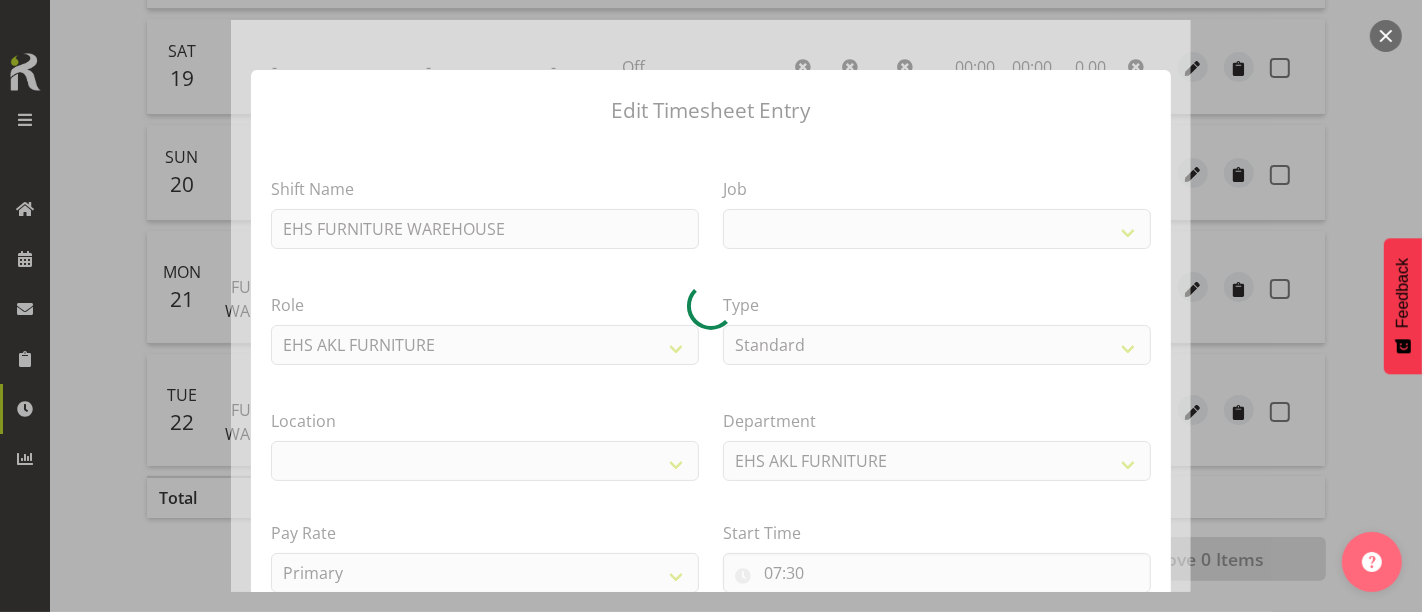 select 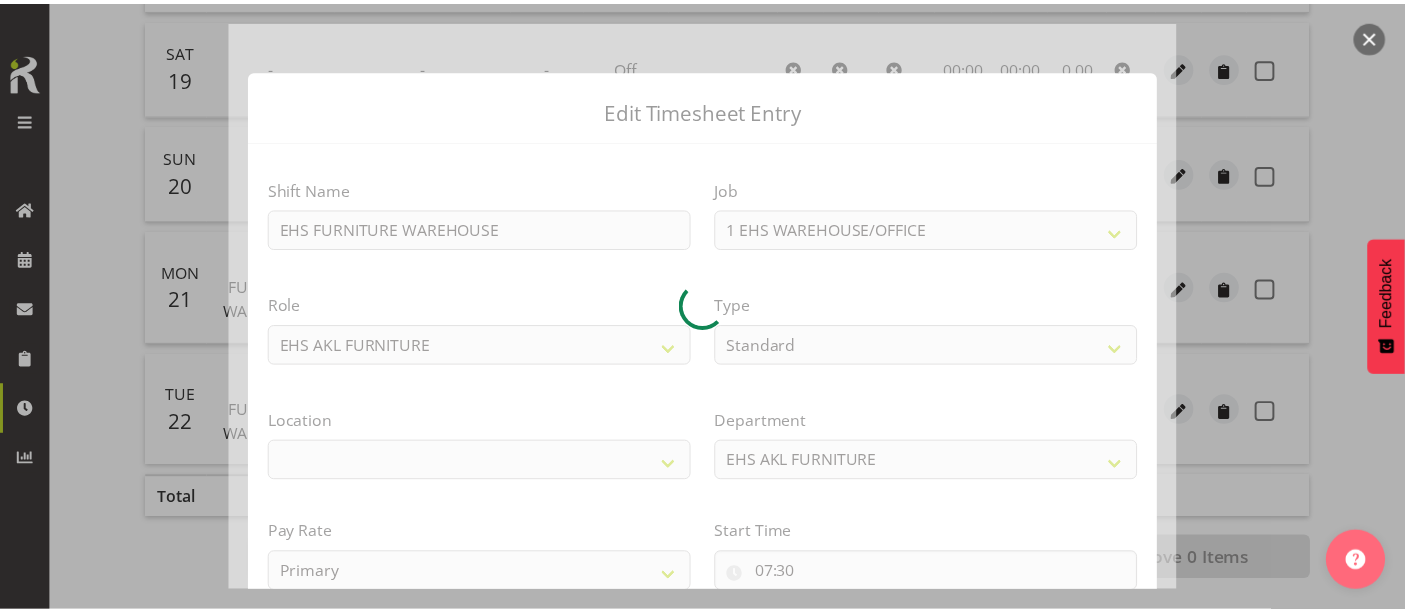 scroll, scrollTop: 316, scrollLeft: 0, axis: vertical 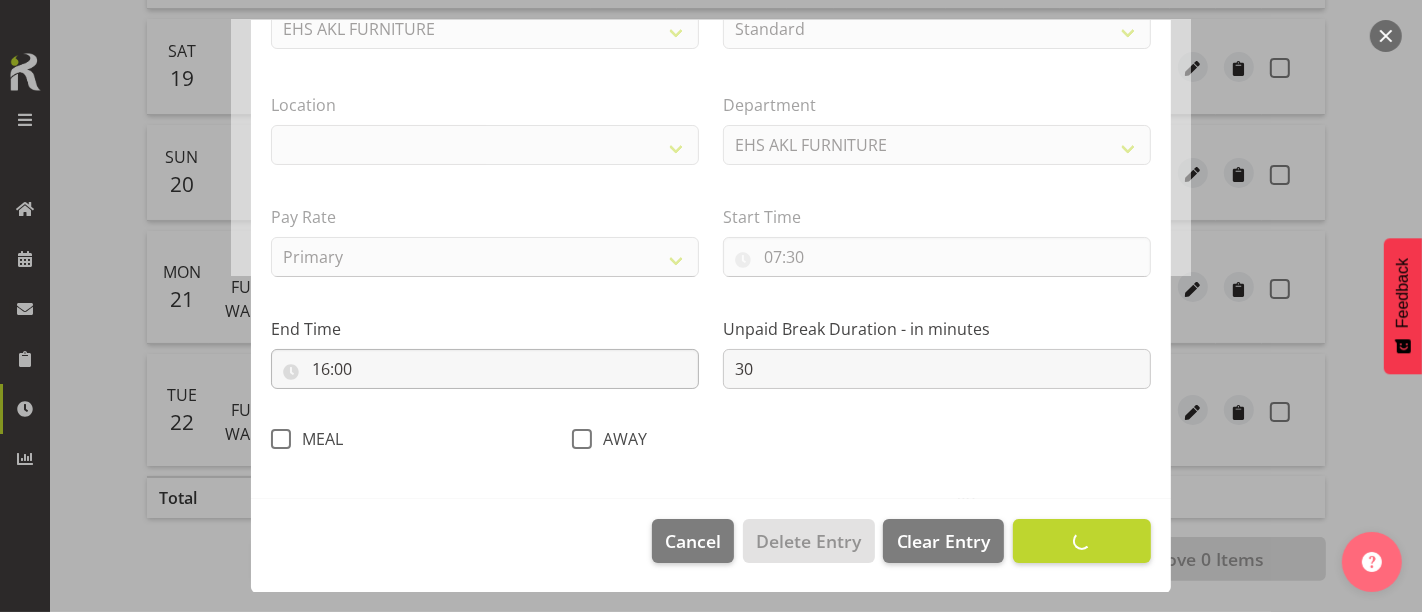 select on "35" 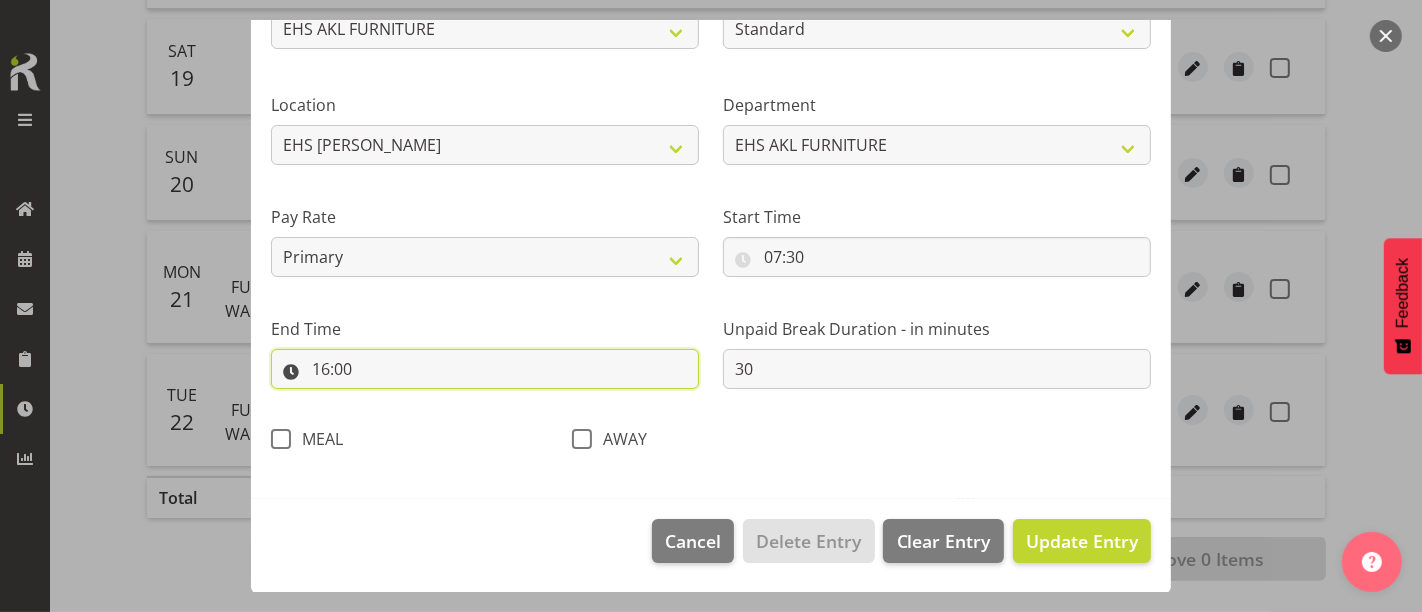 click on "16:00" at bounding box center (485, 369) 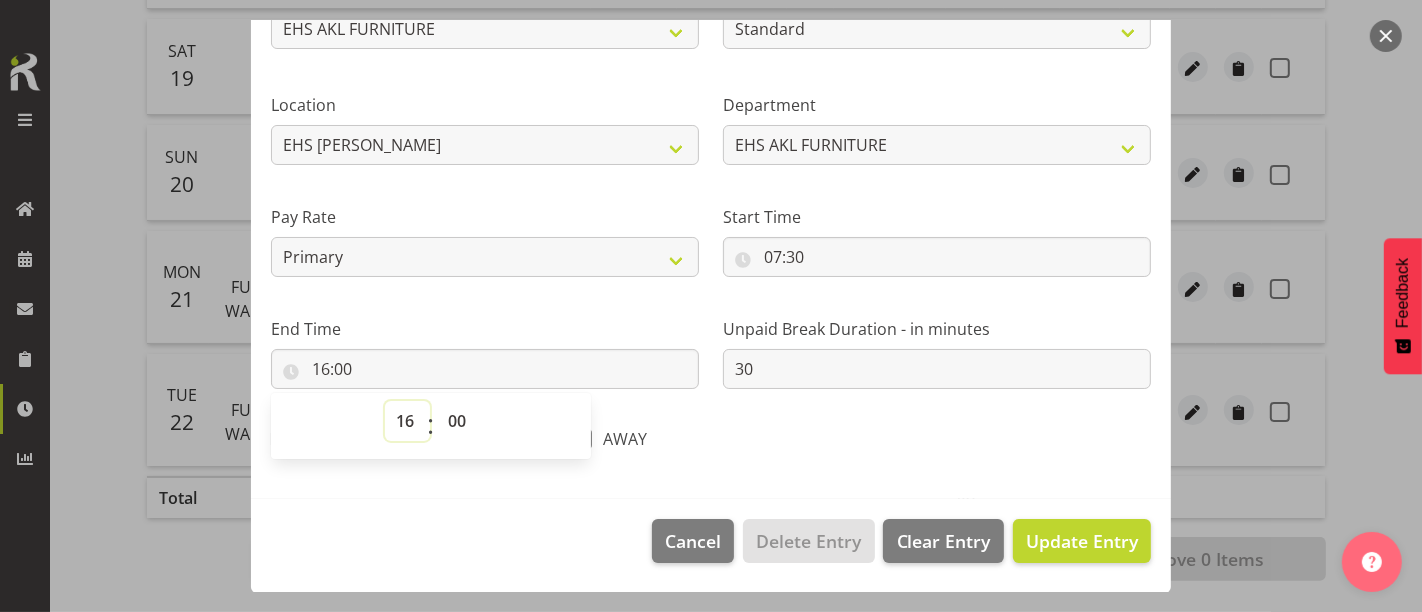 click on "00   01   02   03   04   05   06   07   08   09   10   11   12   13   14   15   16   17   18   19   20   21   22   23" at bounding box center [407, 421] 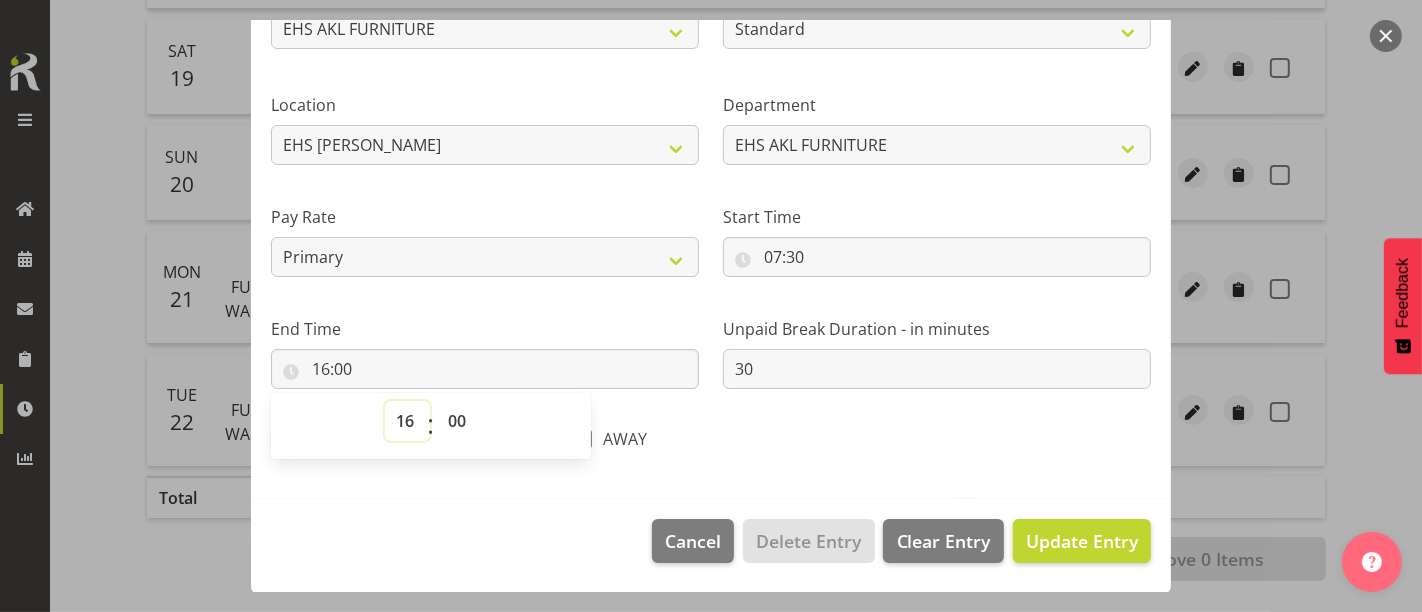 select on "12" 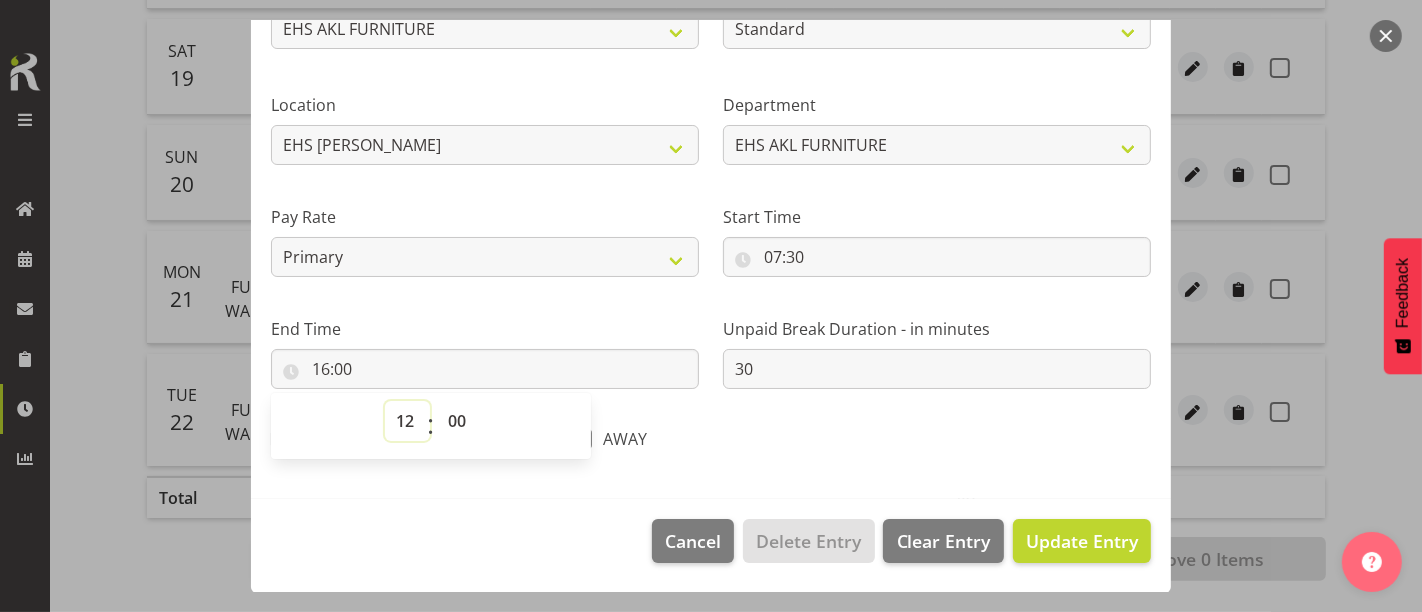 click on "00   01   02   03   04   05   06   07   08   09   10   11   12   13   14   15   16   17   18   19   20   21   22   23" at bounding box center (407, 421) 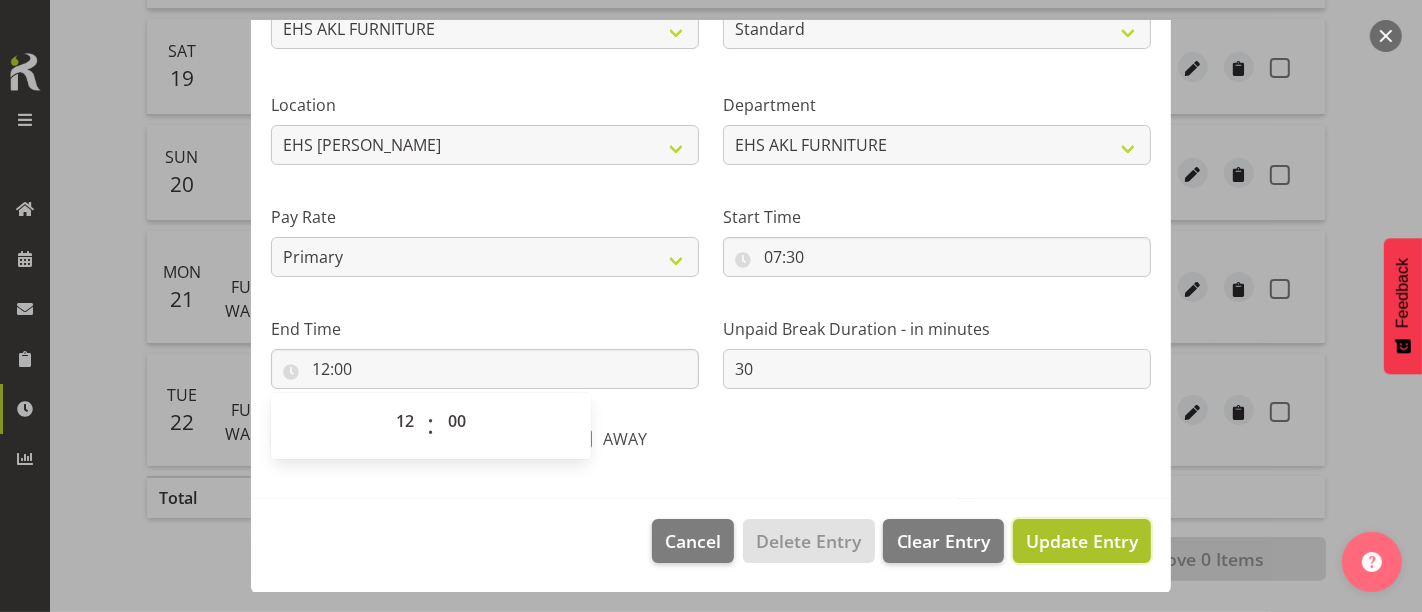 click on "Update Entry" at bounding box center [1082, 541] 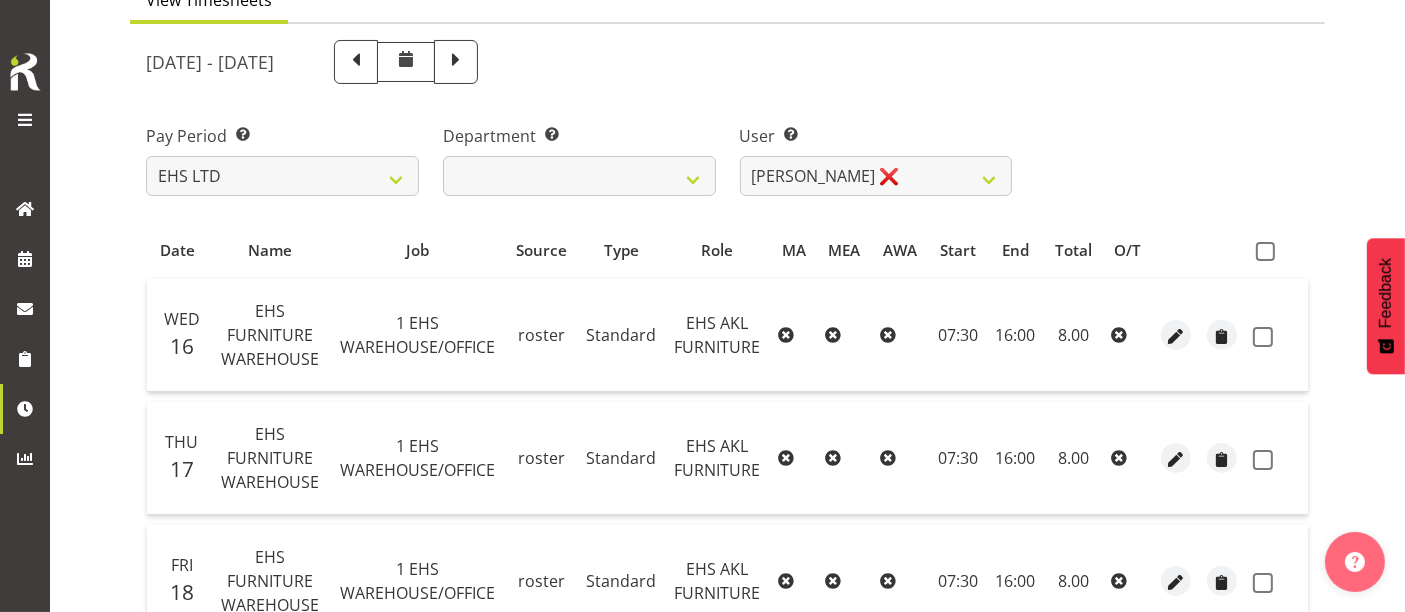 scroll, scrollTop: 0, scrollLeft: 0, axis: both 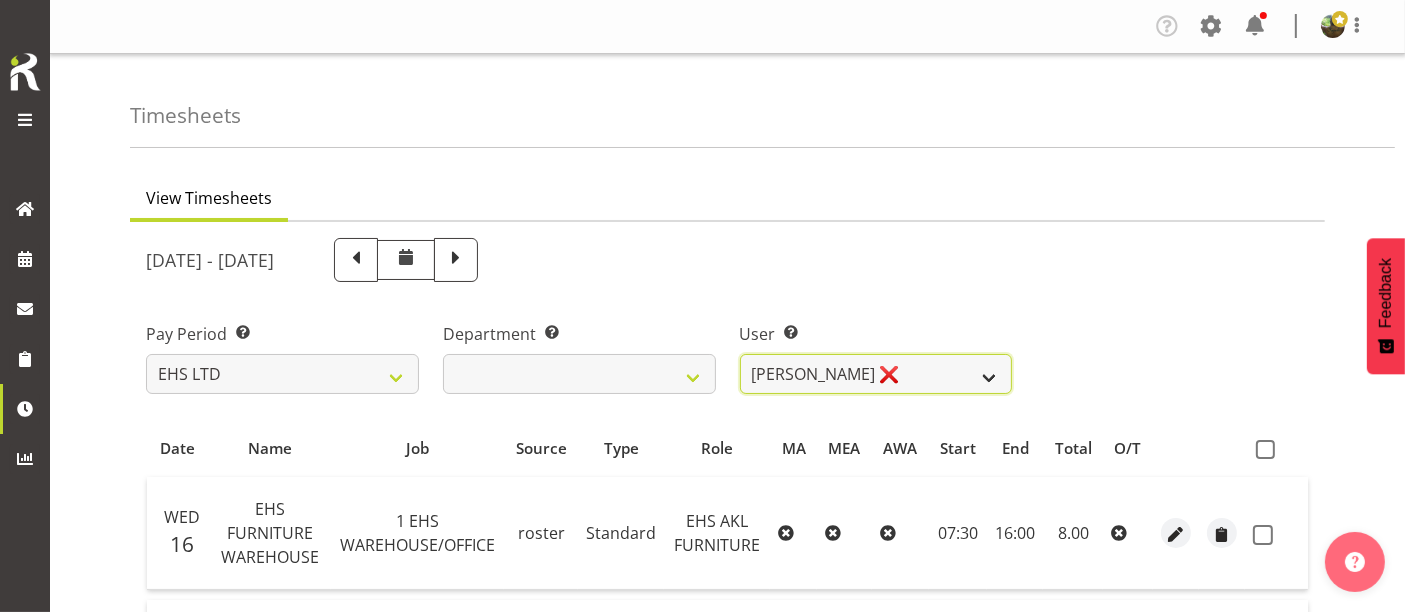 click on "[PERSON_NAME]
❌
[PERSON_NAME]
✔
[PERSON_NAME]
✔
[PERSON_NAME]
✔
[PERSON_NAME]
❌
[PERSON_NAME]
✔
Mua Autufuga
❌
Ngamata Upoko
✔
Panuwitch Pongsanusorn
✔
Pongpanot Pewklieng
✔
[PERSON_NAME]
✔
[GEOGRAPHIC_DATA]
✔
Sarayut Sahathanalatthakool
✔
Sivanila Sapati
❌" at bounding box center (876, 374) 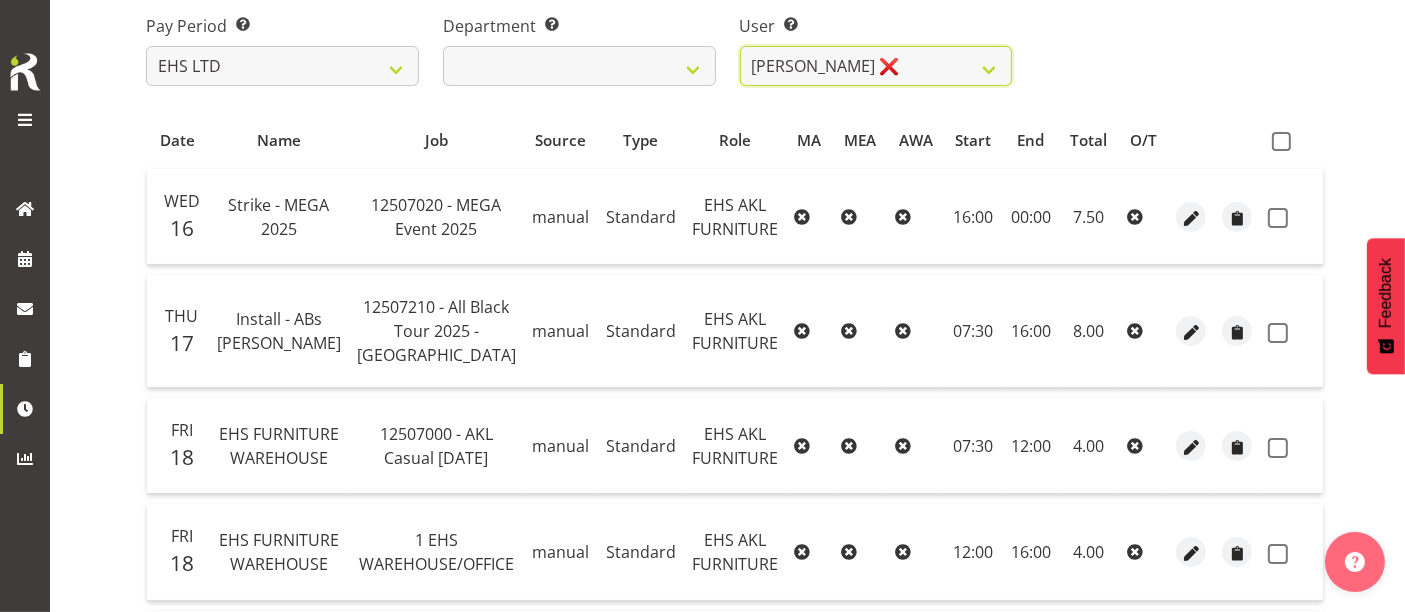 scroll, scrollTop: 0, scrollLeft: 0, axis: both 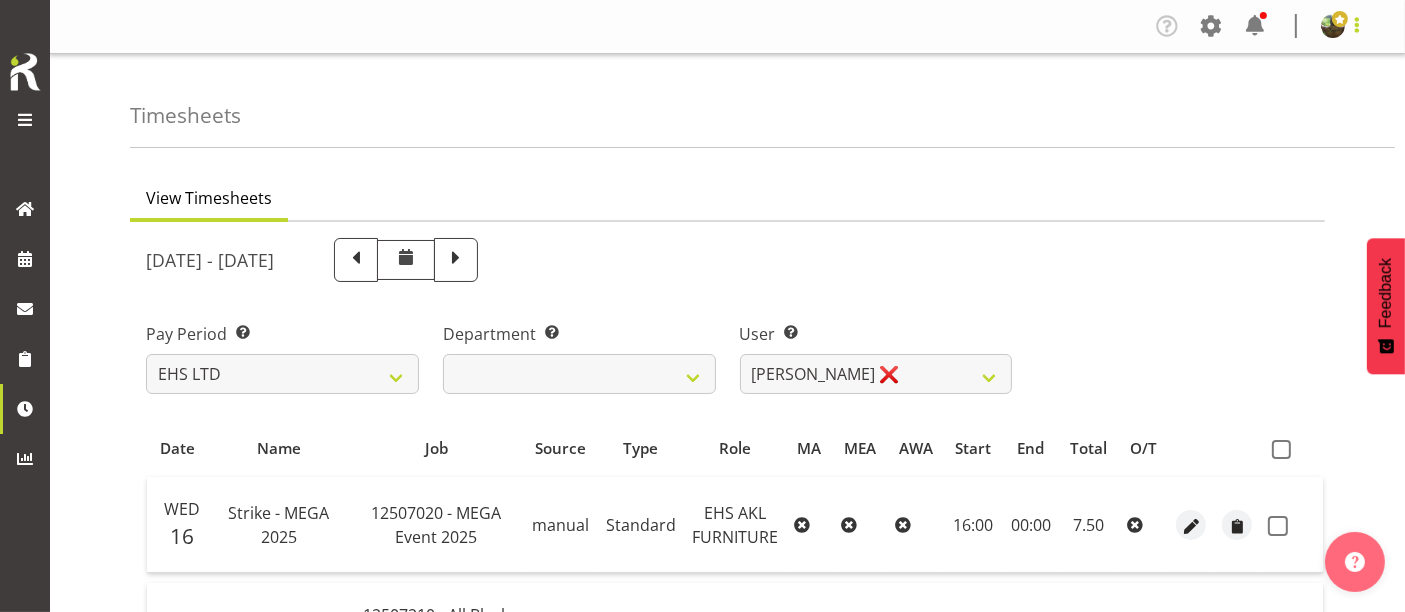 click at bounding box center [1357, 25] 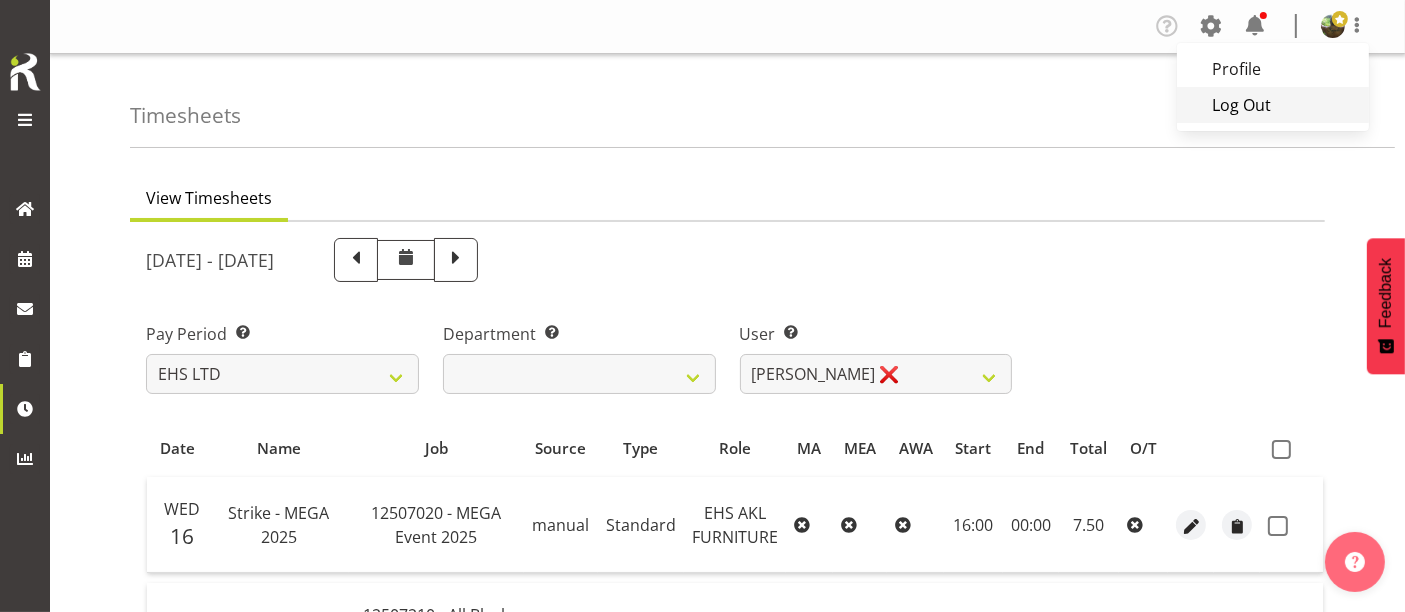 click on "Log Out" at bounding box center (1273, 105) 